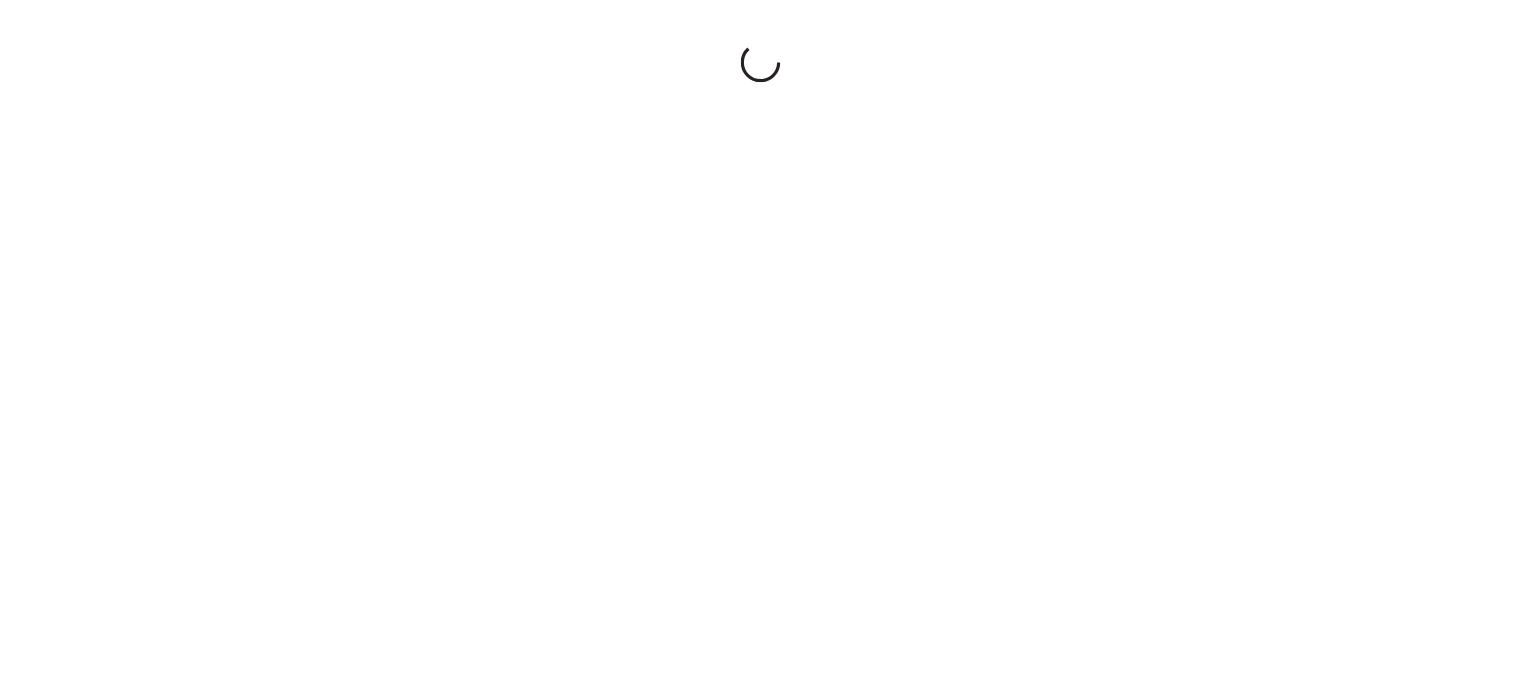 scroll, scrollTop: 0, scrollLeft: 0, axis: both 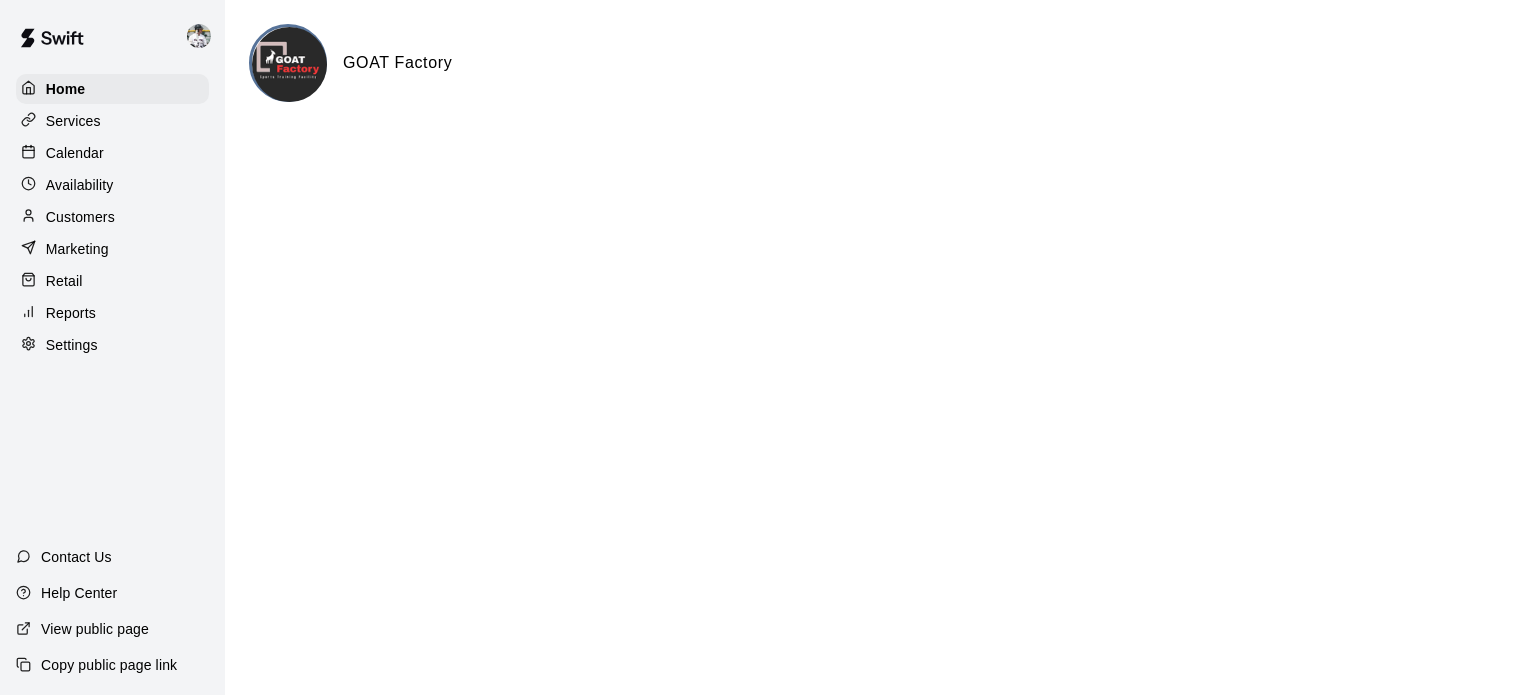 click on "Calendar" at bounding box center (75, 153) 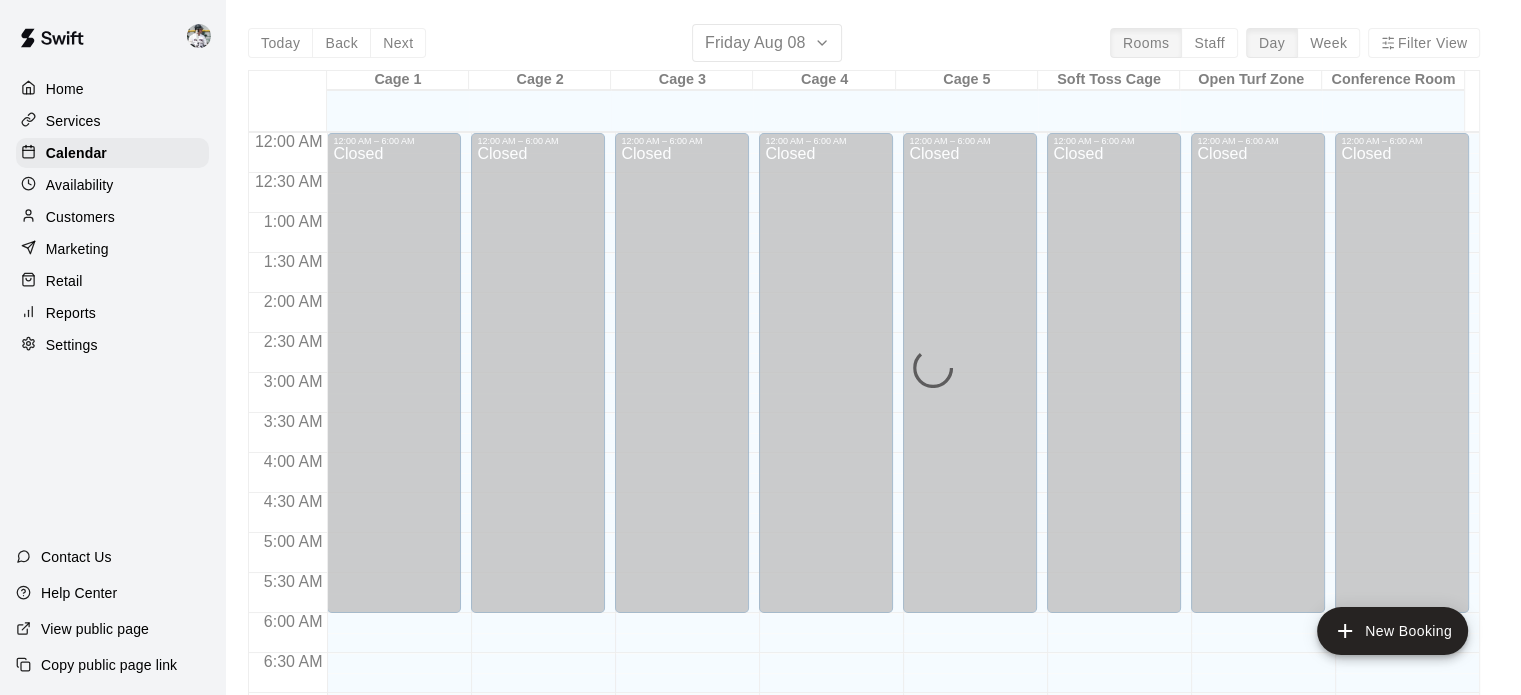 scroll, scrollTop: 1273, scrollLeft: 0, axis: vertical 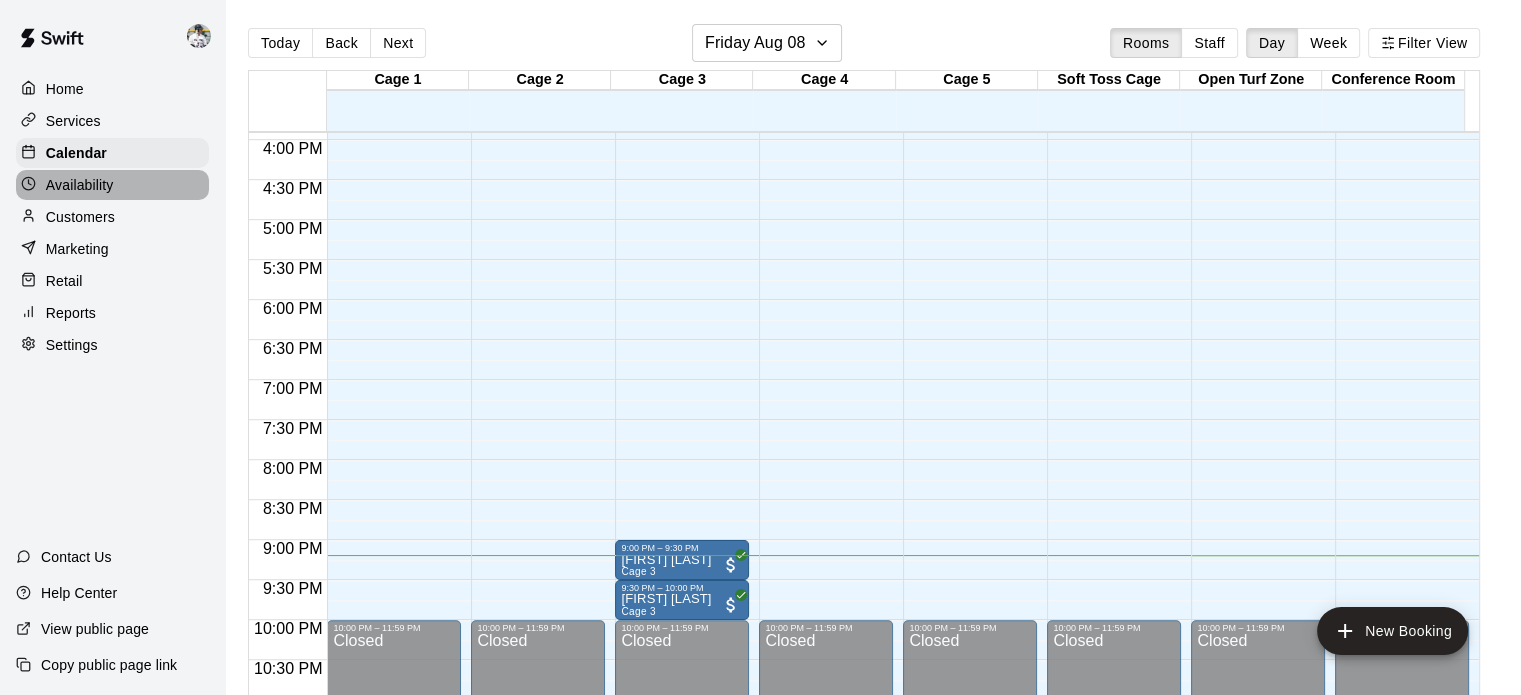 click on "Availability" at bounding box center [80, 185] 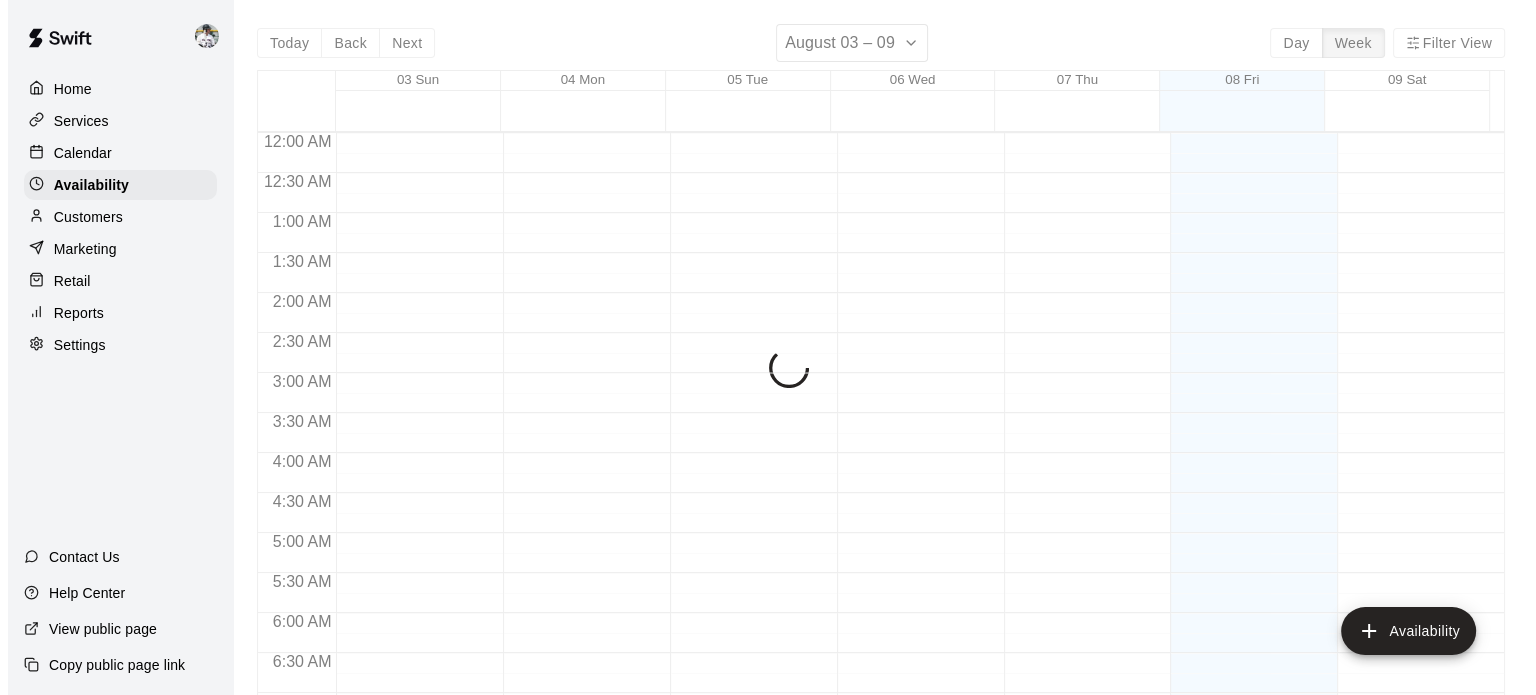 scroll, scrollTop: 1333, scrollLeft: 0, axis: vertical 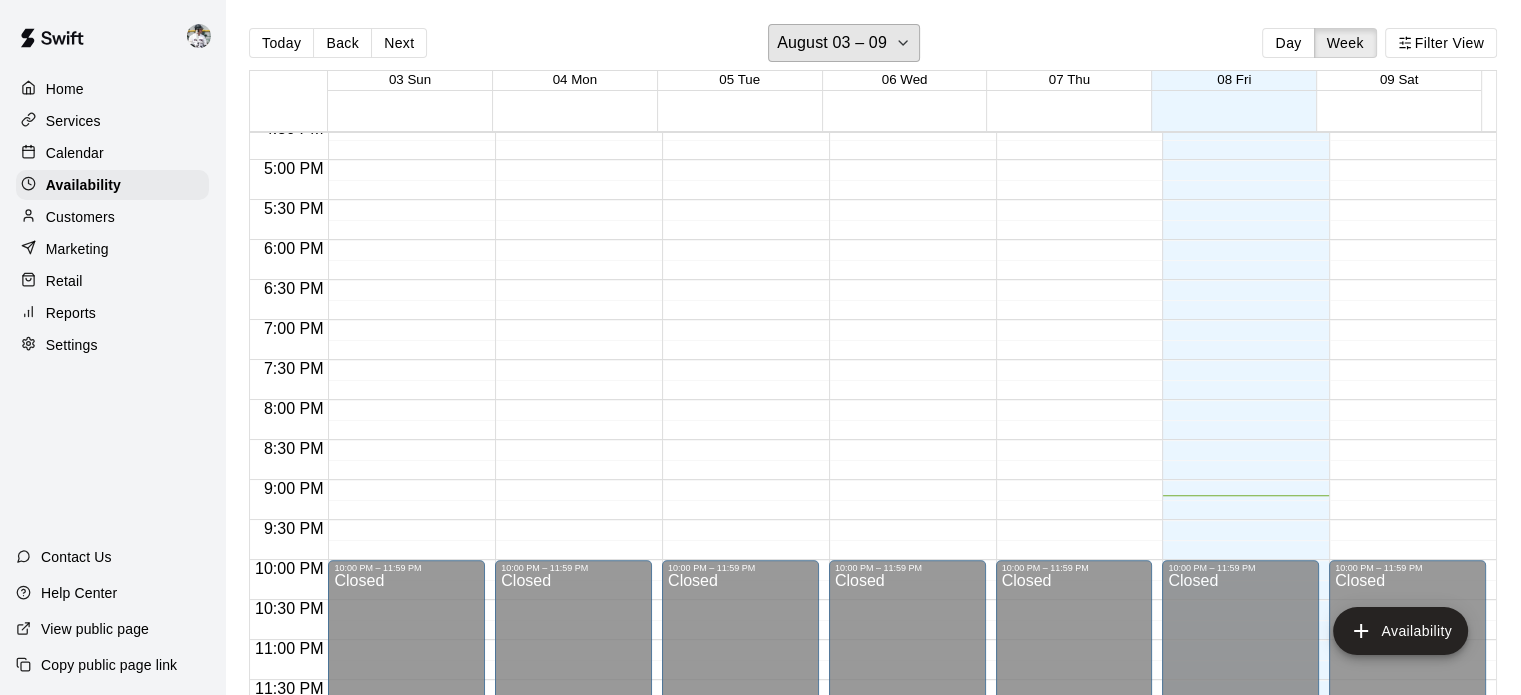 click on "August 03 – 09" at bounding box center [832, 43] 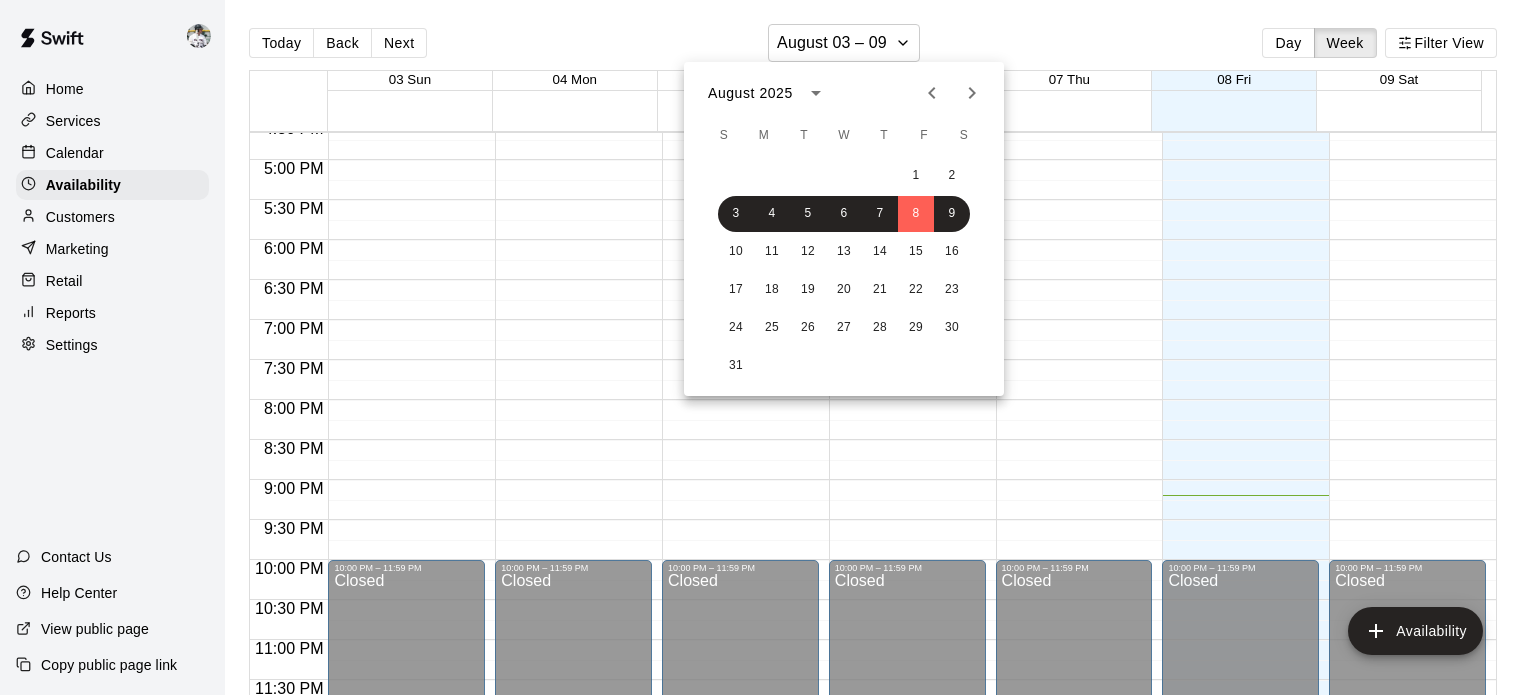 click 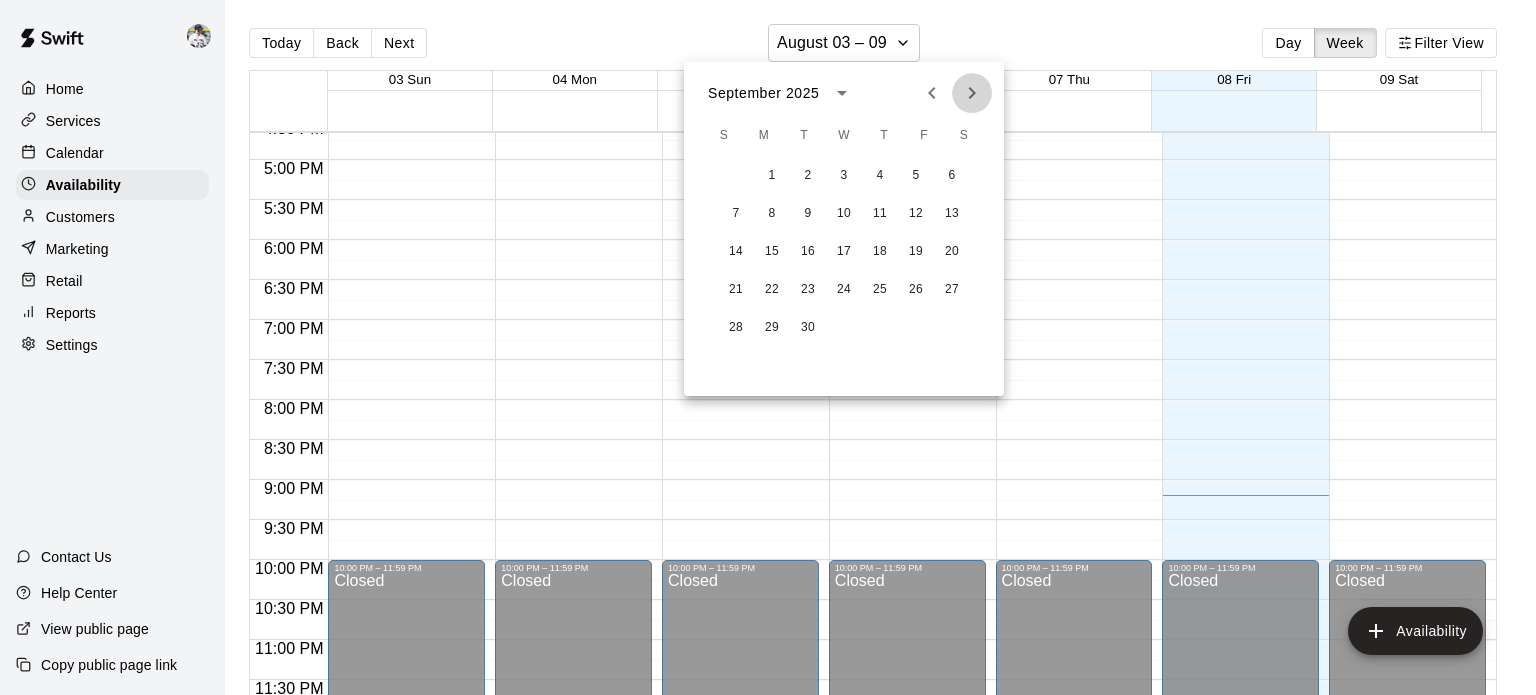 click 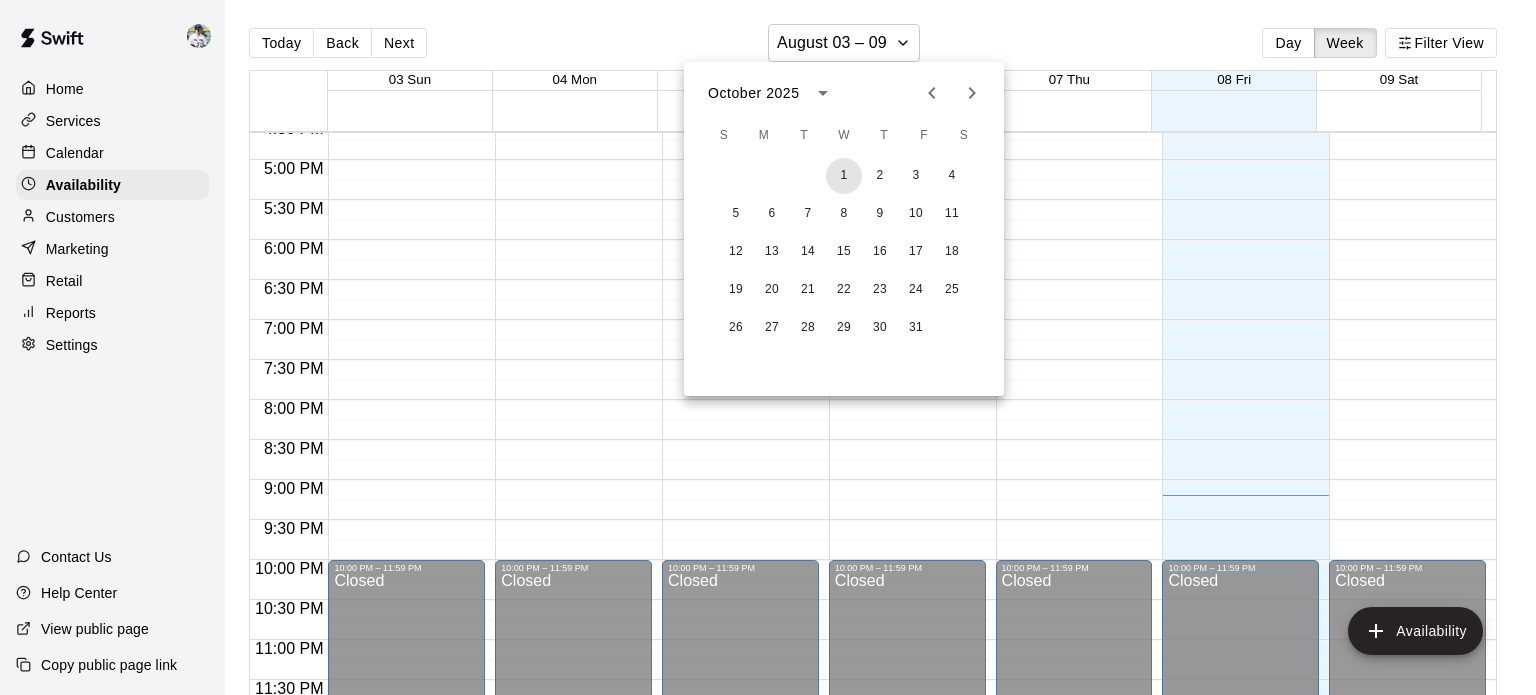 click on "1" at bounding box center (844, 176) 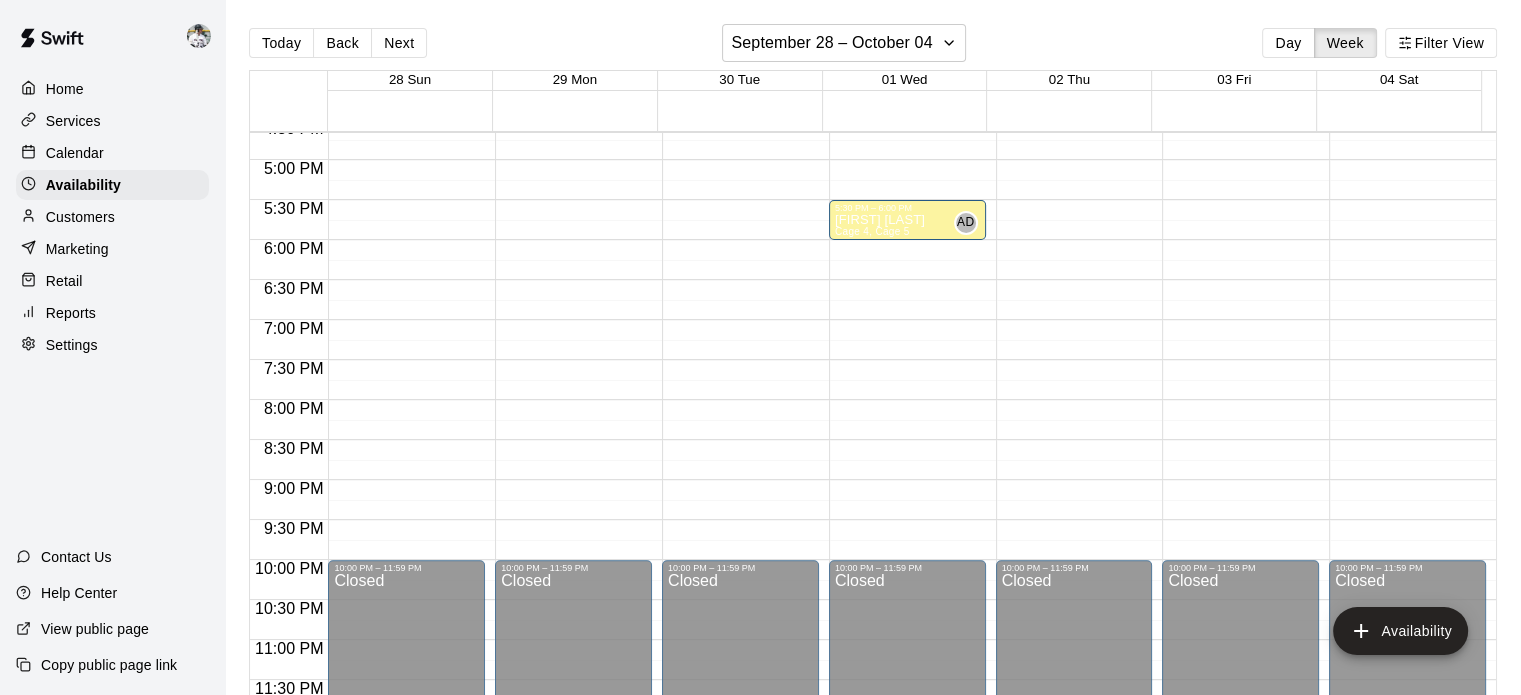 click on "Services" at bounding box center [73, 121] 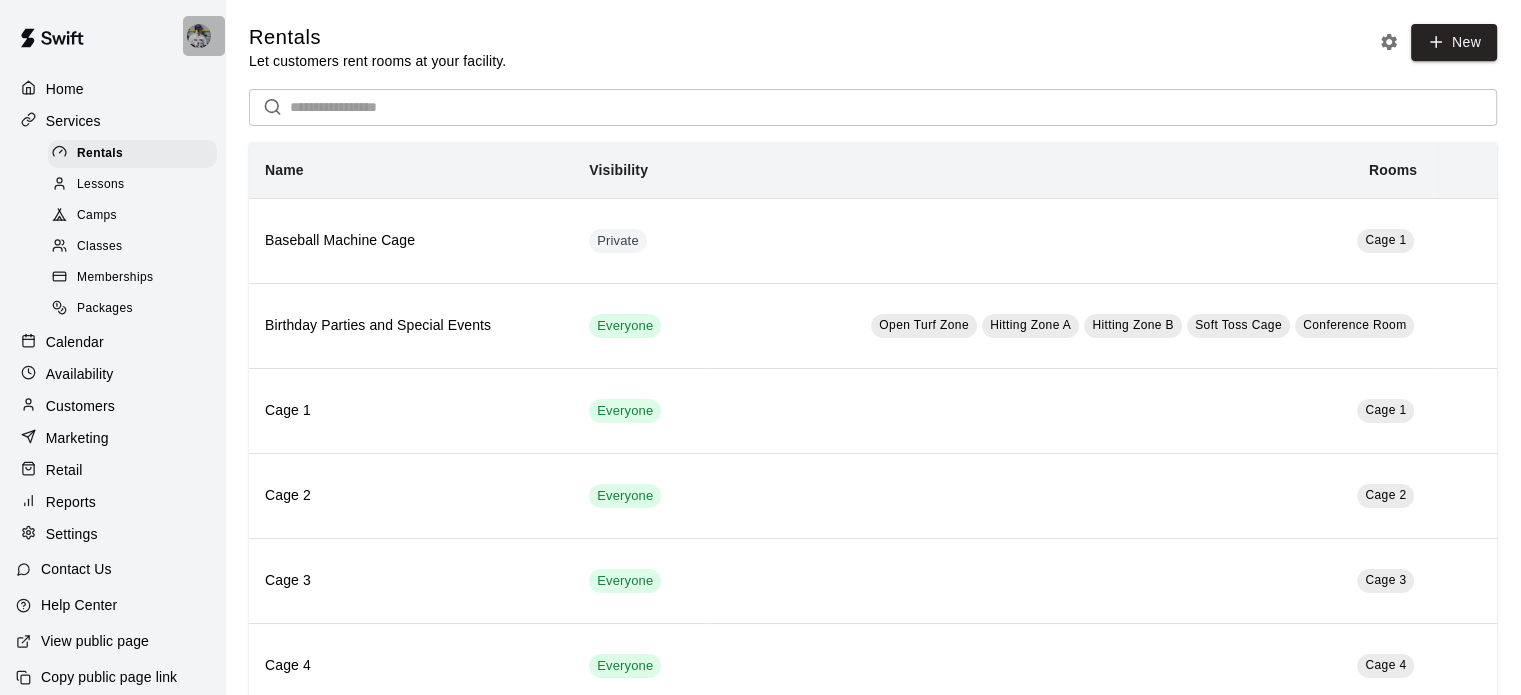 click at bounding box center [199, 36] 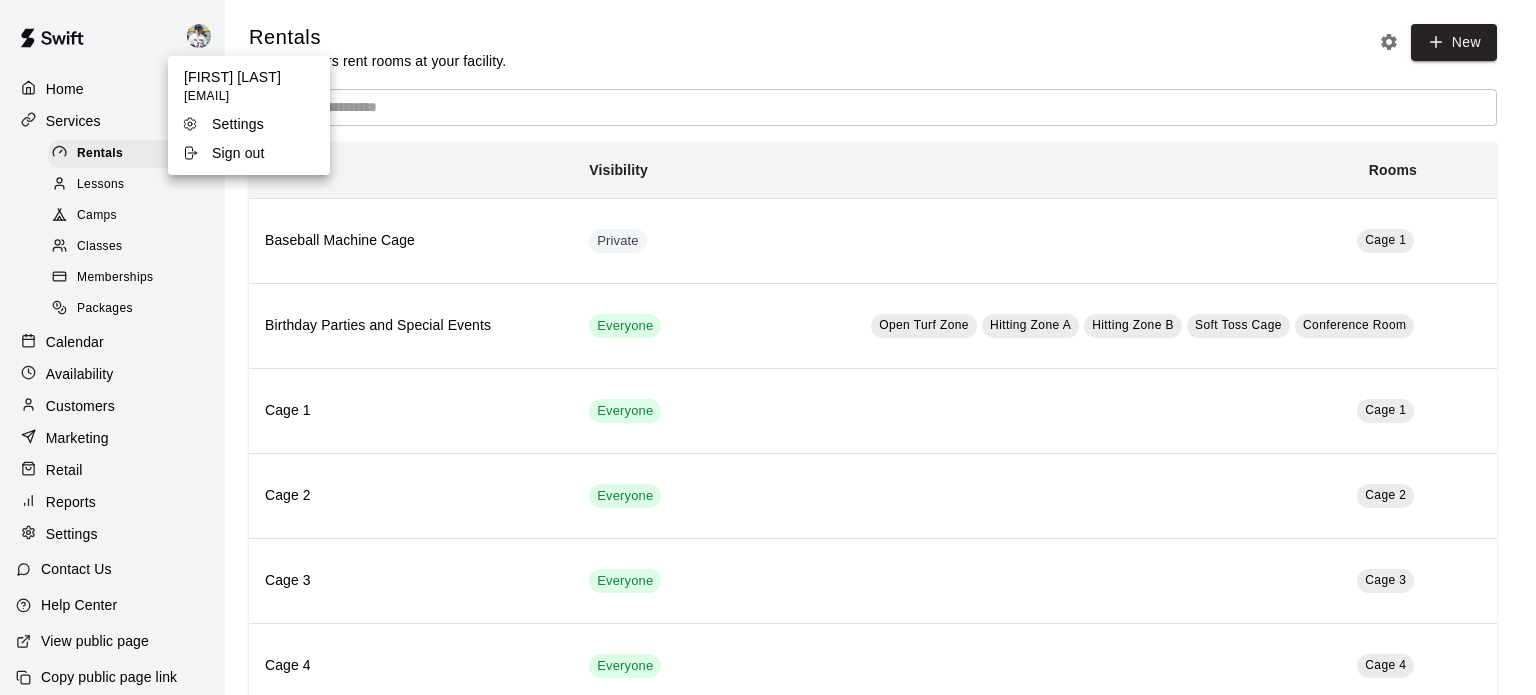 click at bounding box center (768, 347) 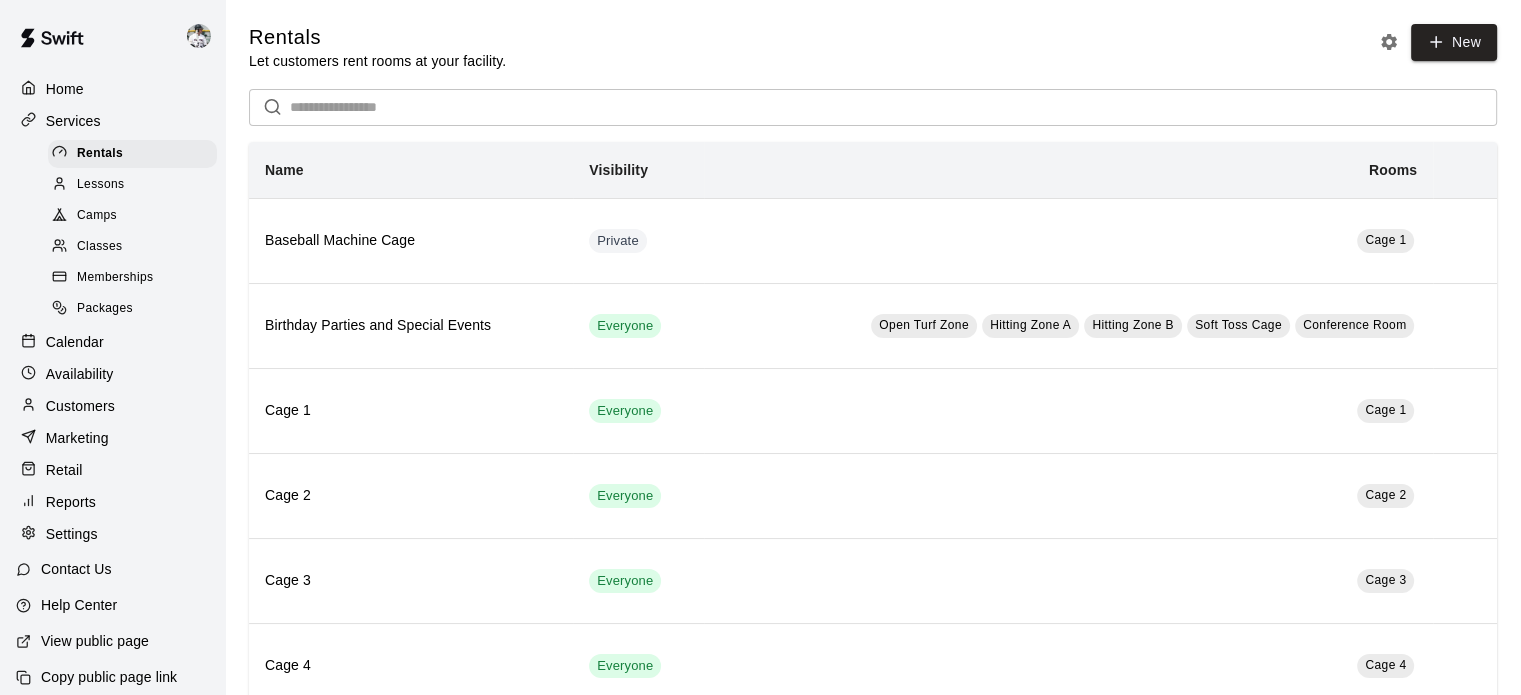 click on "Lessons" at bounding box center [101, 185] 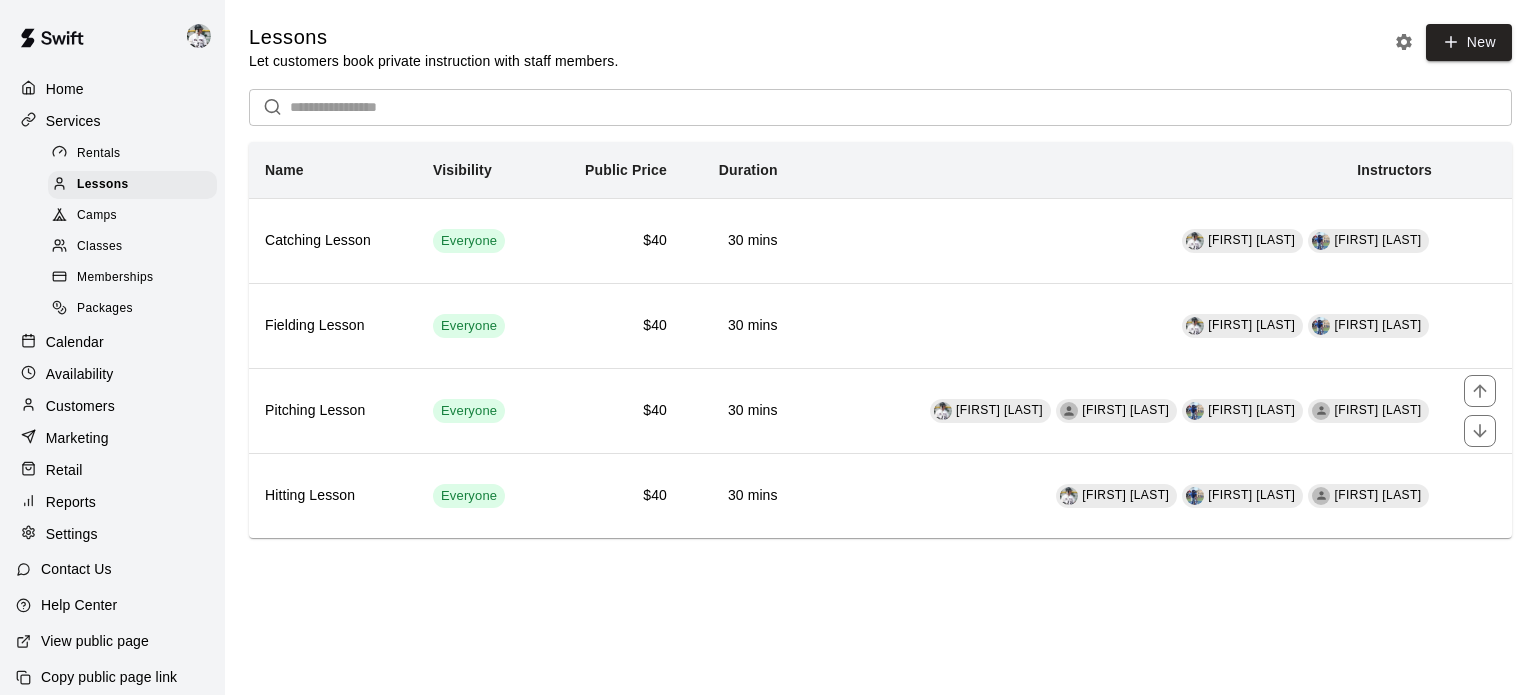 click on "Pitching Lesson" at bounding box center [333, 411] 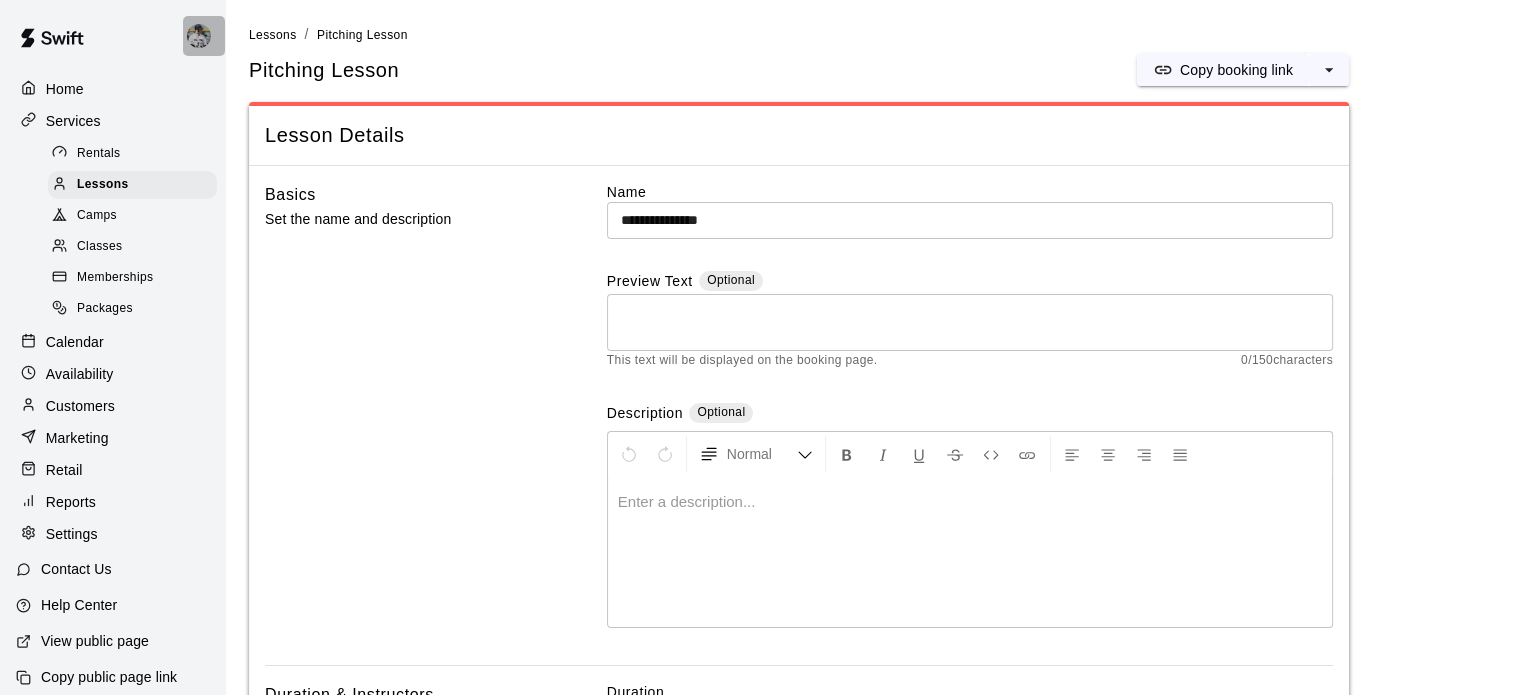 click at bounding box center (199, 36) 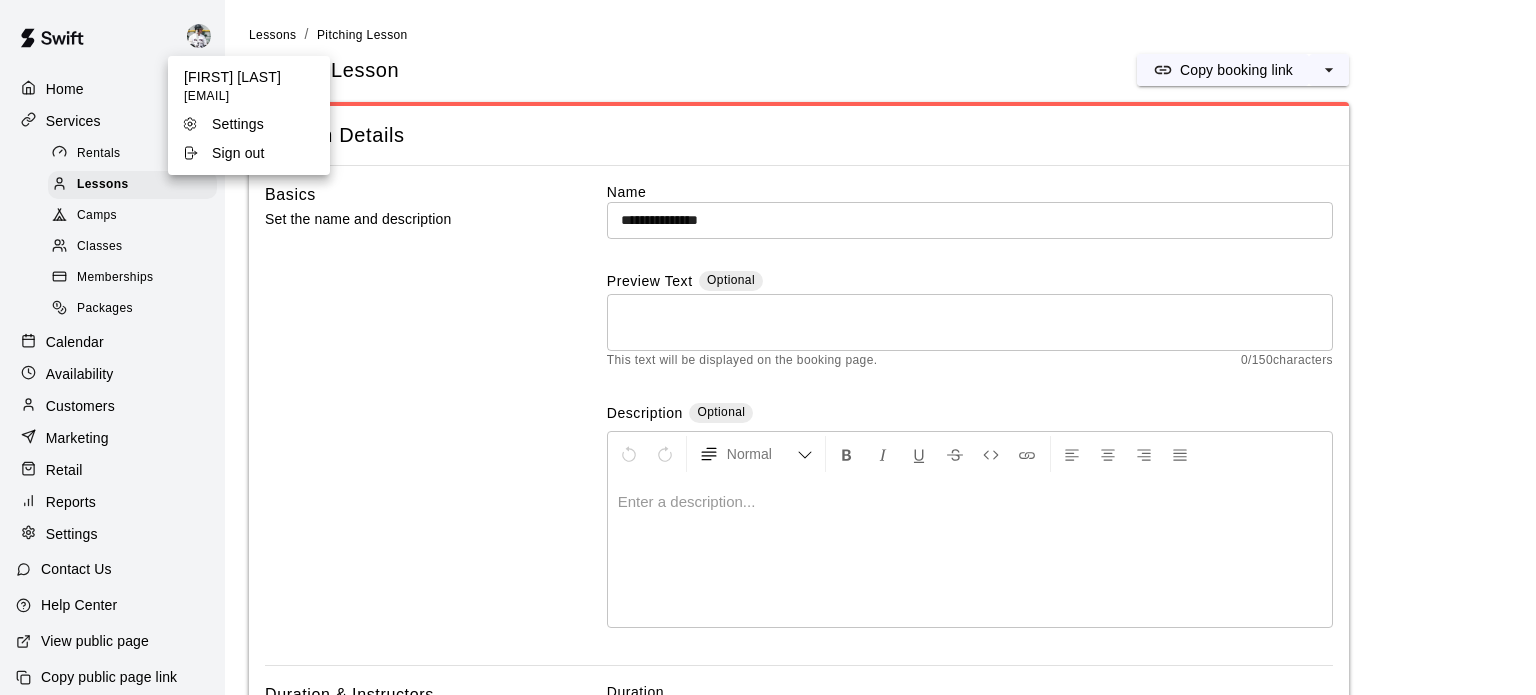 click on "Sign out" at bounding box center [249, 153] 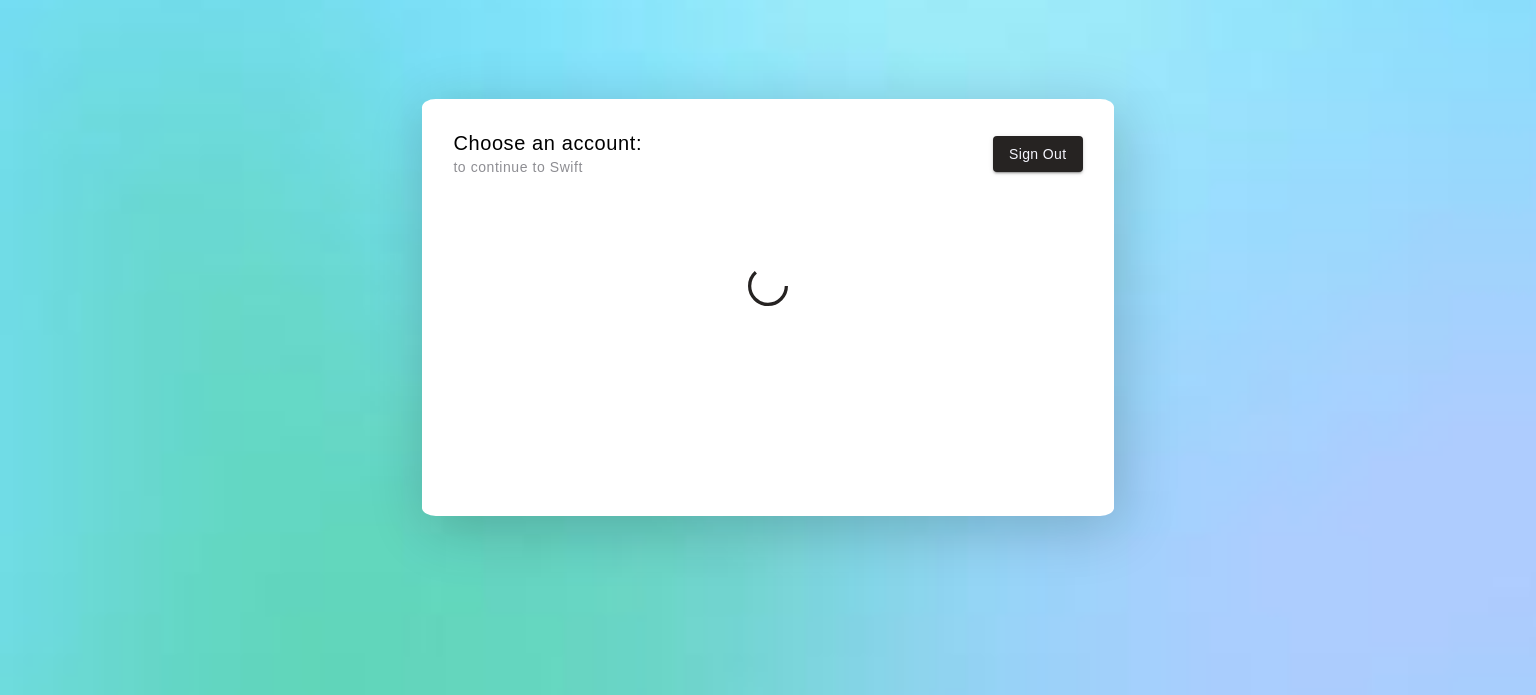 scroll, scrollTop: 0, scrollLeft: 0, axis: both 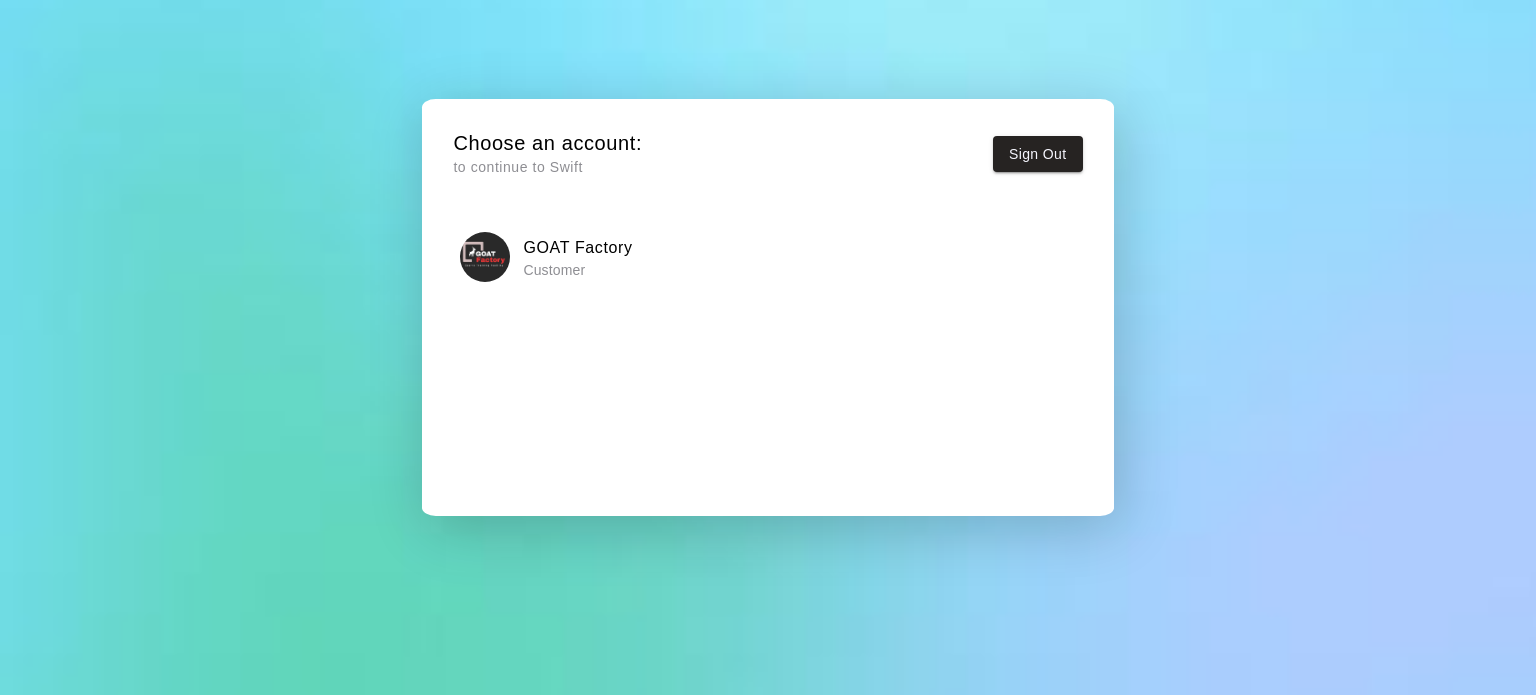 click on "GOAT Factory   Customer" at bounding box center (767, 366) 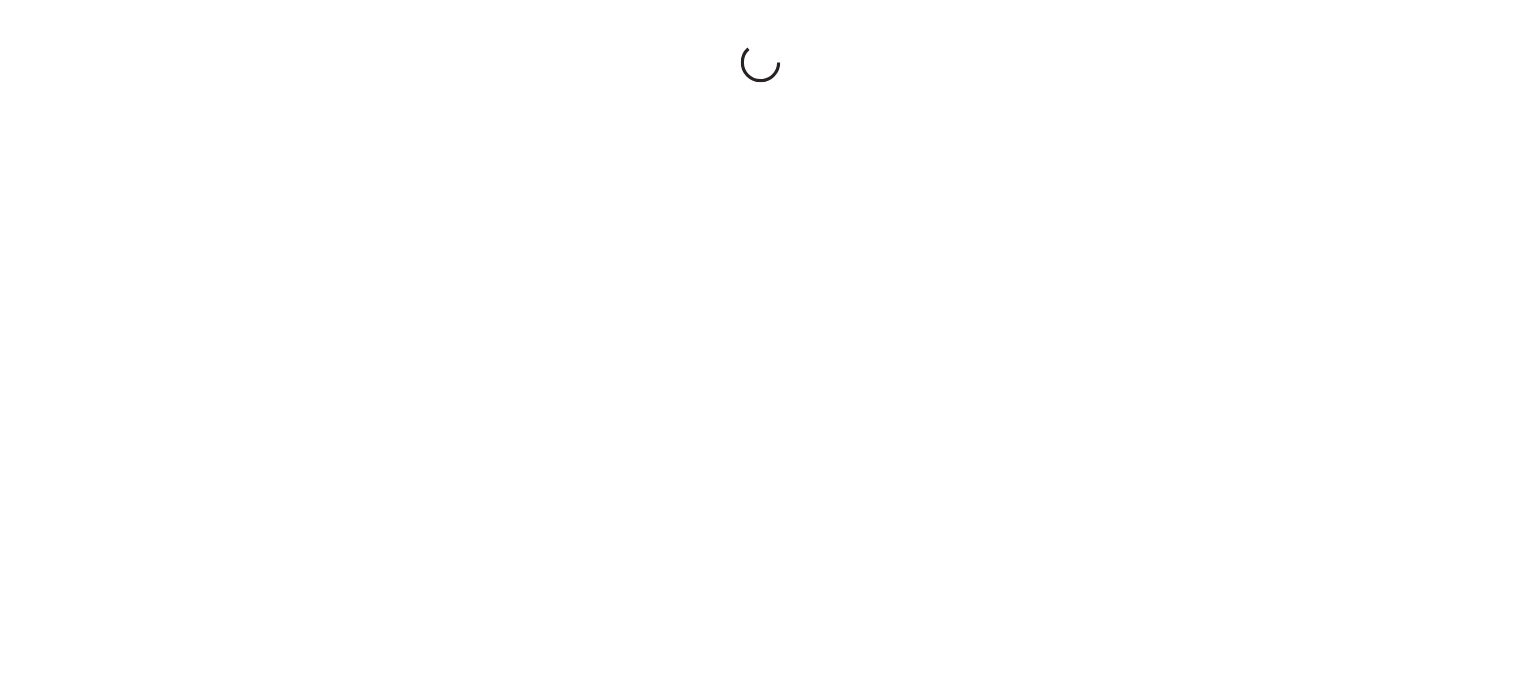 scroll, scrollTop: 0, scrollLeft: 0, axis: both 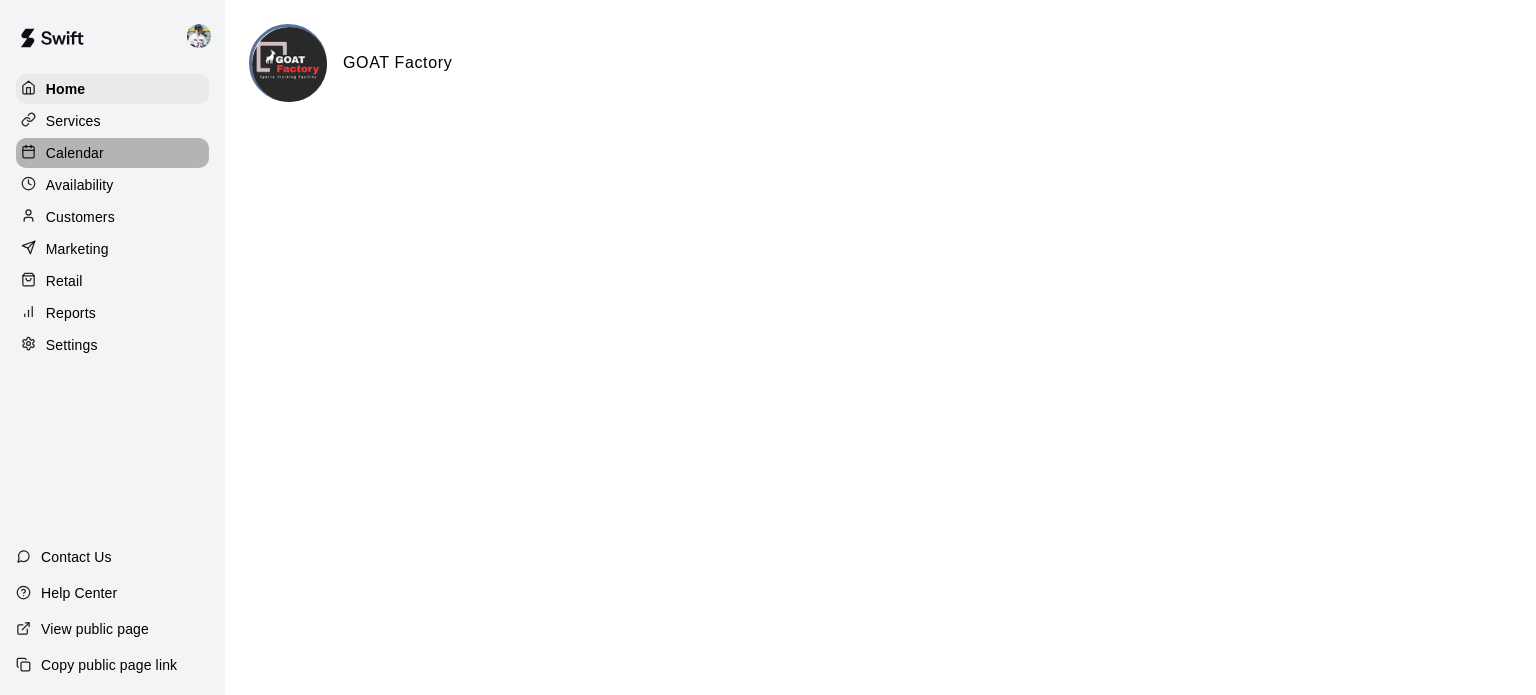 click on "Calendar" at bounding box center [75, 153] 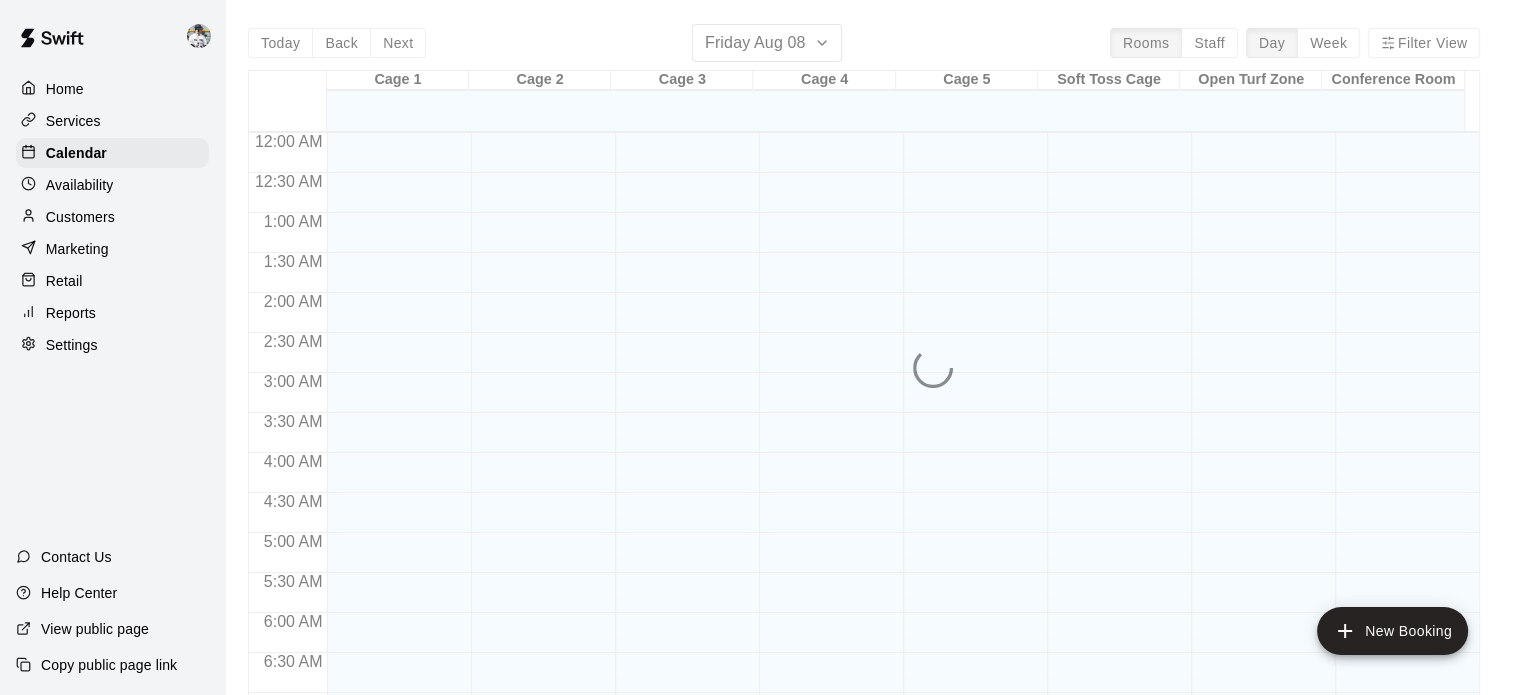 scroll, scrollTop: 1273, scrollLeft: 0, axis: vertical 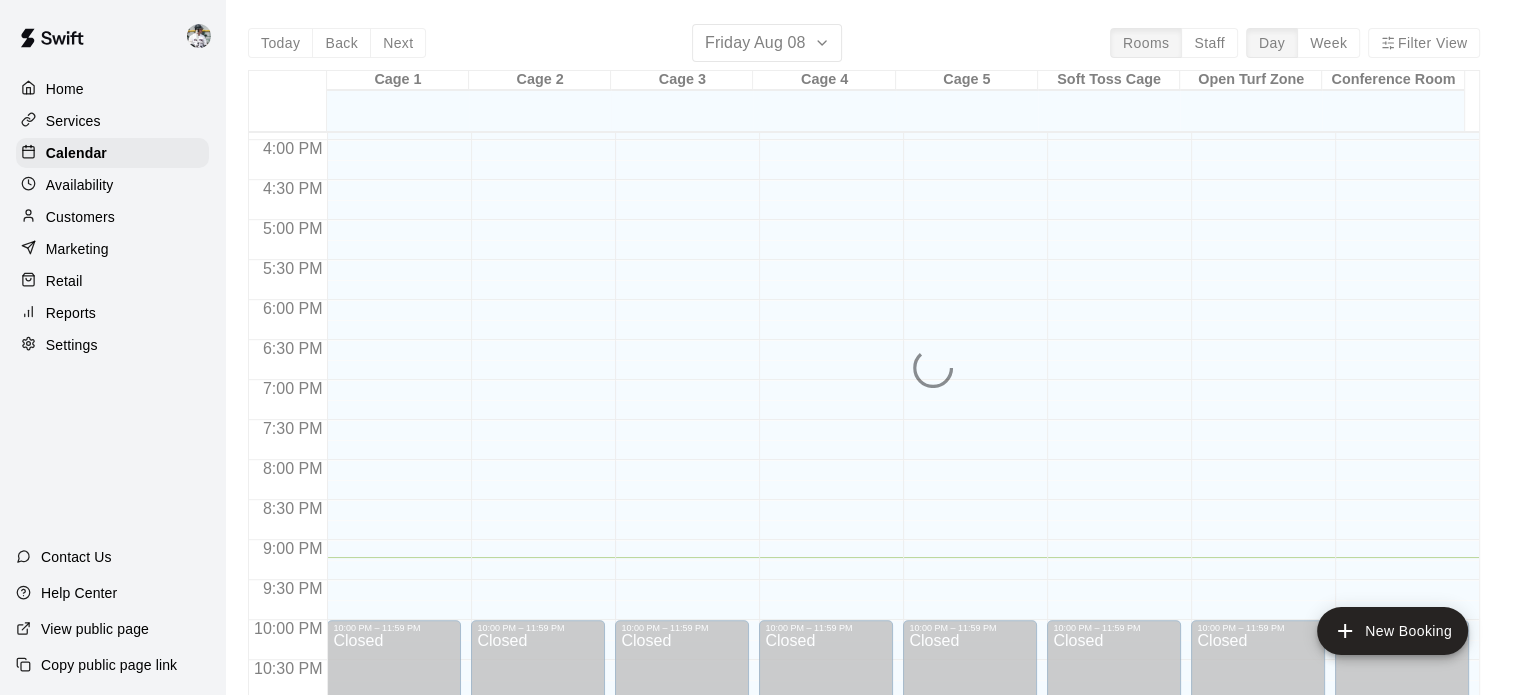 click on "Availability" at bounding box center (80, 185) 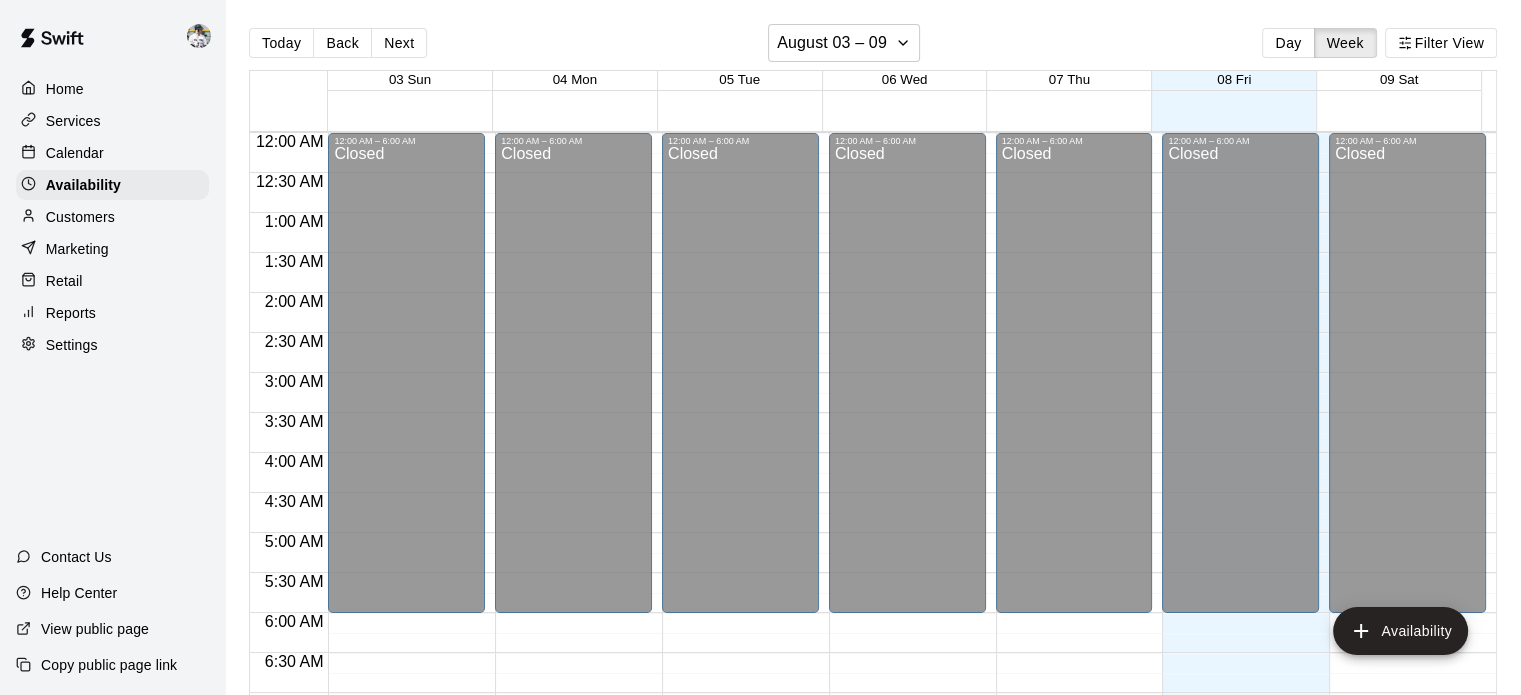 scroll, scrollTop: 1333, scrollLeft: 0, axis: vertical 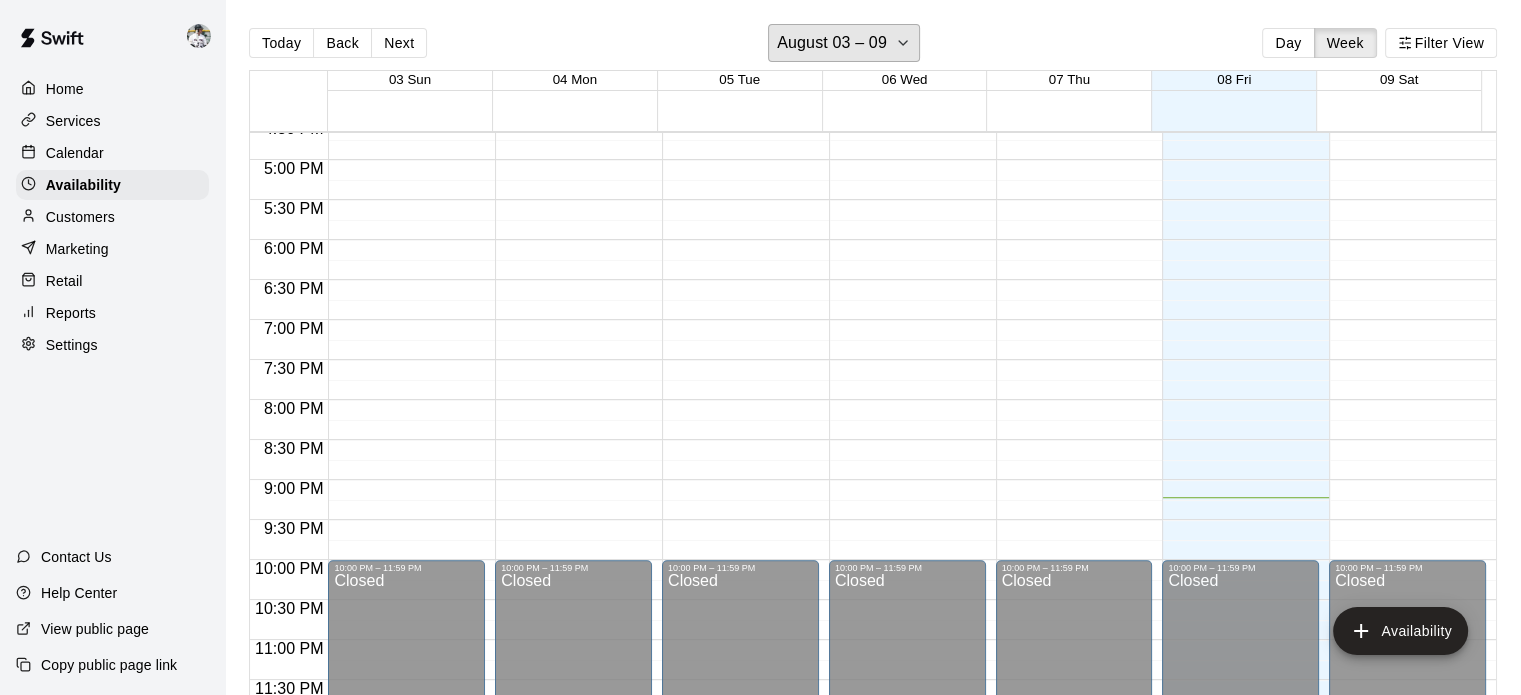 click on "August 03 – 09" at bounding box center (832, 43) 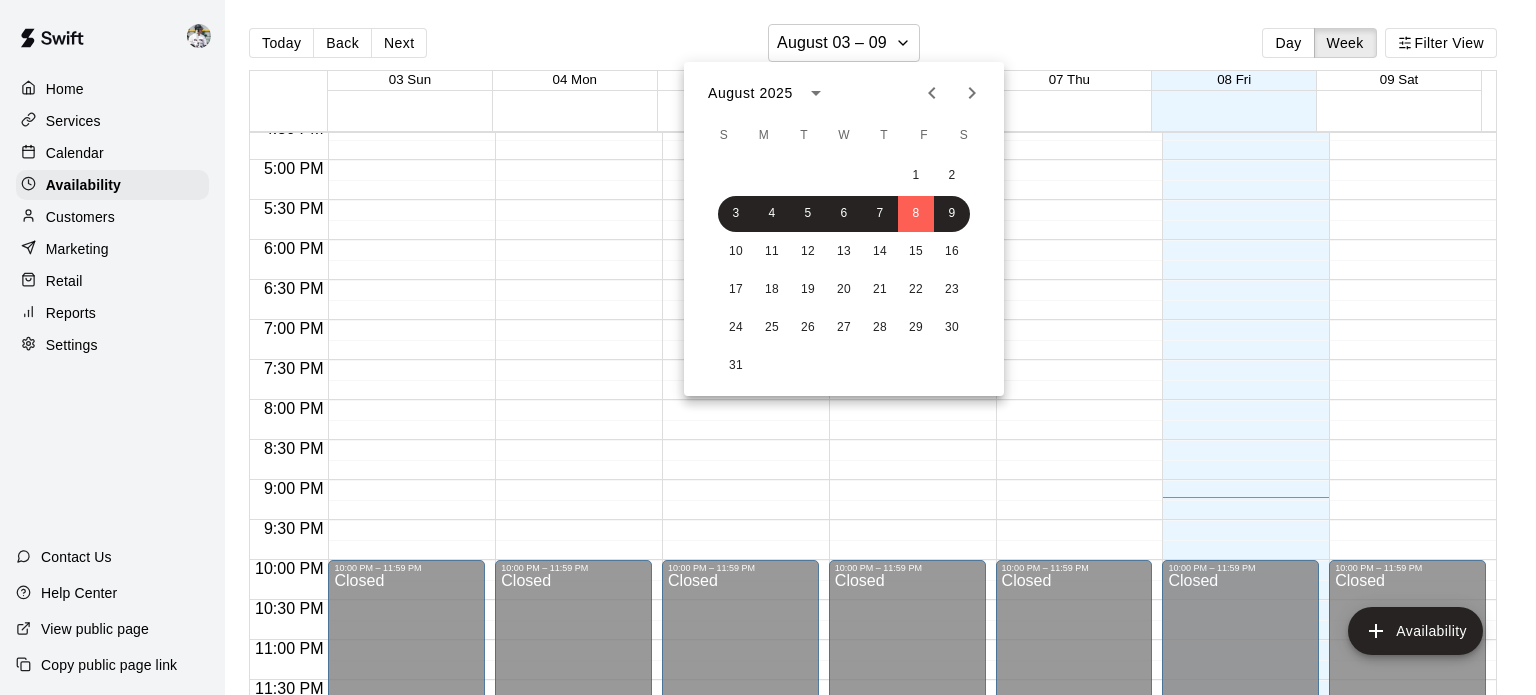 click at bounding box center (972, 93) 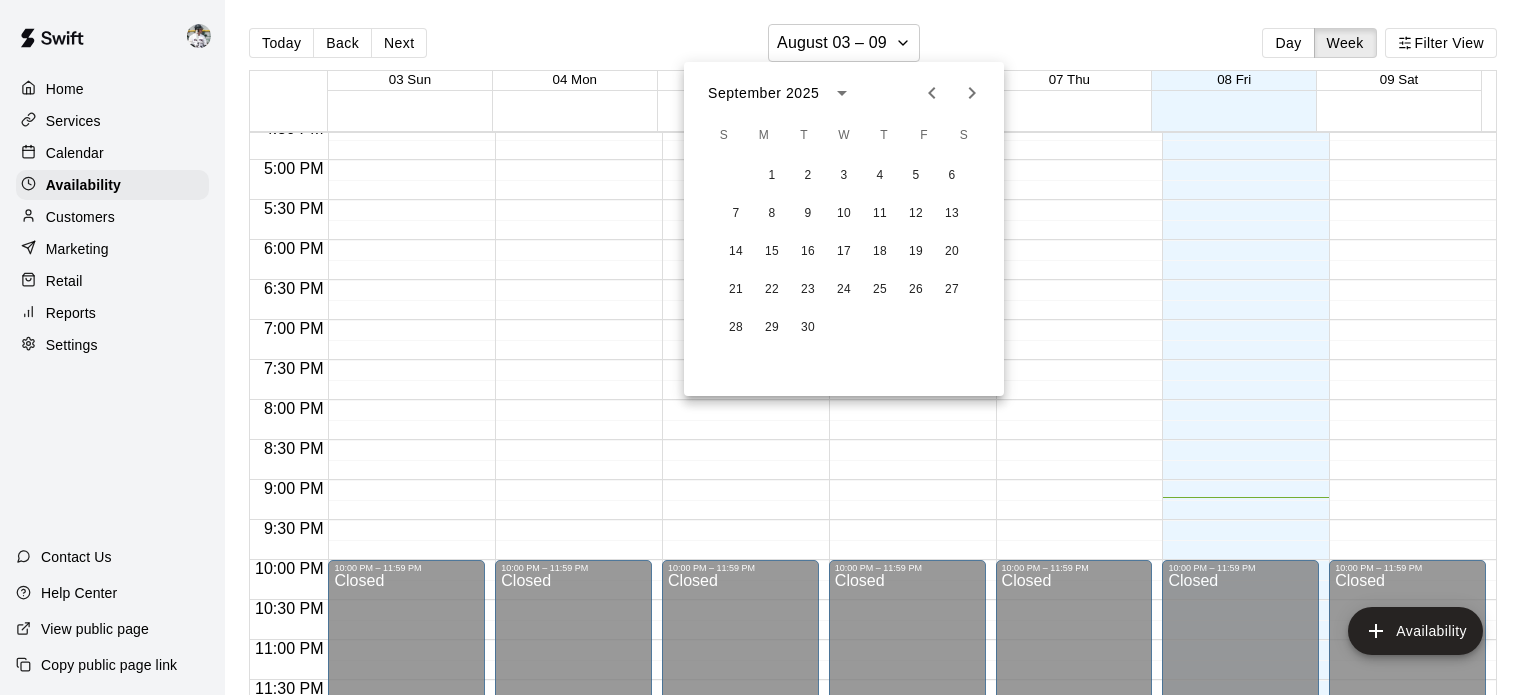 click 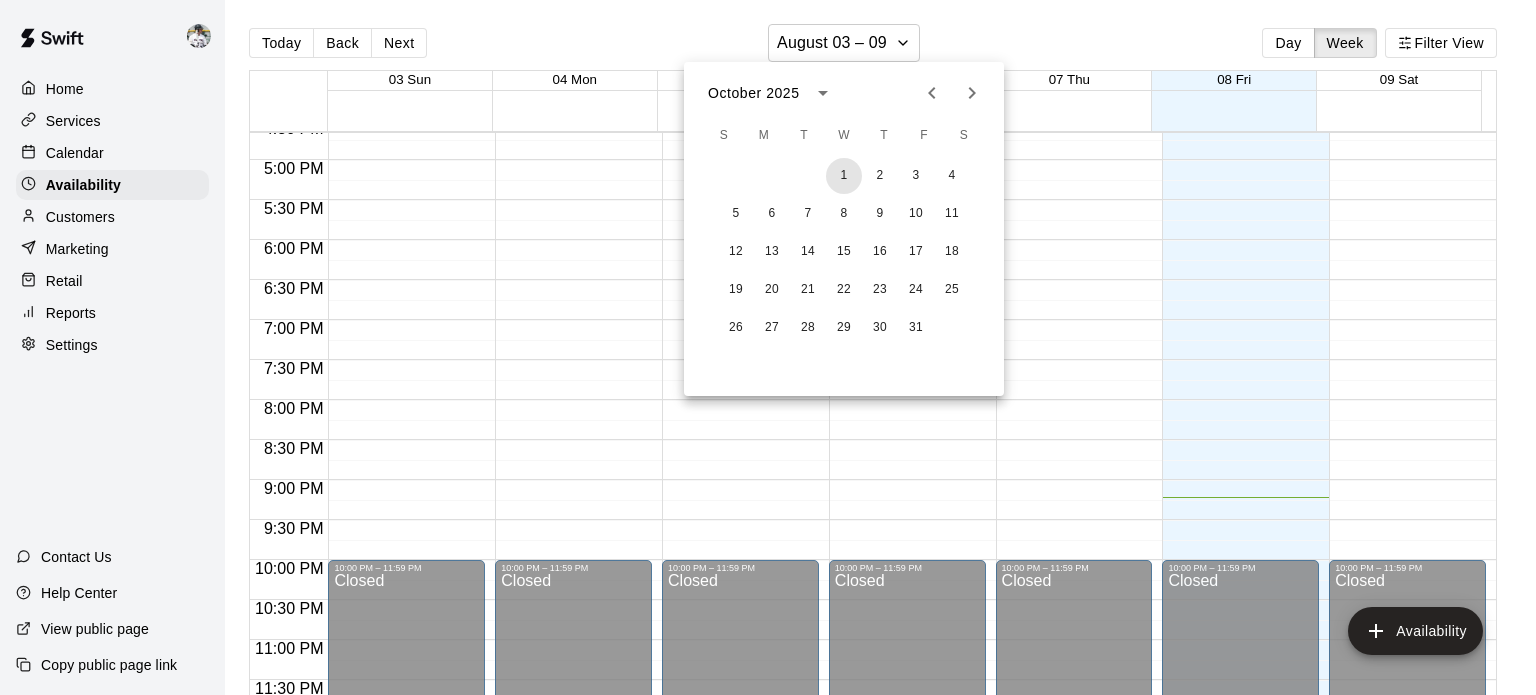click on "1" at bounding box center [844, 176] 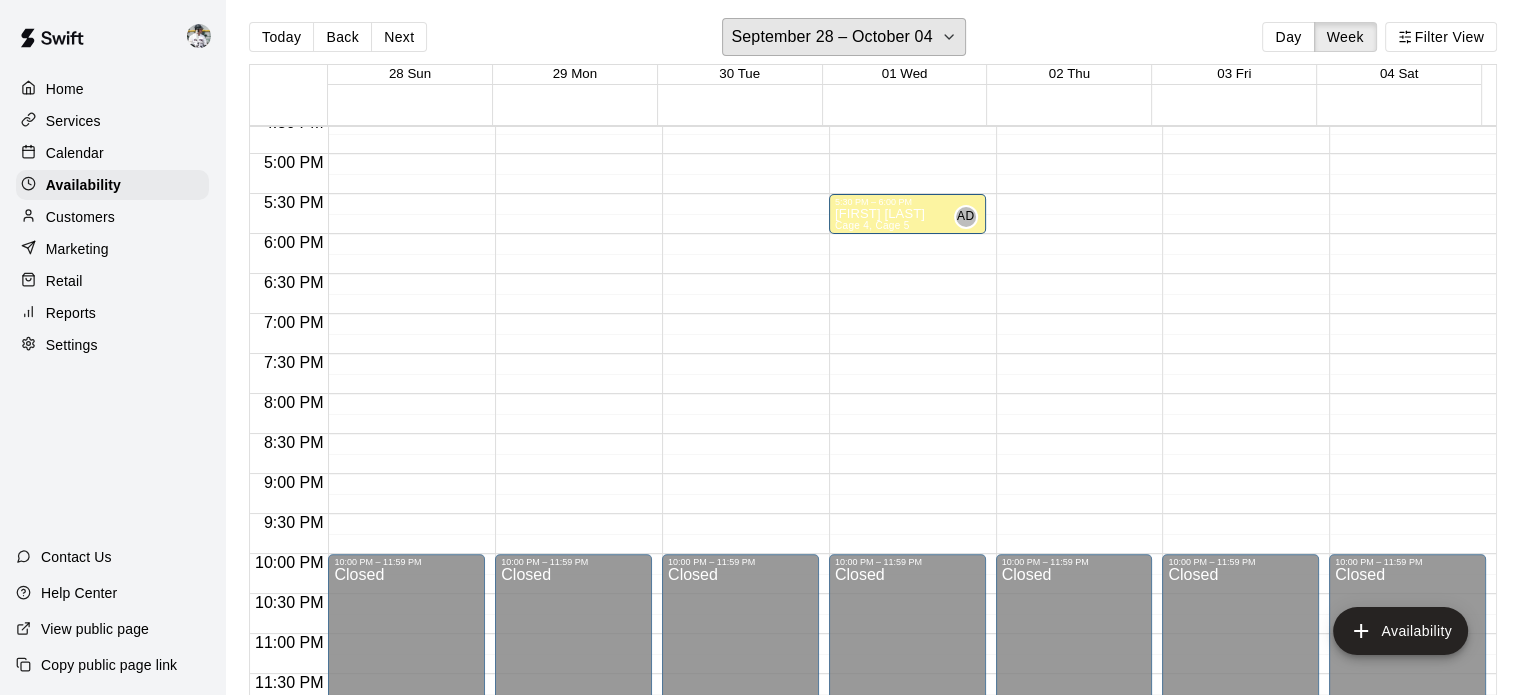 scroll, scrollTop: 4, scrollLeft: 0, axis: vertical 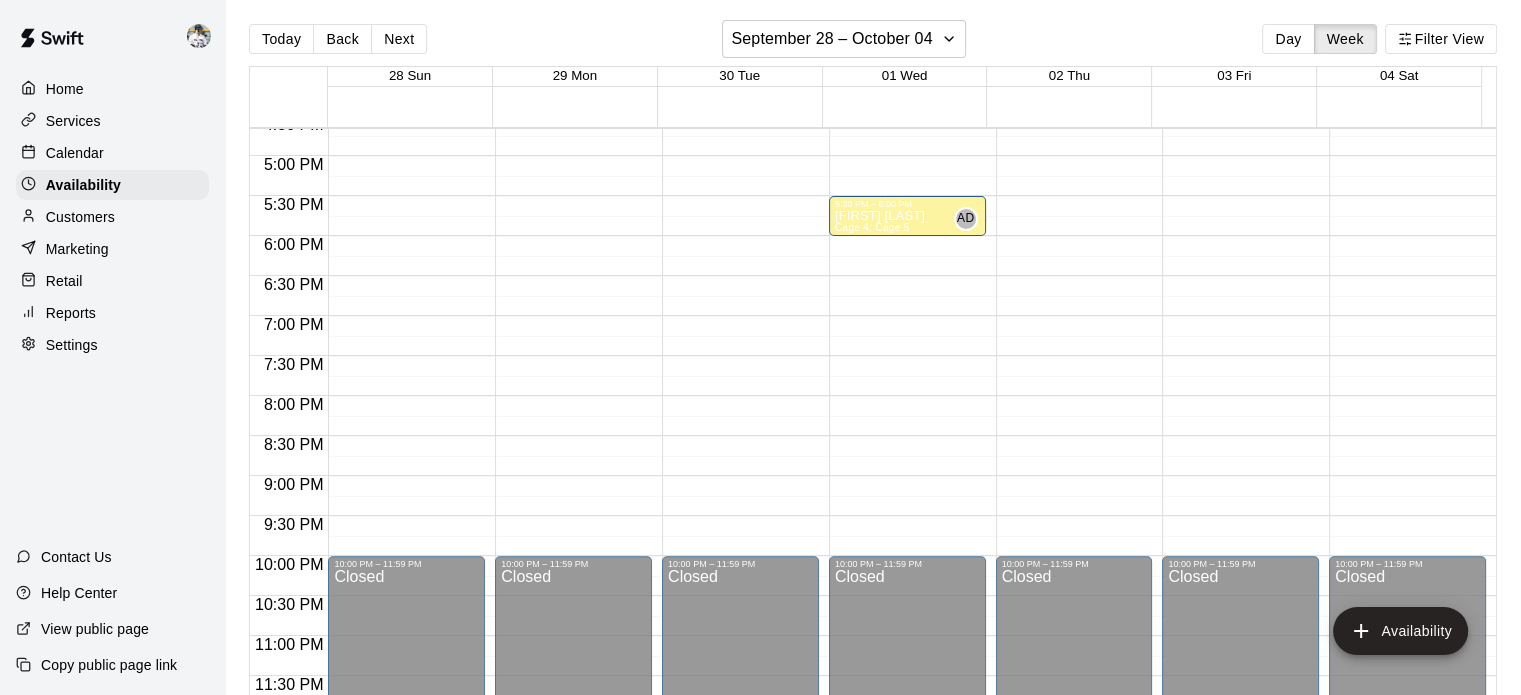 click at bounding box center (33, 121) 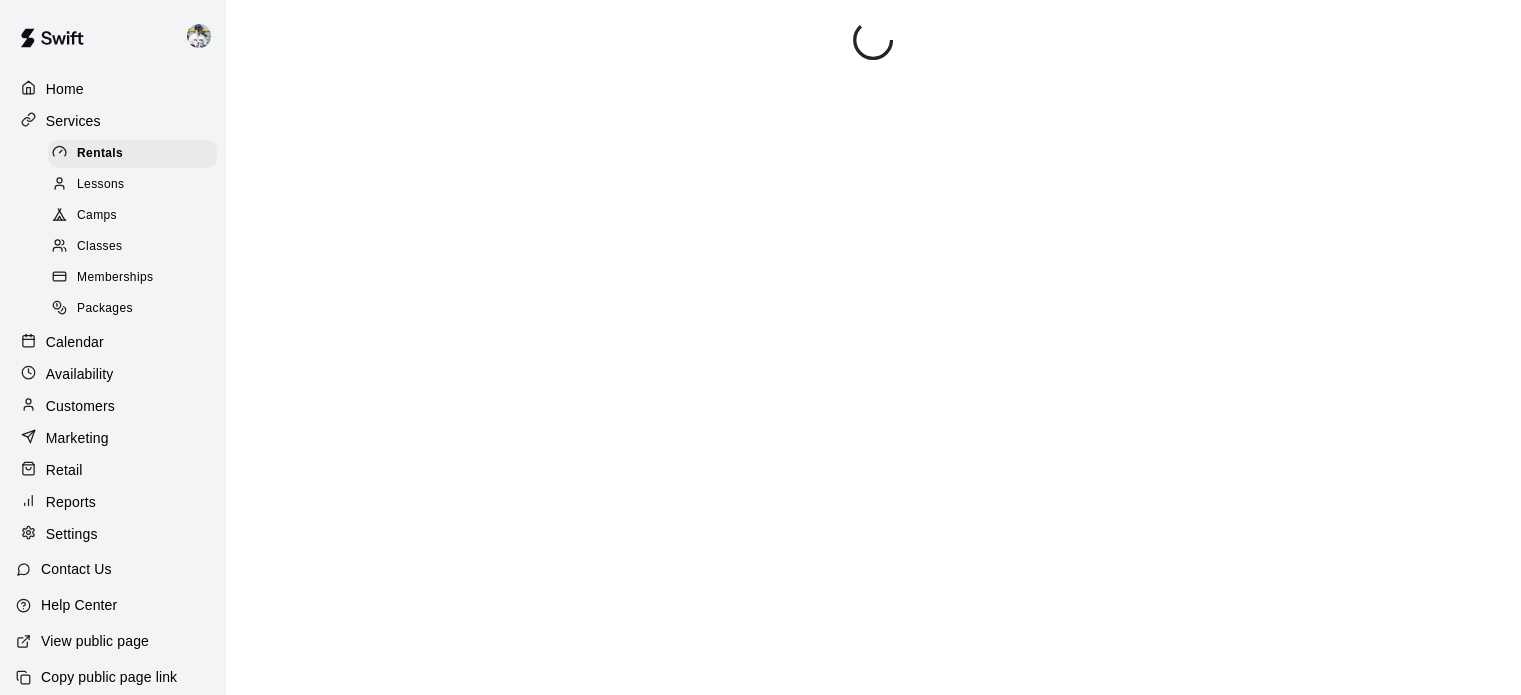 scroll, scrollTop: 0, scrollLeft: 0, axis: both 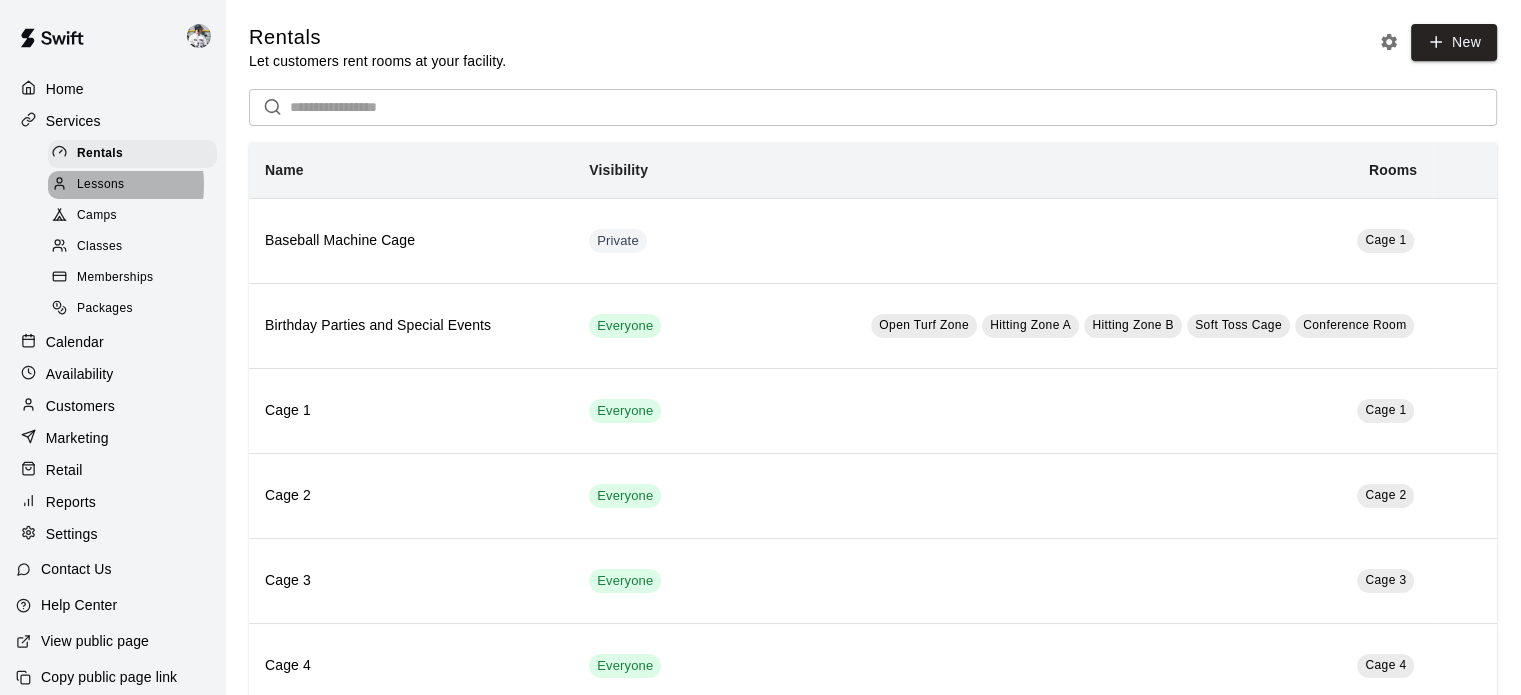 click on "Lessons" at bounding box center [101, 185] 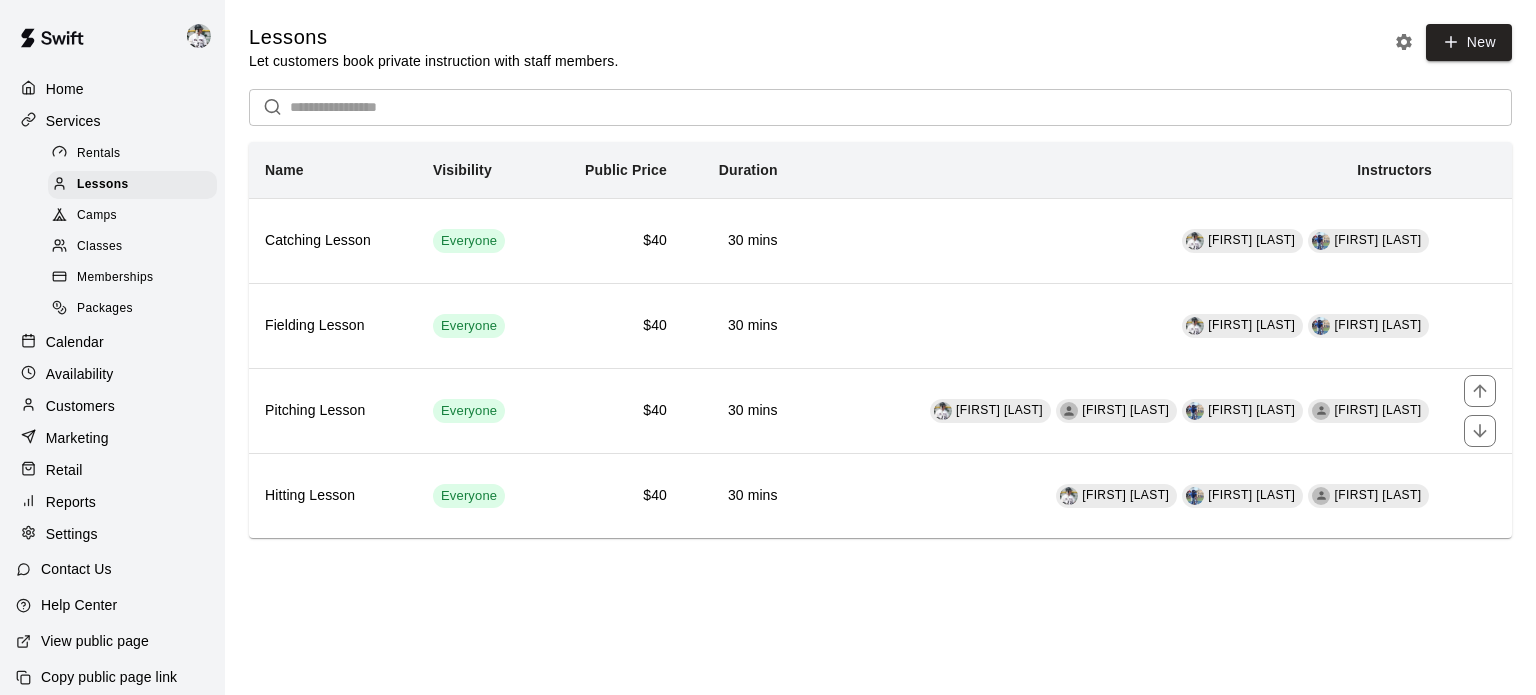 click on "Pitching Lesson" at bounding box center (333, 410) 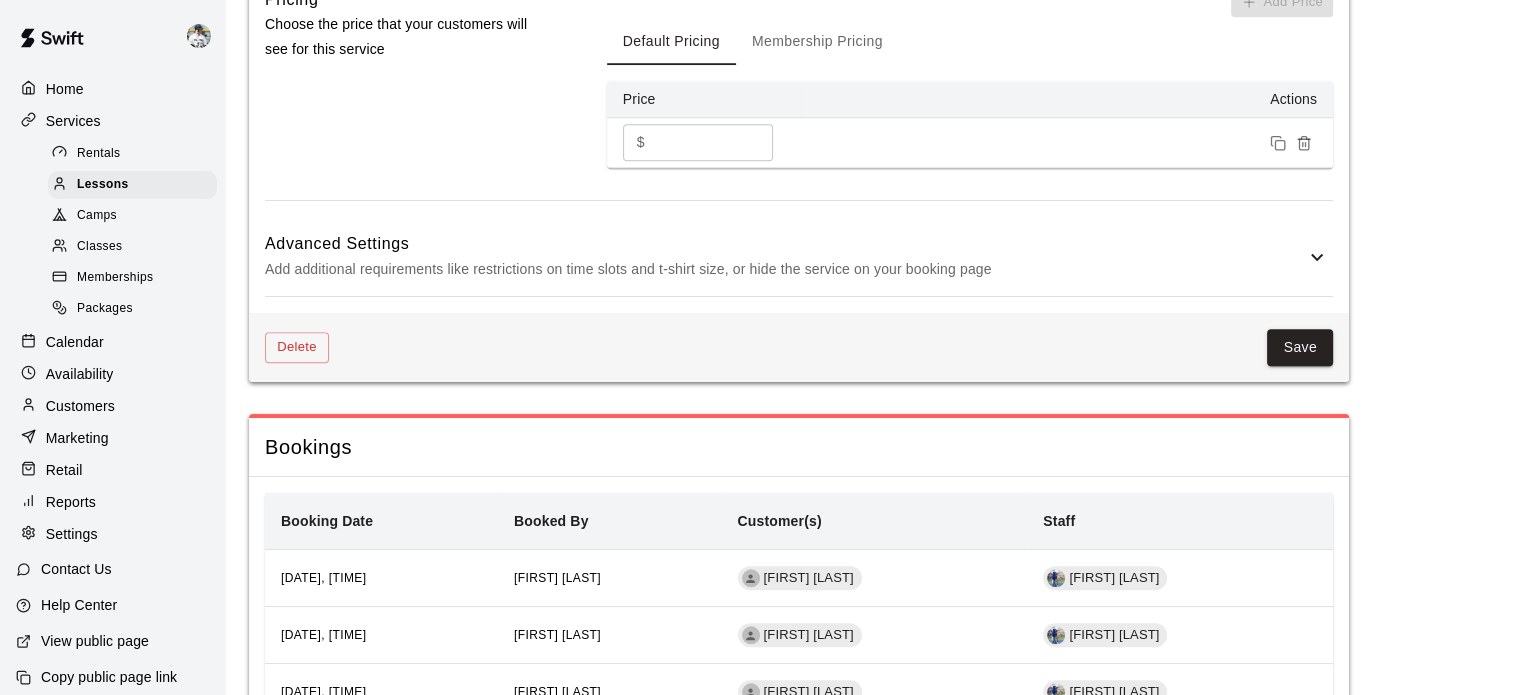 scroll, scrollTop: 1762, scrollLeft: 0, axis: vertical 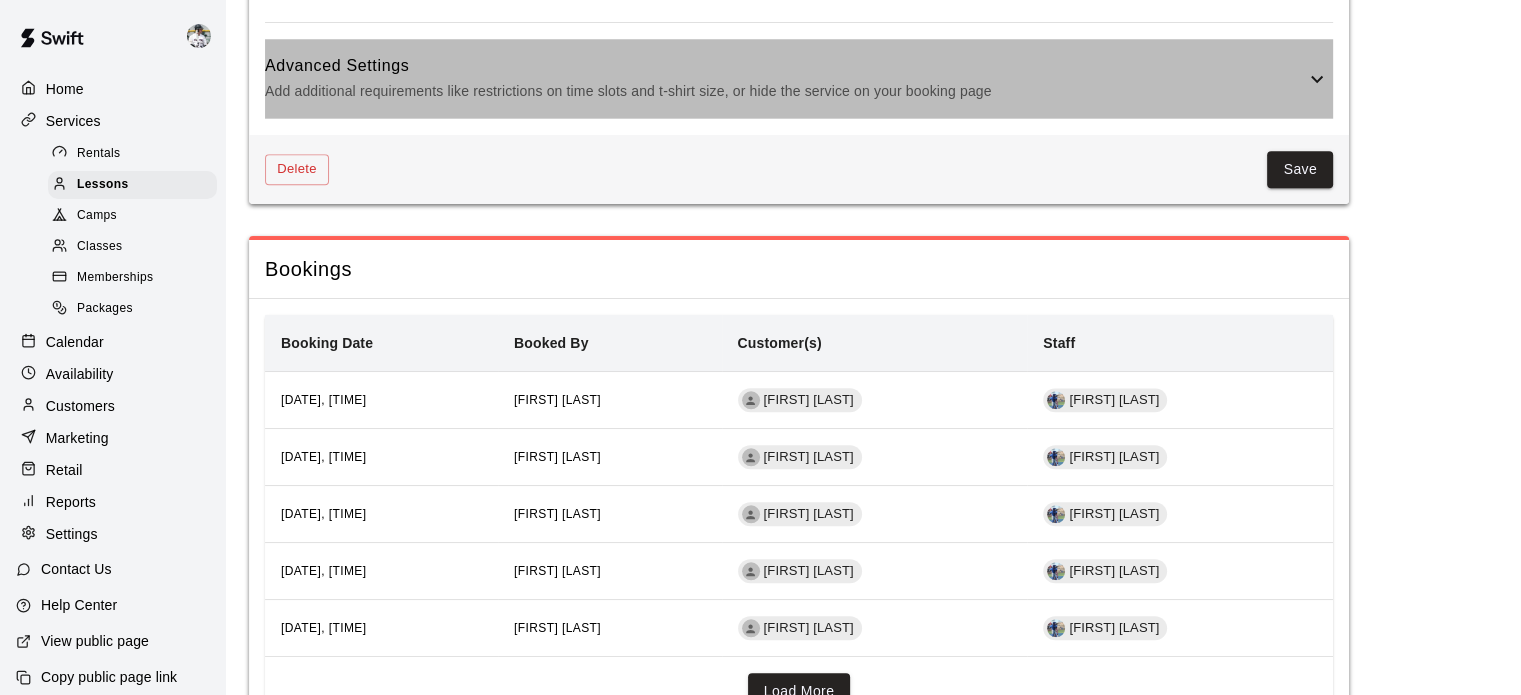 click on "Add additional requirements like restrictions on time slots and t-shirt size, or hide the service on your booking page" at bounding box center (785, 91) 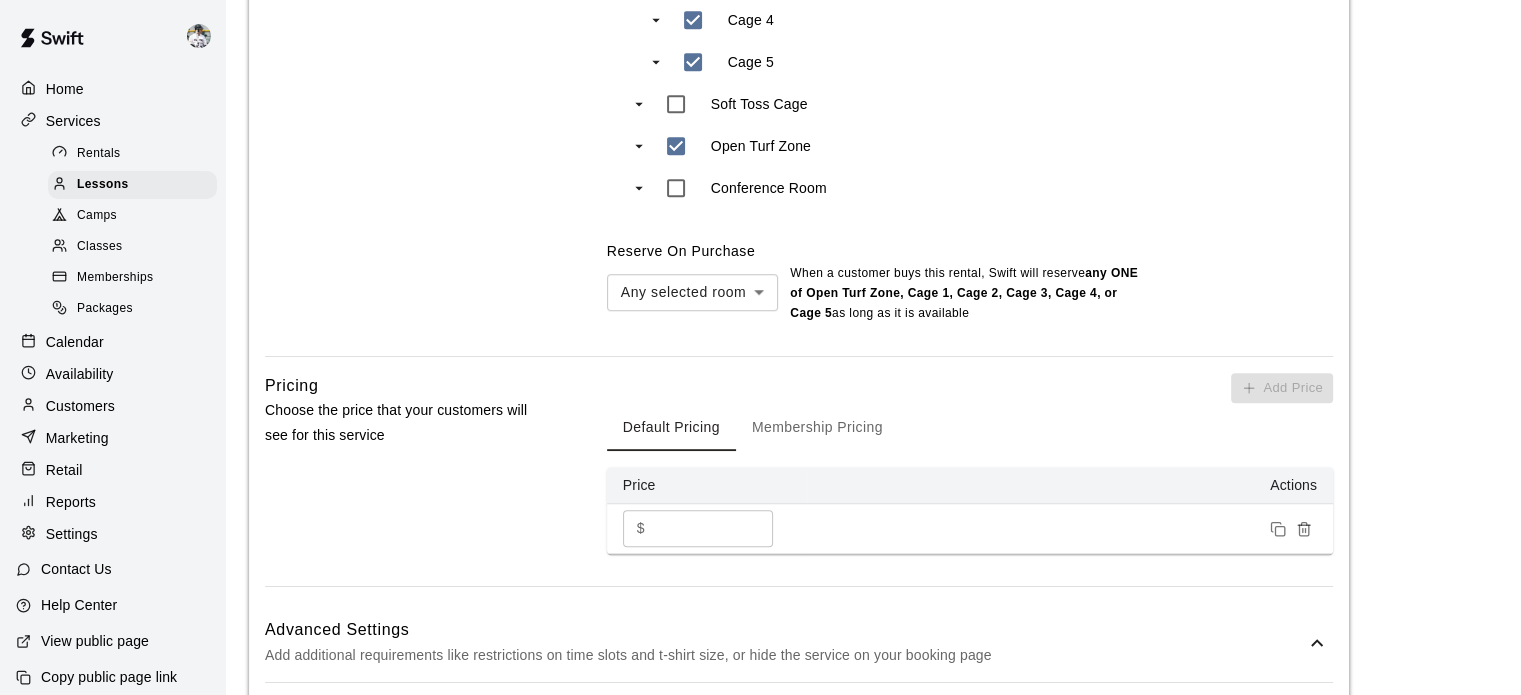 scroll, scrollTop: 0, scrollLeft: 0, axis: both 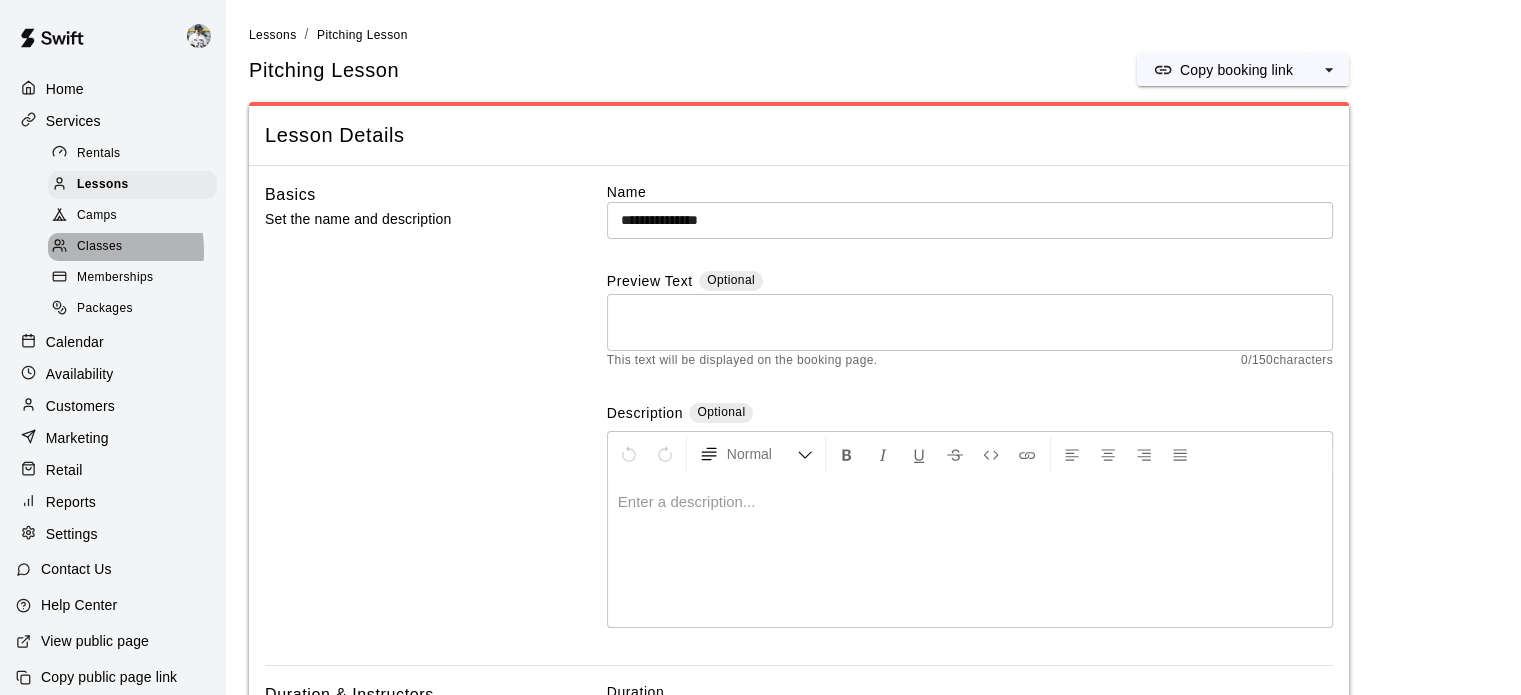 click on "Classes" at bounding box center (99, 247) 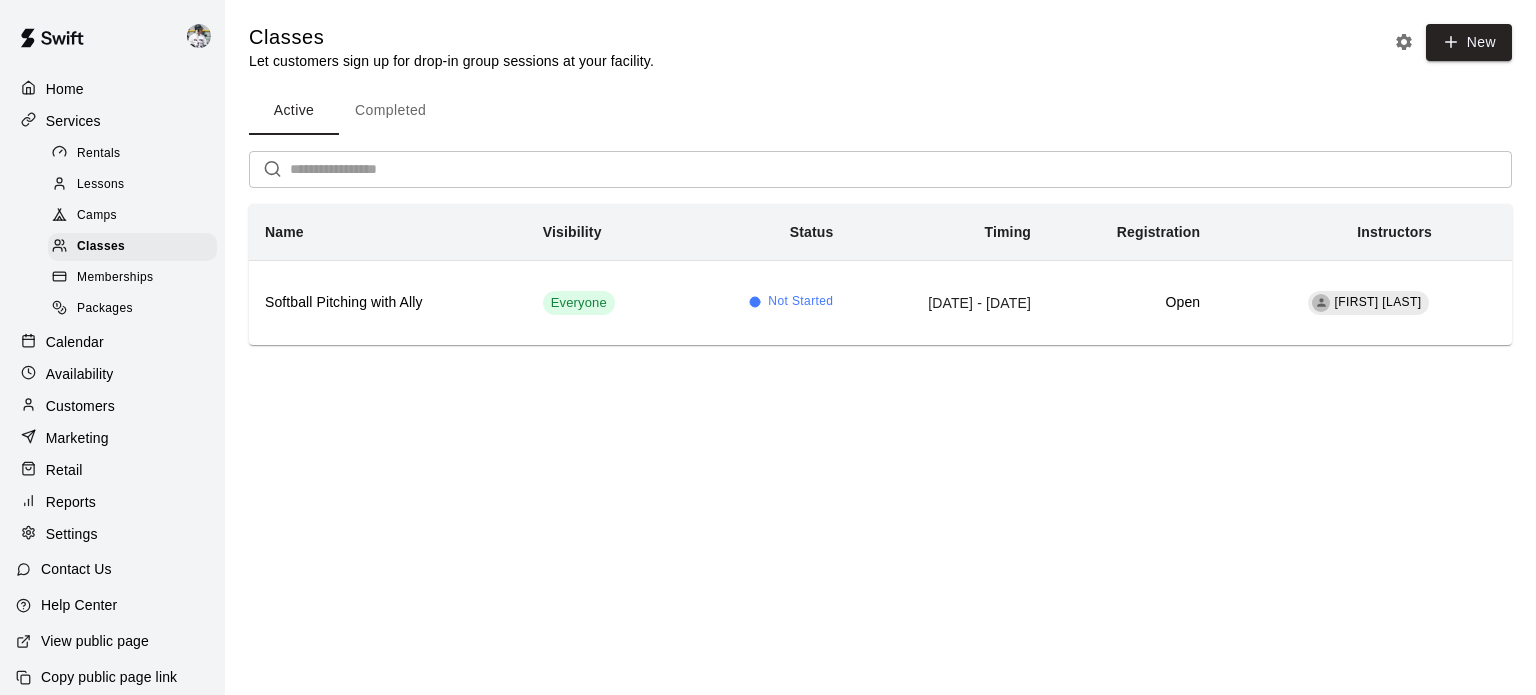 click on "Completed" at bounding box center (390, 111) 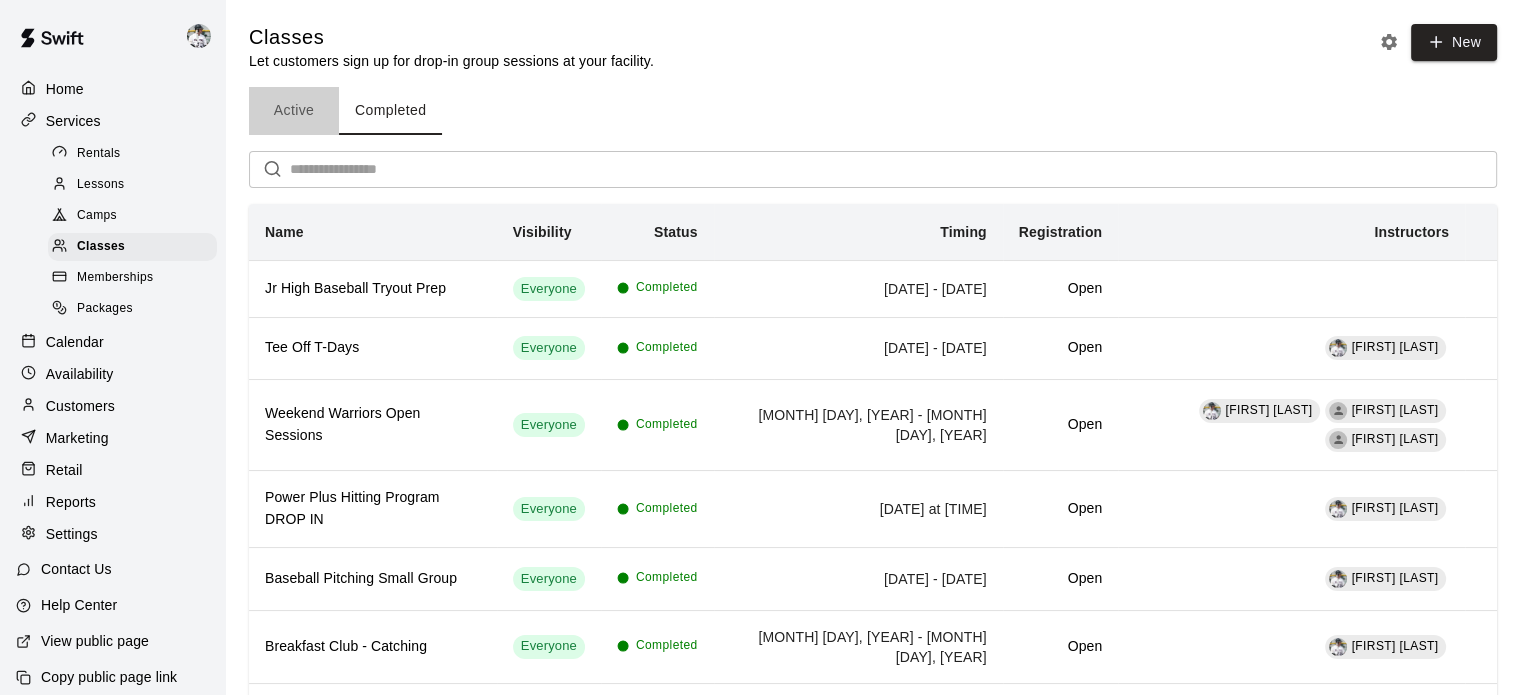 drag, startPoint x: 292, startPoint y: 114, endPoint x: 272, endPoint y: 113, distance: 20.024984 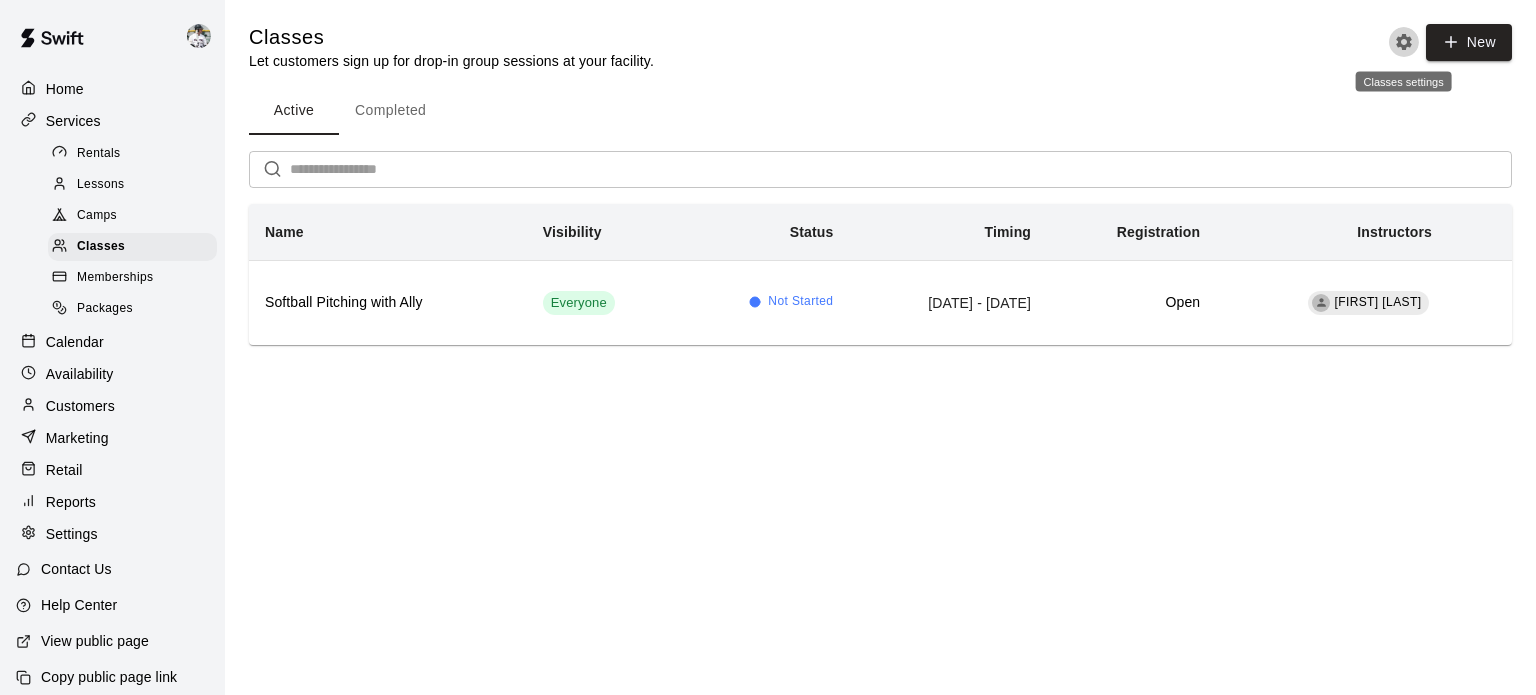click 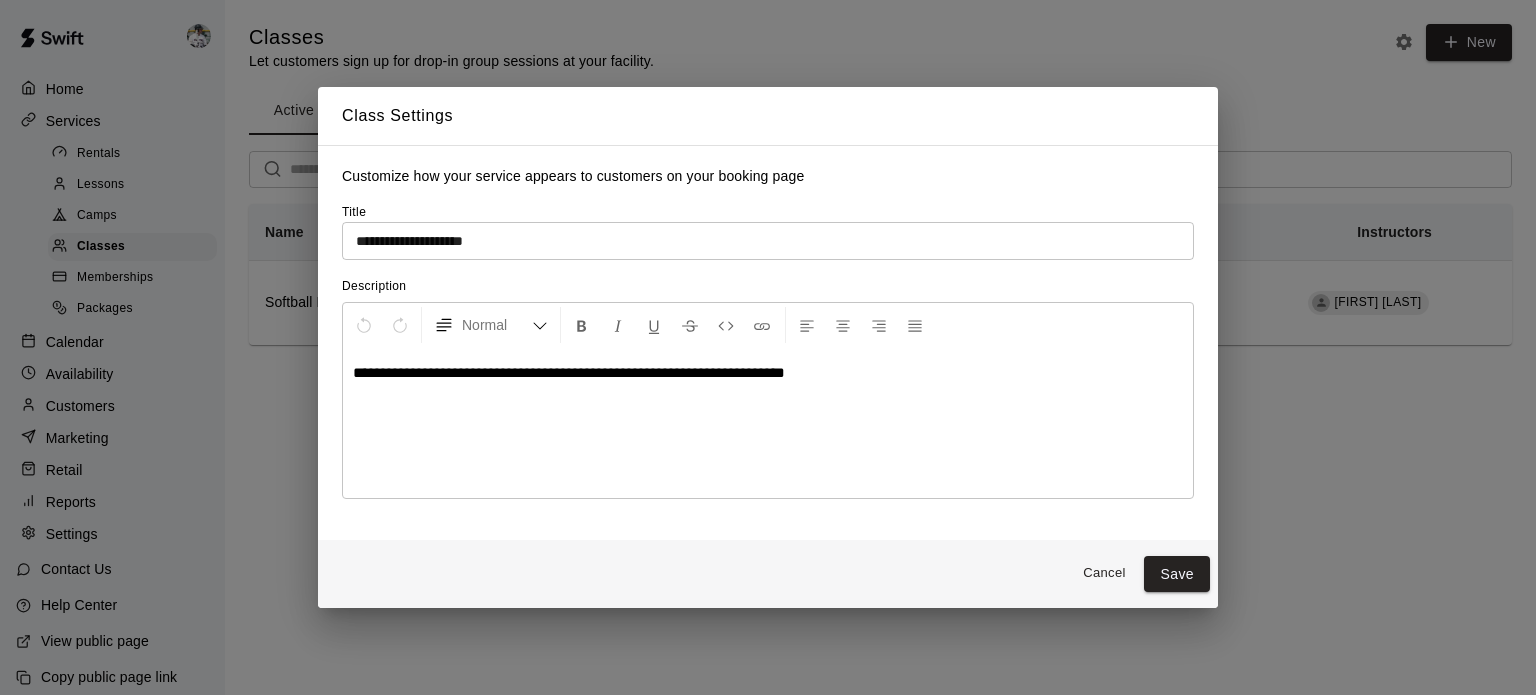 click on "**********" at bounding box center [768, 347] 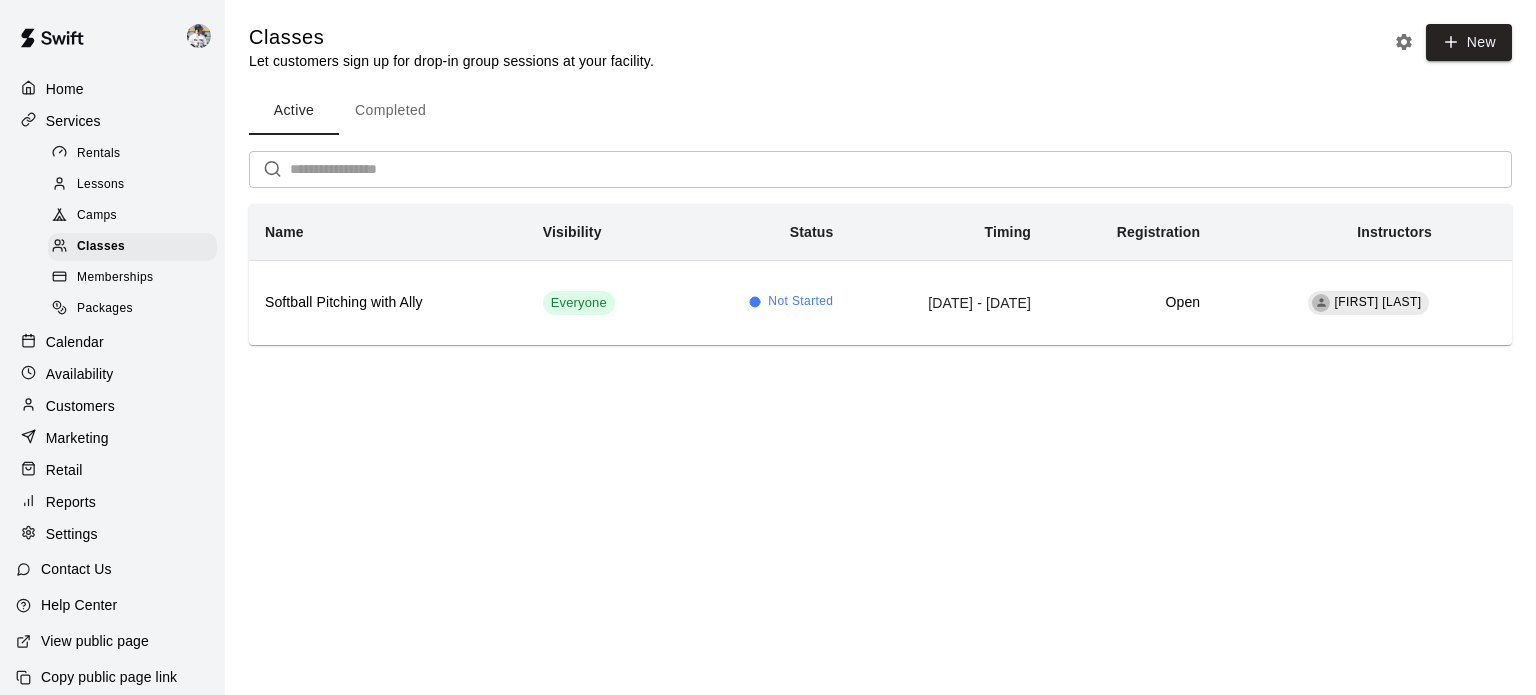 click on "Lessons" at bounding box center [101, 185] 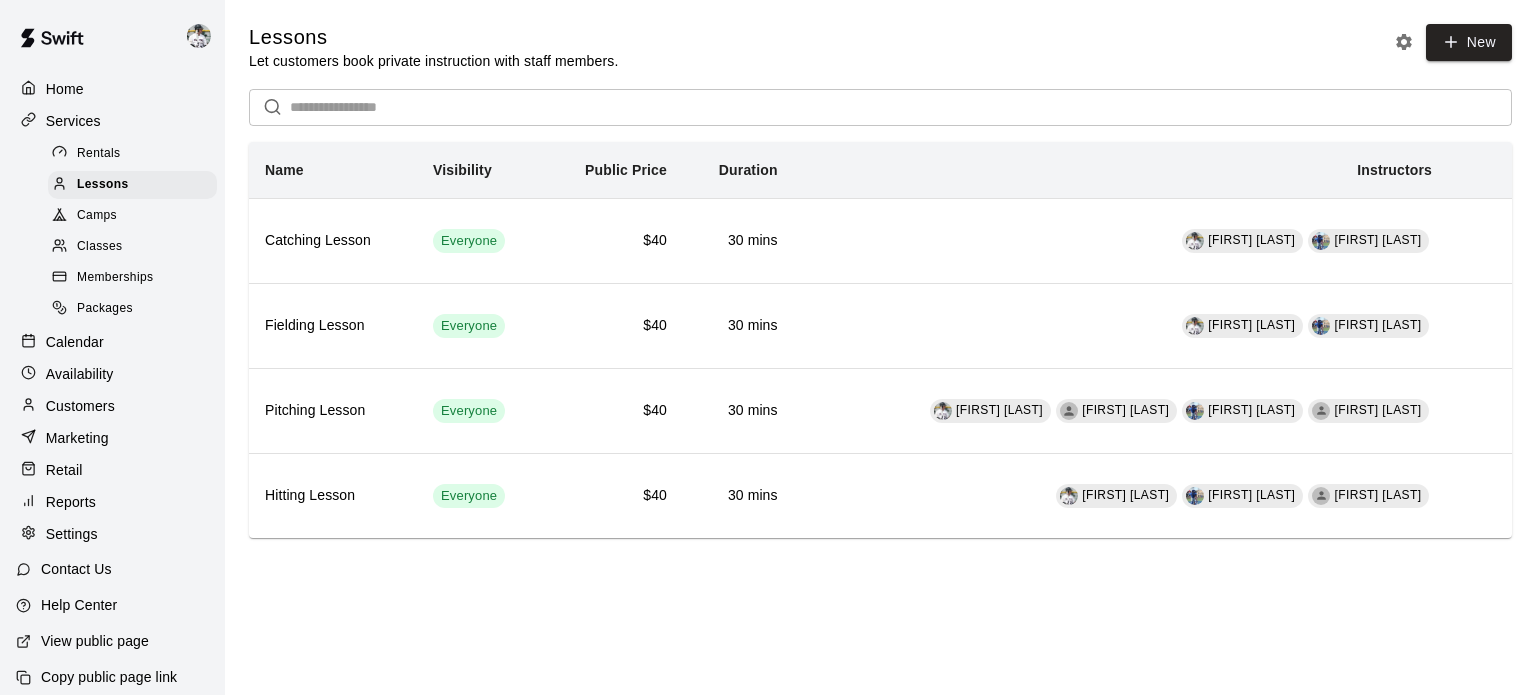 click 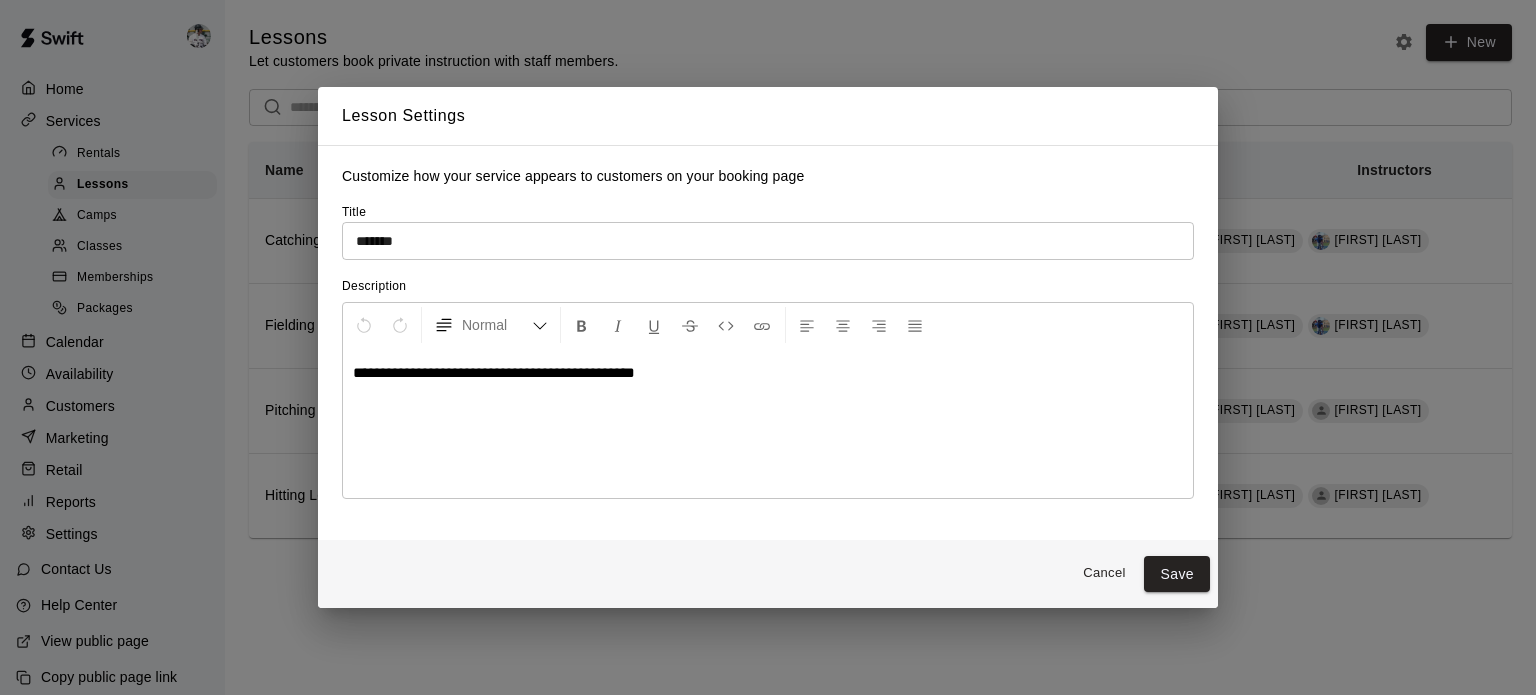 click on "Save" at bounding box center (1177, 574) 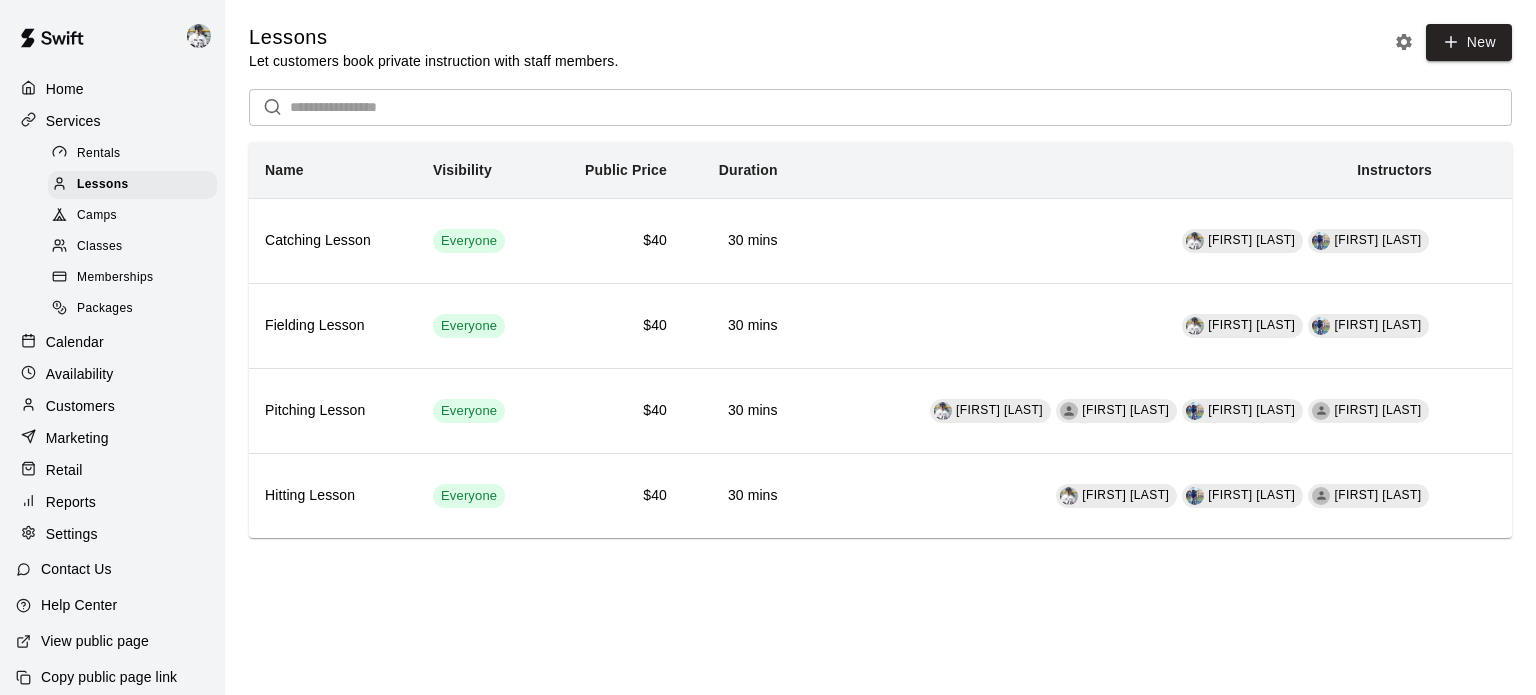 click on "Classes" at bounding box center (99, 247) 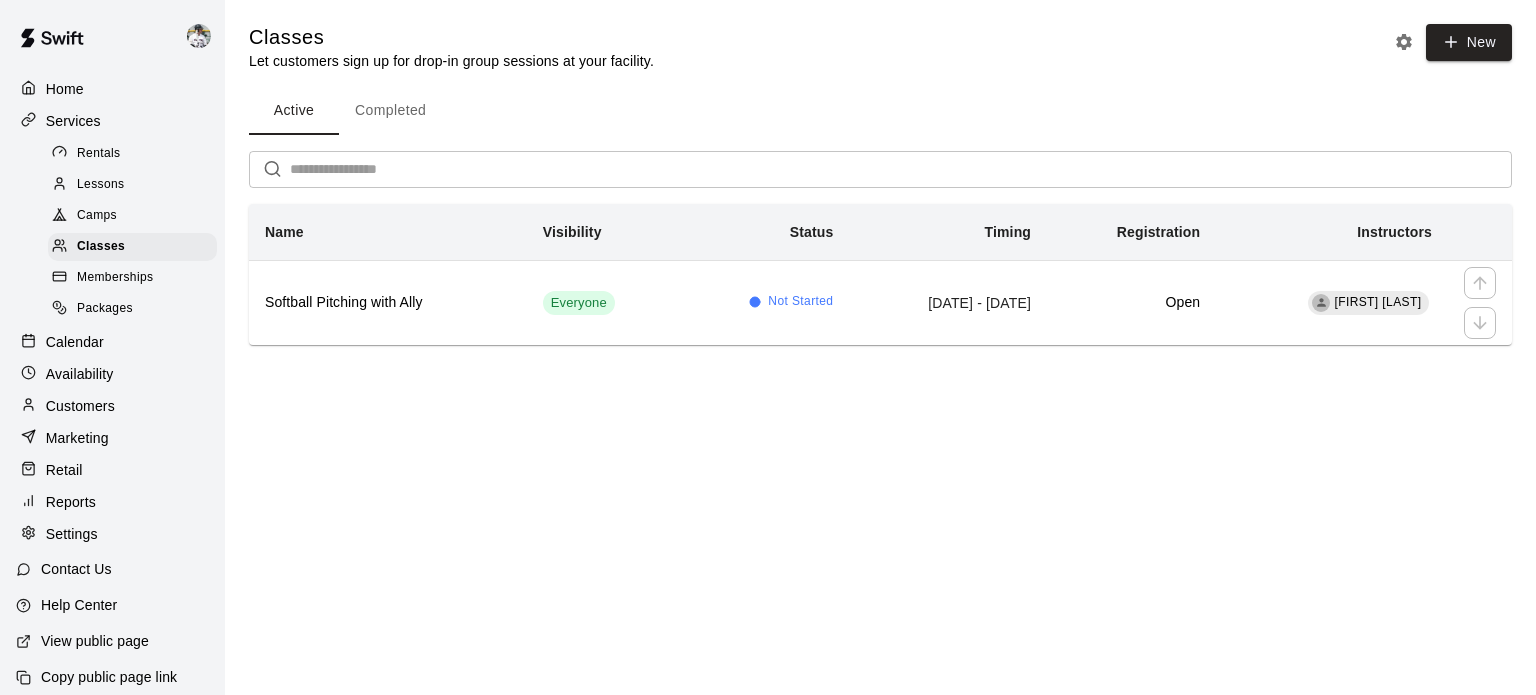 click on "Softball Pitching with Ally" at bounding box center [388, 302] 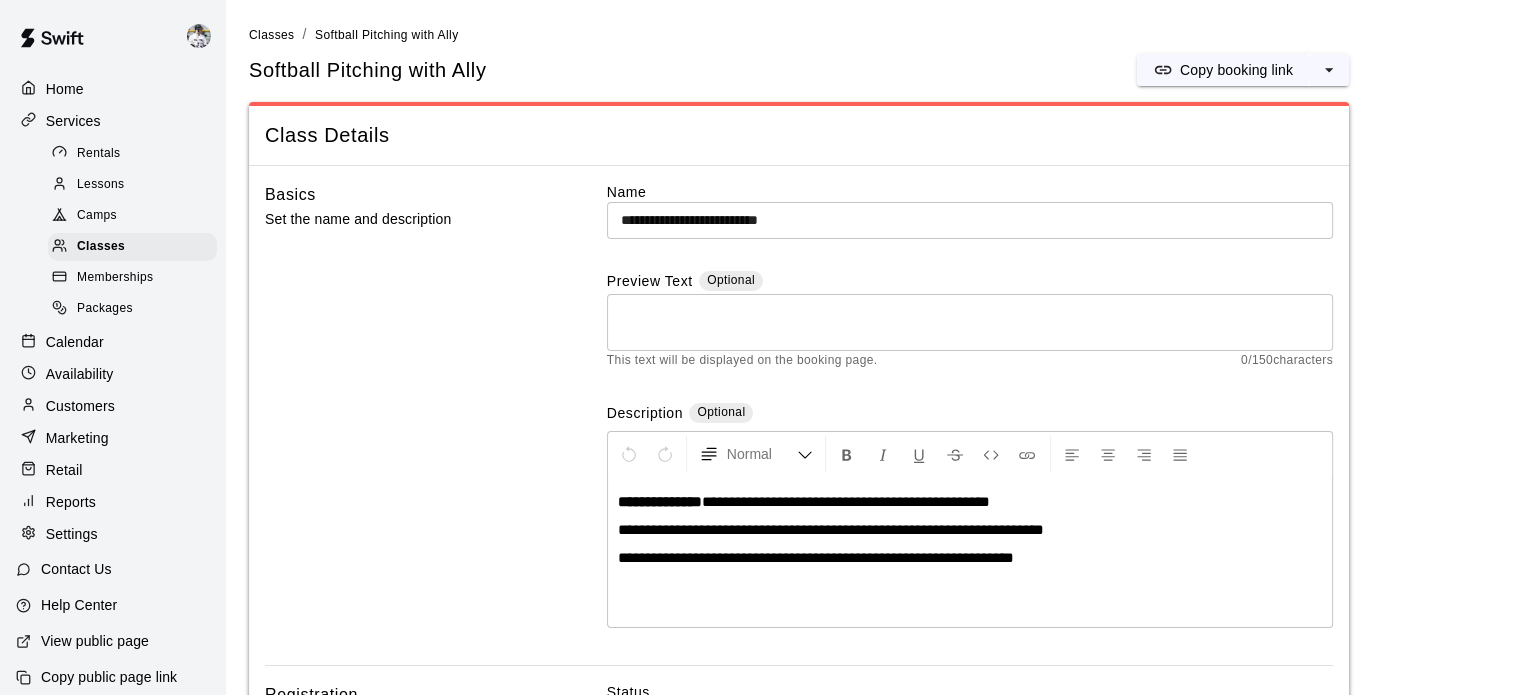 click on "Lessons" at bounding box center (101, 185) 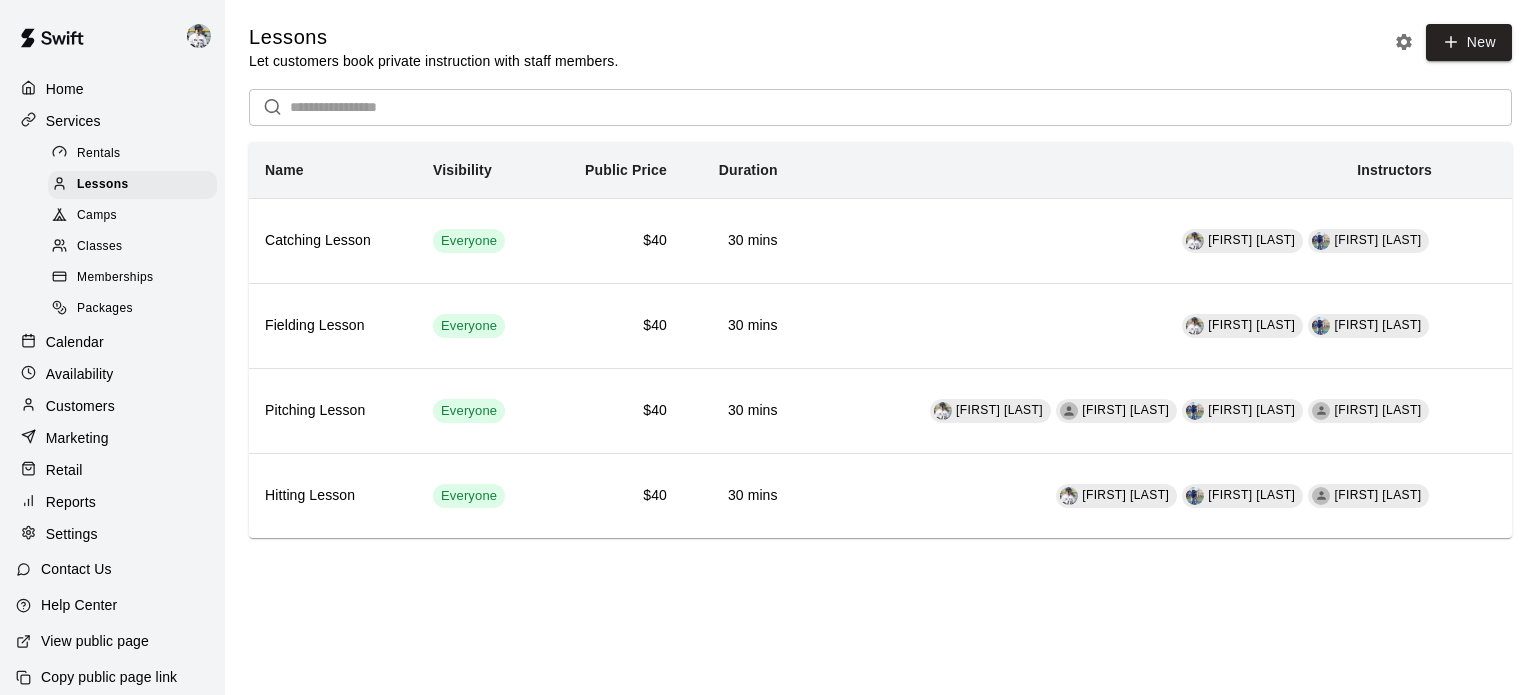 click on "Classes" at bounding box center (99, 247) 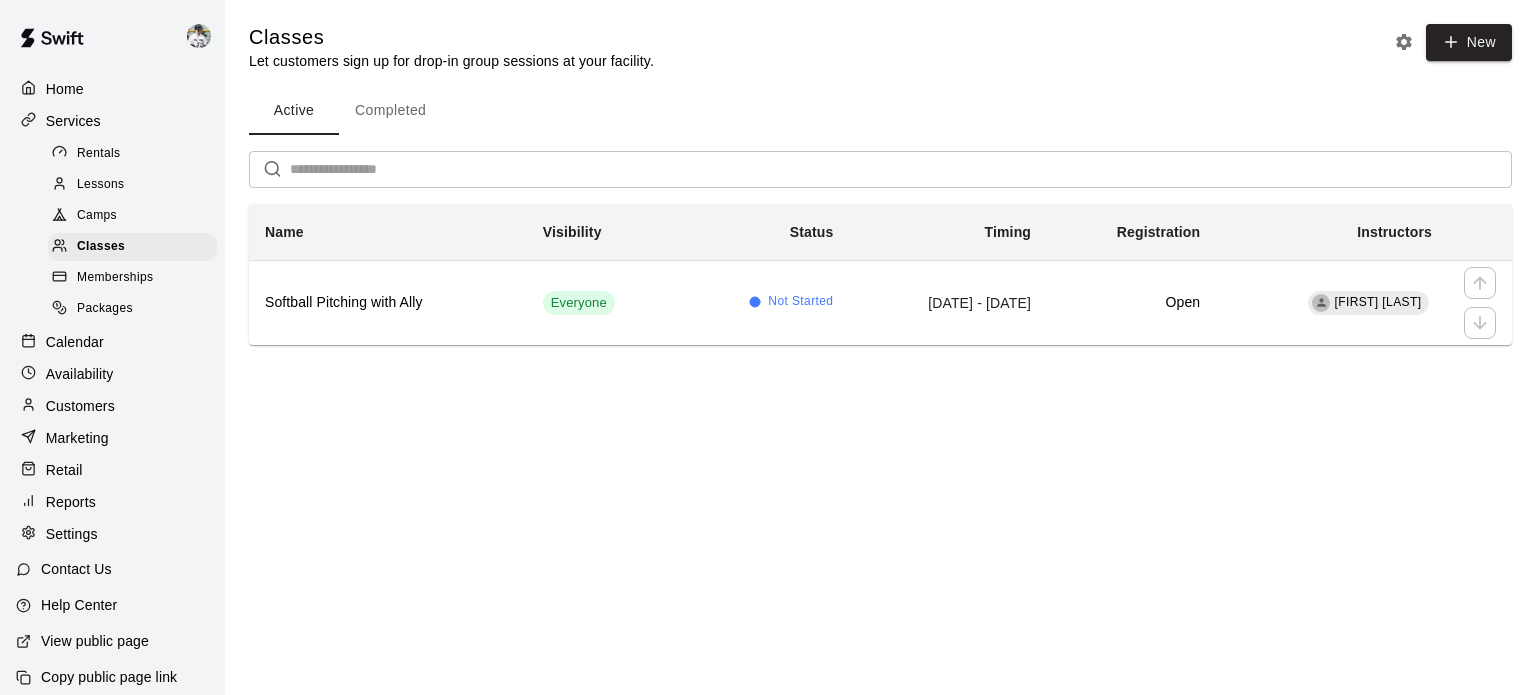 click on "Softball Pitching with Ally" at bounding box center (388, 302) 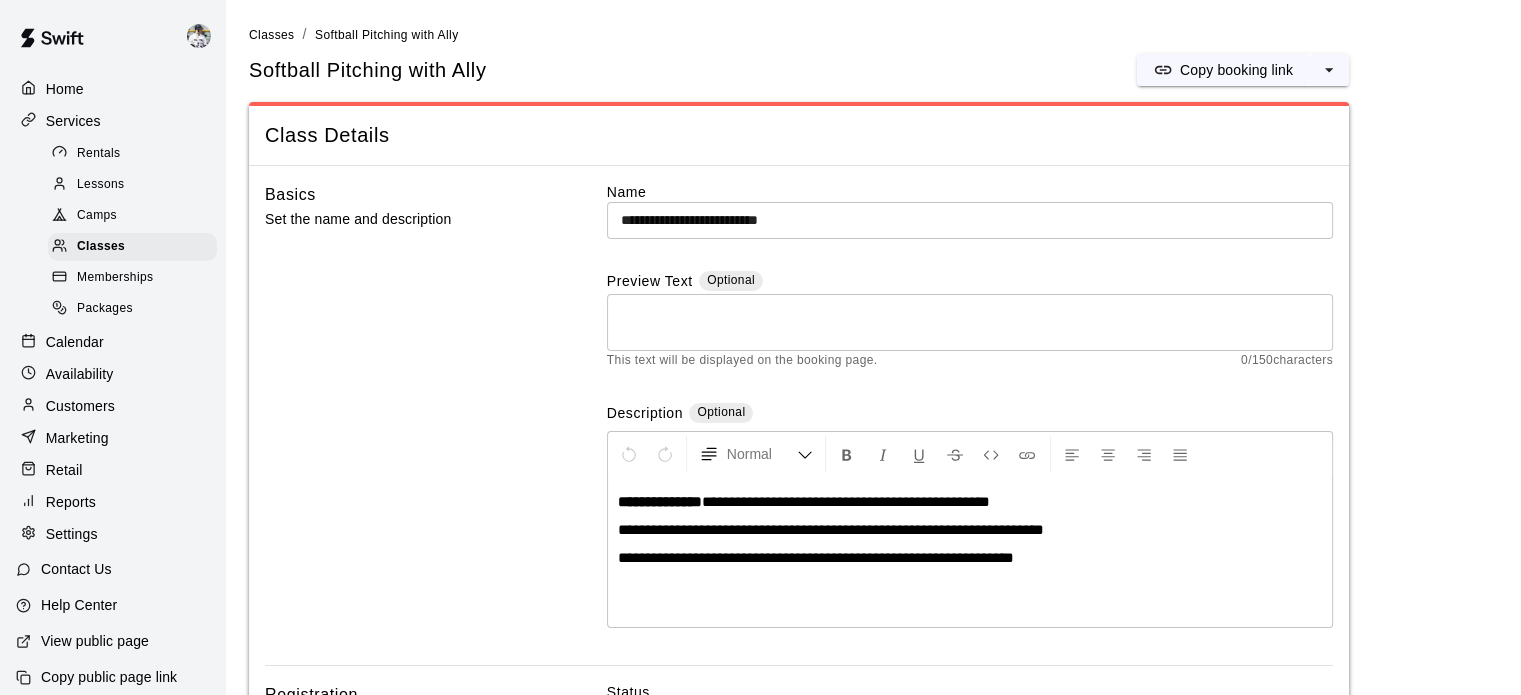 scroll, scrollTop: 100, scrollLeft: 0, axis: vertical 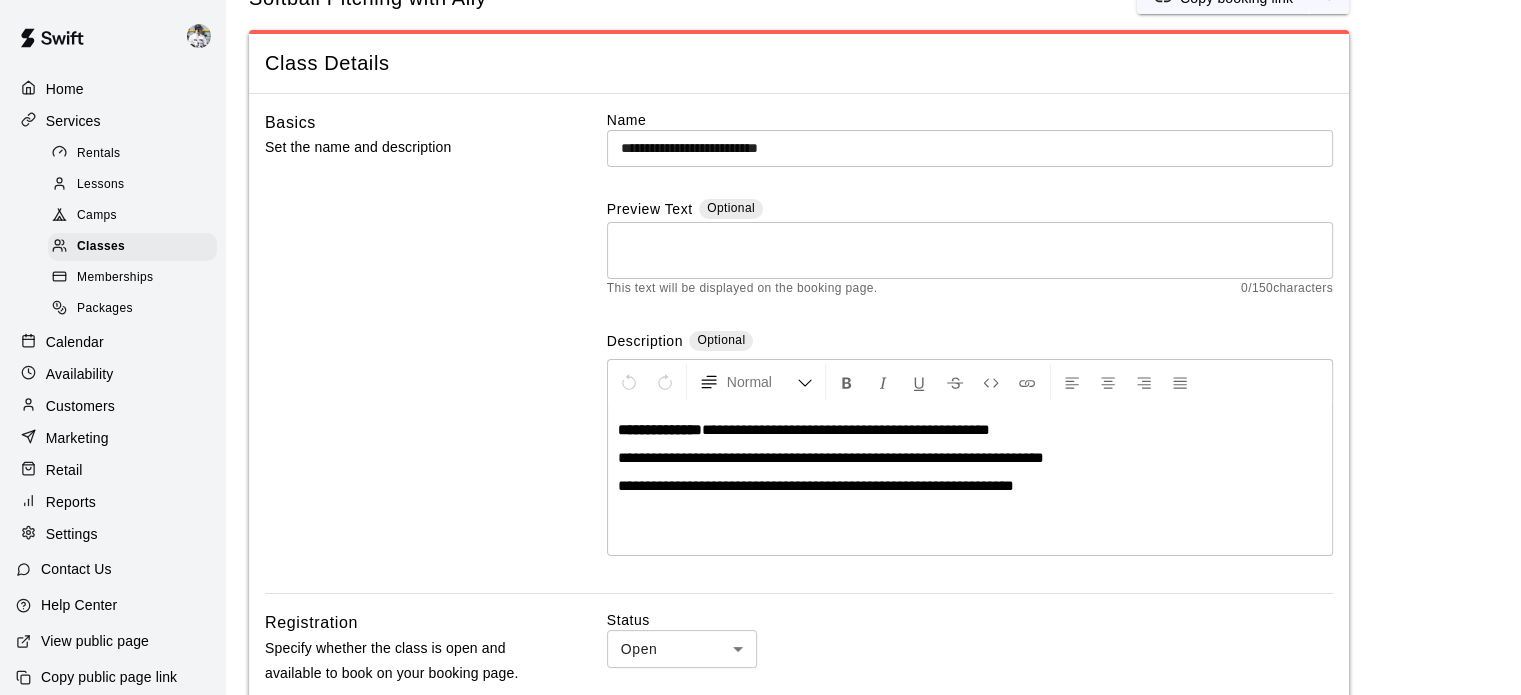 click on "Lessons" at bounding box center (101, 185) 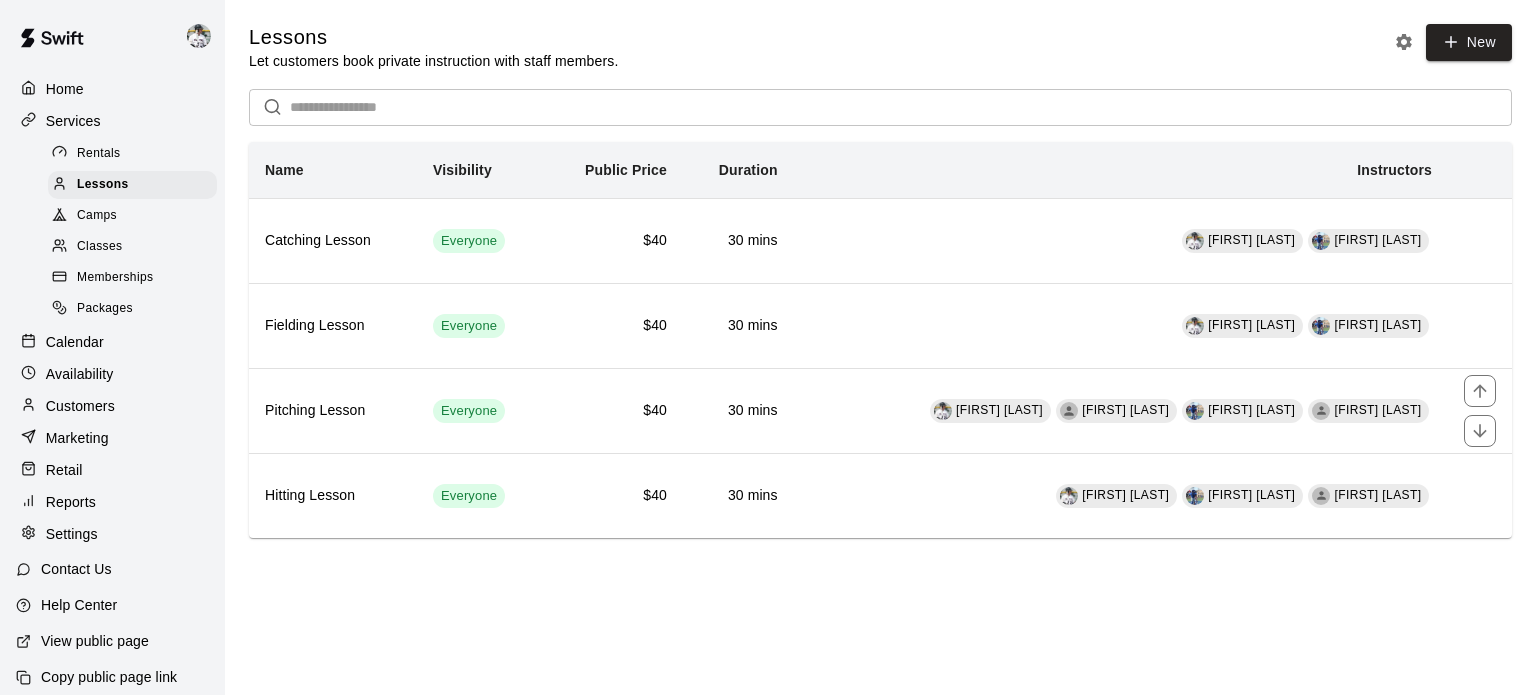 click on "[FIRST] [LAST]" at bounding box center [1125, 410] 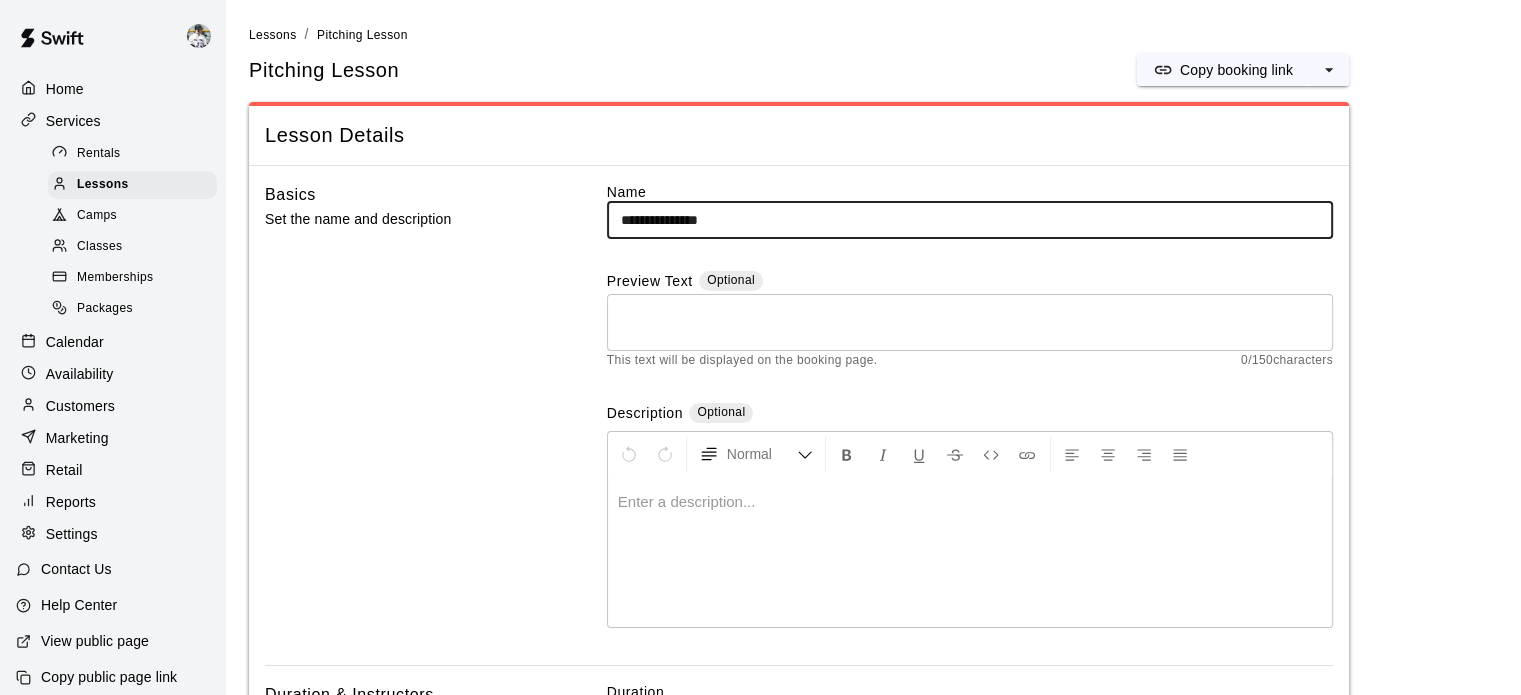 click on "Lessons" at bounding box center (273, 35) 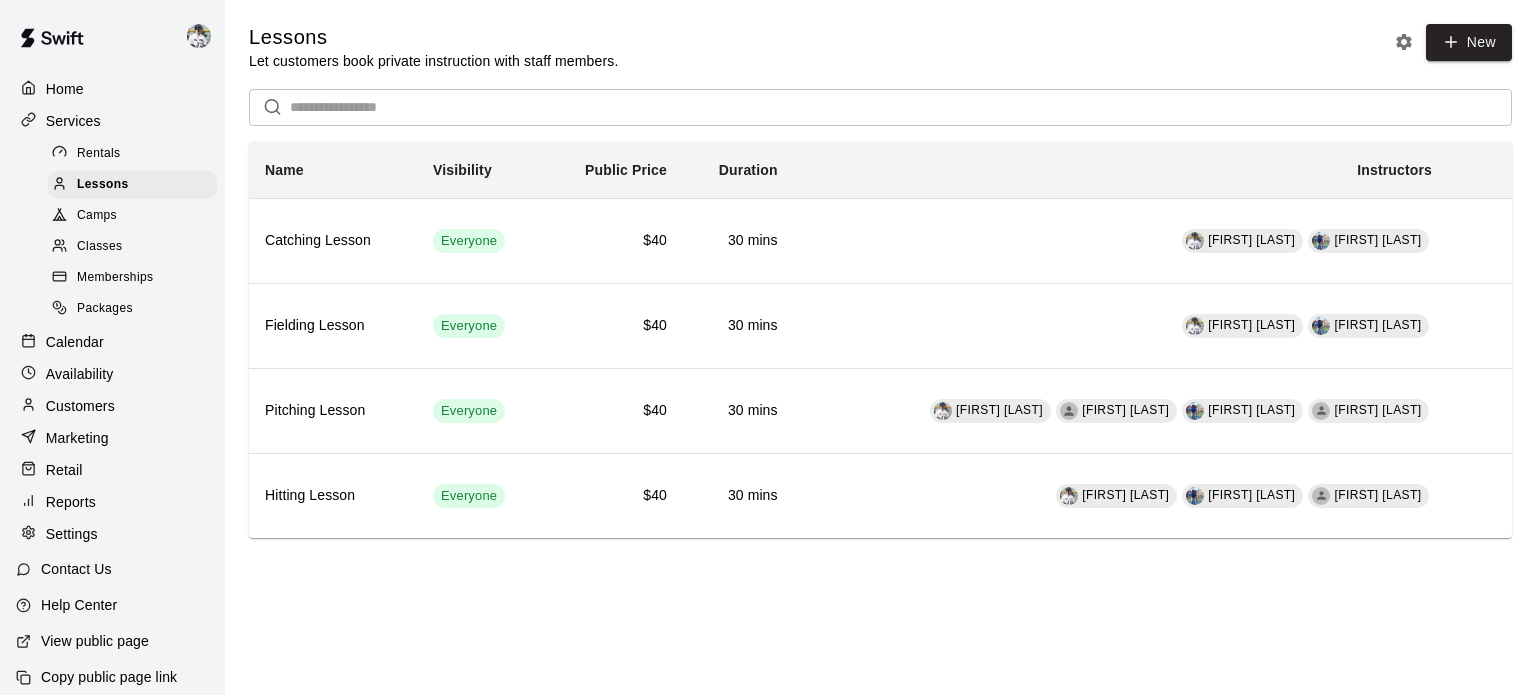 click on "Calendar" at bounding box center [75, 342] 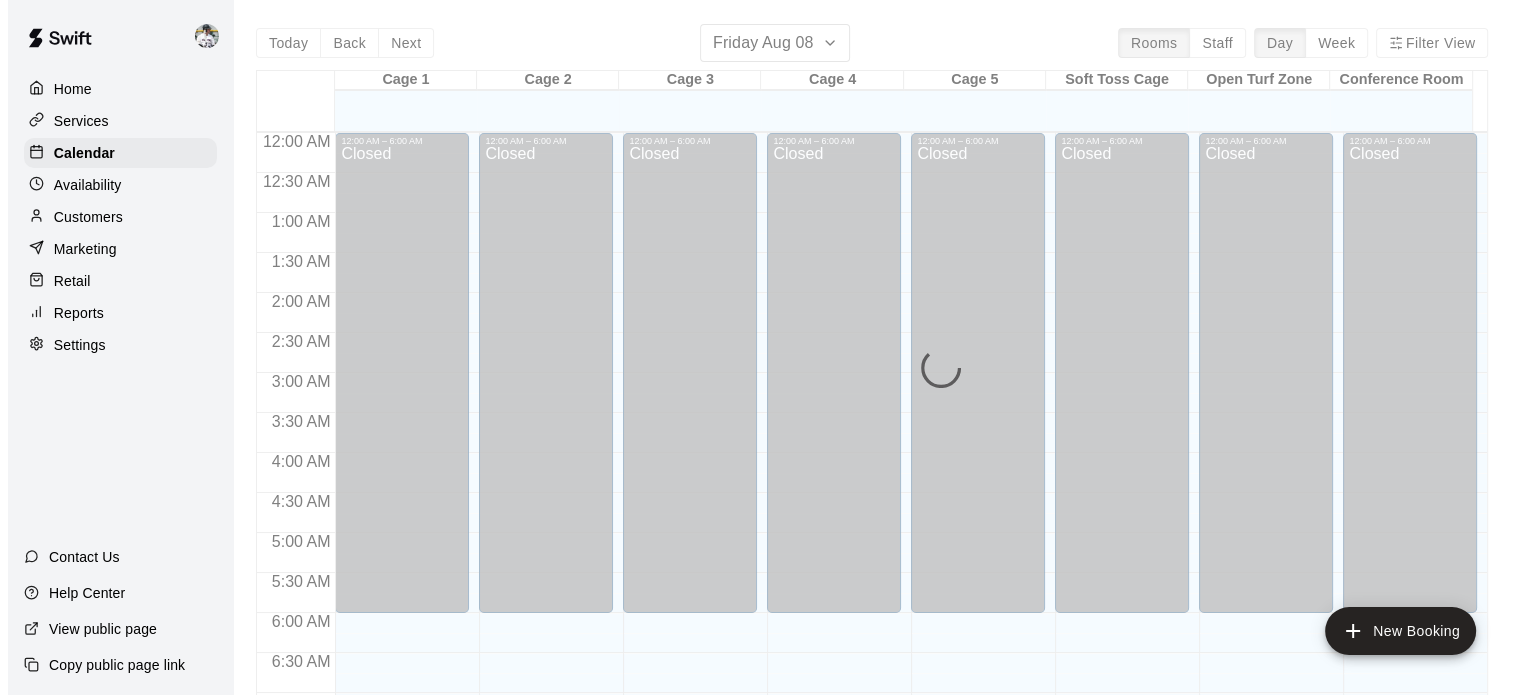 scroll, scrollTop: 1273, scrollLeft: 0, axis: vertical 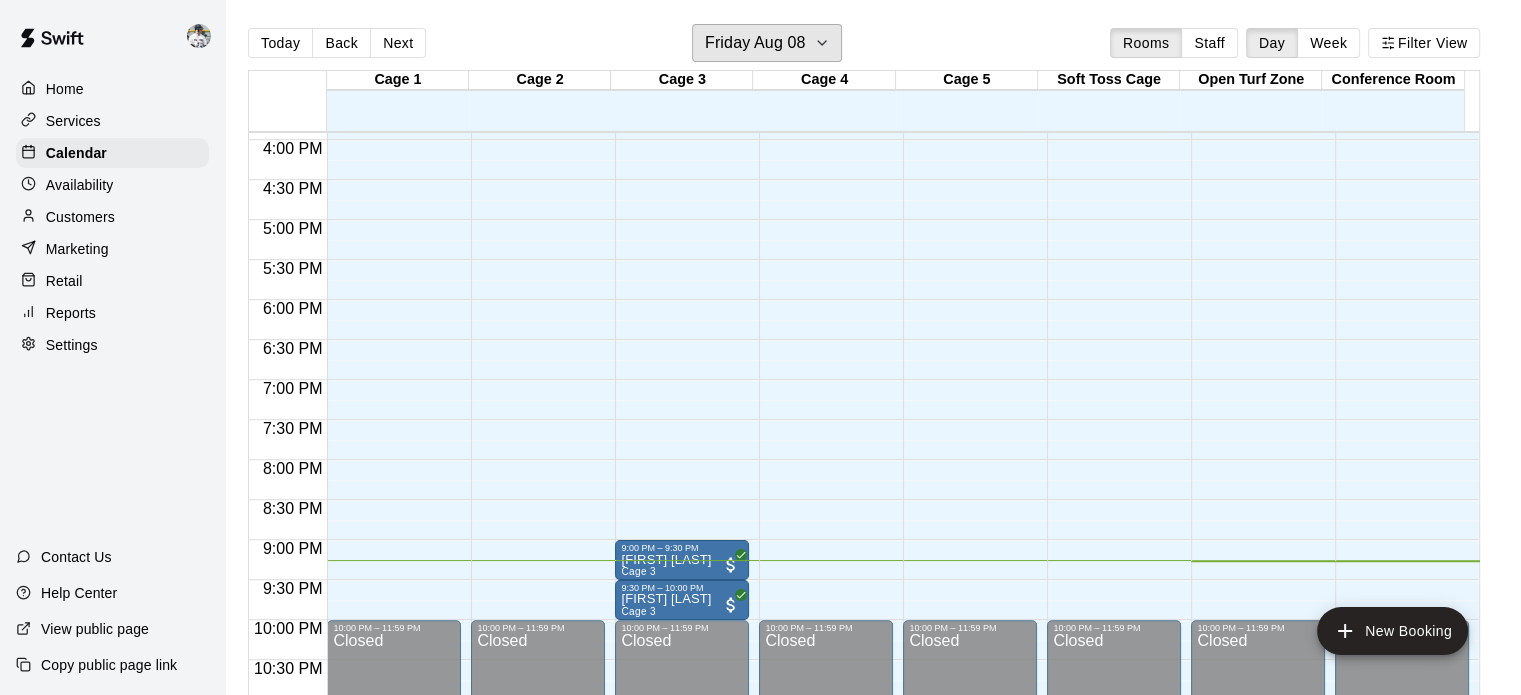 click on "Friday Aug 08" at bounding box center [755, 43] 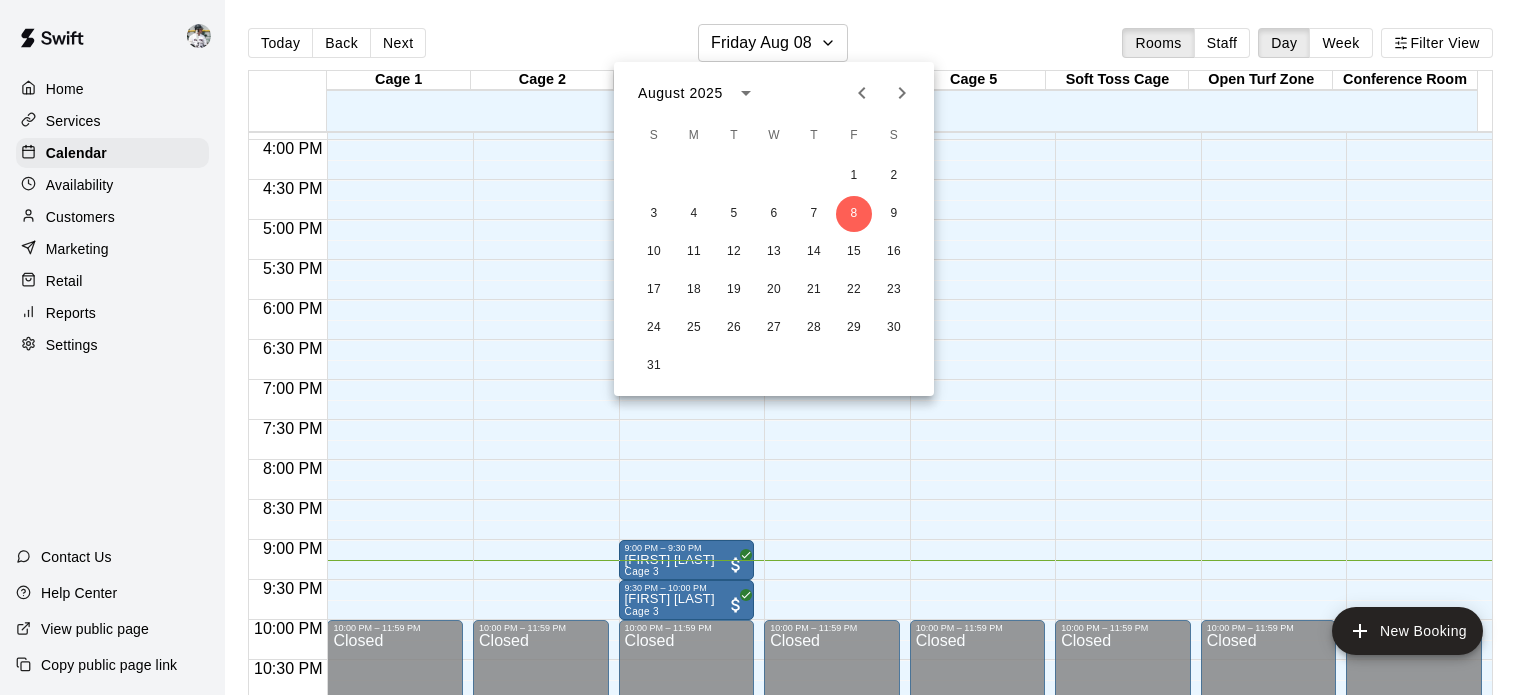 click 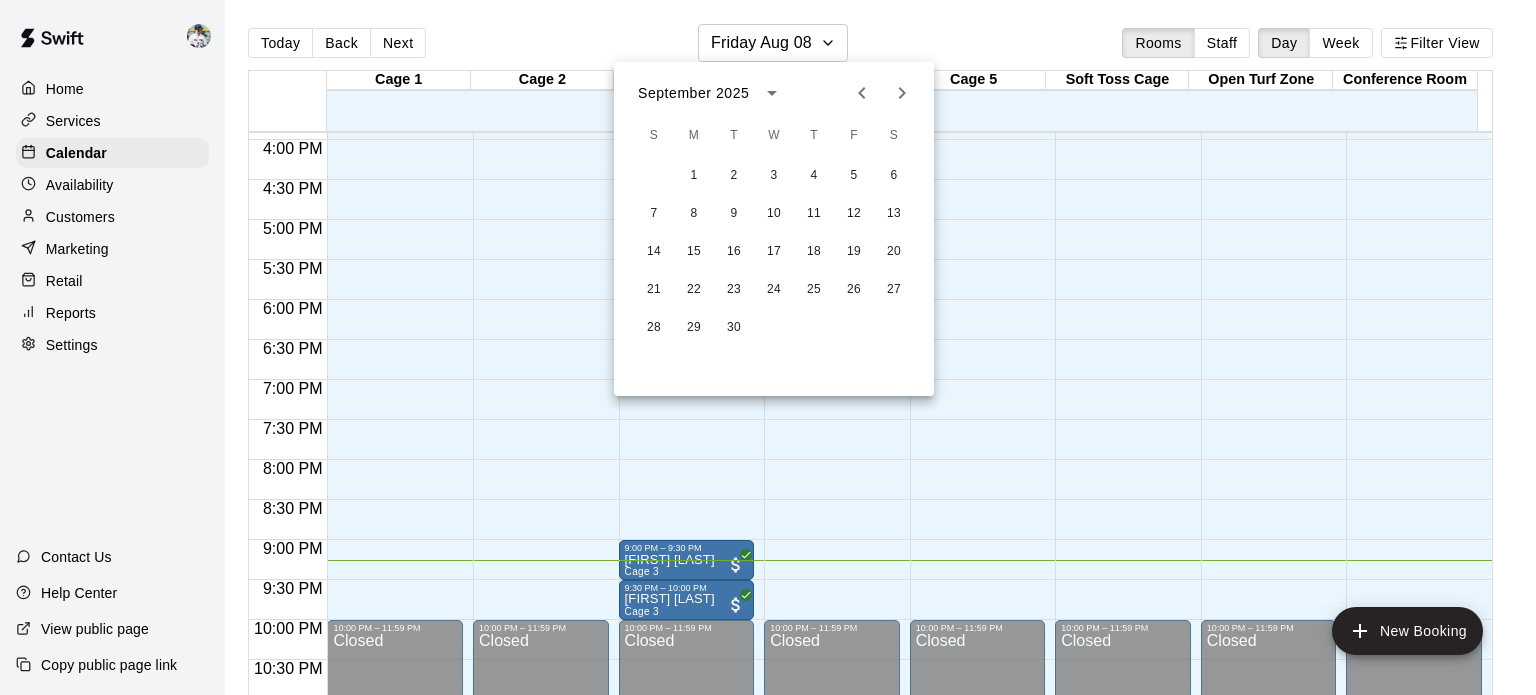 click 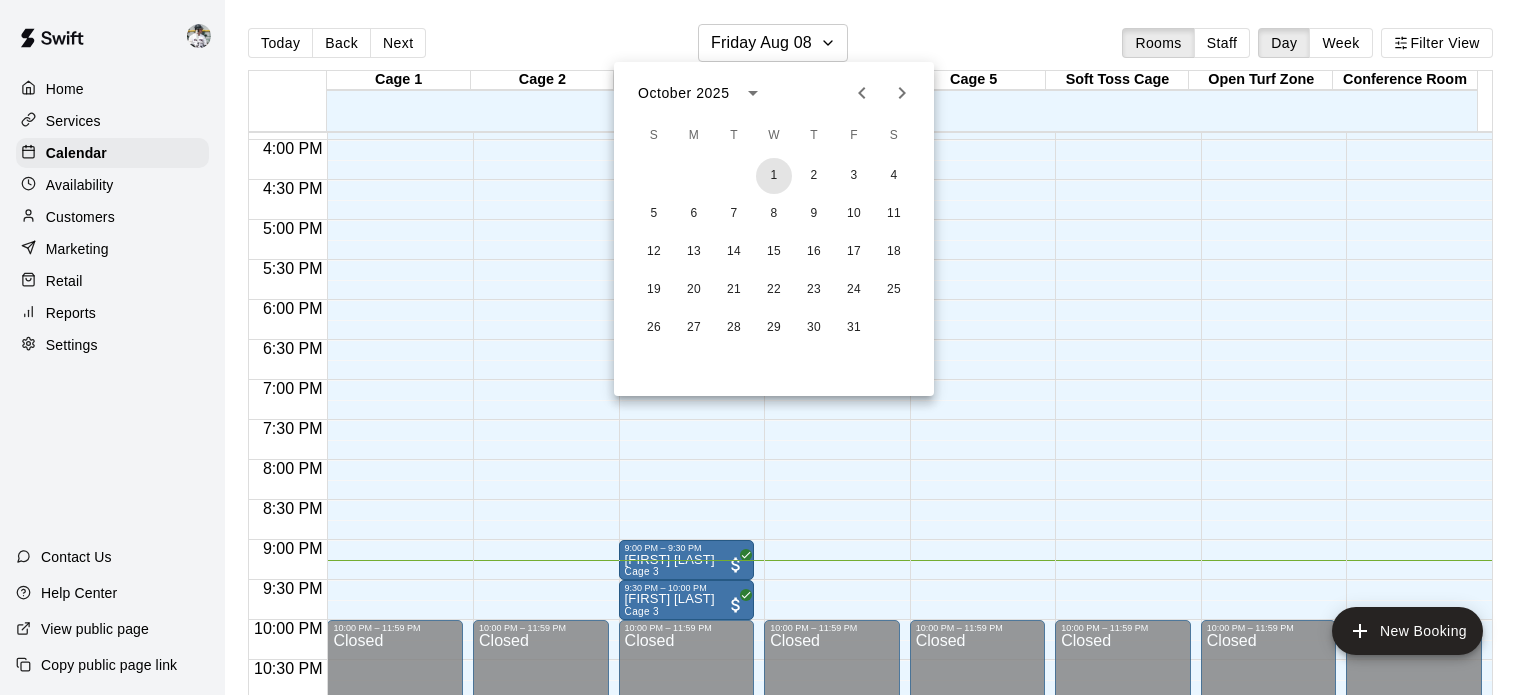 click on "1" at bounding box center [774, 176] 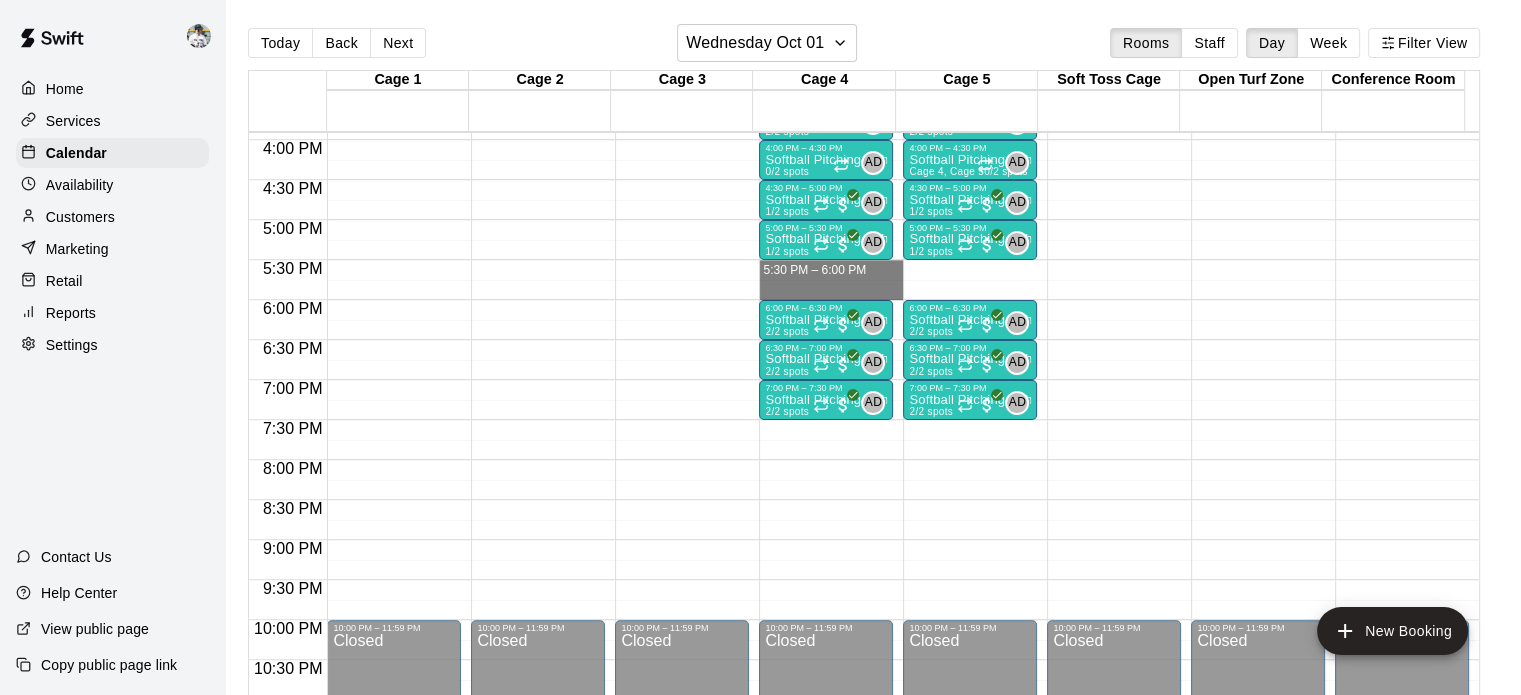drag, startPoint x: 811, startPoint y: 273, endPoint x: 809, endPoint y: 287, distance: 14.142136 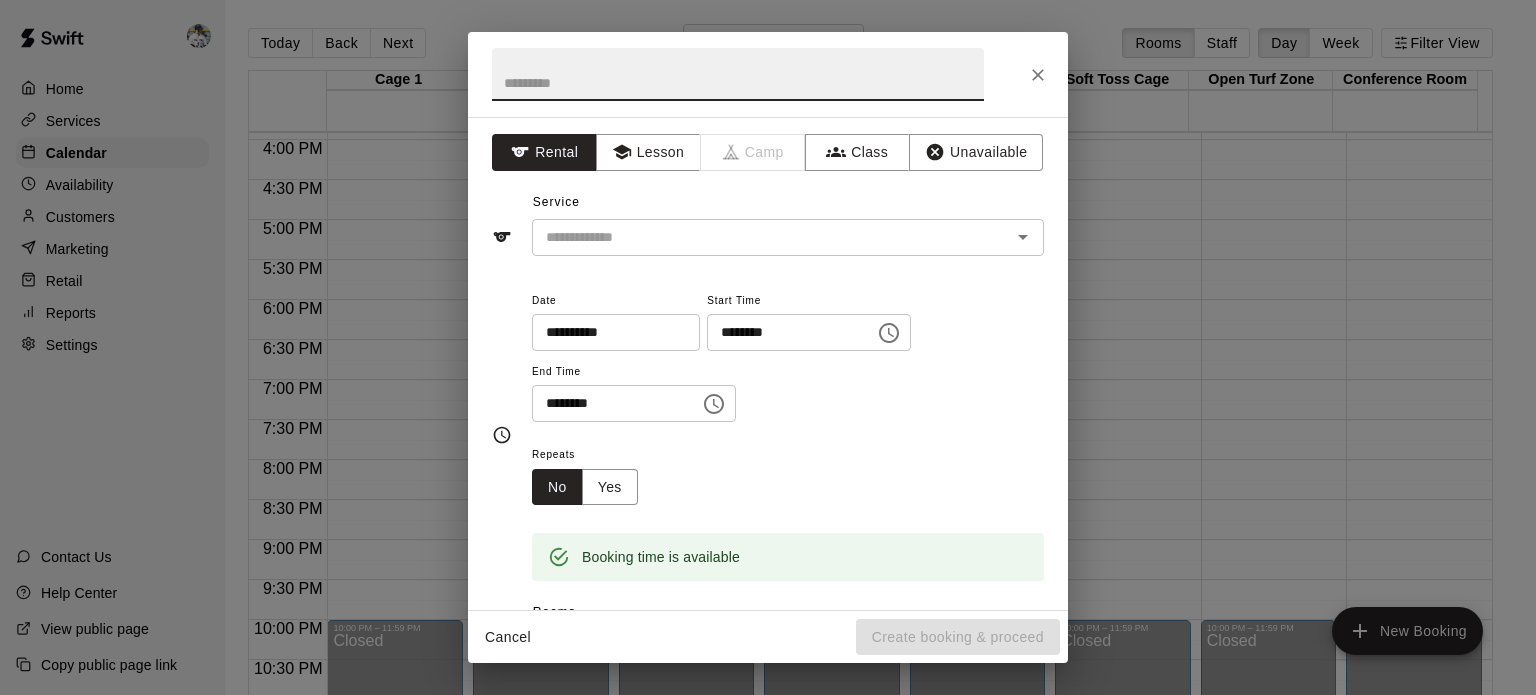click on "Lesson" at bounding box center (648, 152) 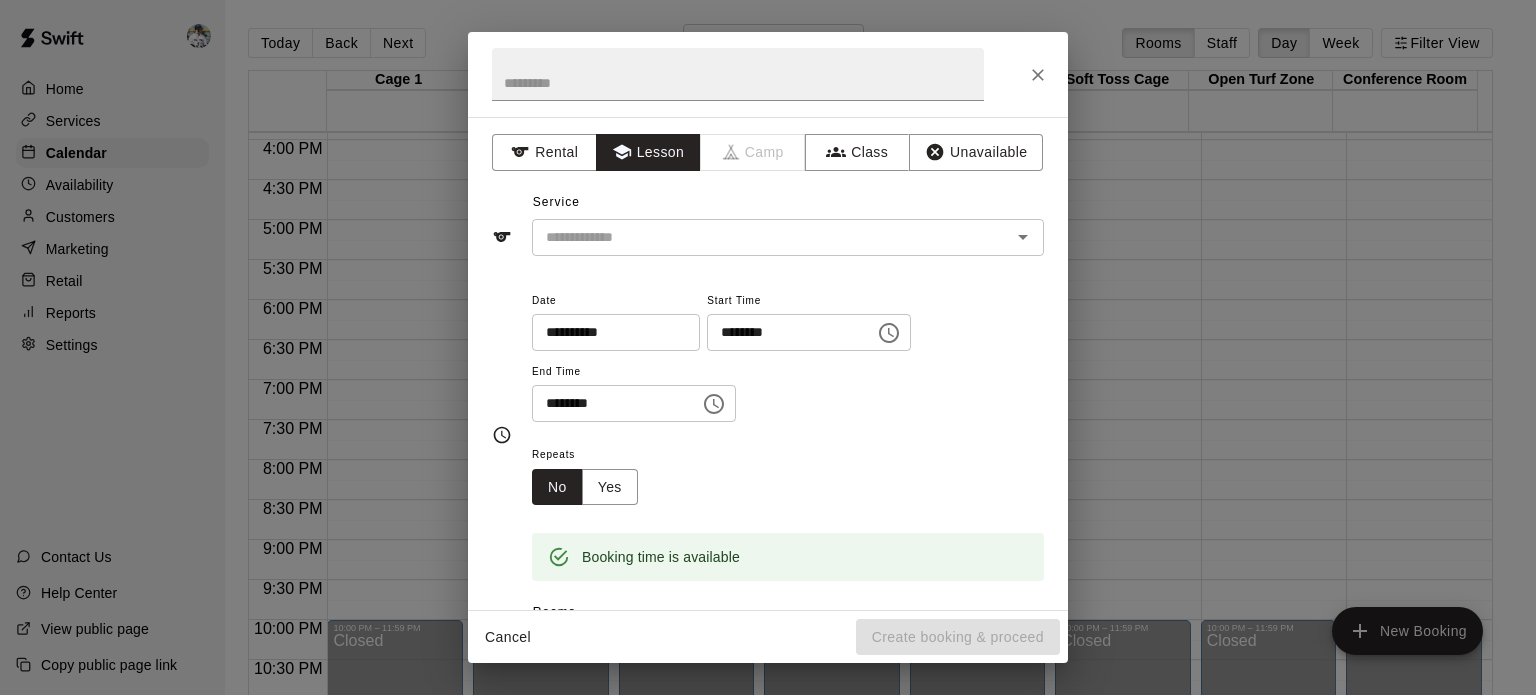 click on "​" at bounding box center [788, 237] 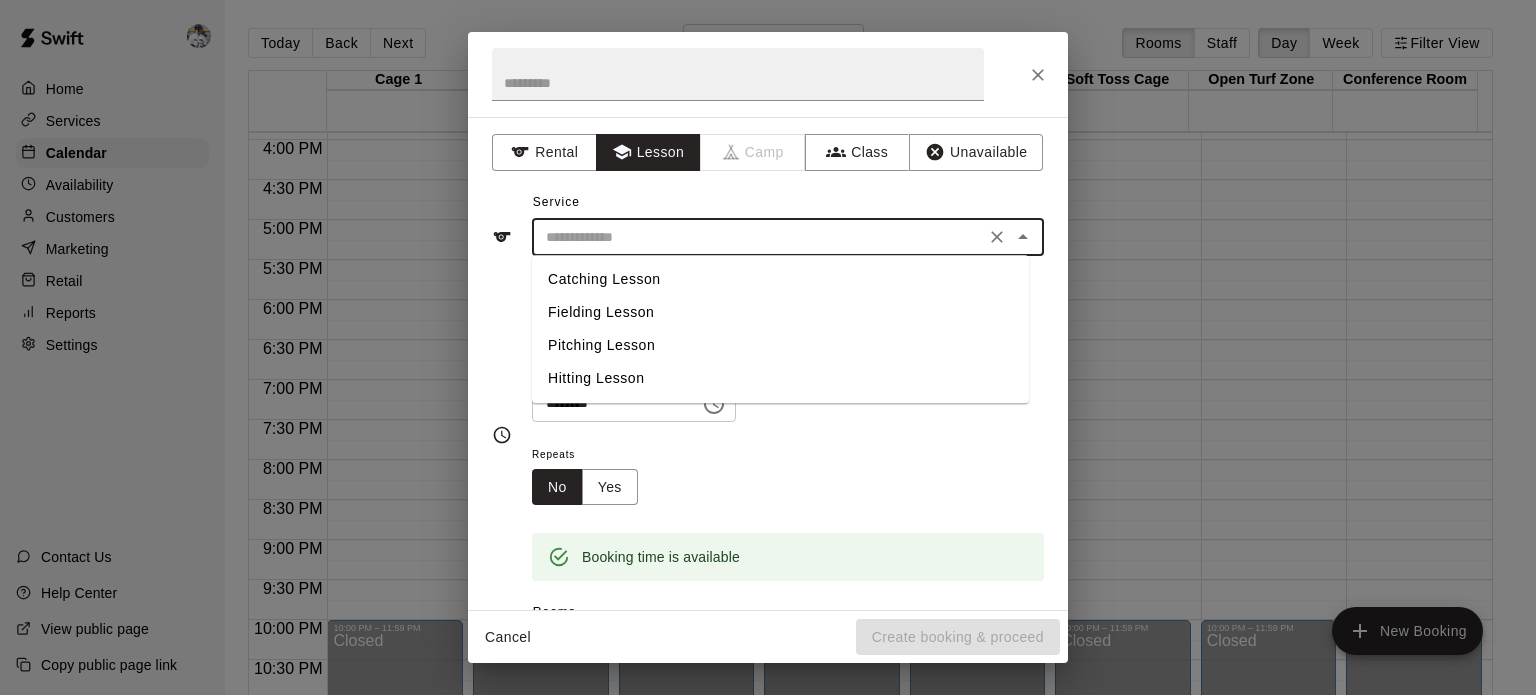 click on "Pitching Lesson" at bounding box center [780, 345] 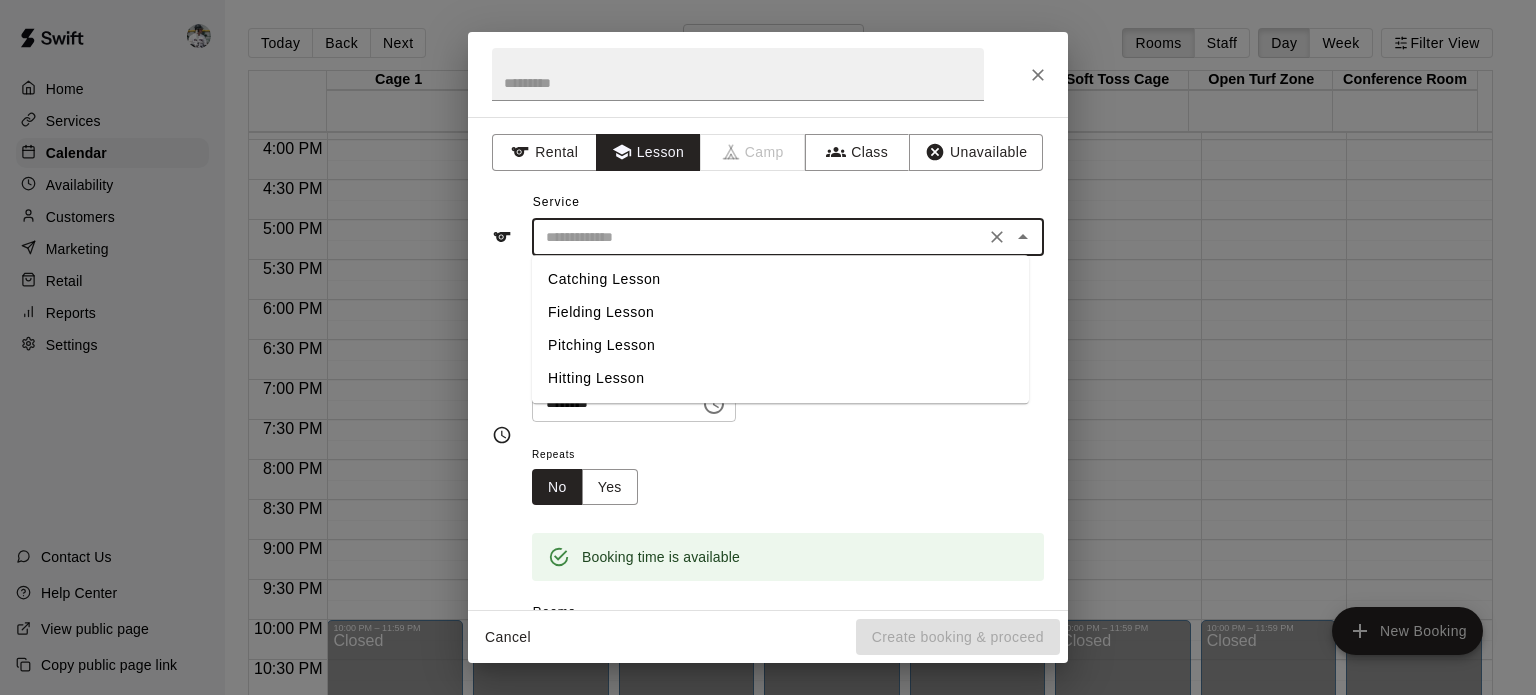 type on "**********" 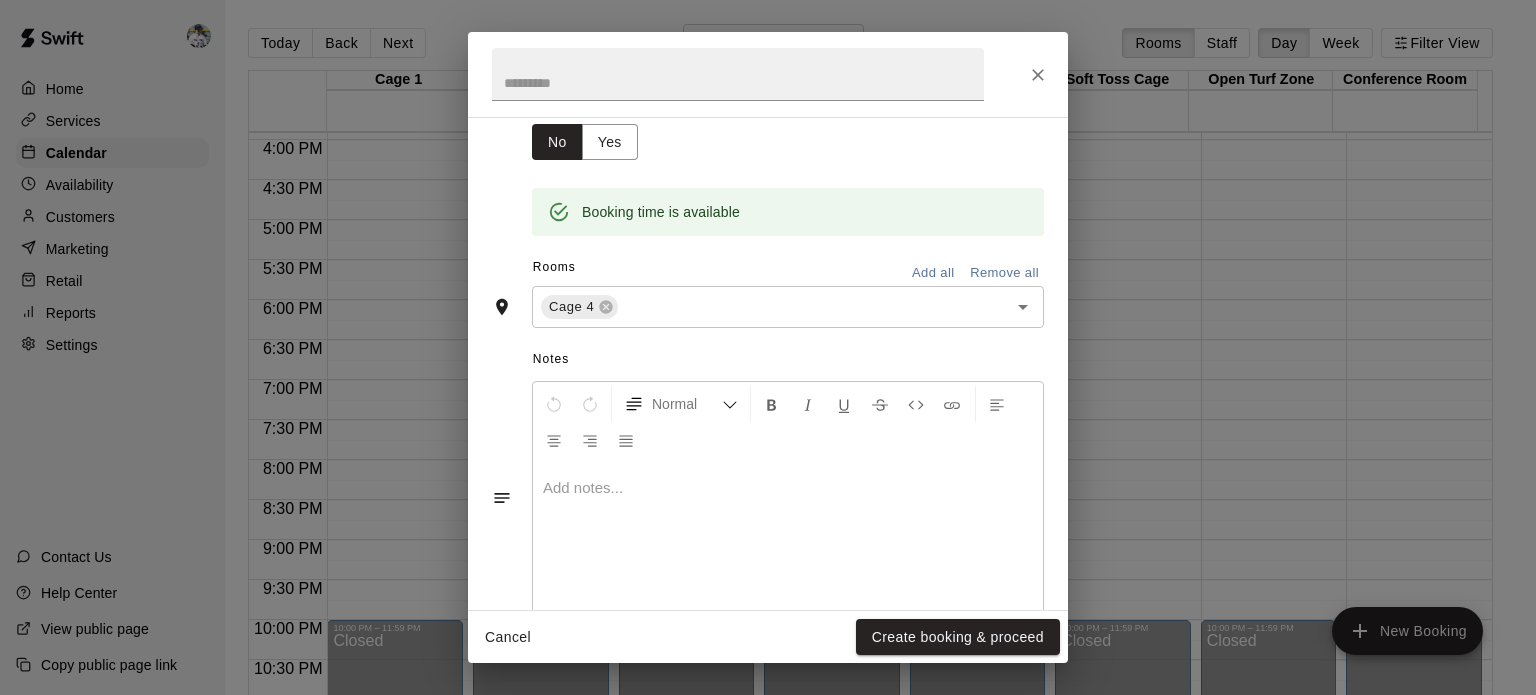 scroll, scrollTop: 384, scrollLeft: 0, axis: vertical 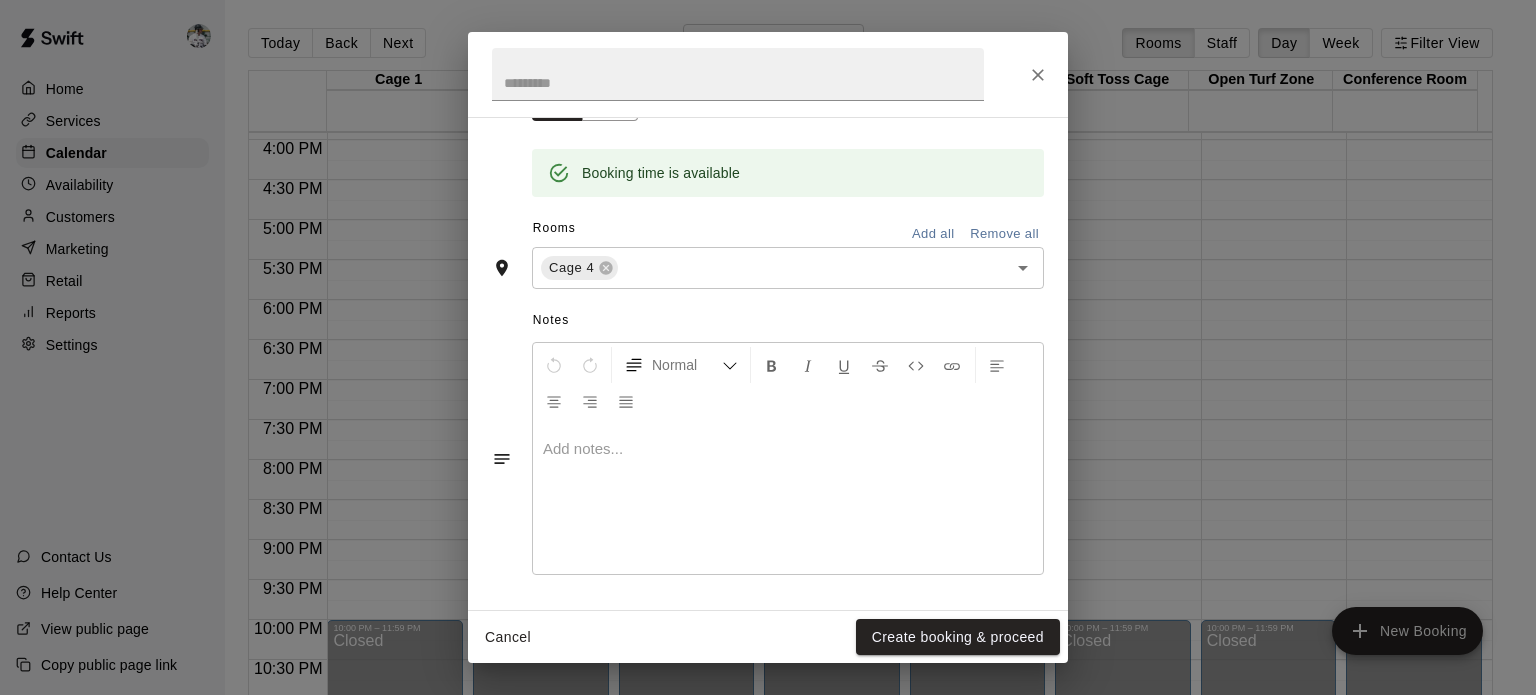 click on "**********" at bounding box center [768, 347] 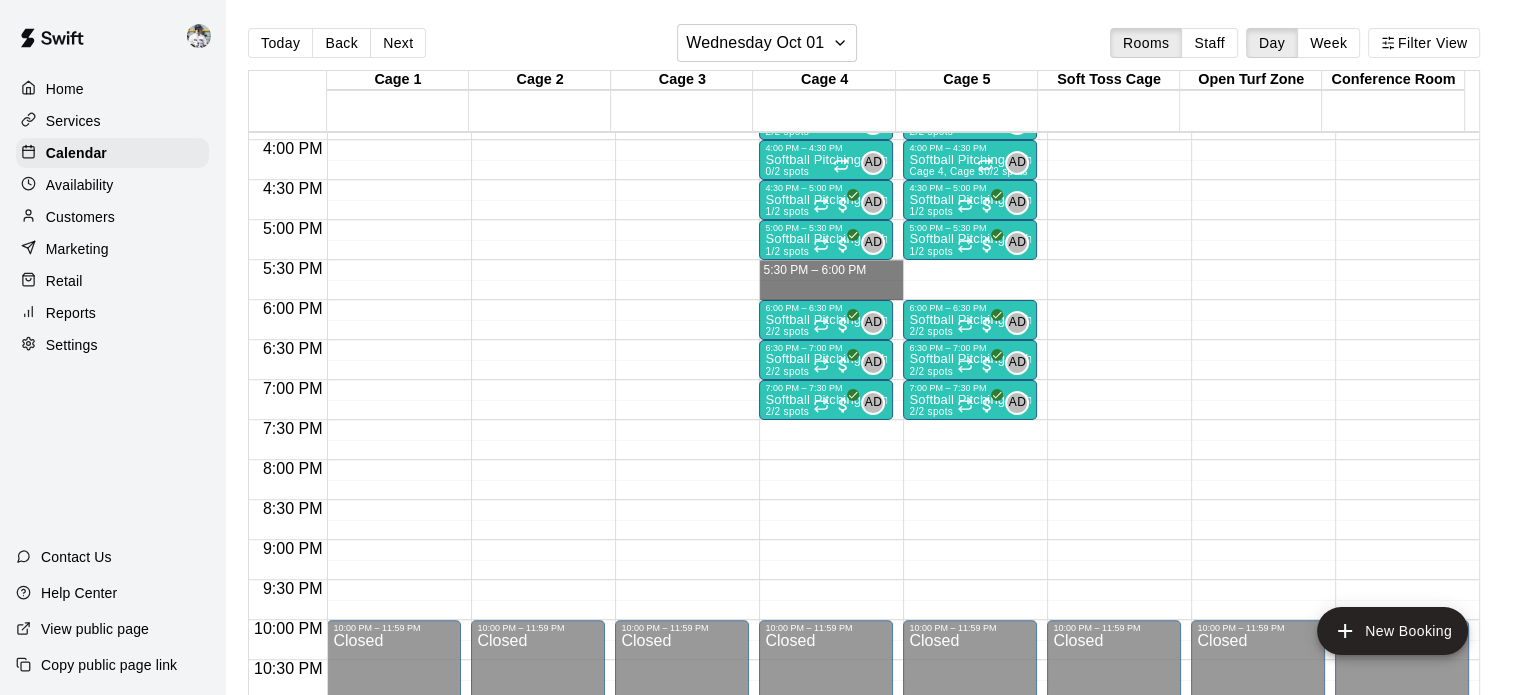 drag, startPoint x: 842, startPoint y: 268, endPoint x: 959, endPoint y: 283, distance: 117.95762 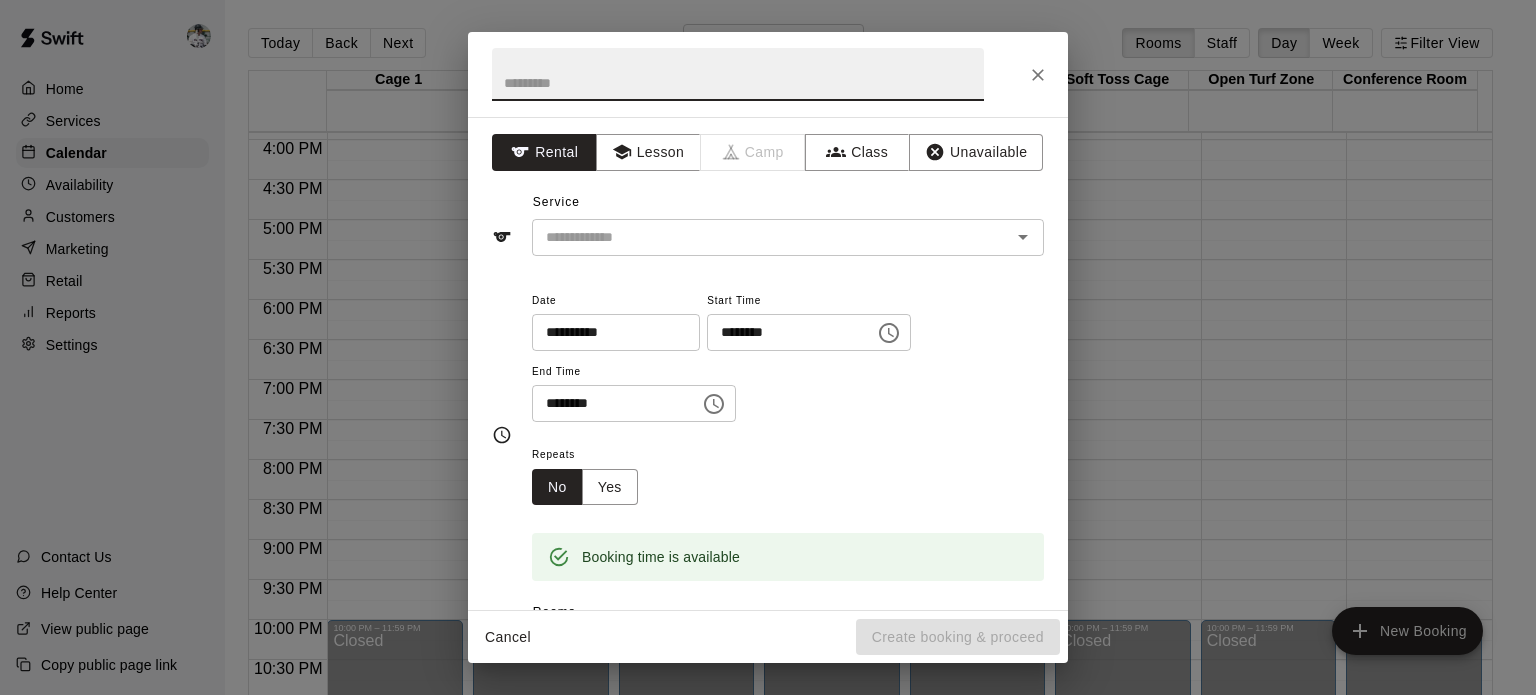 click at bounding box center (758, 237) 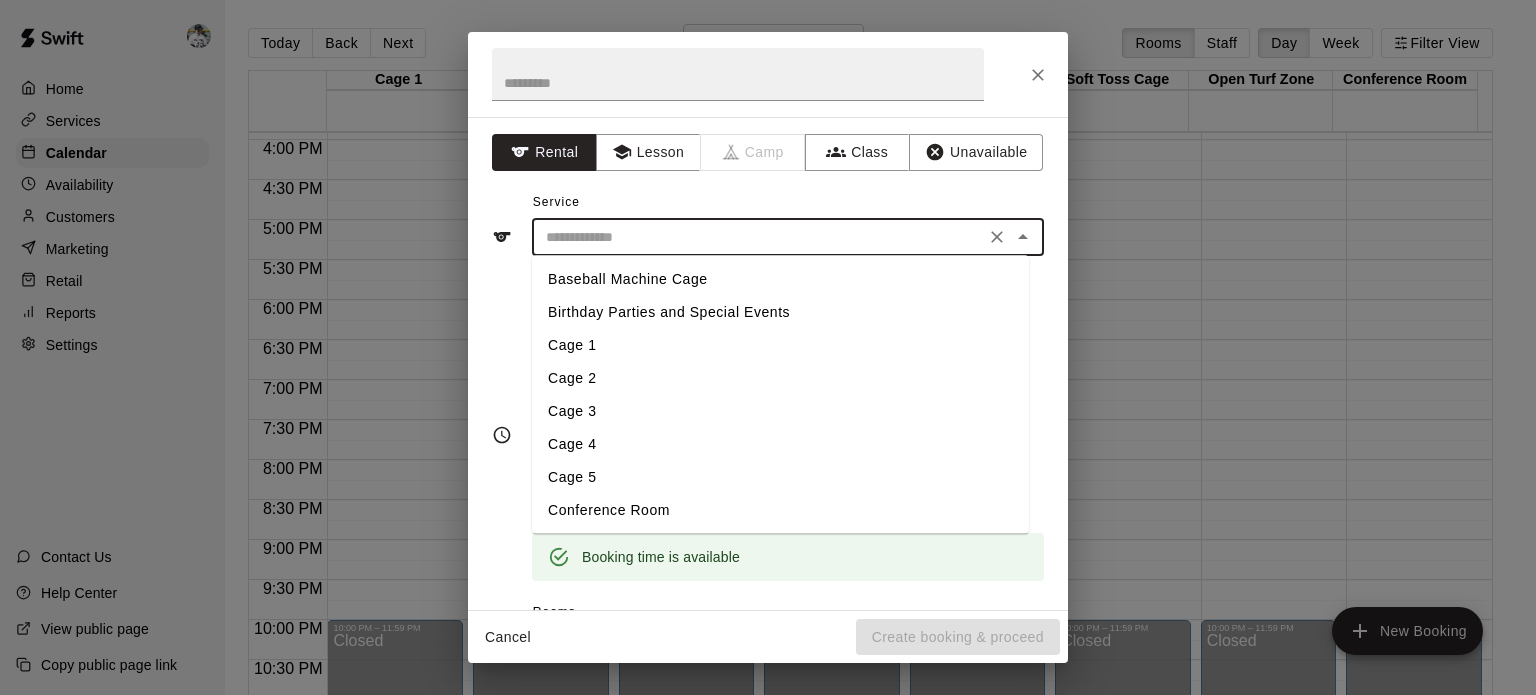 click on "Service ​ Baseball Machine Cage Birthday Parties and Special Events Cage 1 Cage 2  Cage 3 Cage 4 Cage 5 Conference Room Full Facility ([MONTH]-[MONTH]) Full Facility ([MONTH]-[MONTH]) Half Facility Zone A ([MONTH]-[MONTH]) Half Facility Zone A ([MONTH]-[MONTH]) Half Facility Zone B ([MONTH]-[MONTH]) Half Facility Zone B ([MONTH]-[MONTH]) Instructor Cage Instructor Lessons Members Only Cage Open Turf Zone Softball Machine Cage Tumbling Classes Salute the Flag Tournament Special" at bounding box center [768, 221] 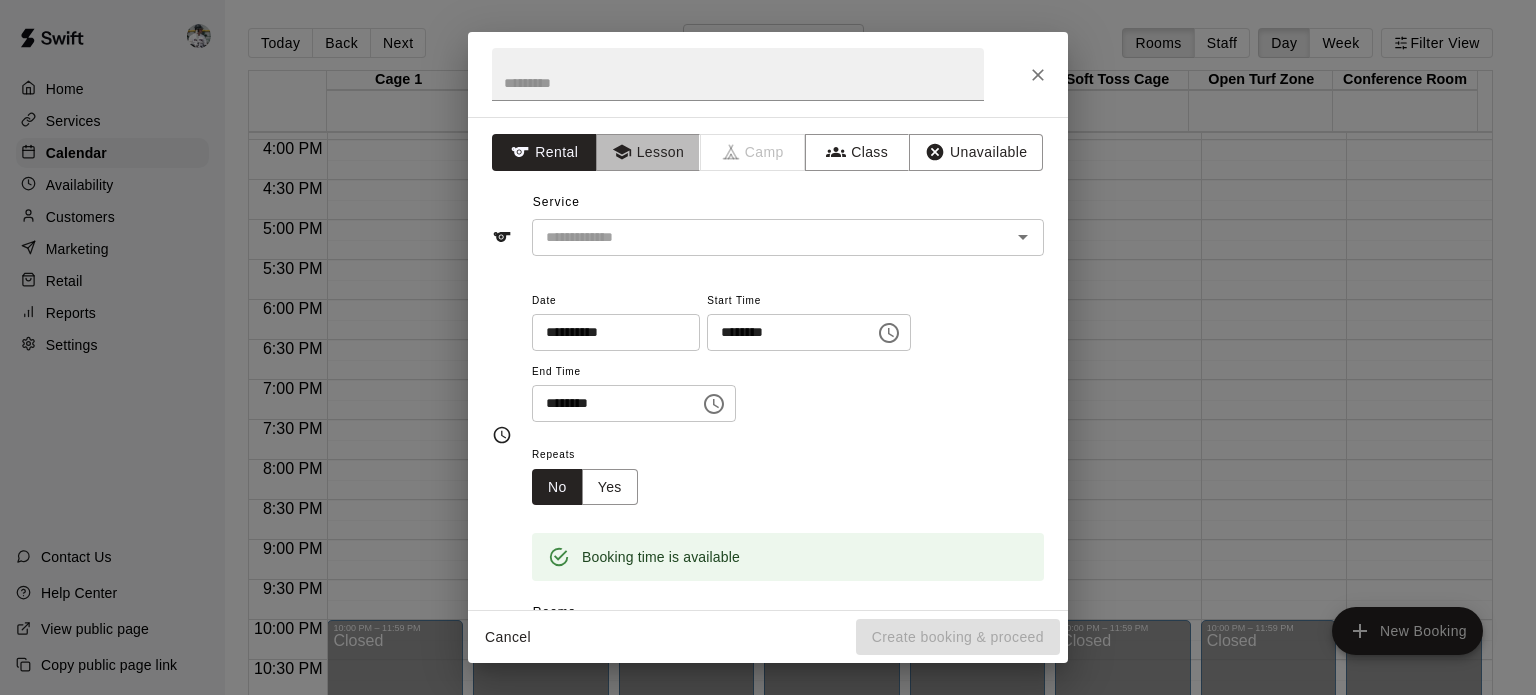 click on "Lesson" at bounding box center (648, 152) 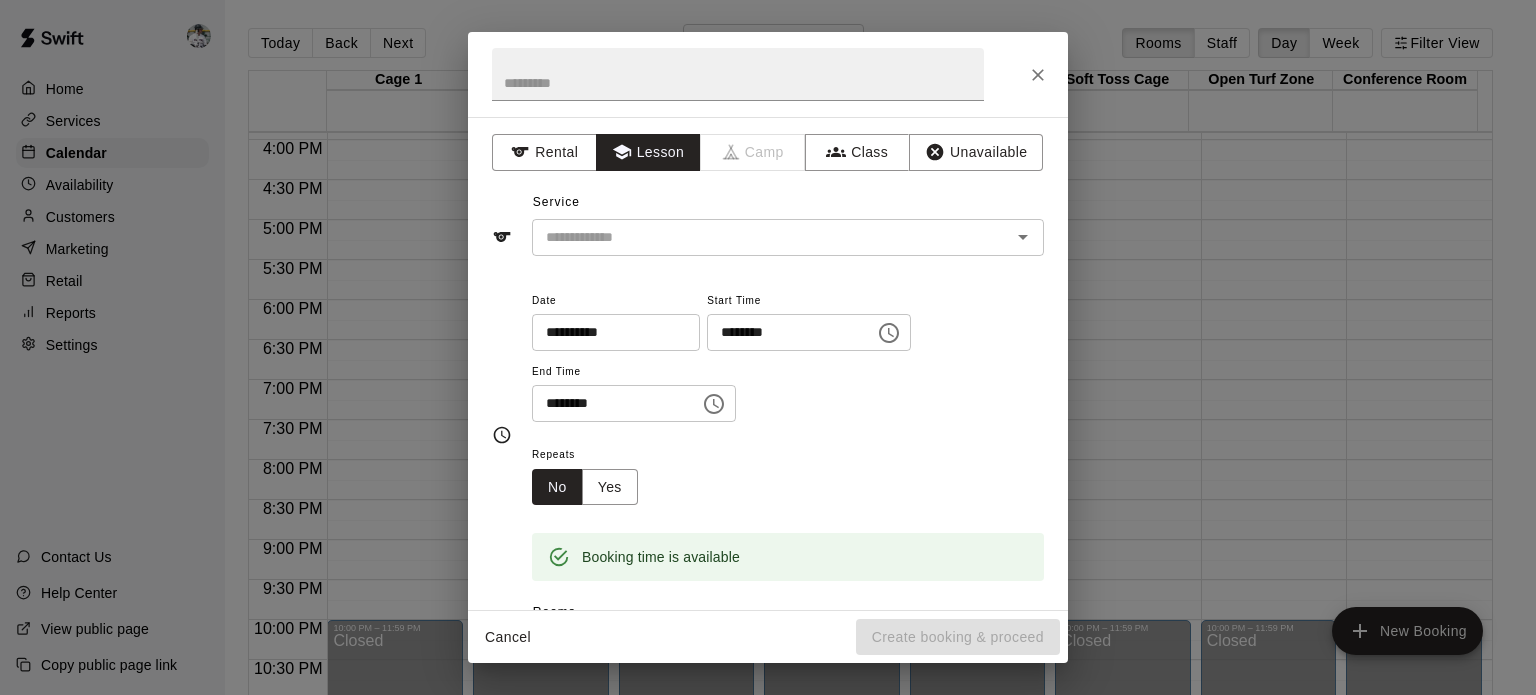 click on "Service ​" at bounding box center [768, 221] 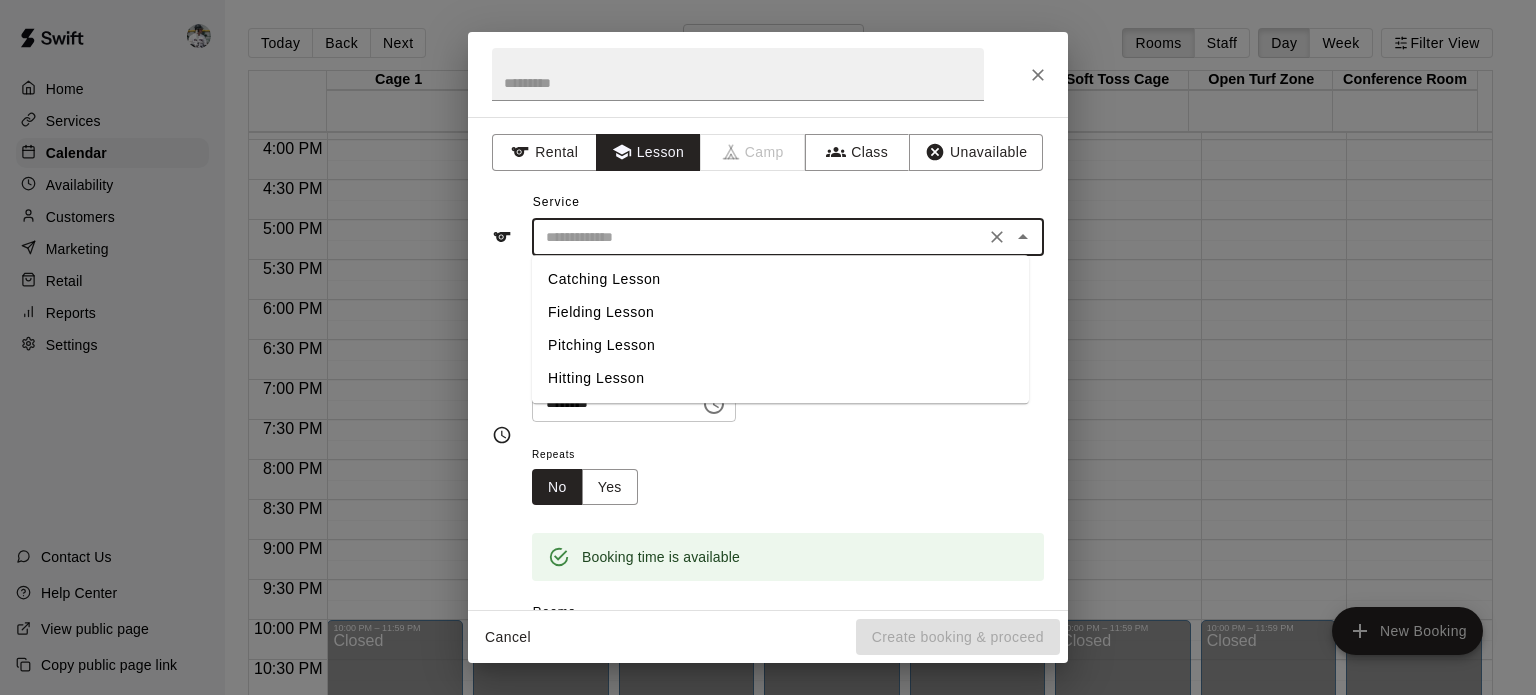 click on "Pitching Lesson" at bounding box center [780, 345] 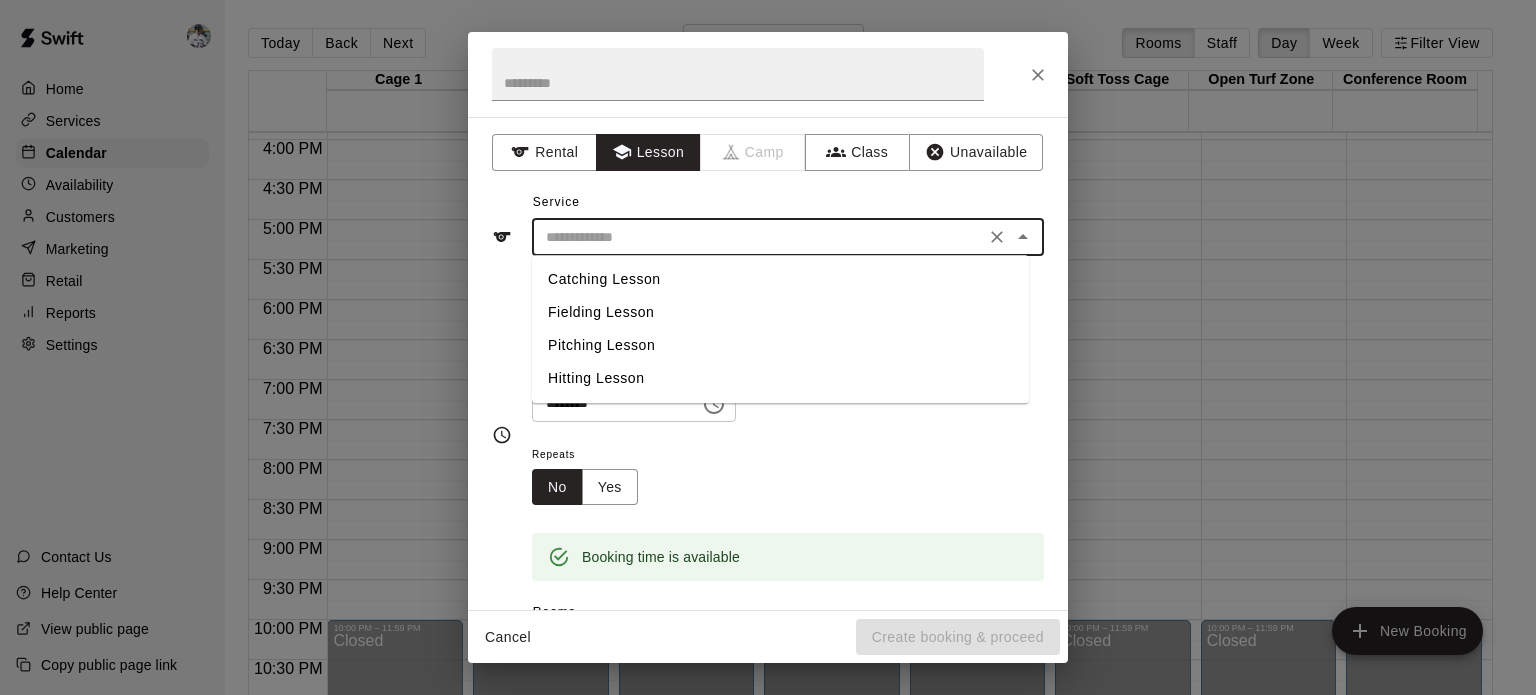 type on "**********" 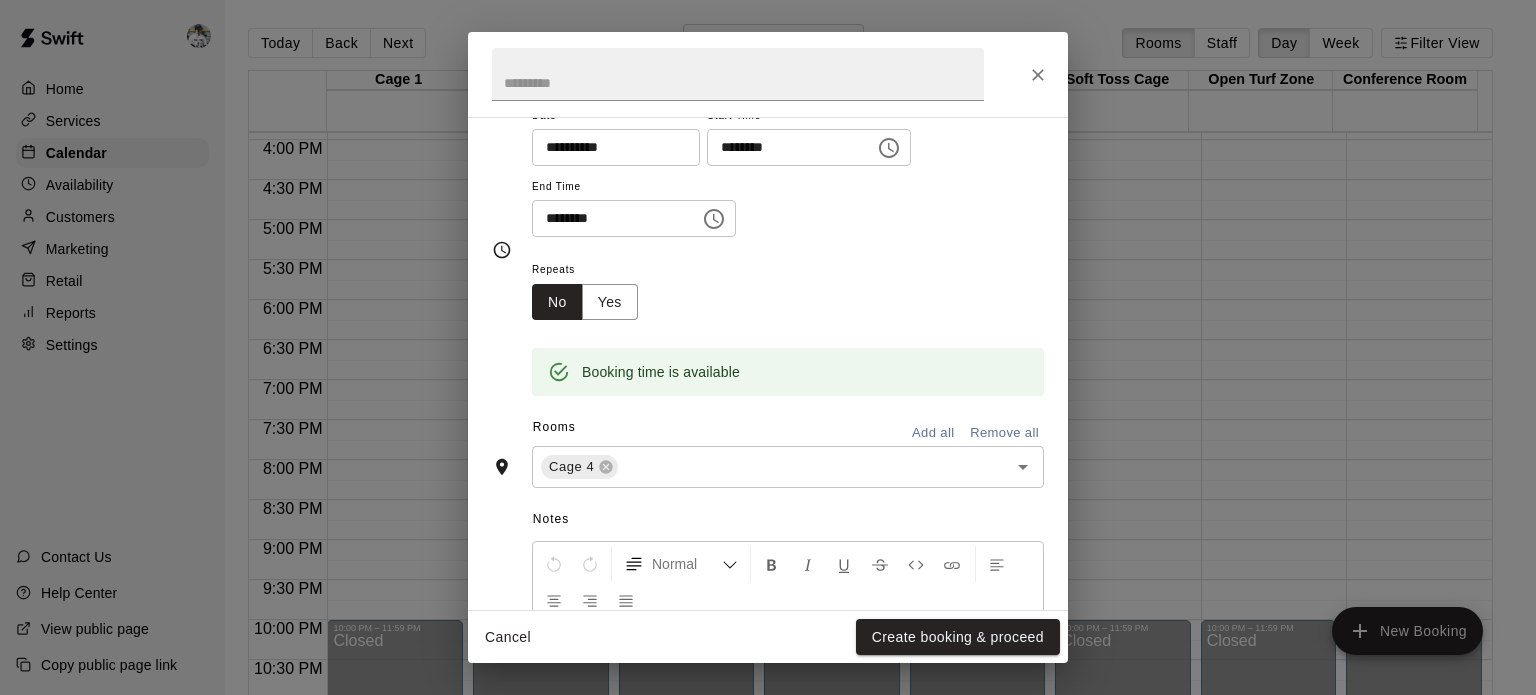 scroll, scrollTop: 384, scrollLeft: 0, axis: vertical 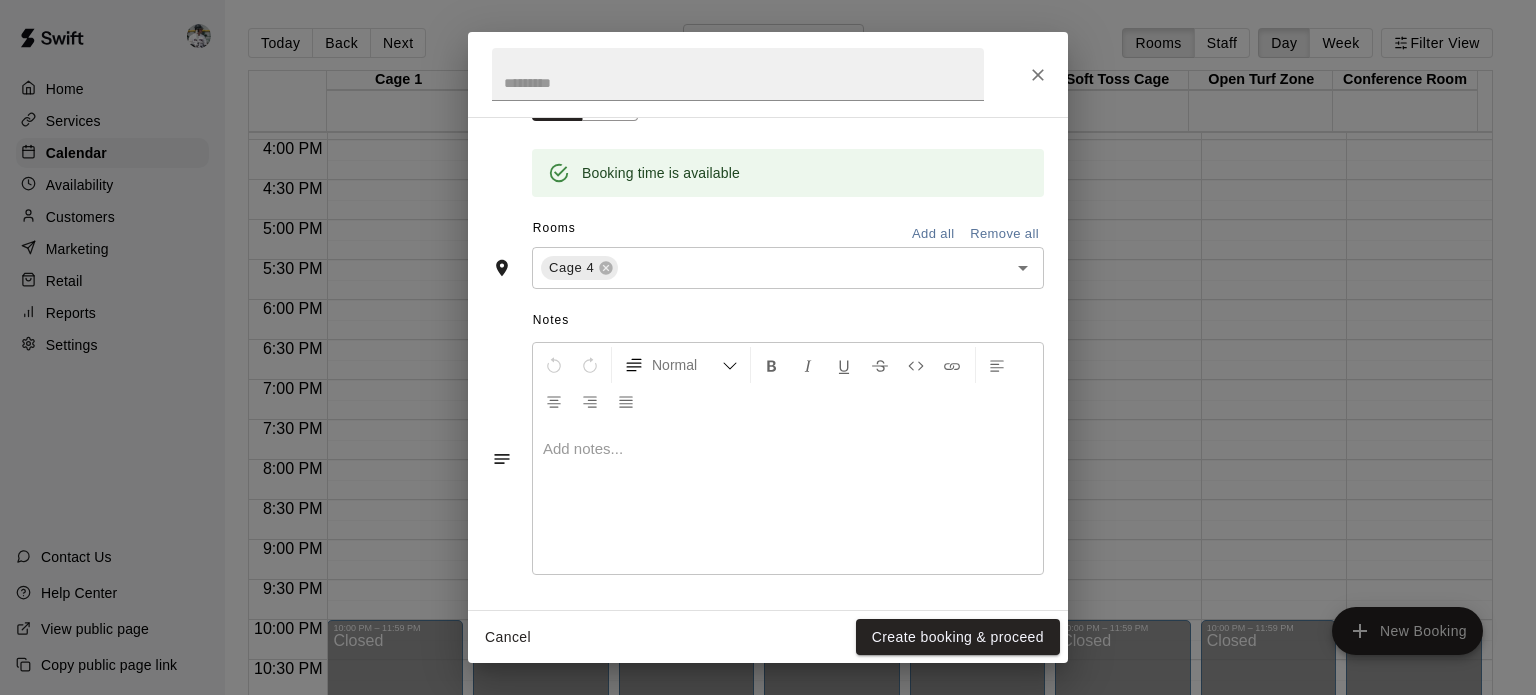 click at bounding box center [800, 268] 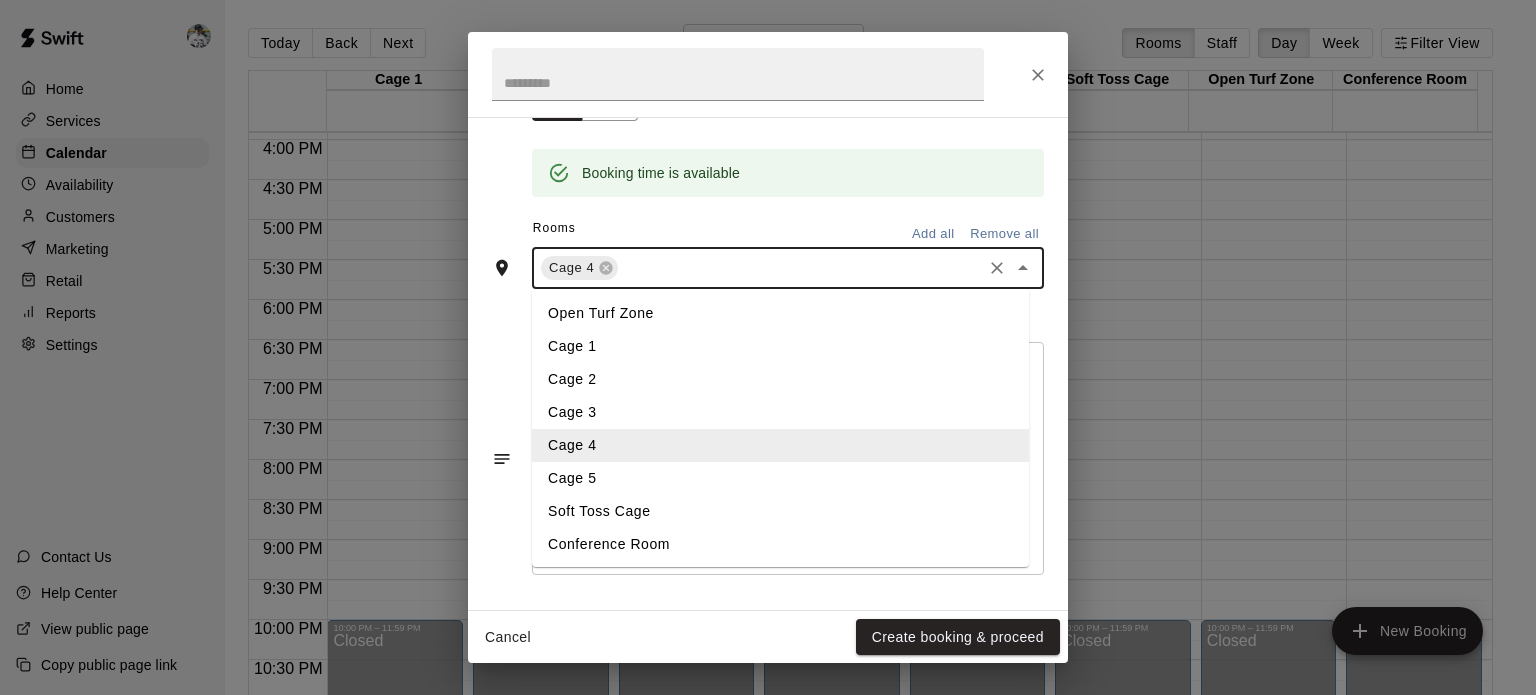 click on "Cage 5" at bounding box center [780, 478] 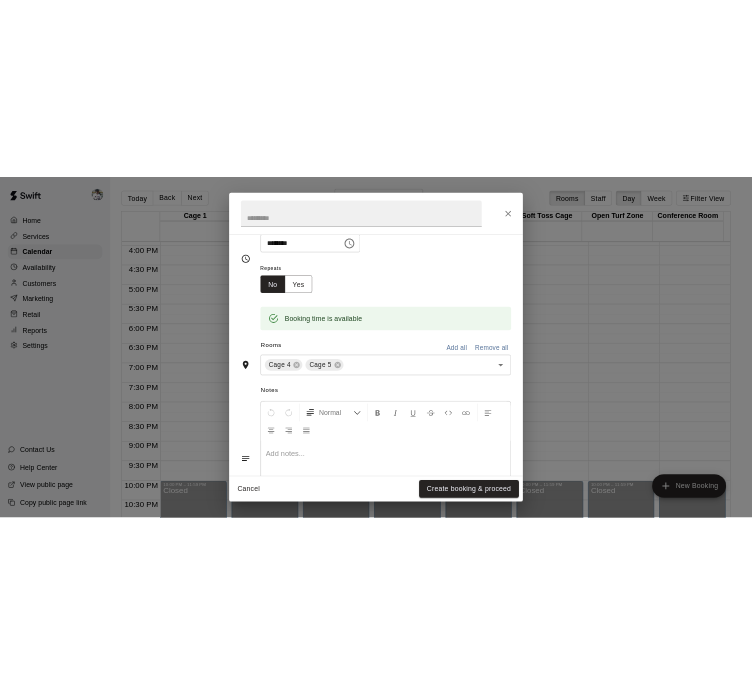 scroll, scrollTop: 384, scrollLeft: 0, axis: vertical 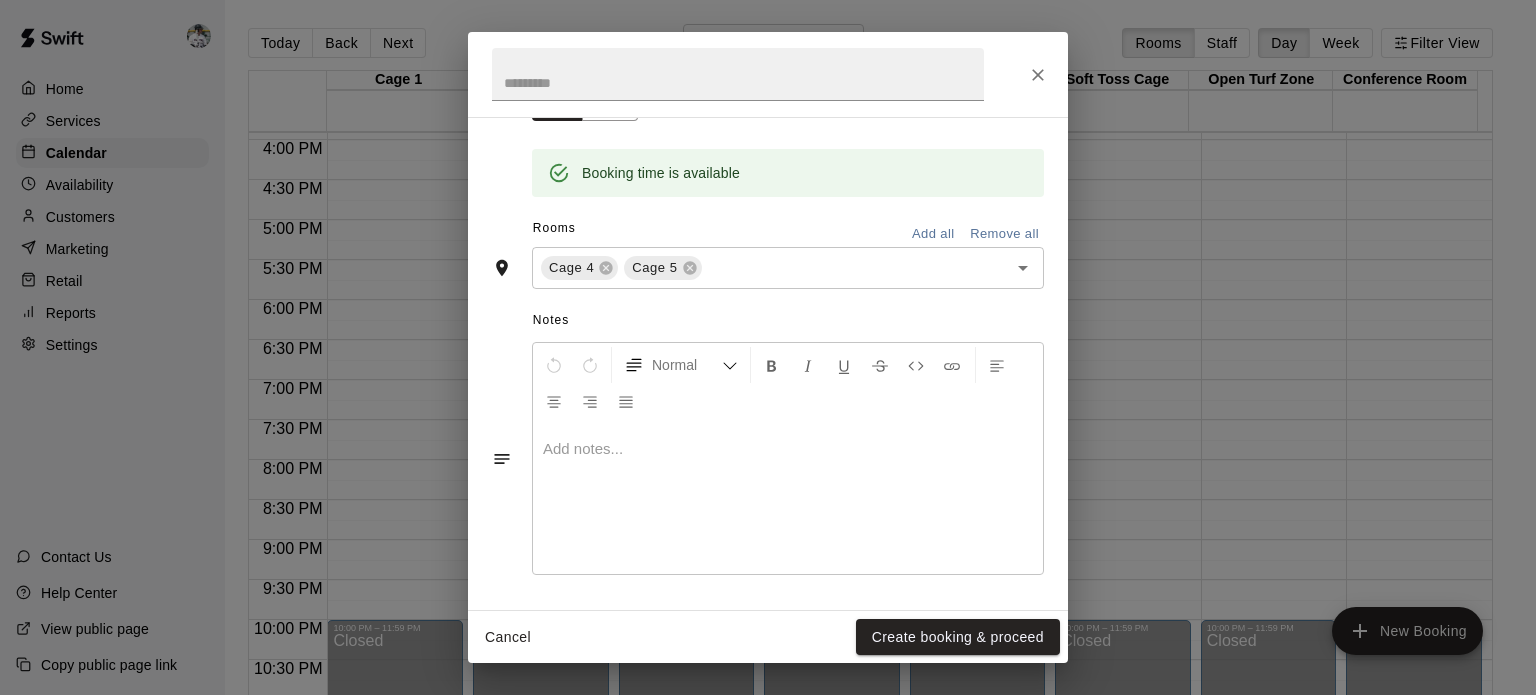 click on "Create booking & proceed" at bounding box center (958, 637) 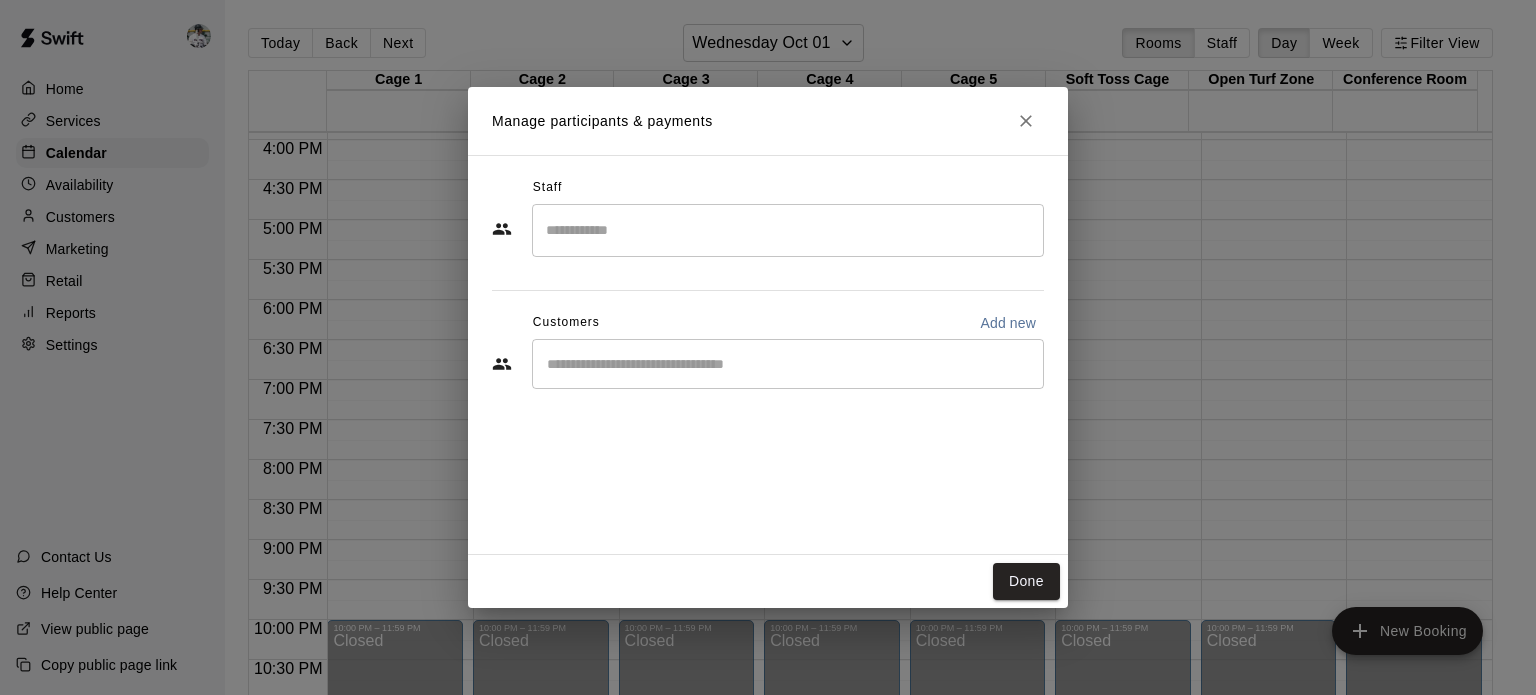 click at bounding box center (788, 230) 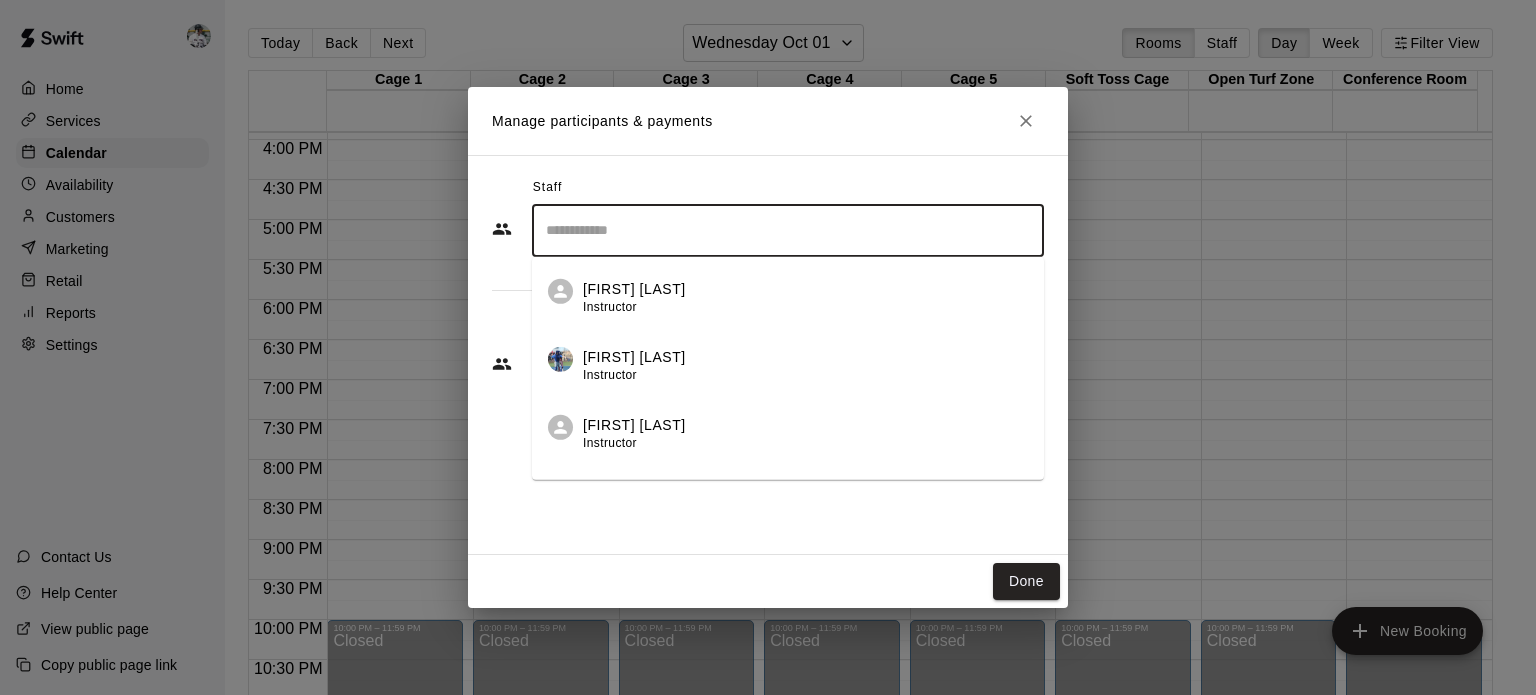 click on "[FIRST] [LAST]" at bounding box center [634, 424] 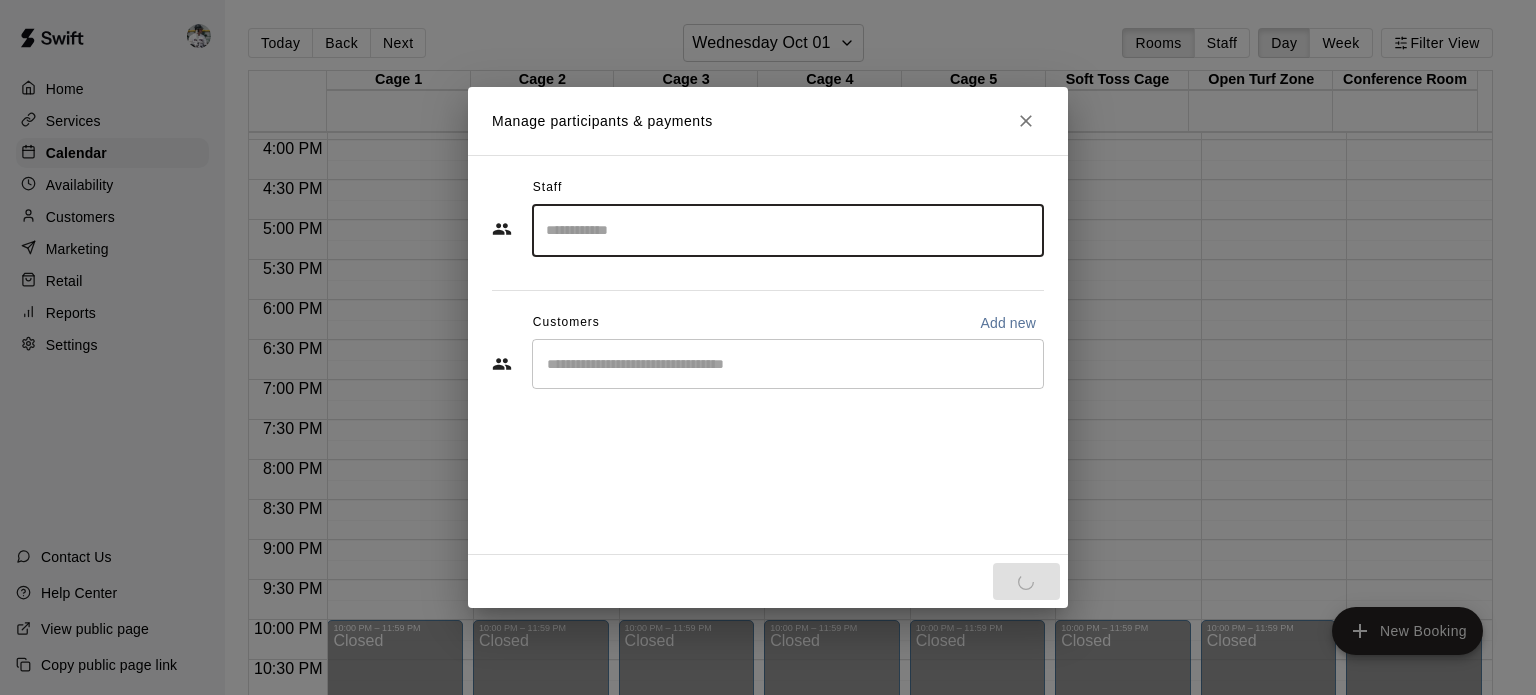 click on "​" at bounding box center [788, 364] 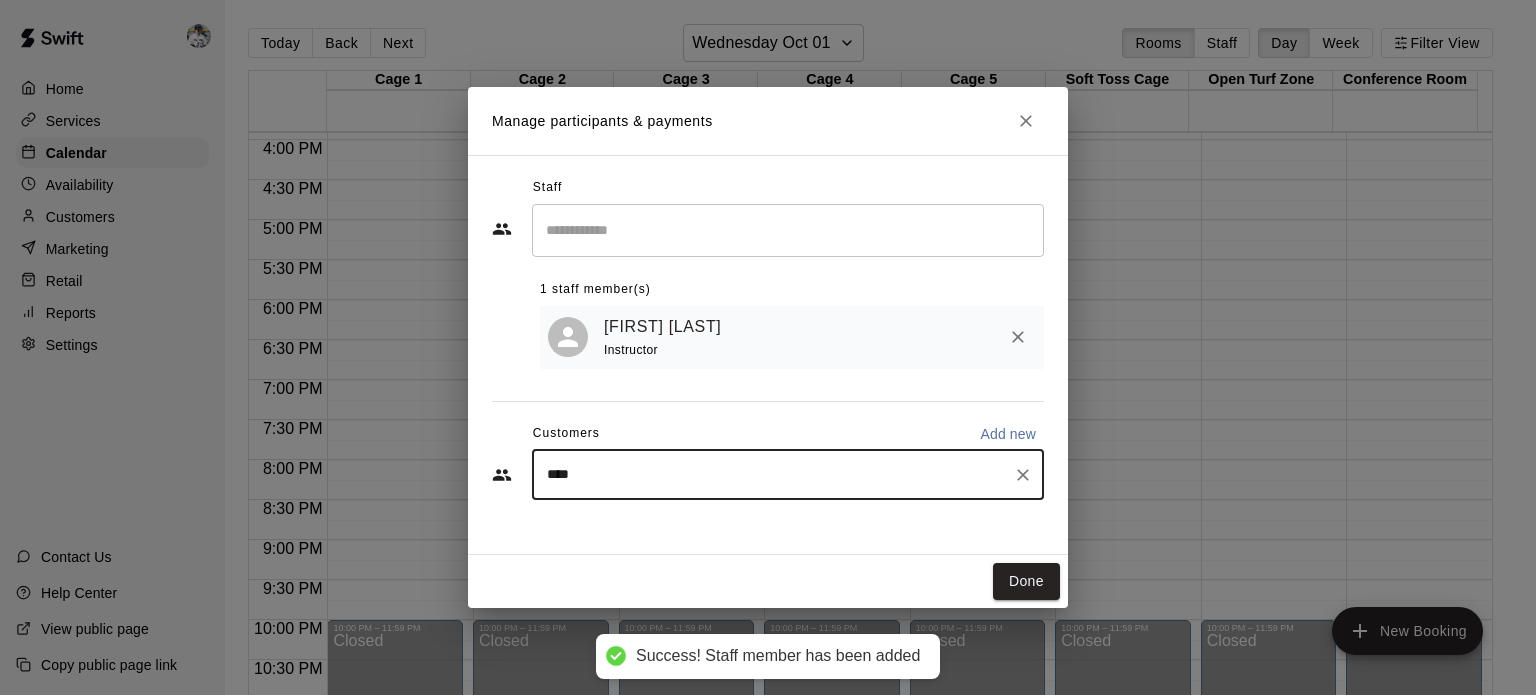 type on "*****" 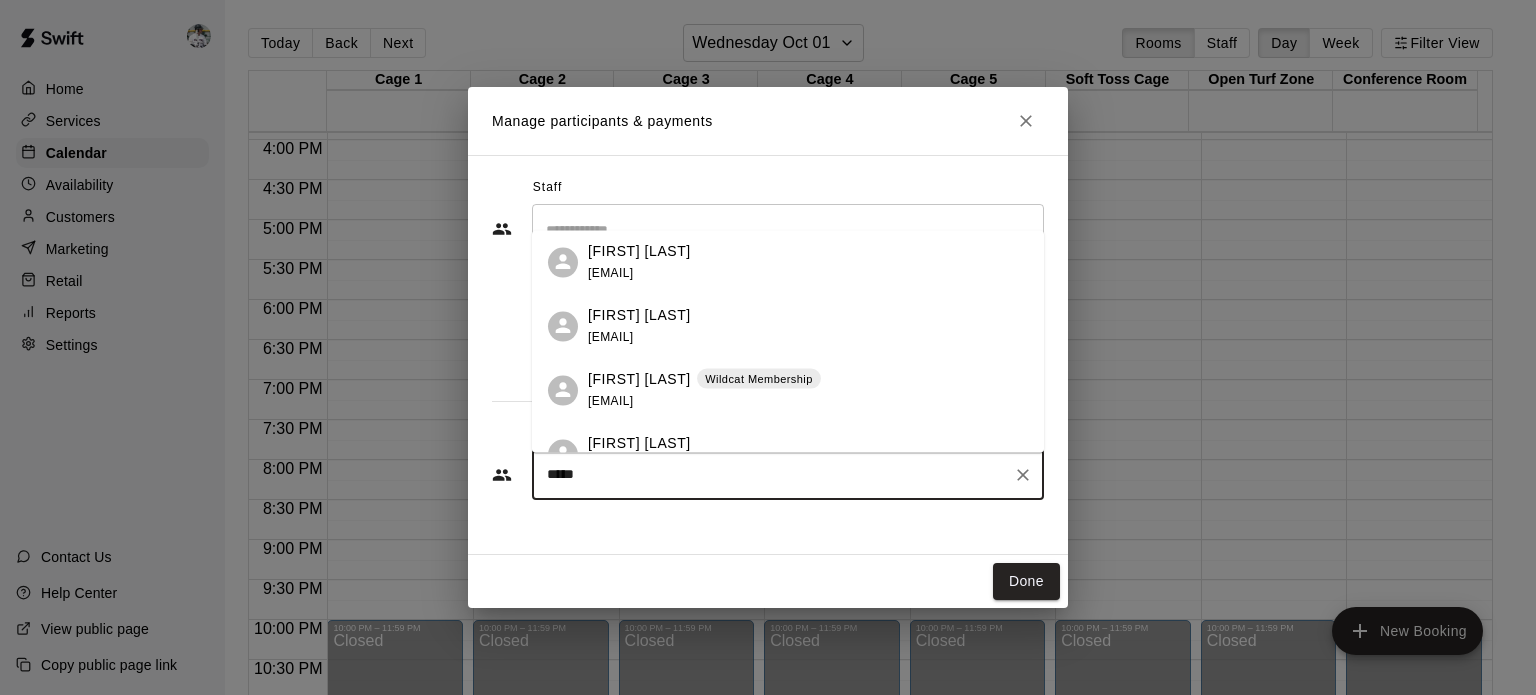 click on "[EMAIL]" at bounding box center [610, 273] 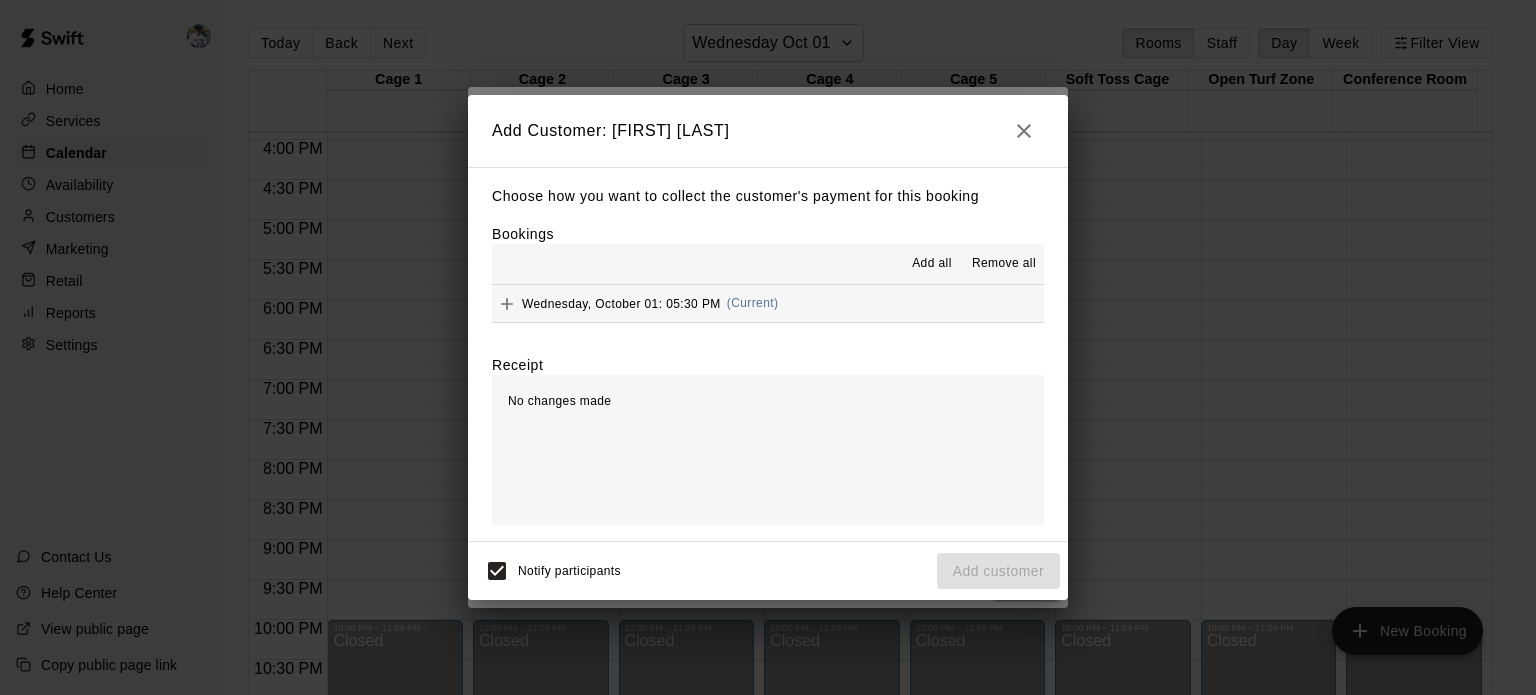 click on "Choose how you want to collect the customer's payment for this booking" at bounding box center [768, 196] 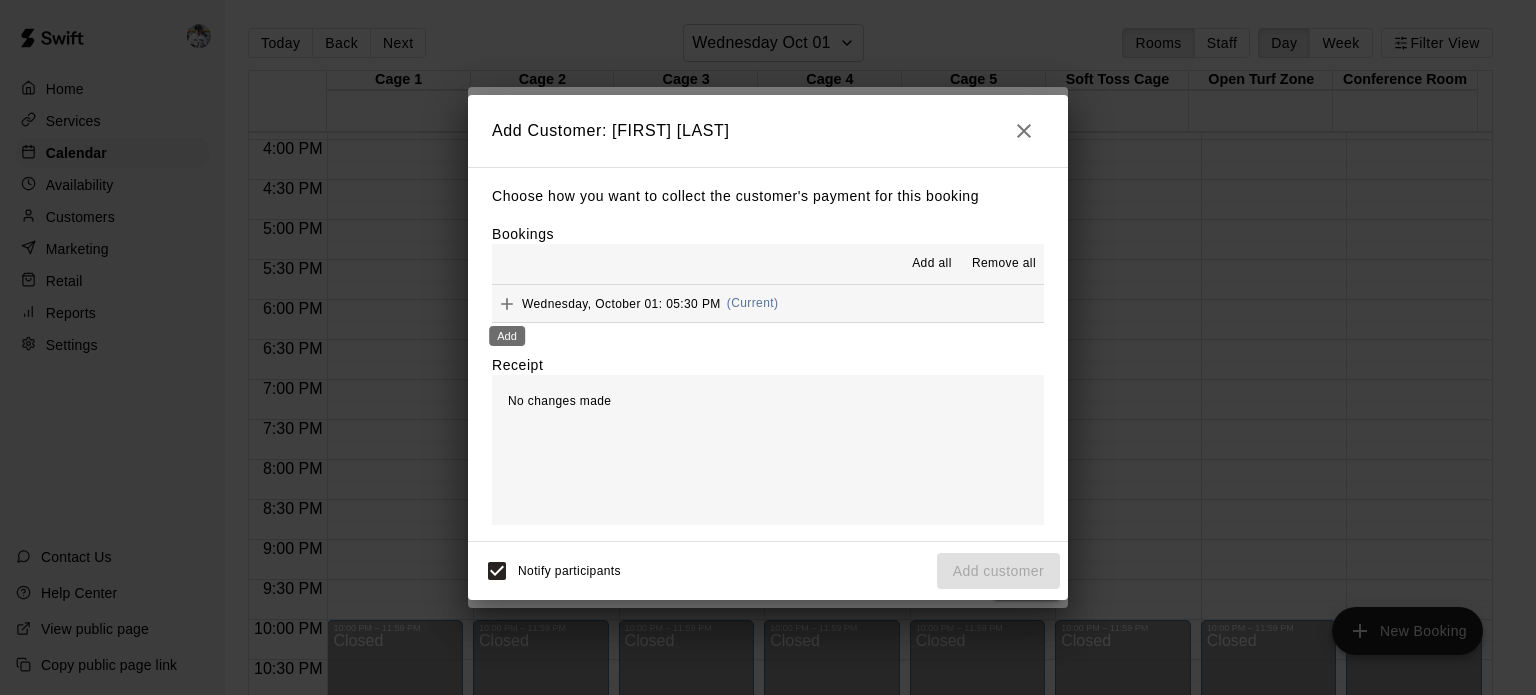 click 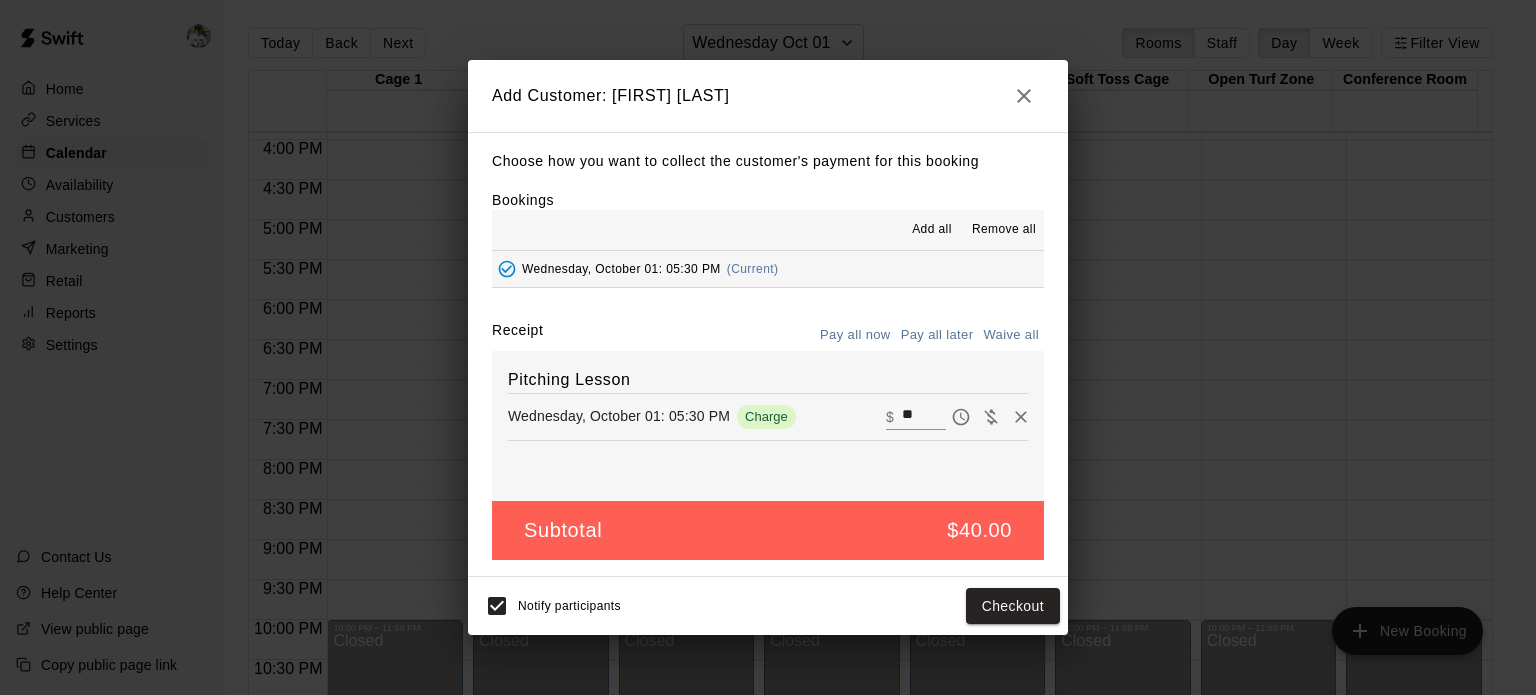 click on "... Wednesday, [DATE]: [TIME]" at bounding box center (768, 354) 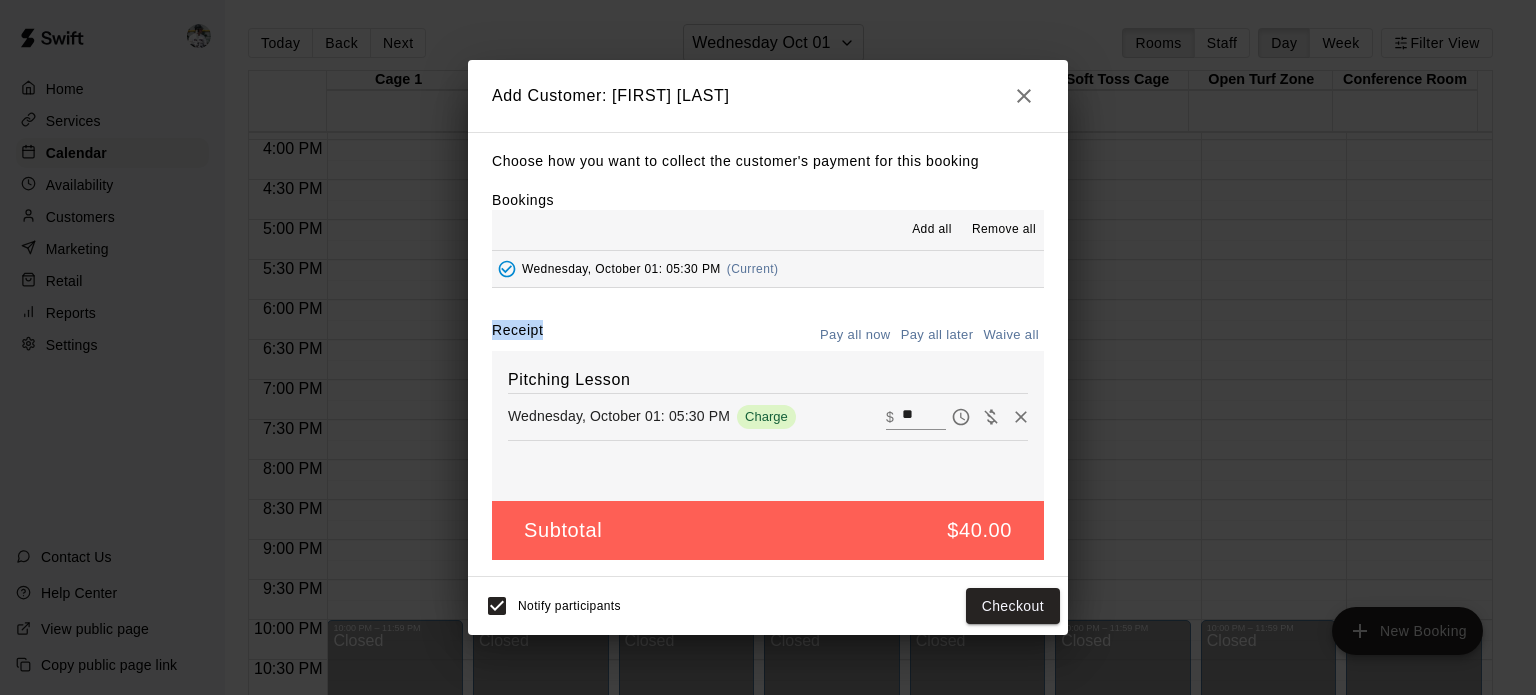 click on "Receipt" at bounding box center [517, 335] 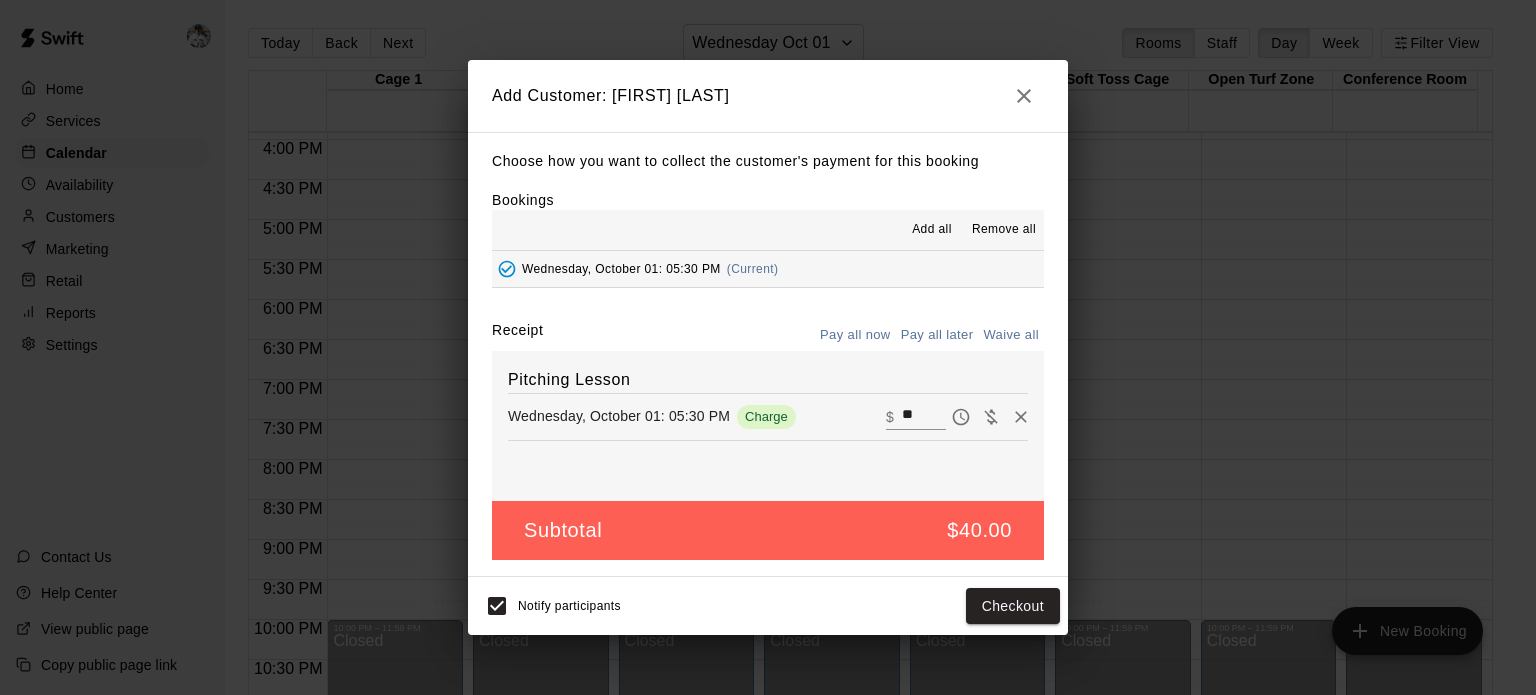 click on "Receipt Pay all now Pay all later Waive all" at bounding box center [768, 335] 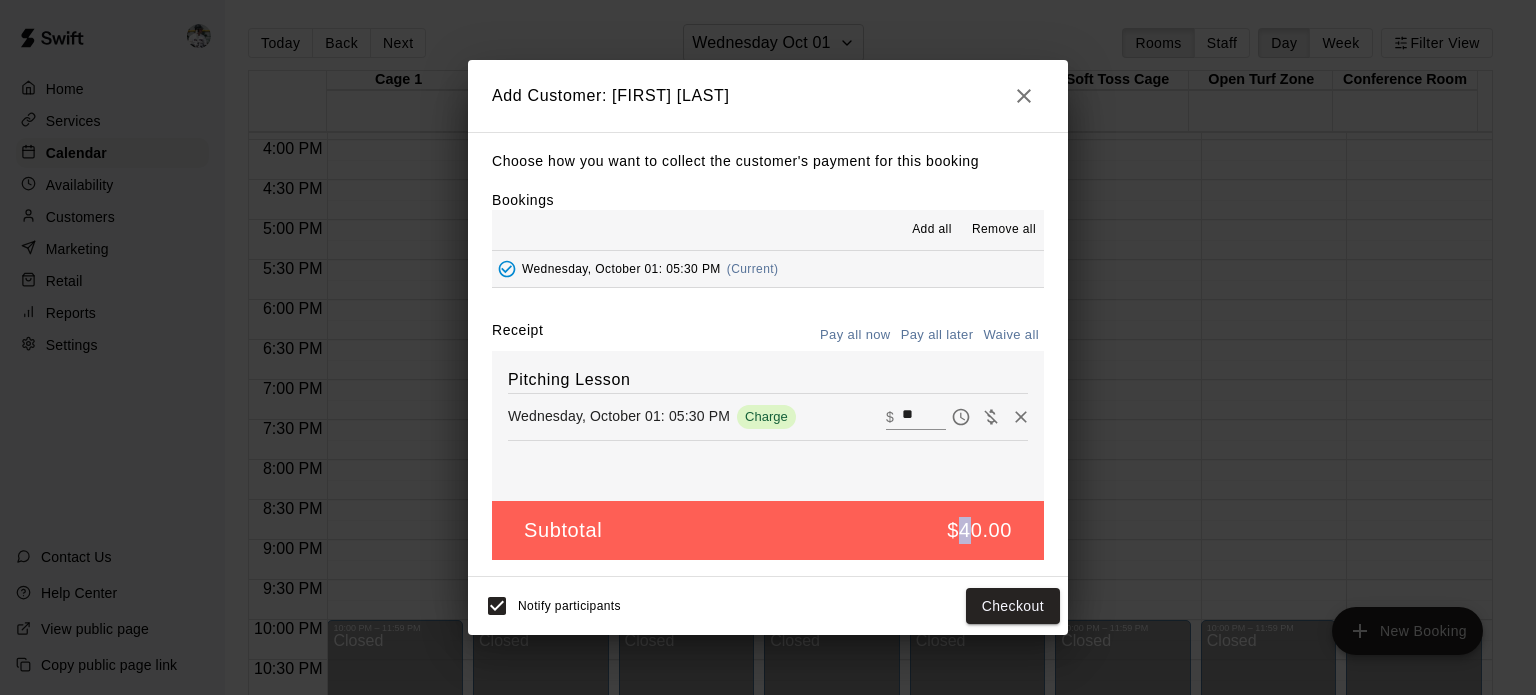 click on "$40.00" at bounding box center (979, 530) 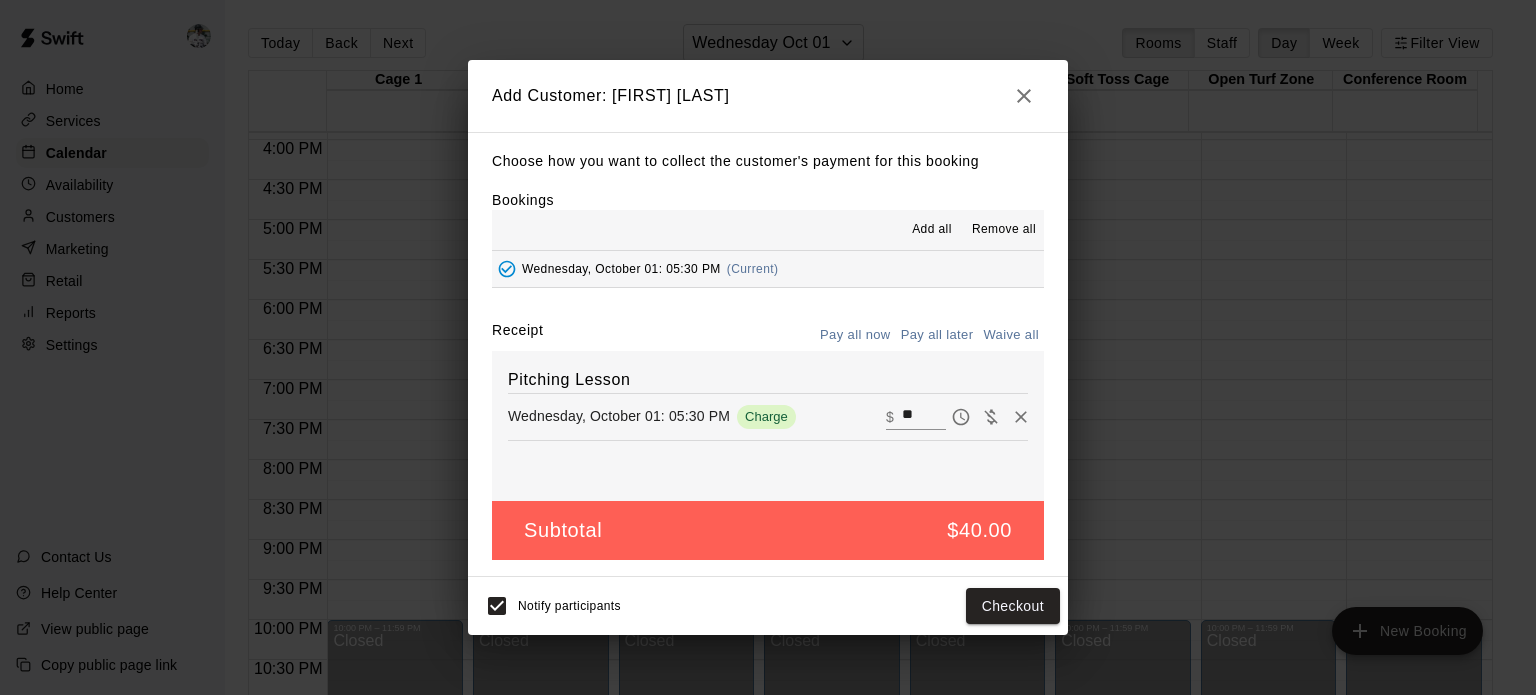 click 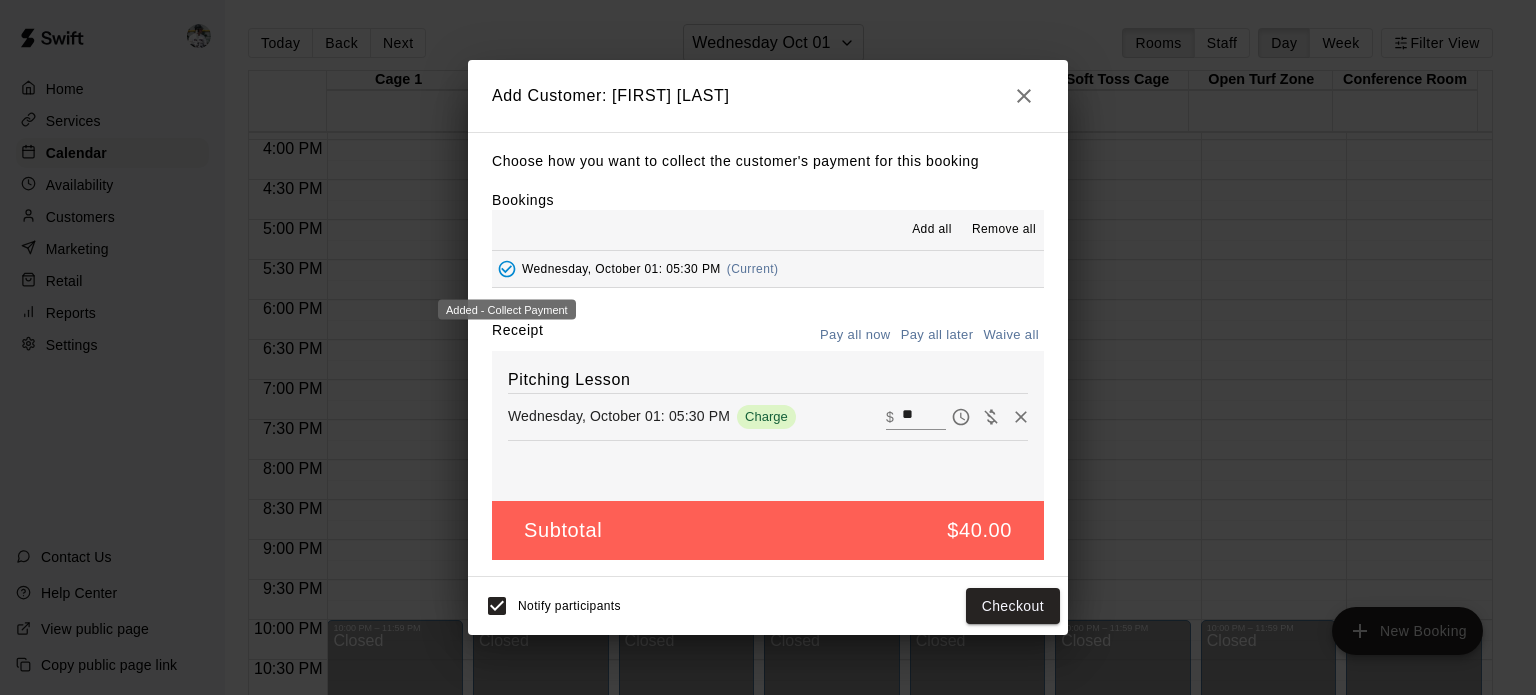 click 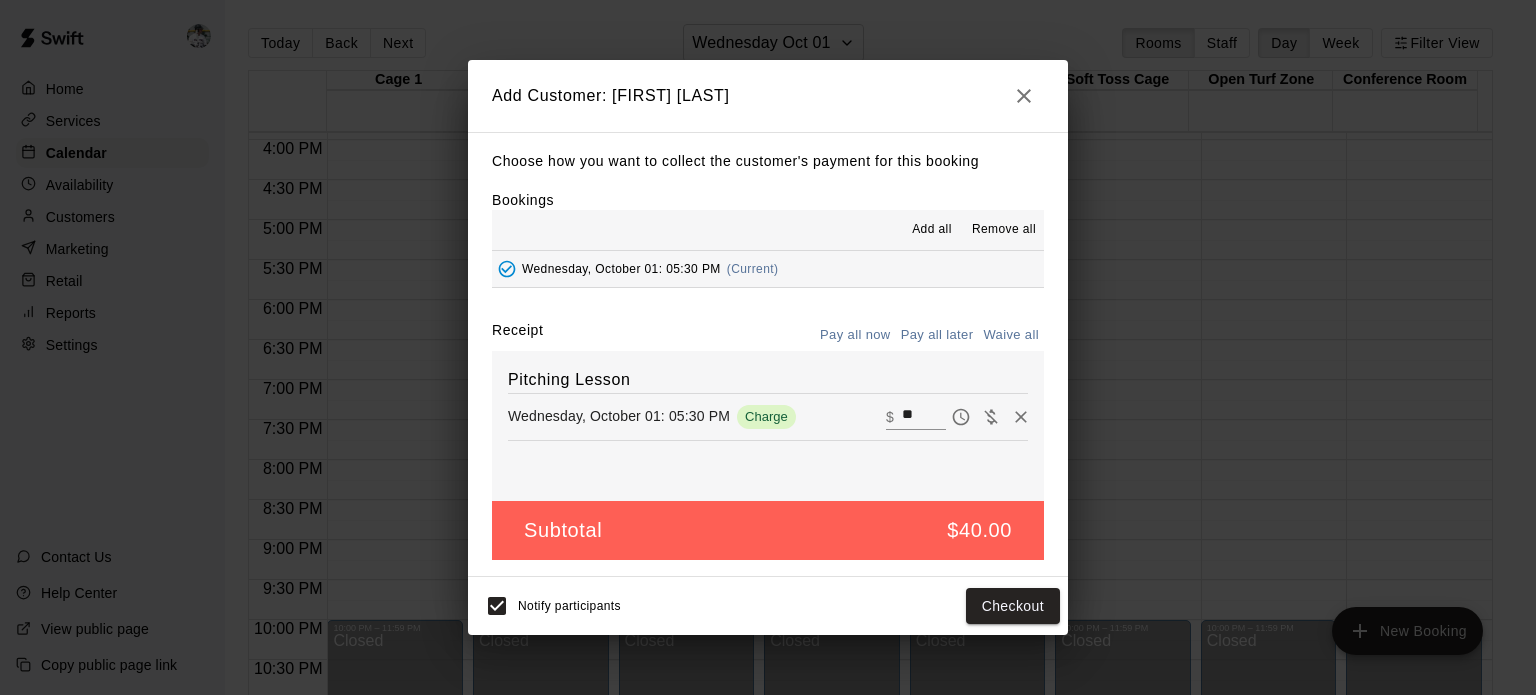 click on "Remove all" at bounding box center (1004, 230) 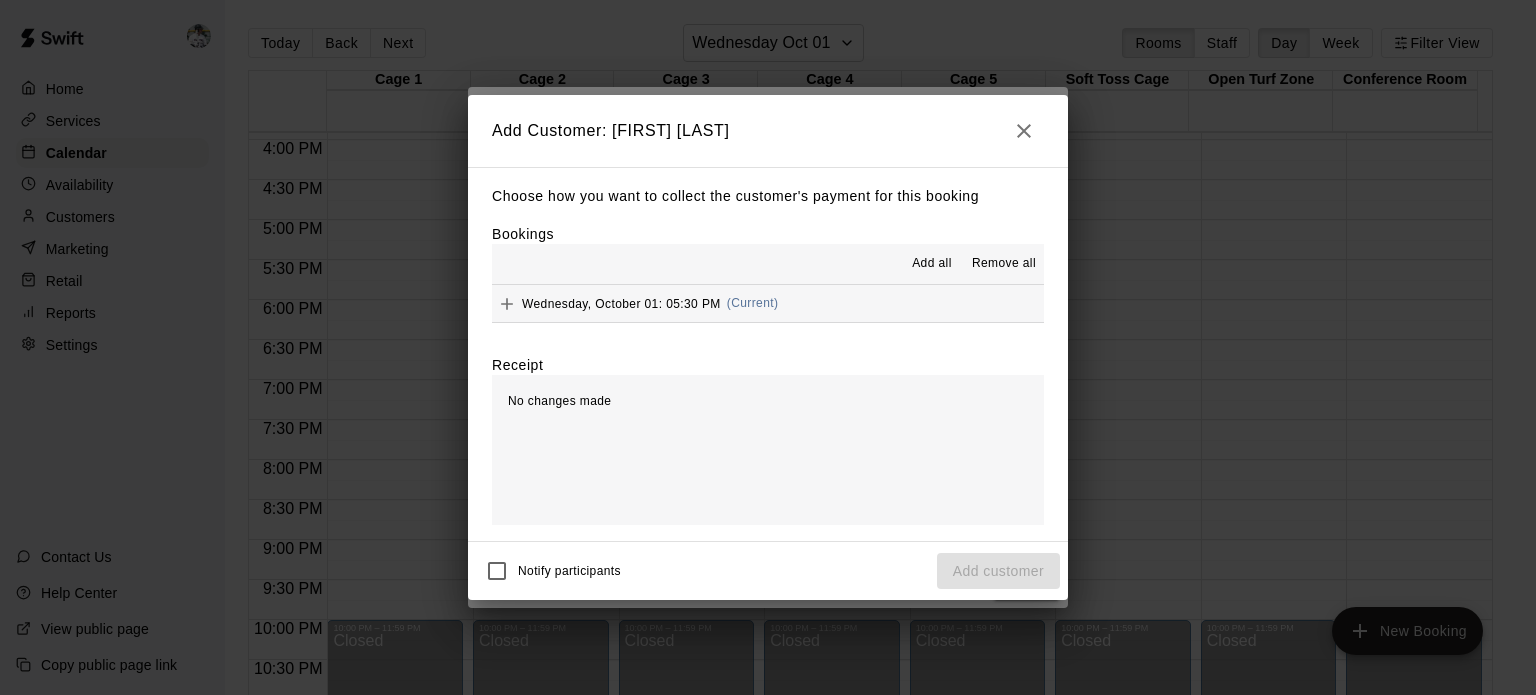 click on "No changes made" at bounding box center (768, 450) 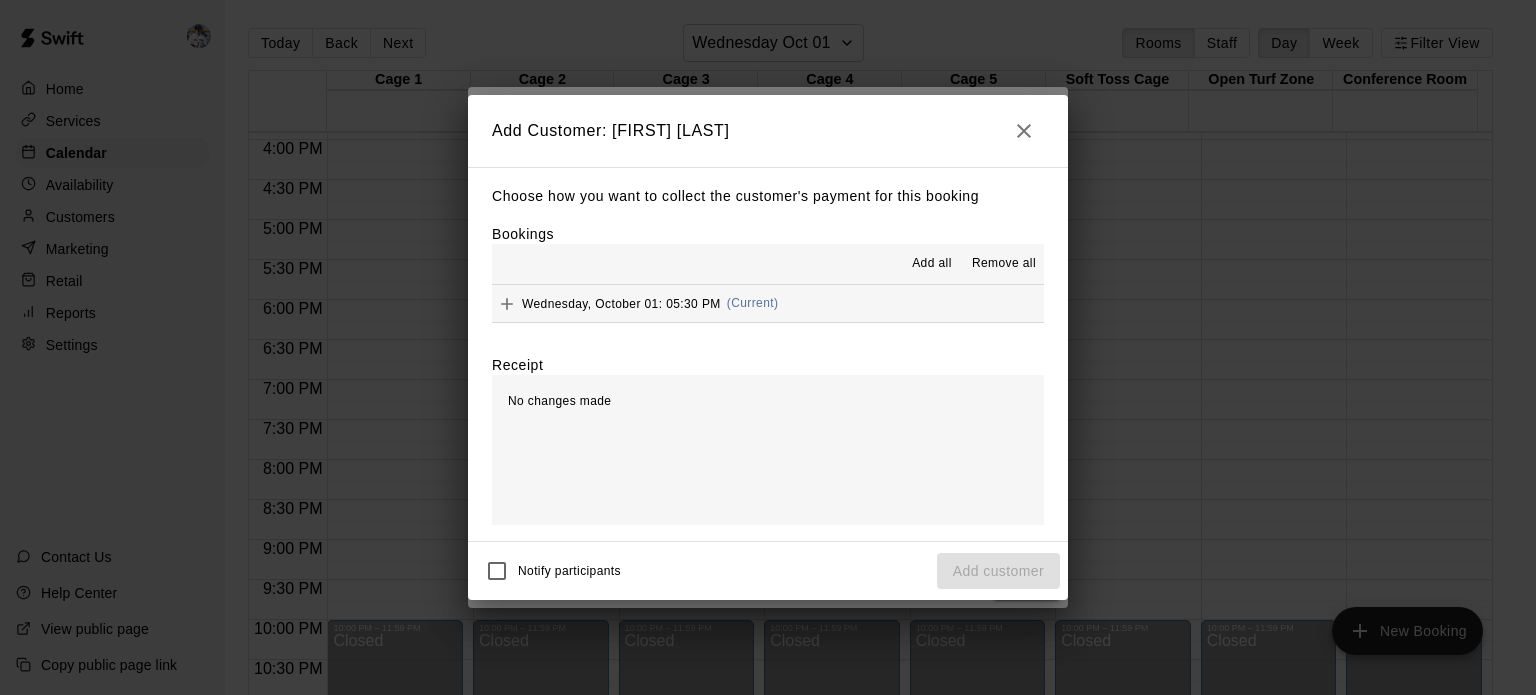 click on "No changes made" at bounding box center [559, 401] 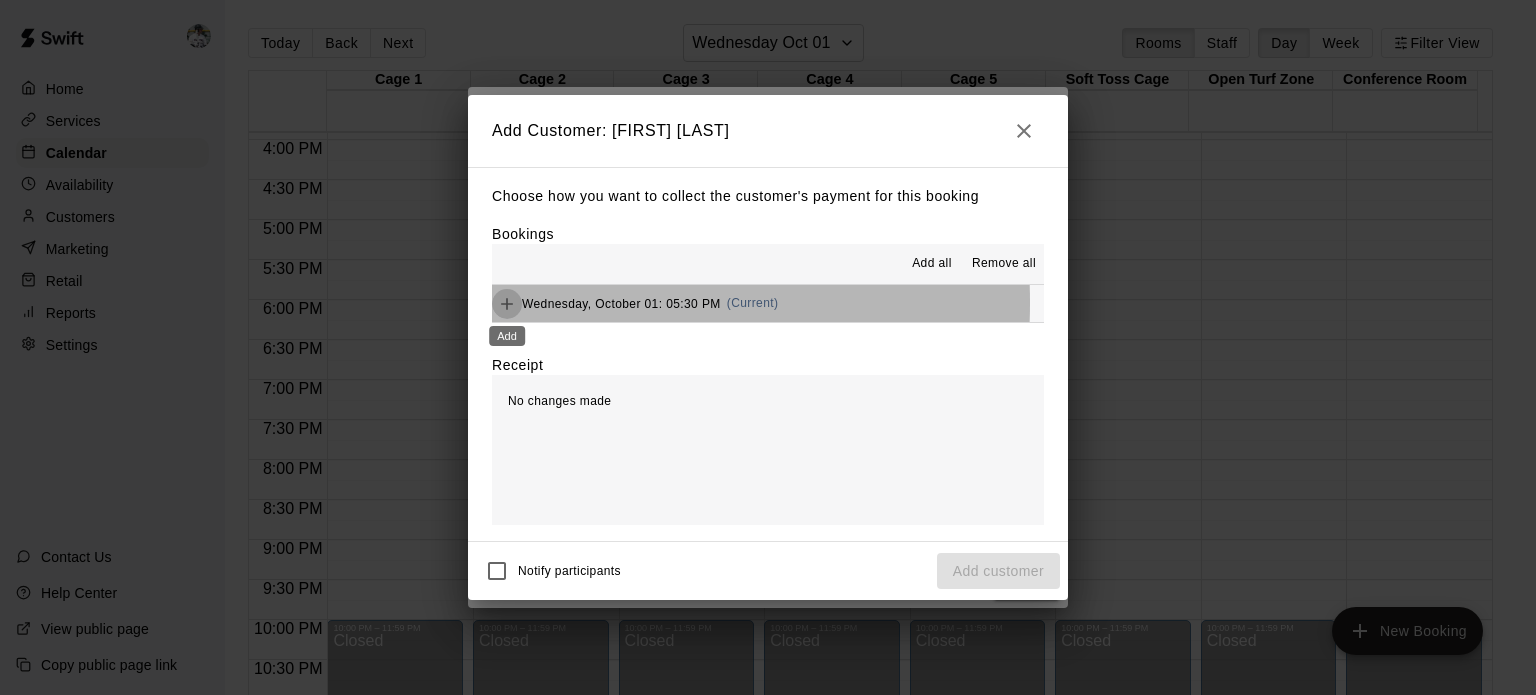 click 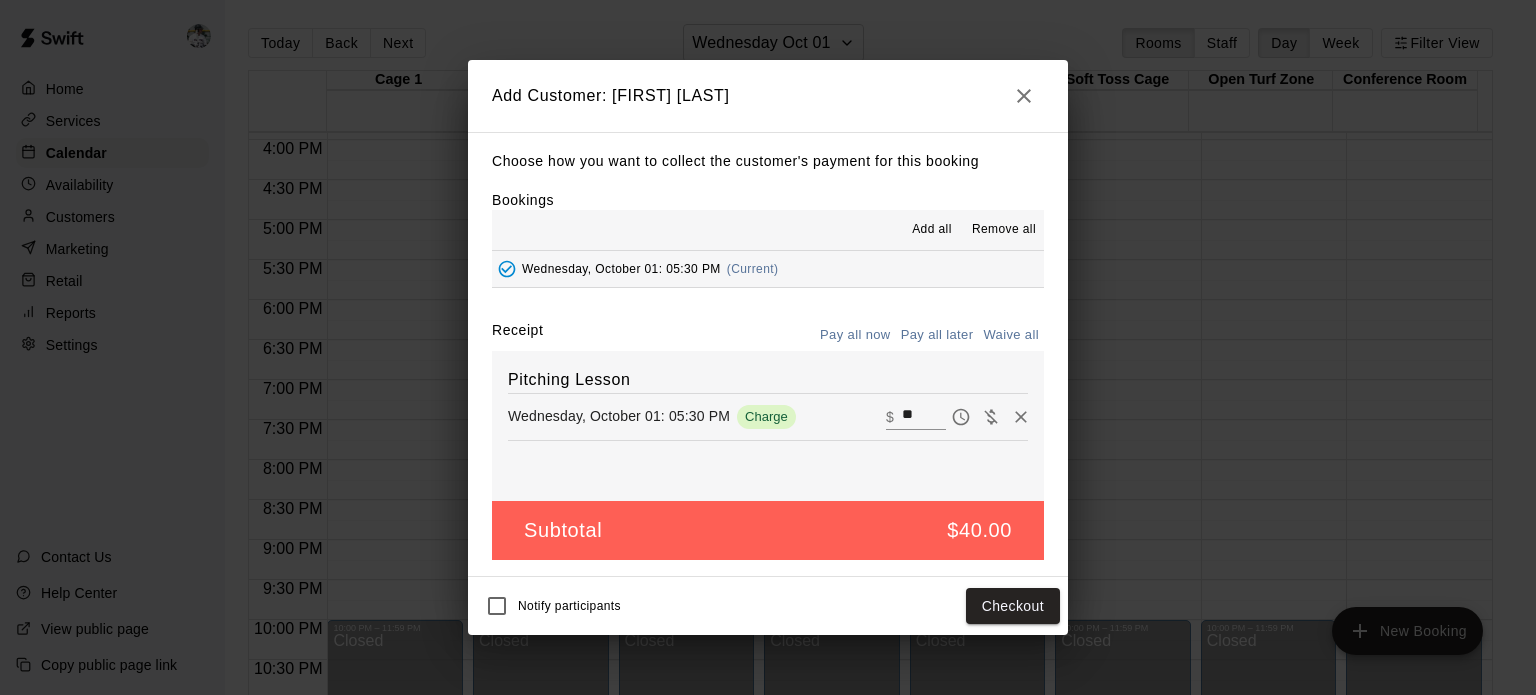 click on "**" at bounding box center (924, 417) 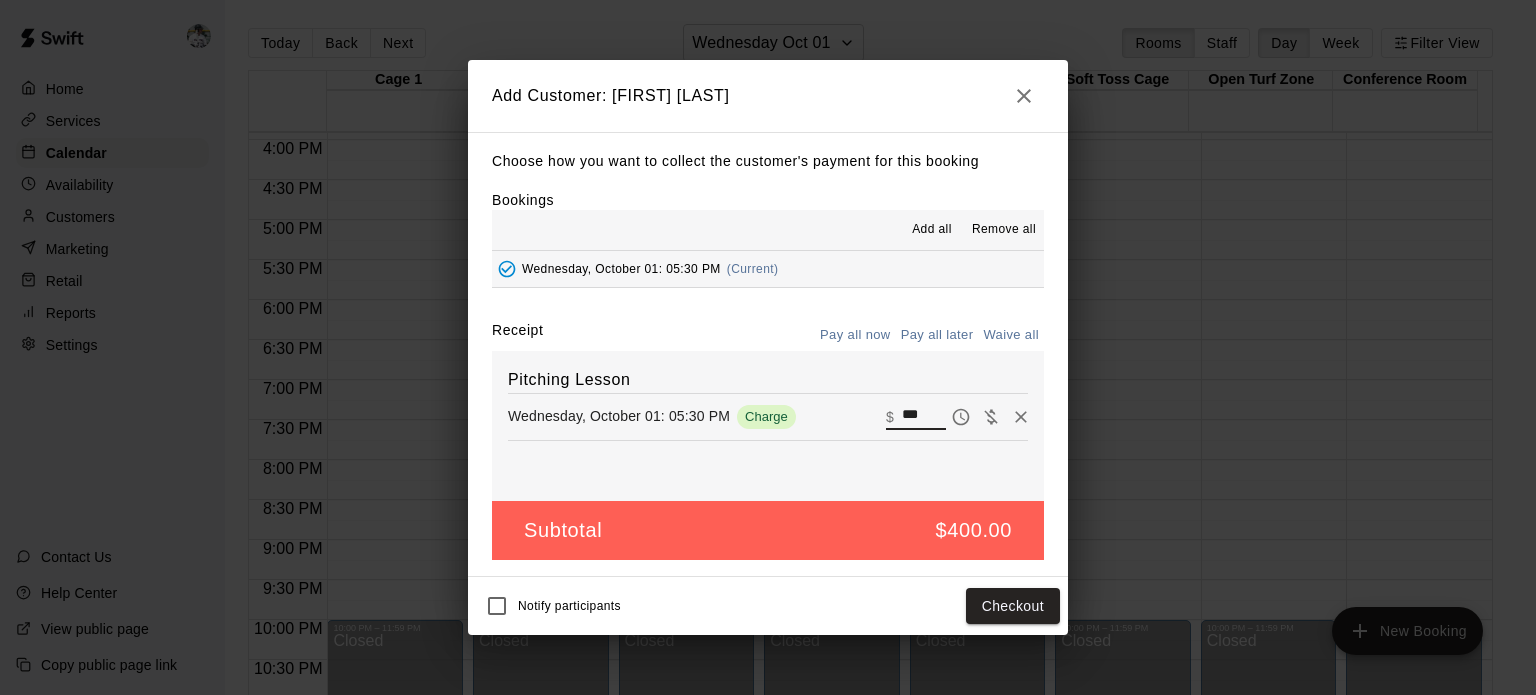 type on "**" 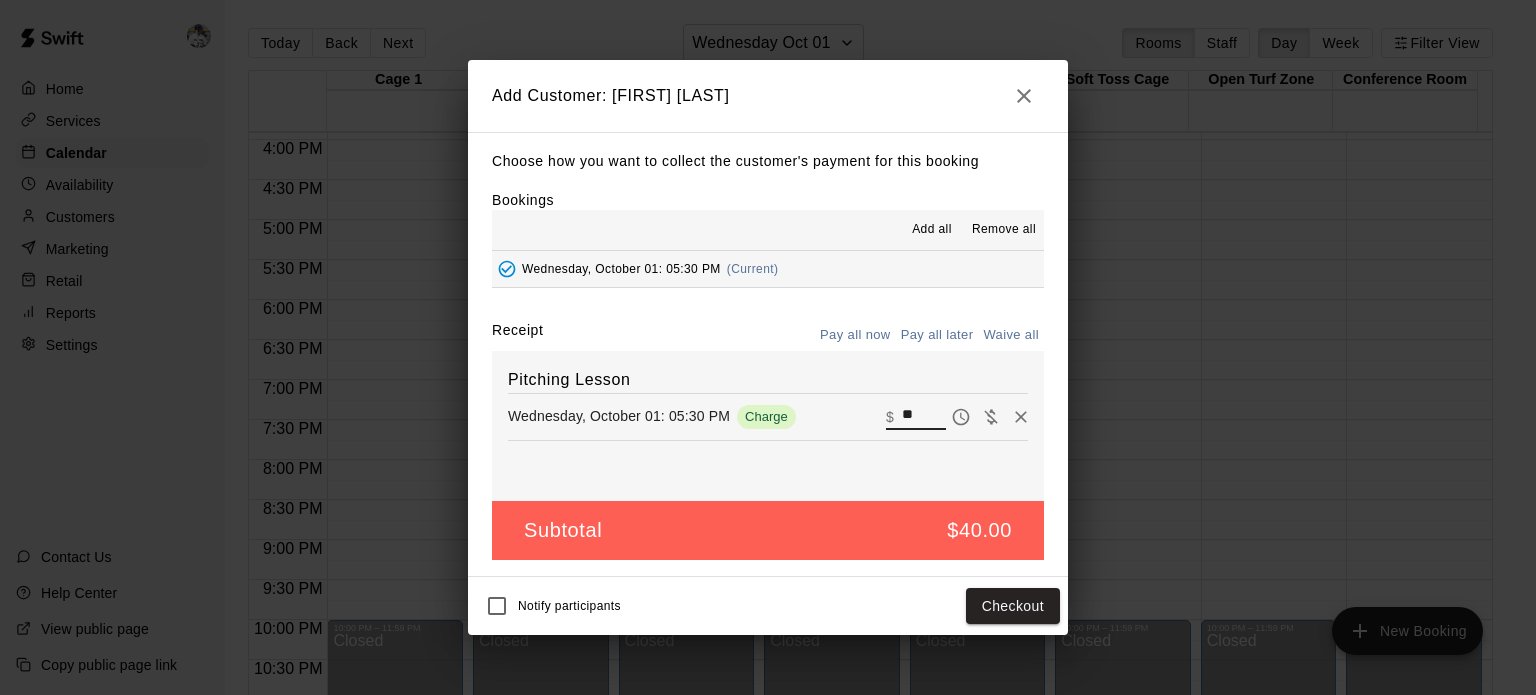 click on "Receipt Pay all now Pay all later Waive all" at bounding box center [768, 335] 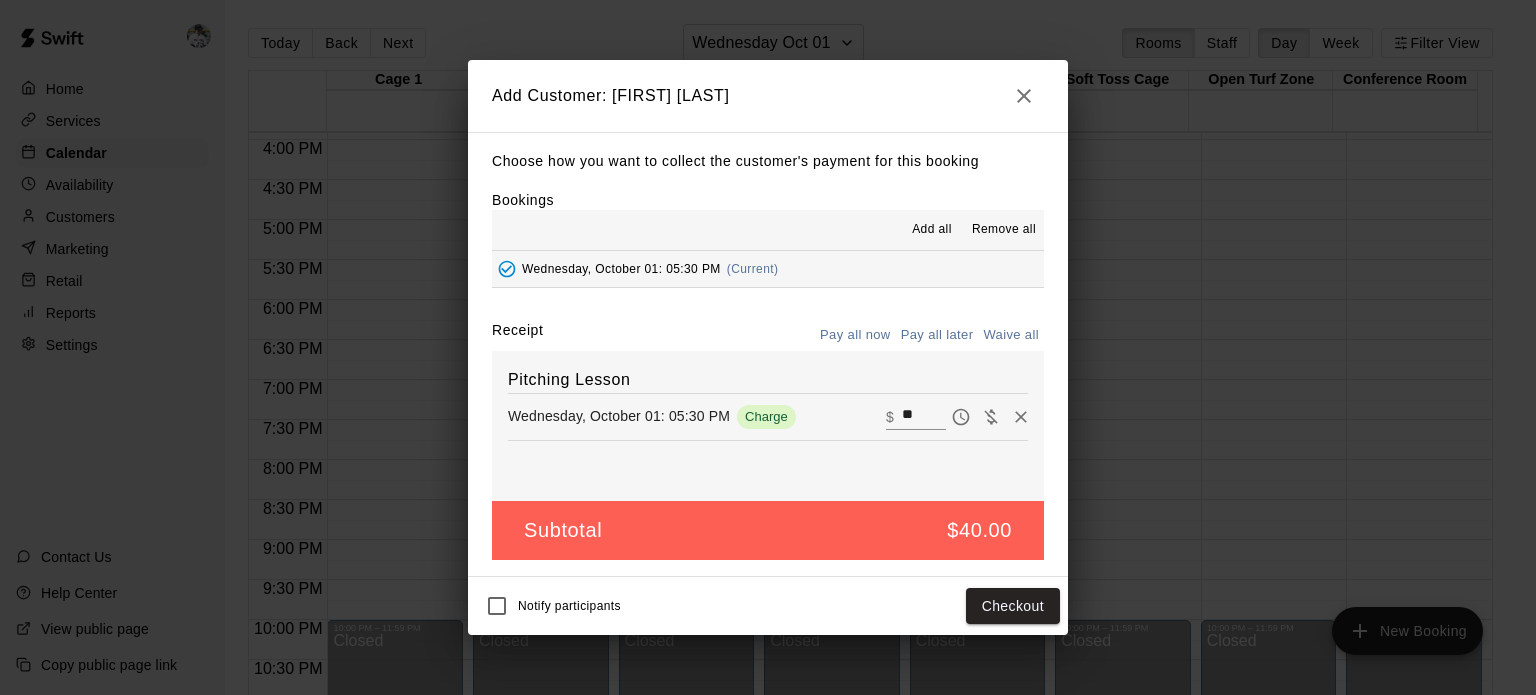 click on "Receipt" at bounding box center (517, 335) 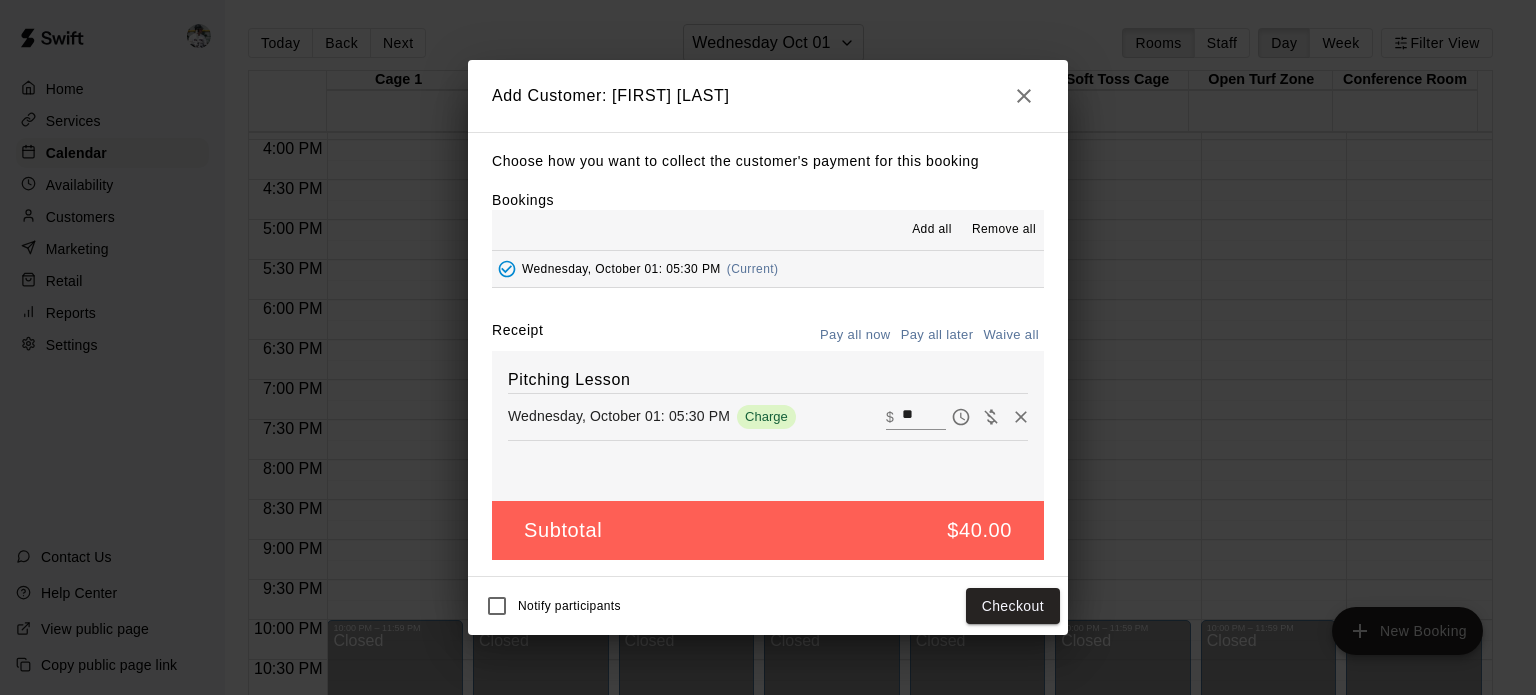 click on "Receipt Pay all now Pay all later Waive all" at bounding box center (768, 335) 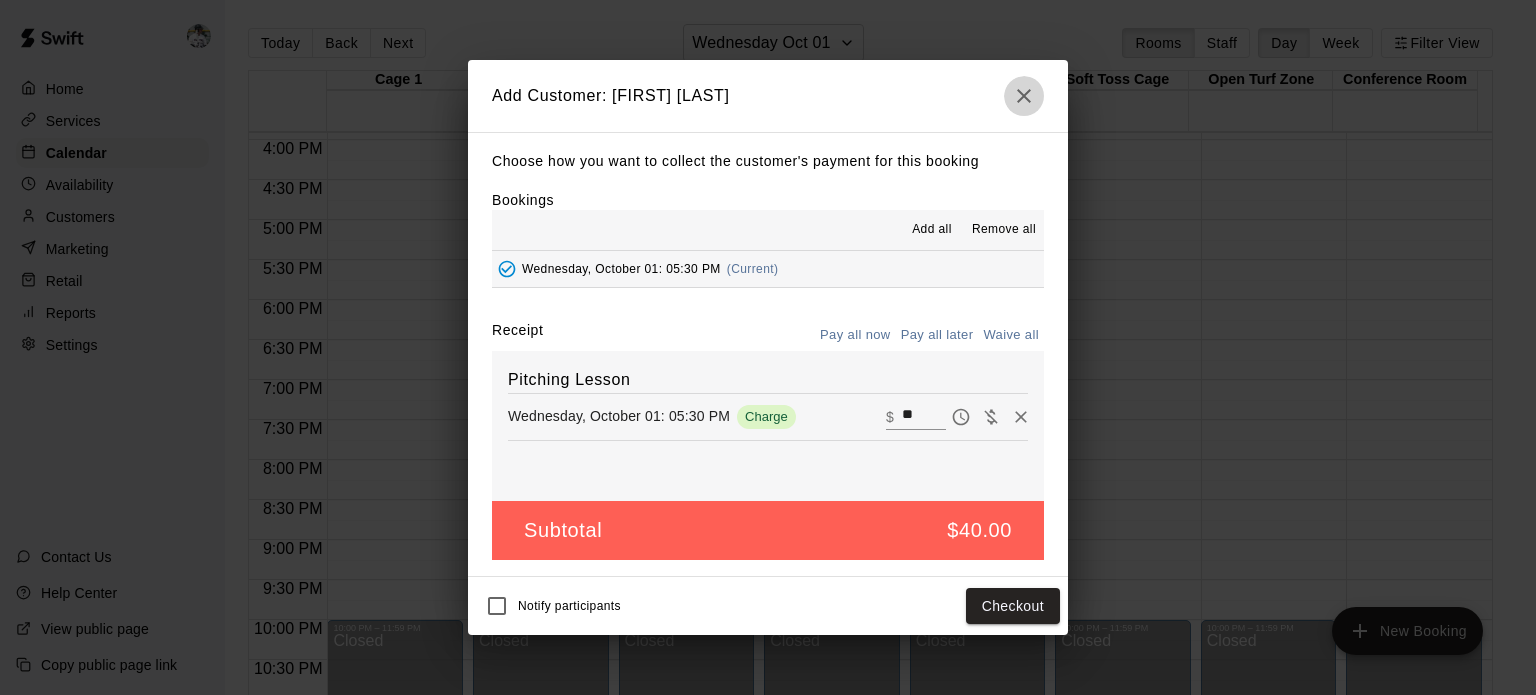 click 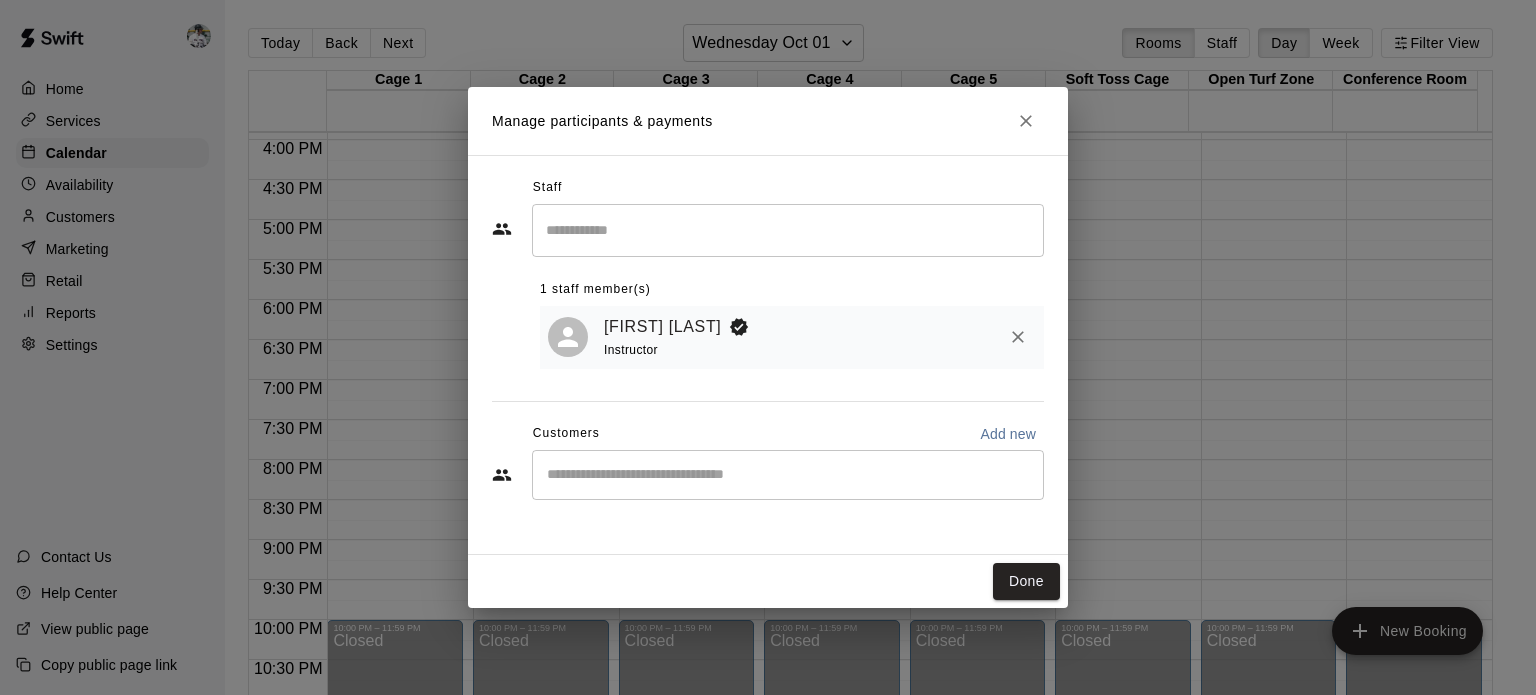 click on "​" at bounding box center [788, 475] 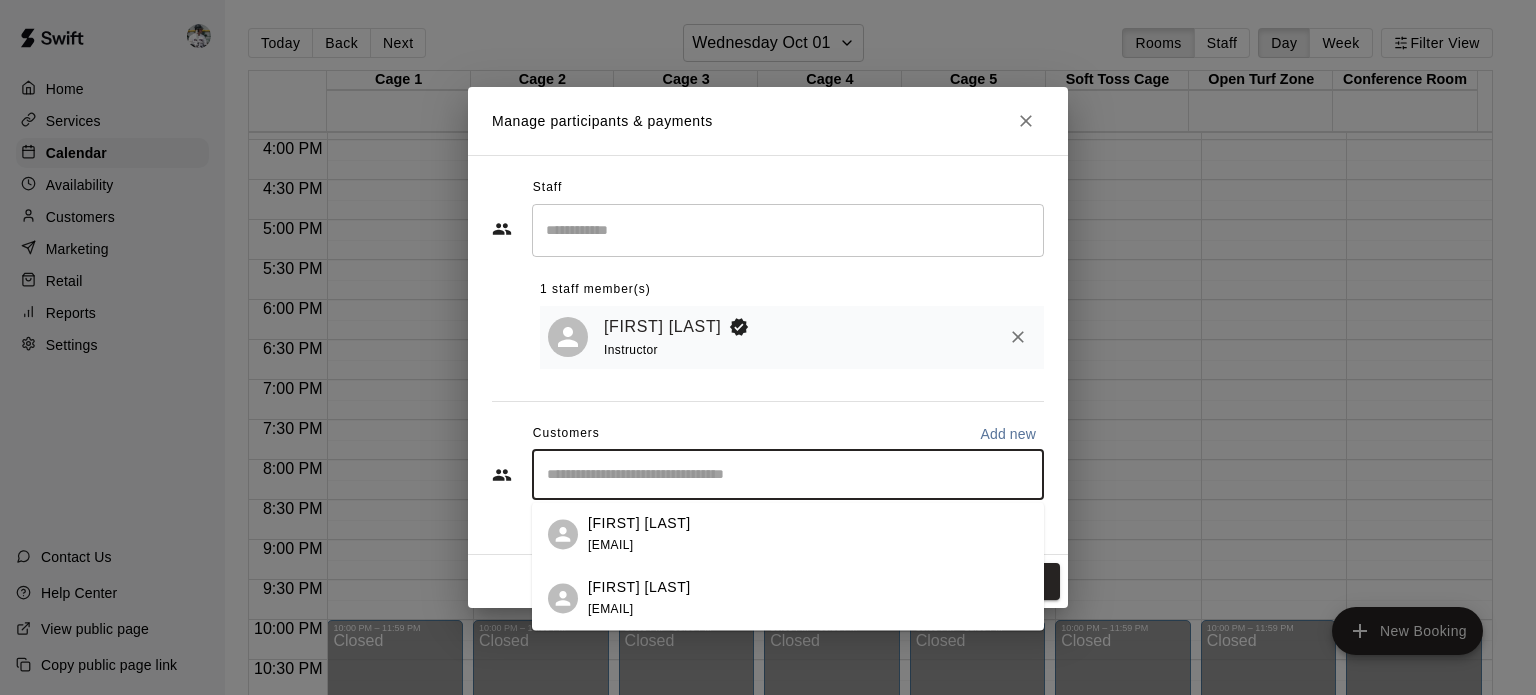 click on "[EMAIL]" at bounding box center [610, 545] 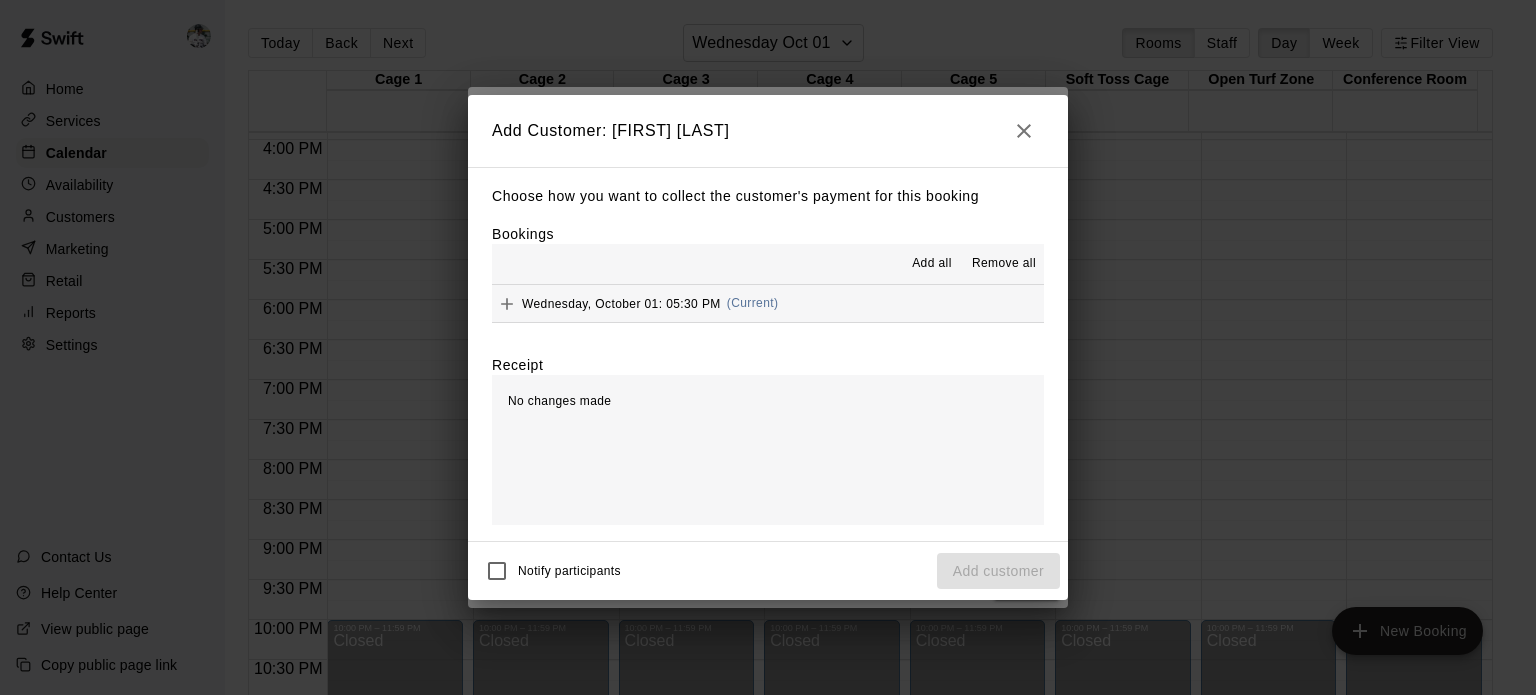 click on "No changes made" at bounding box center [768, 450] 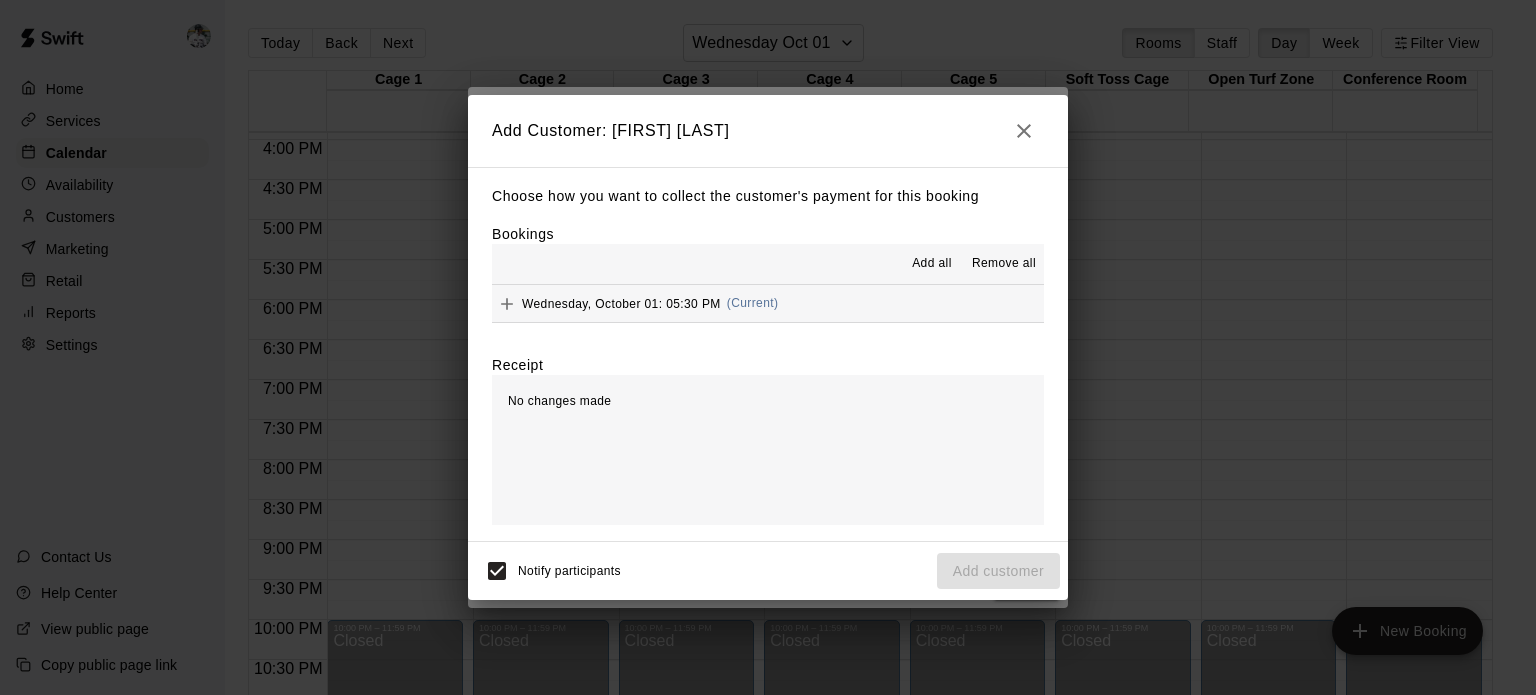 click on "Receipt" at bounding box center (768, 365) 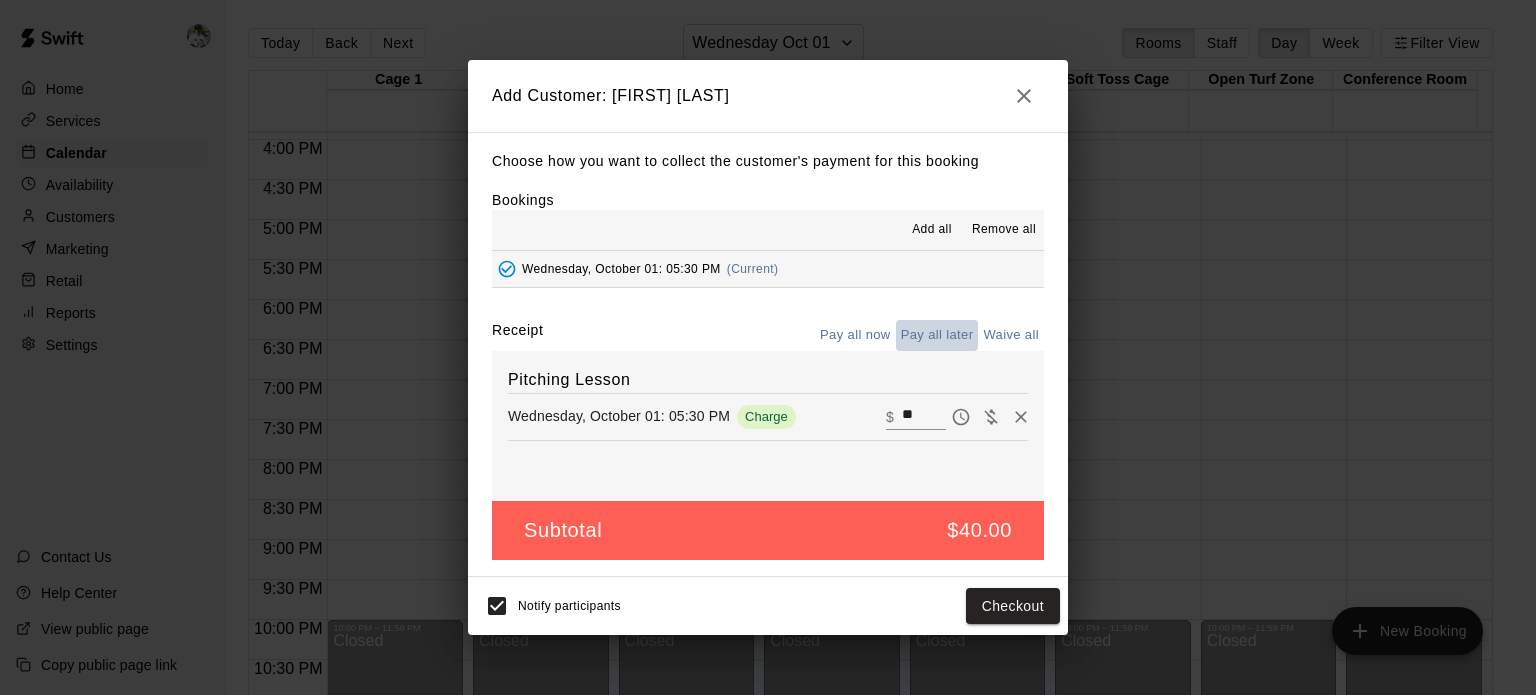 click on "Pay all later" at bounding box center (937, 335) 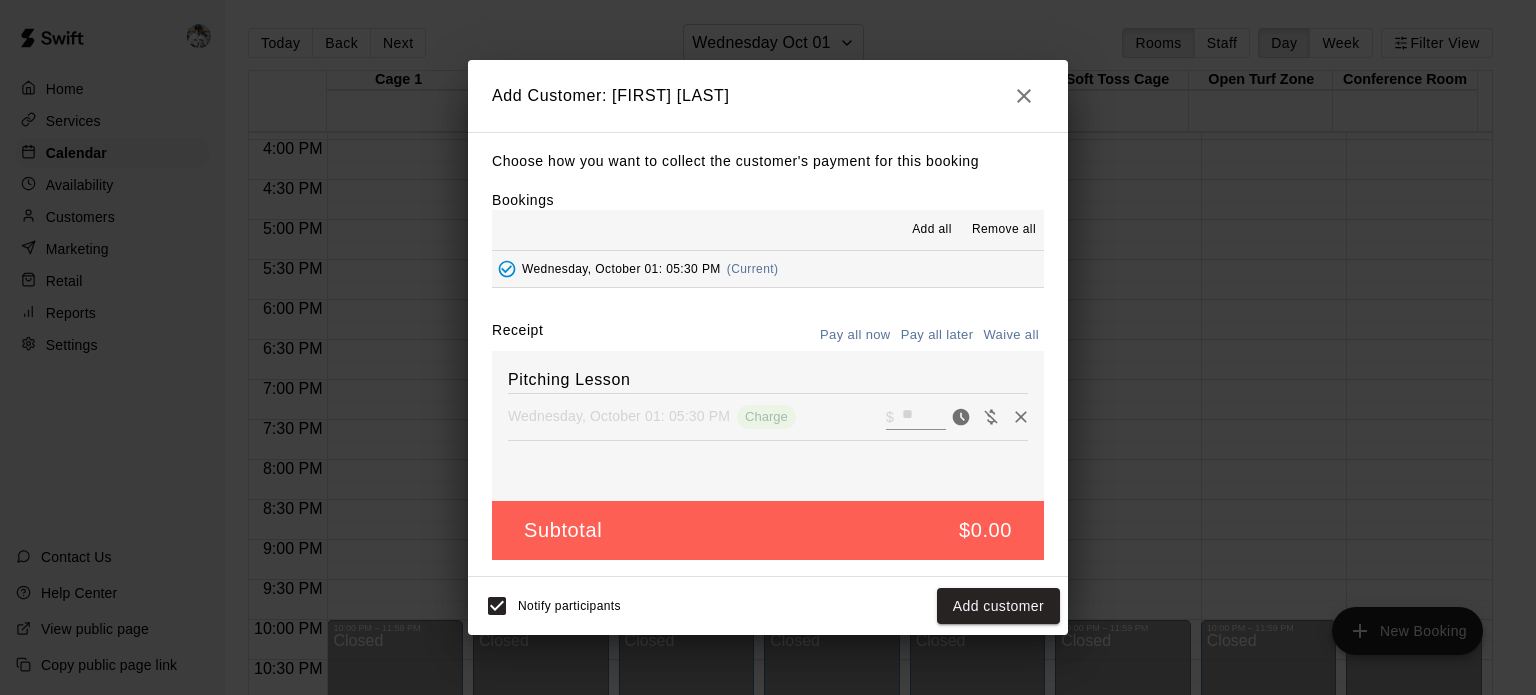 drag, startPoint x: 994, startPoint y: 614, endPoint x: 741, endPoint y: 635, distance: 253.87004 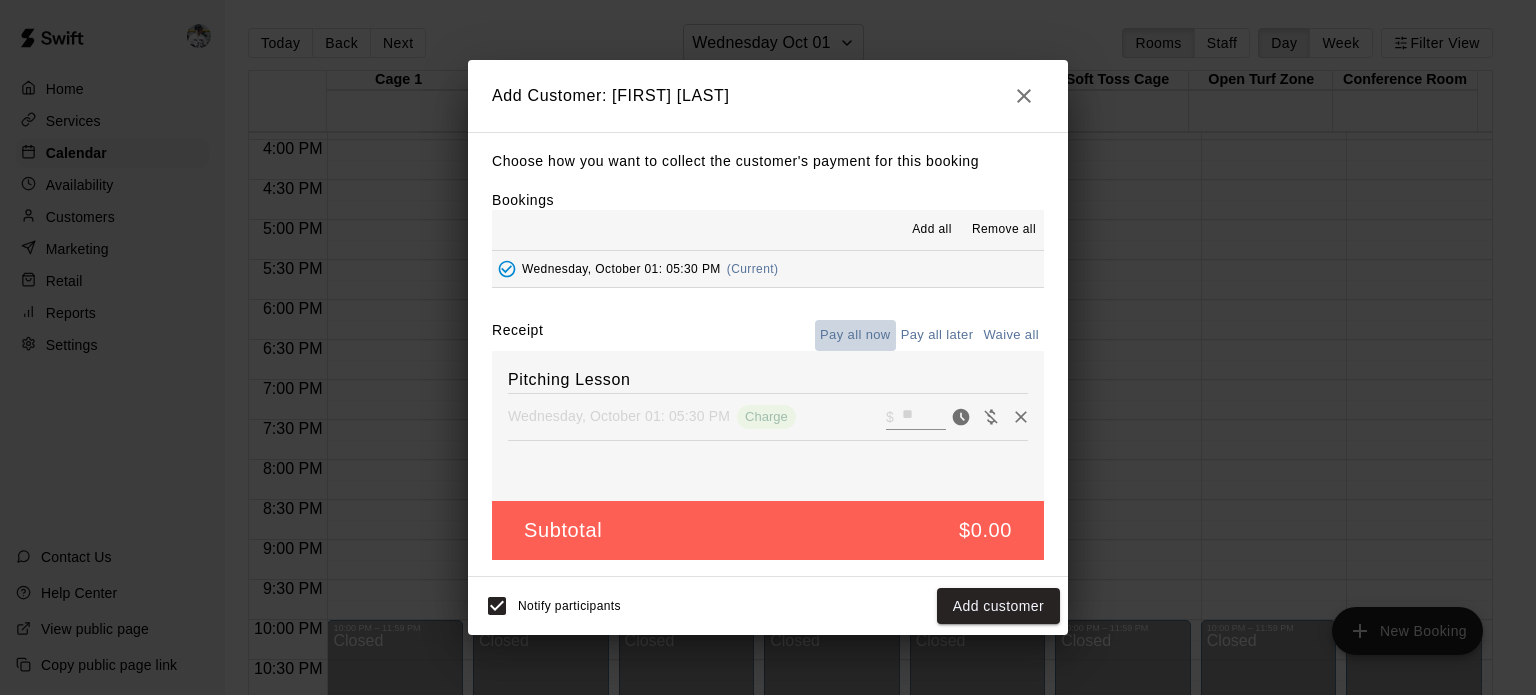 click on "Pay all now" at bounding box center [855, 335] 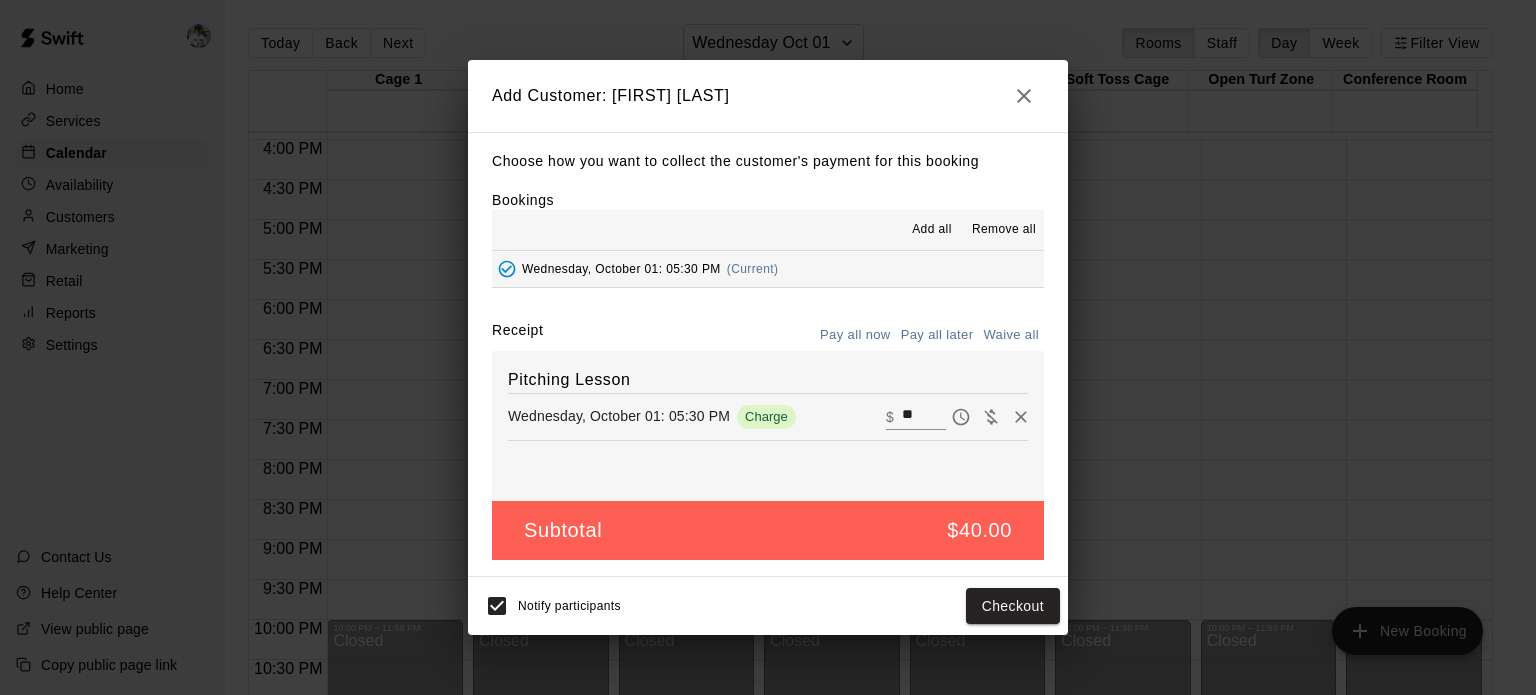 click on "**" at bounding box center [924, 417] 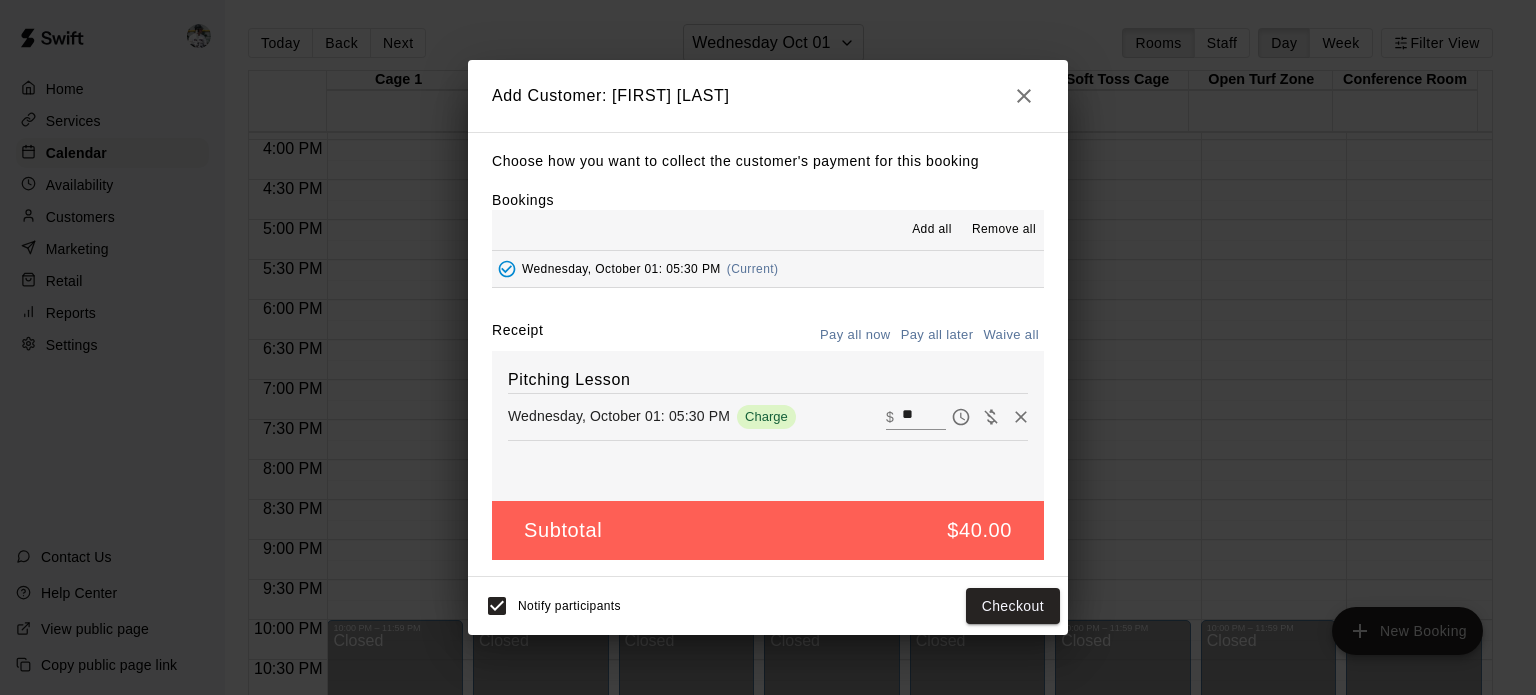 click on "Receipt Pay all now Pay all later Waive all" at bounding box center [768, 335] 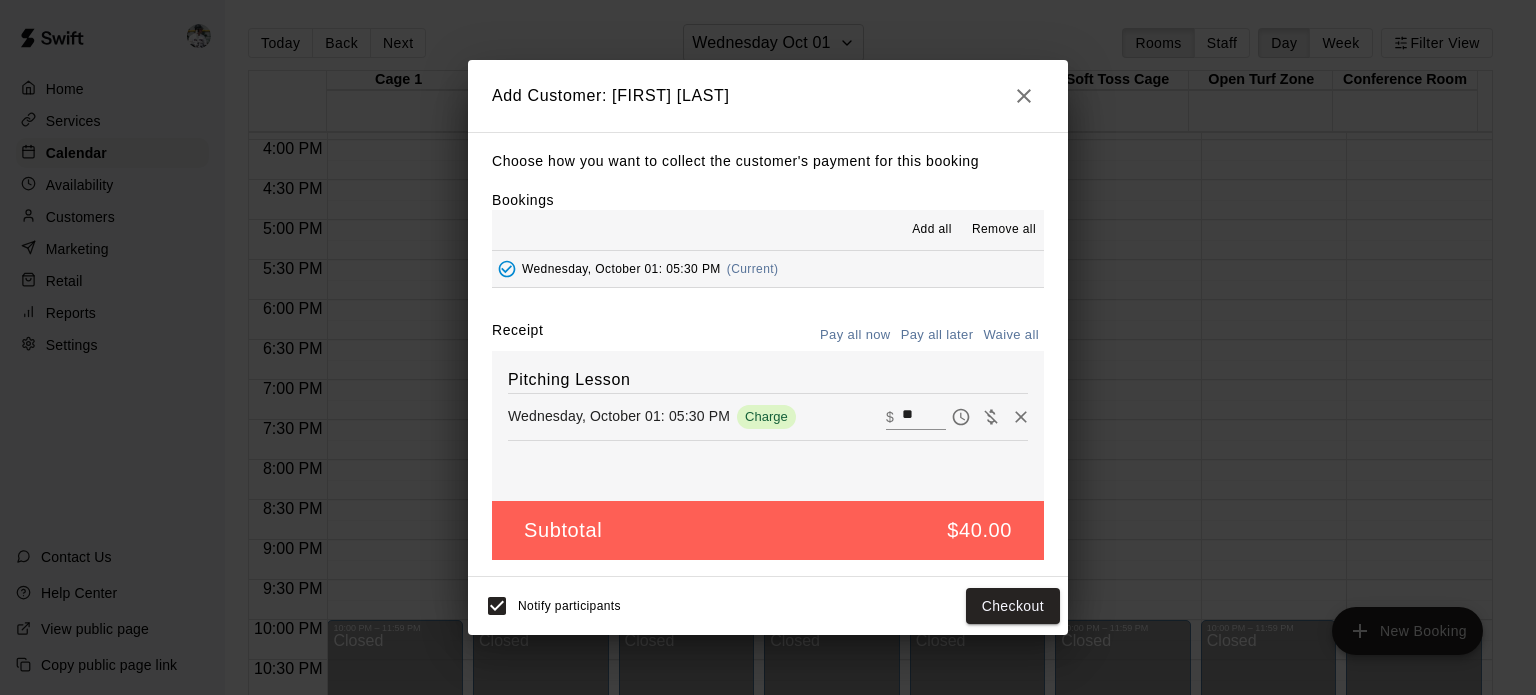 click on "Checkout" at bounding box center [1013, 606] 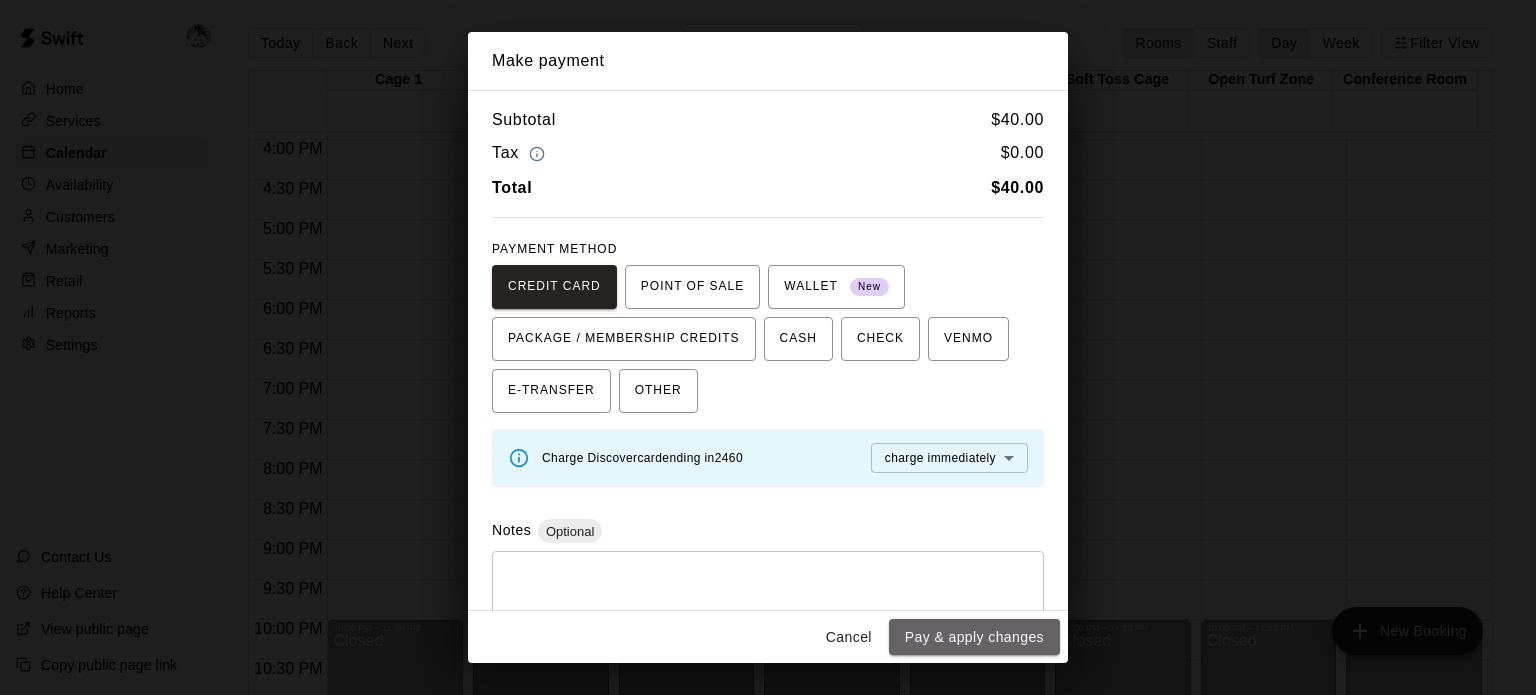 click on "Pay & apply changes" at bounding box center (974, 637) 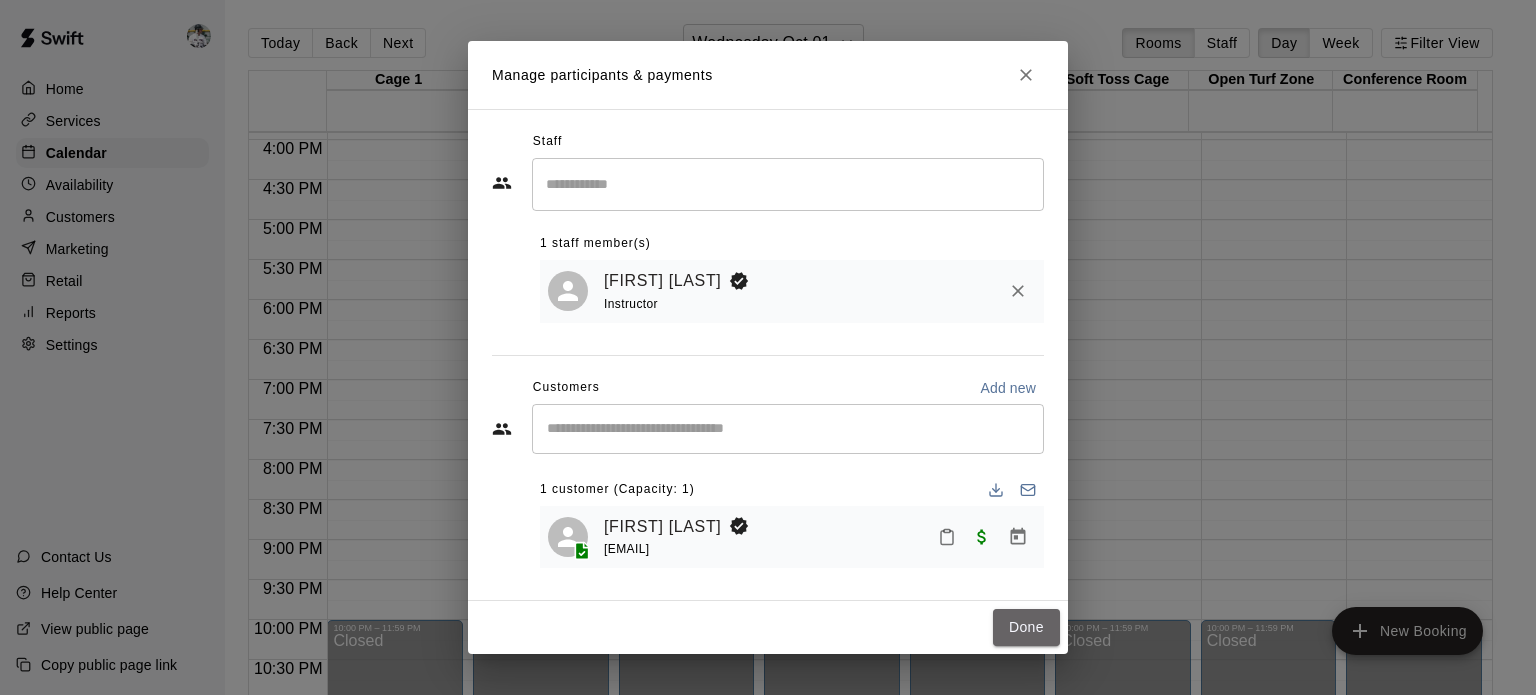 click on "Done" at bounding box center (1026, 627) 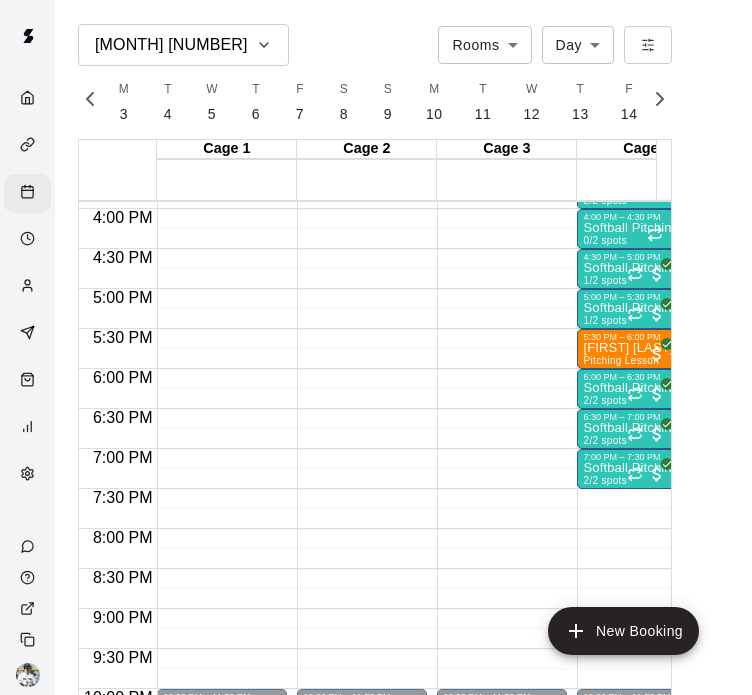 scroll, scrollTop: 0, scrollLeft: 10948, axis: horizontal 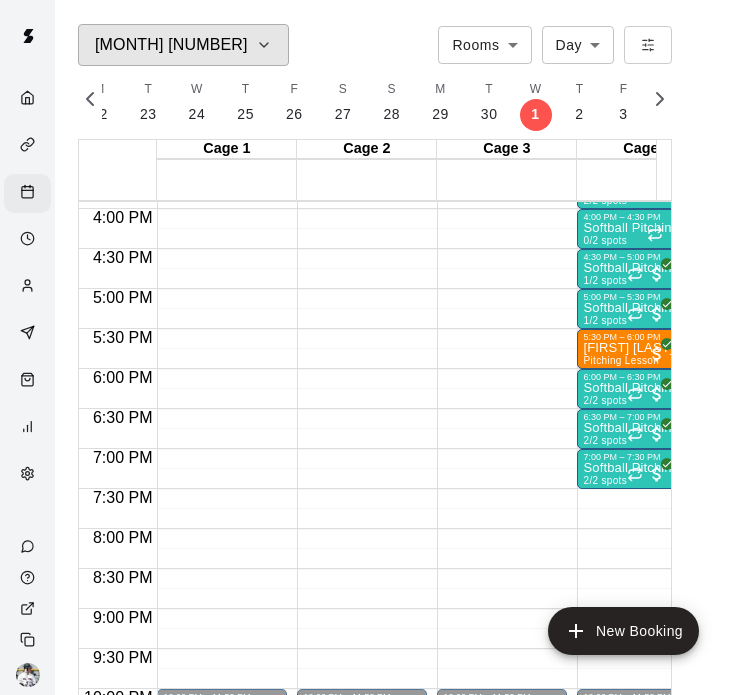 click on "[MONTH] [NUMBER]" at bounding box center (183, 45) 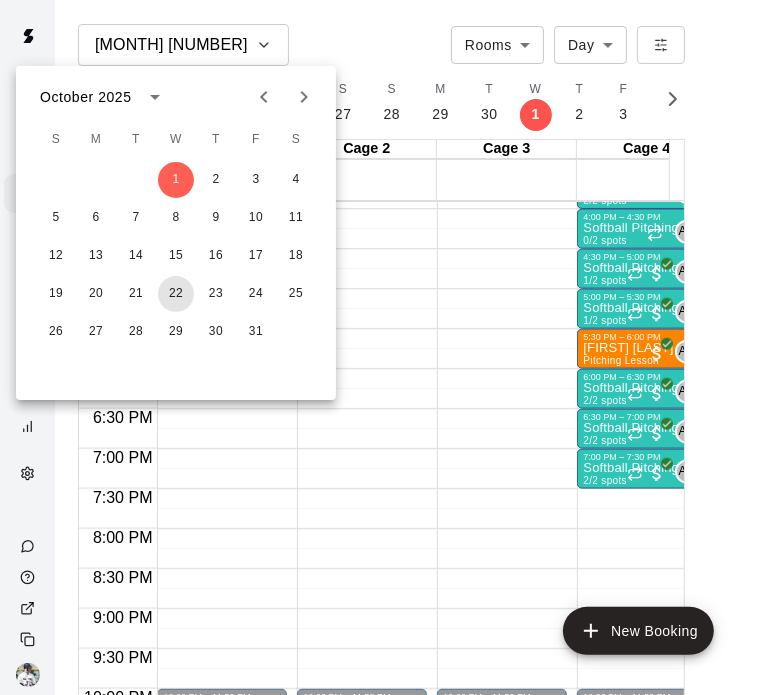 click on "22" at bounding box center (176, 294) 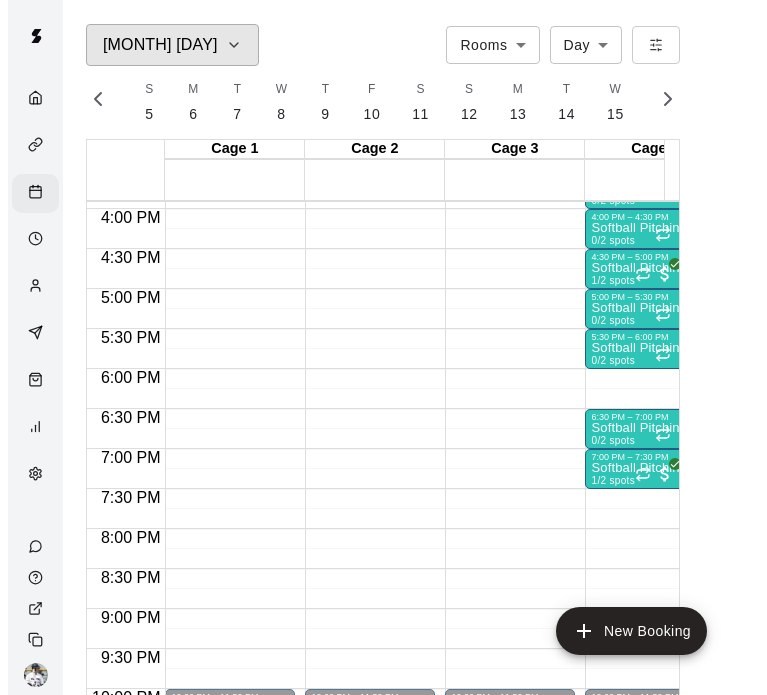 scroll, scrollTop: 0, scrollLeft: 12011, axis: horizontal 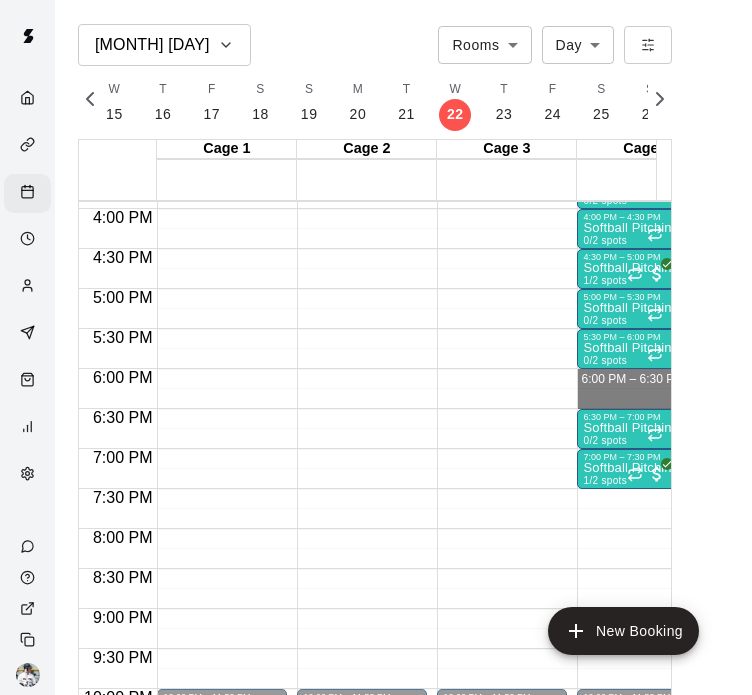 drag, startPoint x: 617, startPoint y: 377, endPoint x: 614, endPoint y: 400, distance: 23.194826 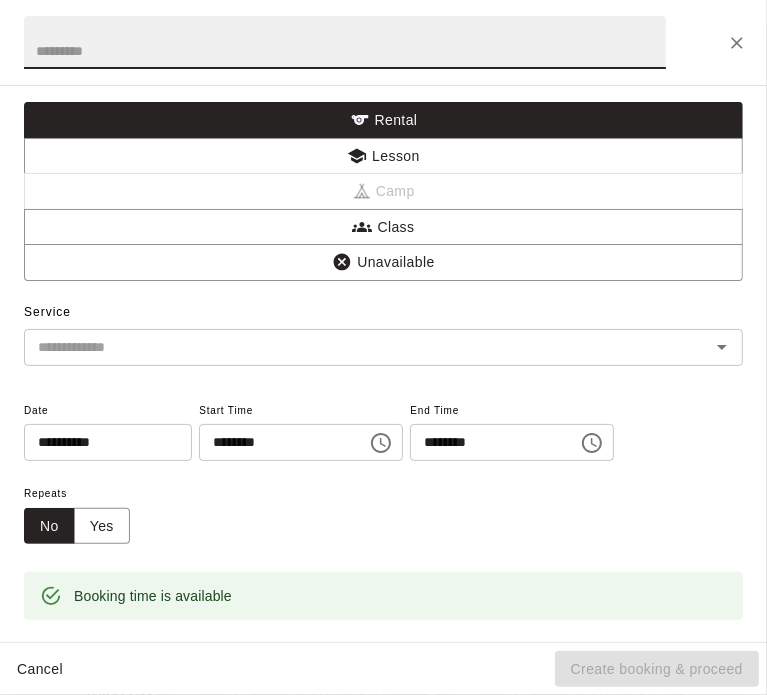 click on "Lesson" at bounding box center (383, 156) 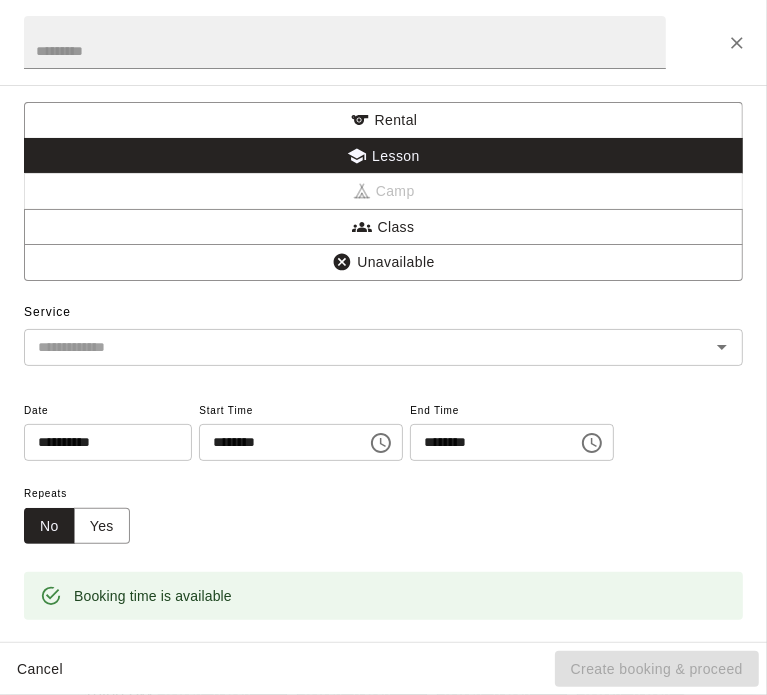 click at bounding box center [354, 347] 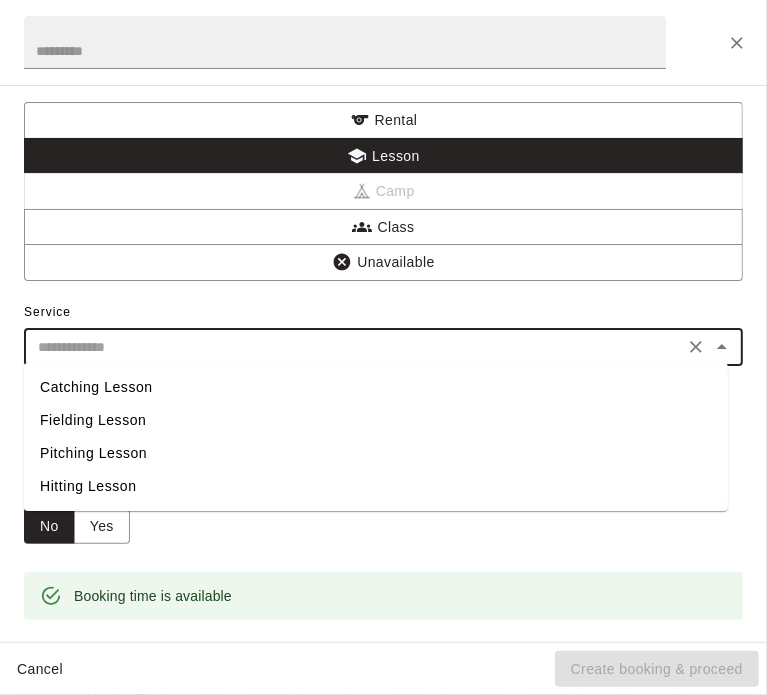 click on "Pitching Lesson" at bounding box center (376, 453) 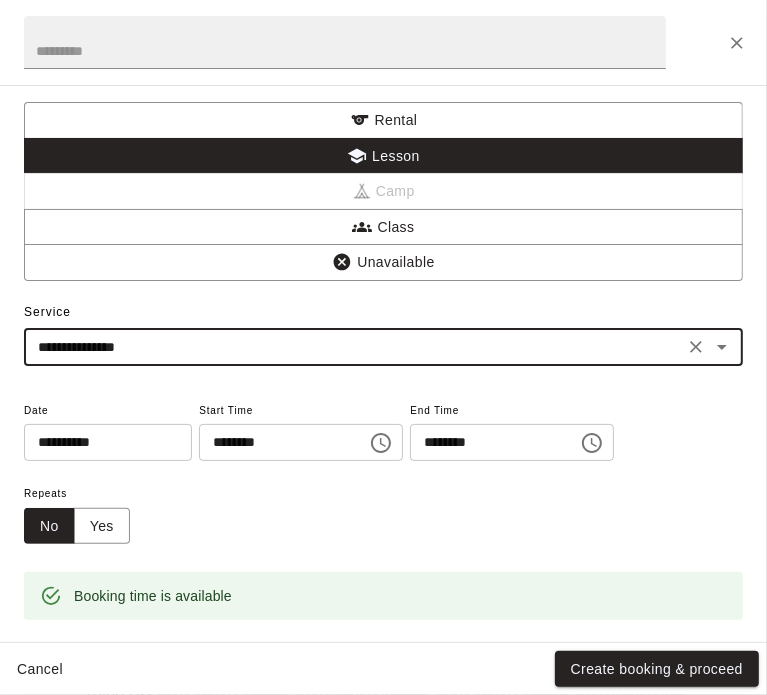 click on "**********" at bounding box center [101, 442] 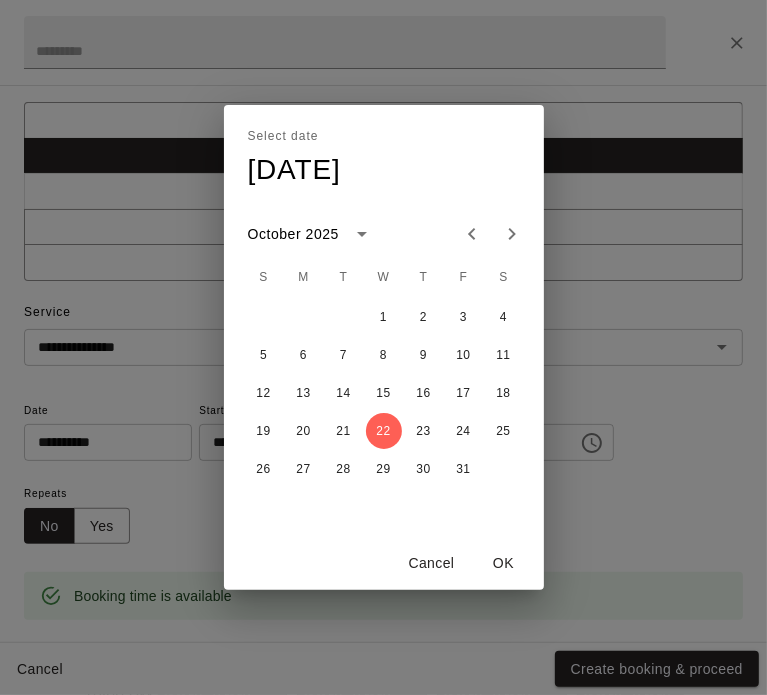 click on "OK" at bounding box center [504, 563] 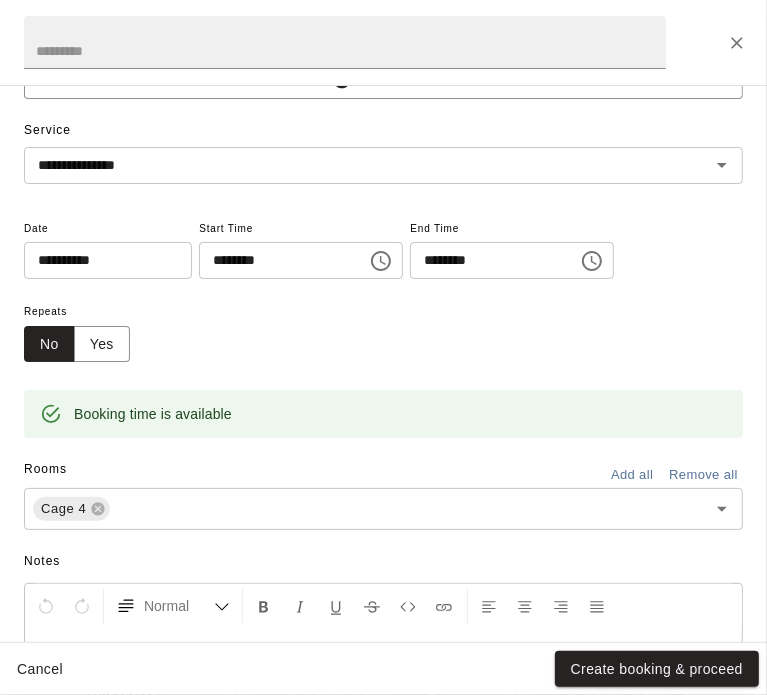 scroll, scrollTop: 184, scrollLeft: 0, axis: vertical 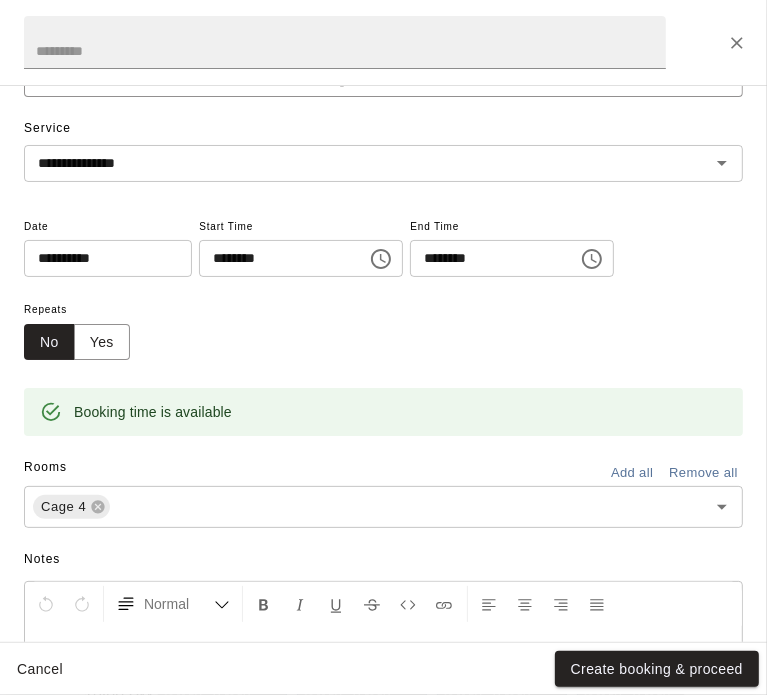 click at bounding box center [395, 507] 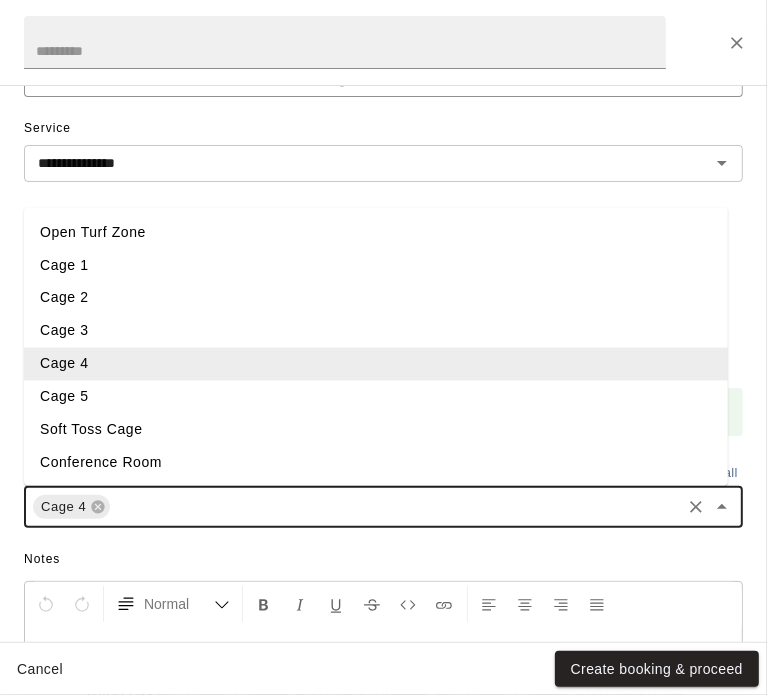click on "Cage 5" at bounding box center (376, 397) 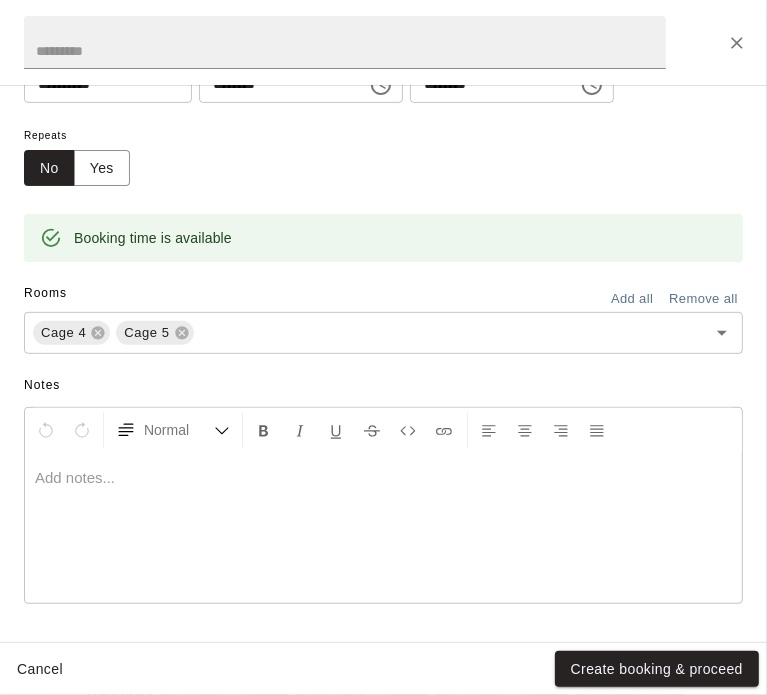 scroll, scrollTop: 0, scrollLeft: 0, axis: both 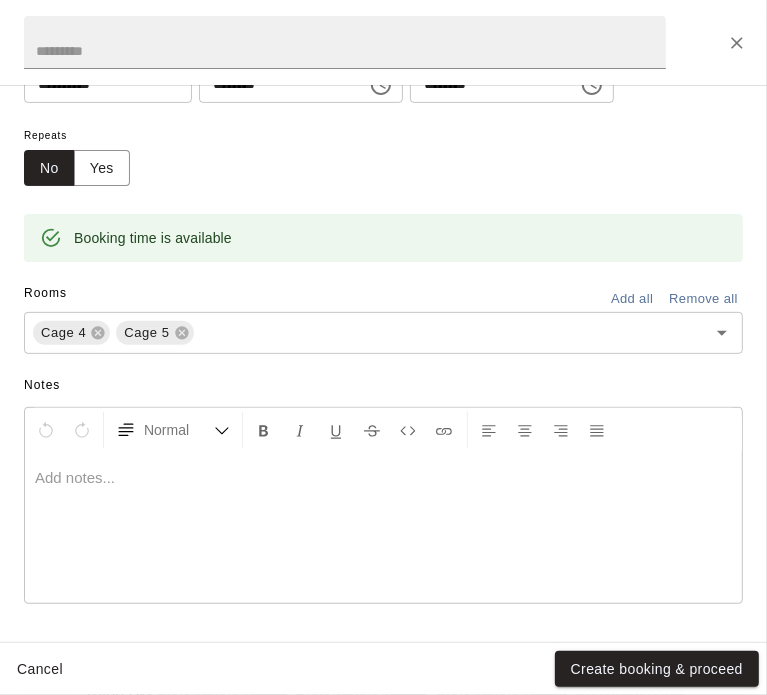 click on "Create booking & proceed" at bounding box center [657, 669] 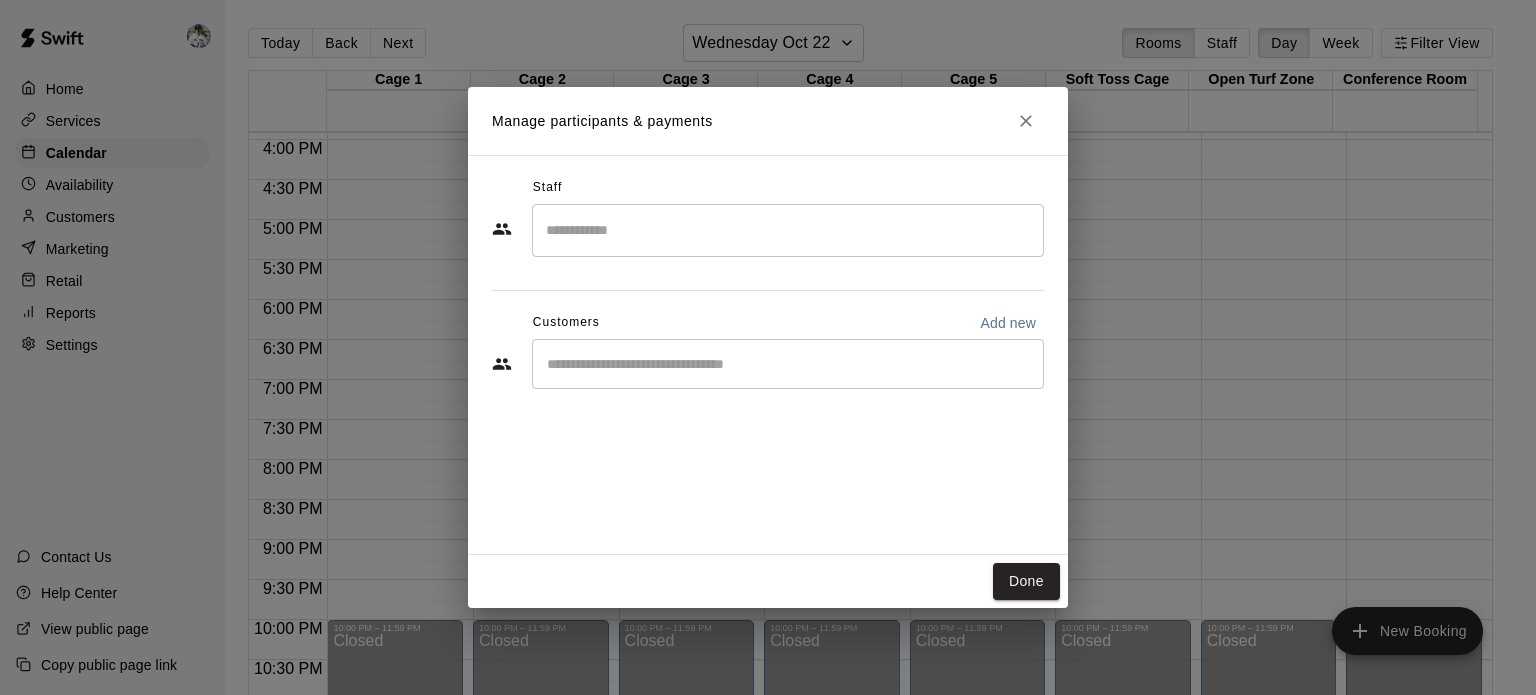 click at bounding box center [788, 230] 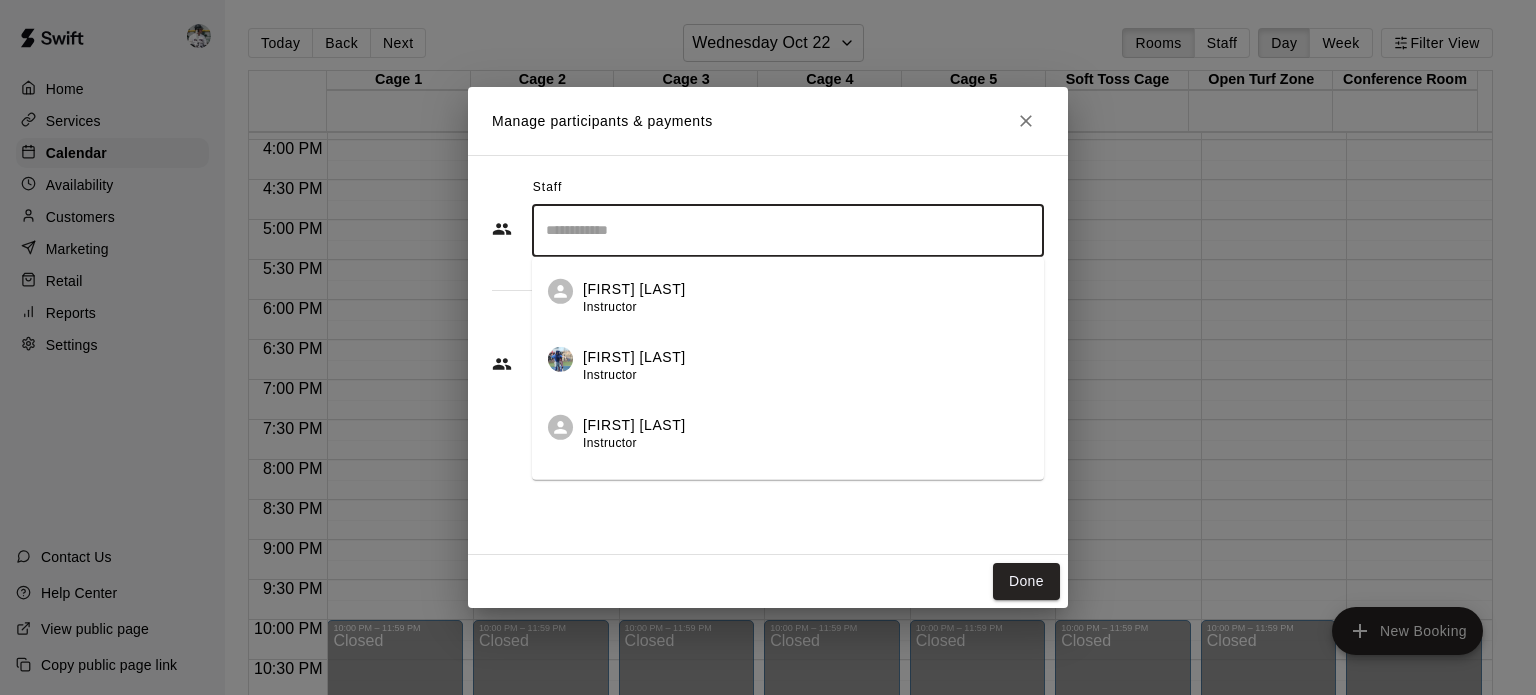 click on "[FIRST] [LAST] Instructor" at bounding box center [634, 433] 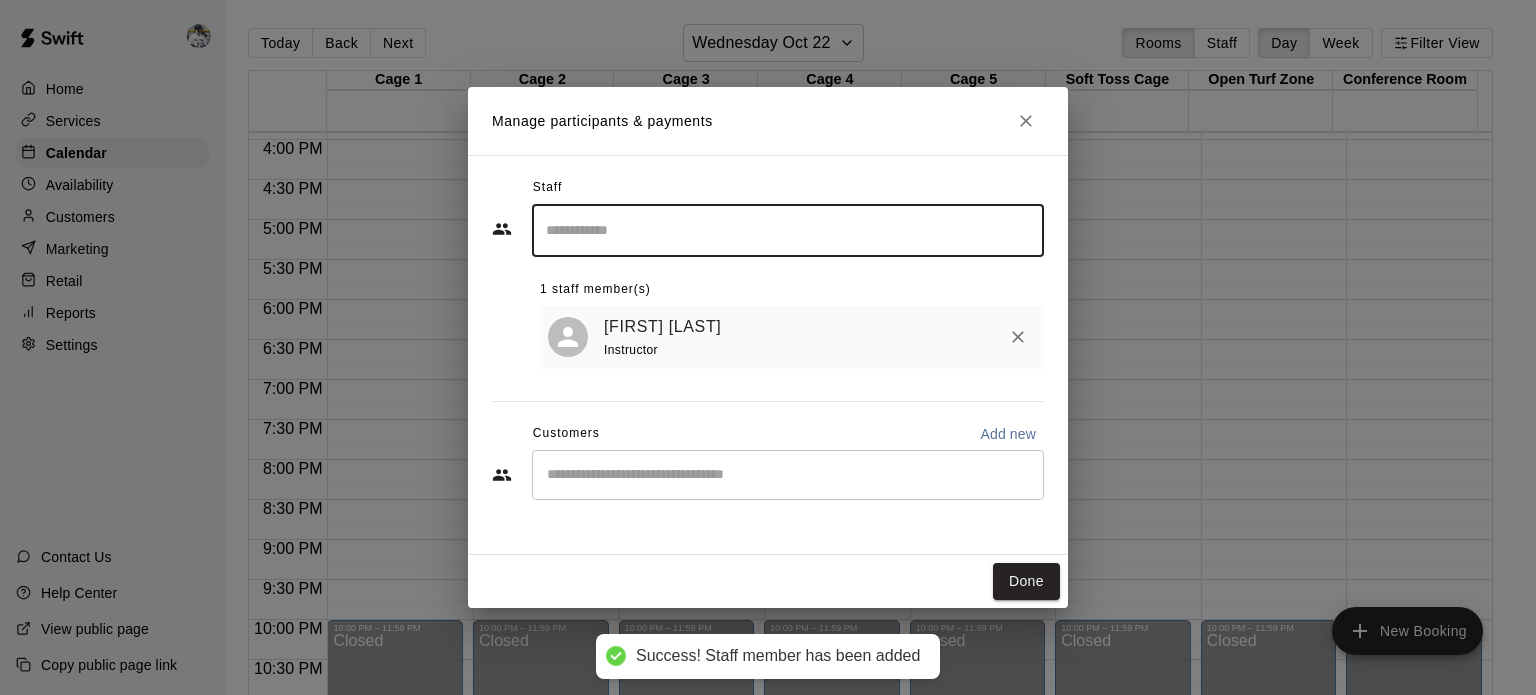 click at bounding box center [788, 475] 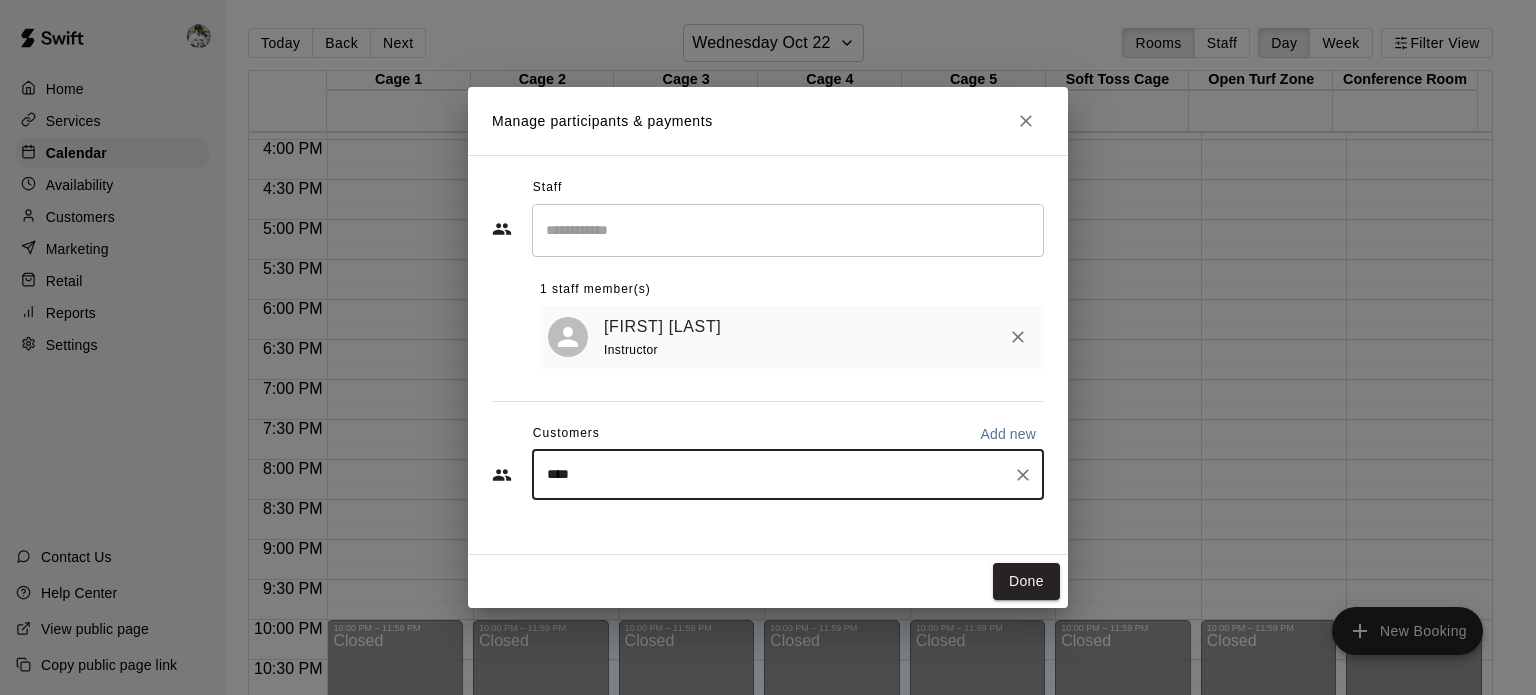 type on "*****" 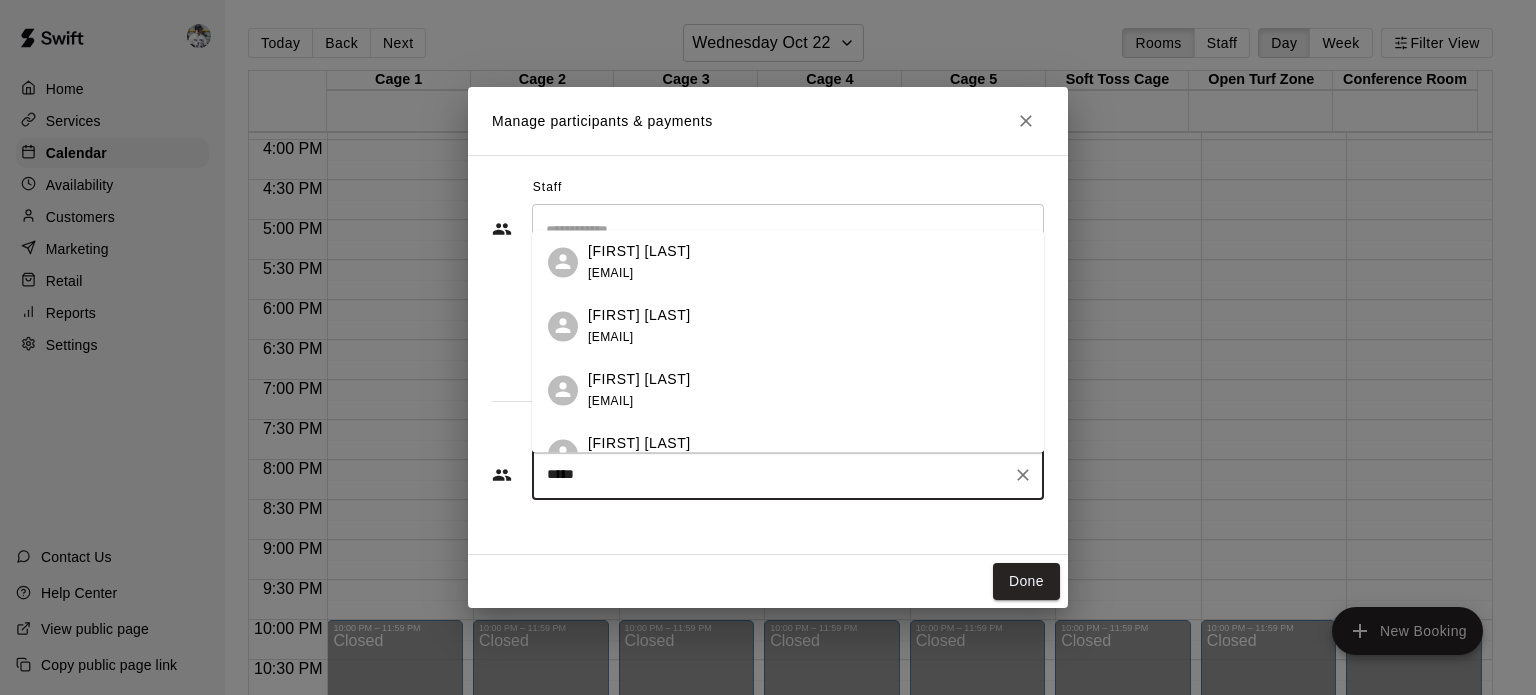 click on "[EMAIL]" at bounding box center (610, 337) 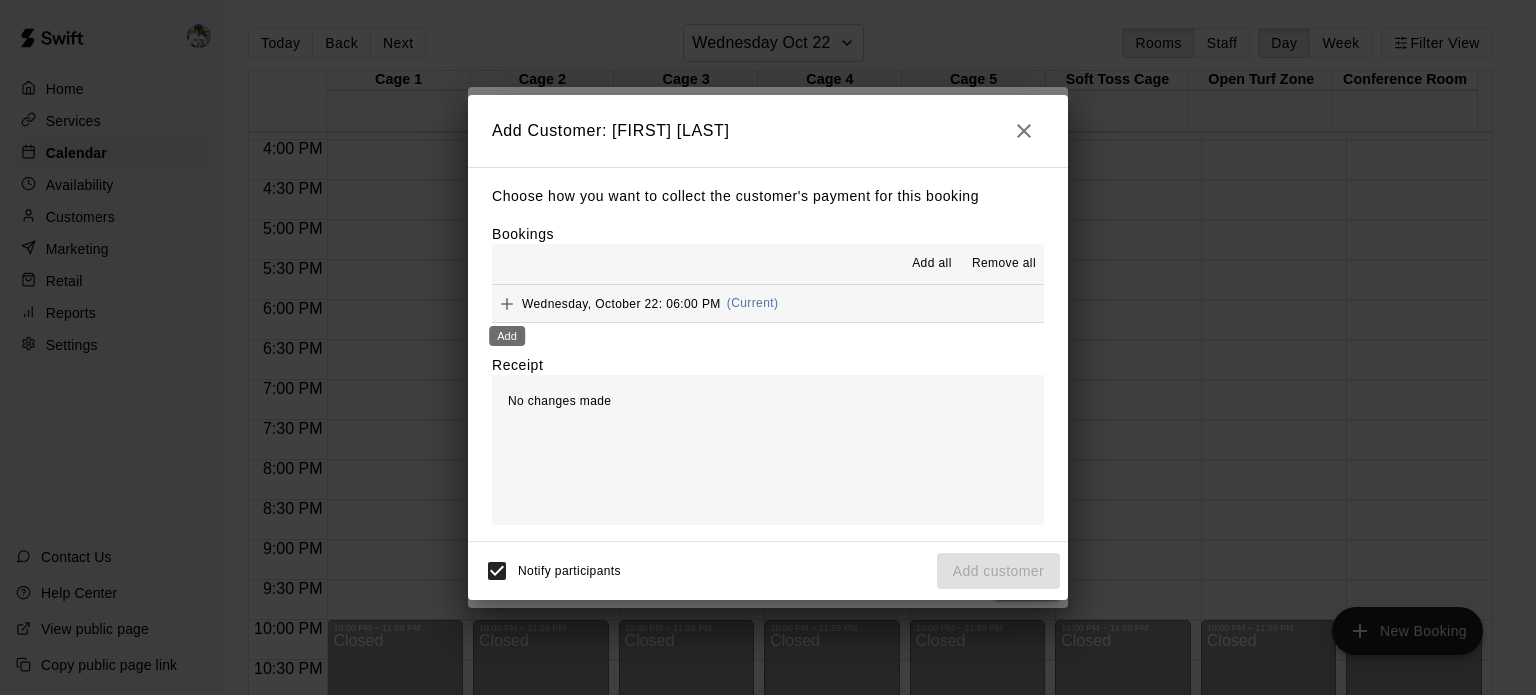 click 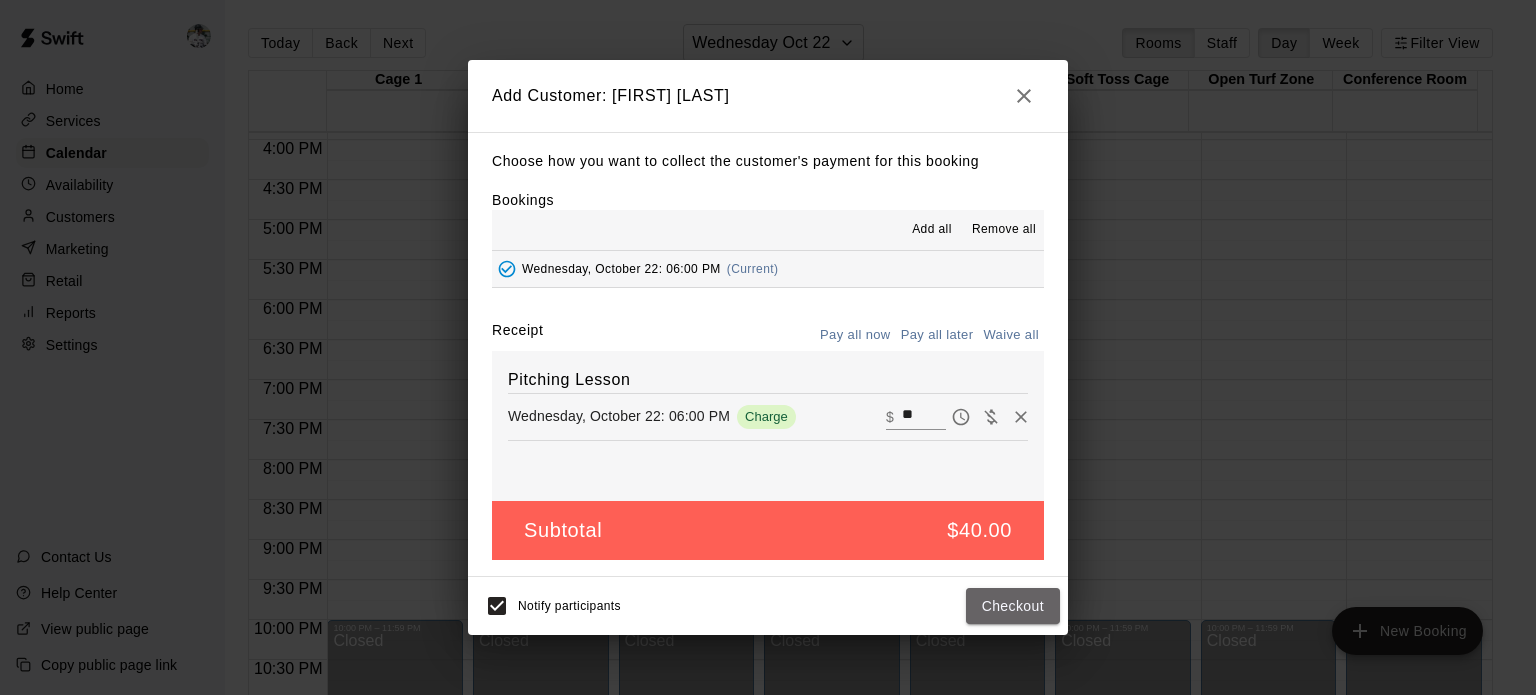 click on "Checkout" at bounding box center (1013, 606) 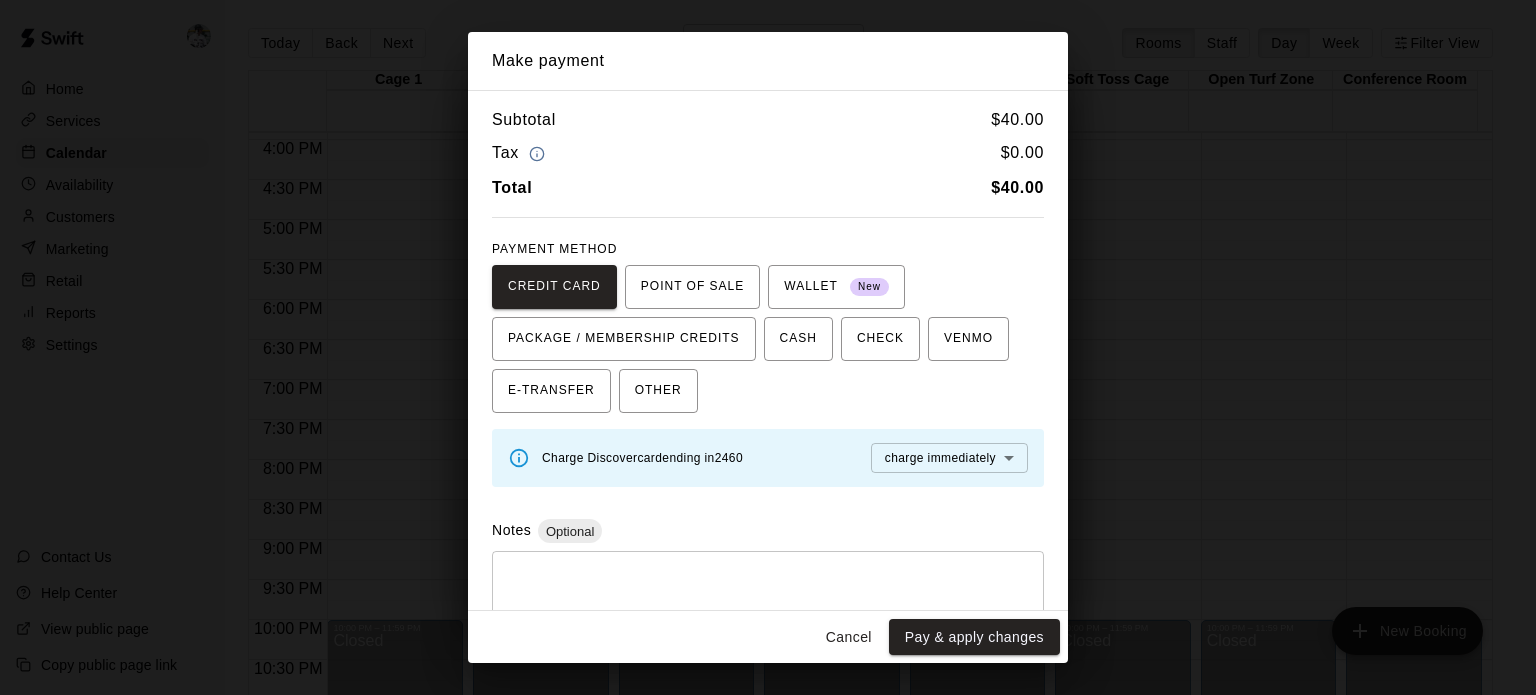 click on "Pay & apply changes" at bounding box center [974, 637] 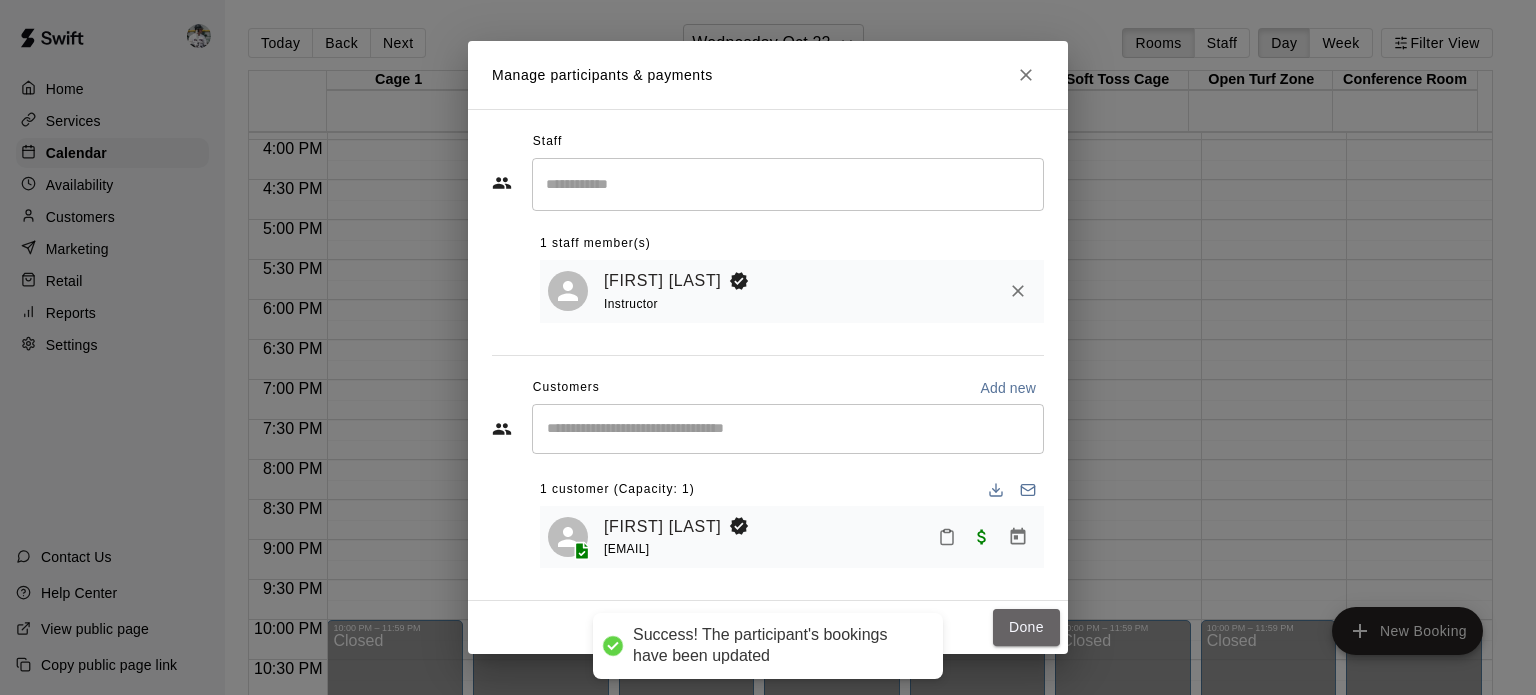 click on "Done" at bounding box center [1026, 627] 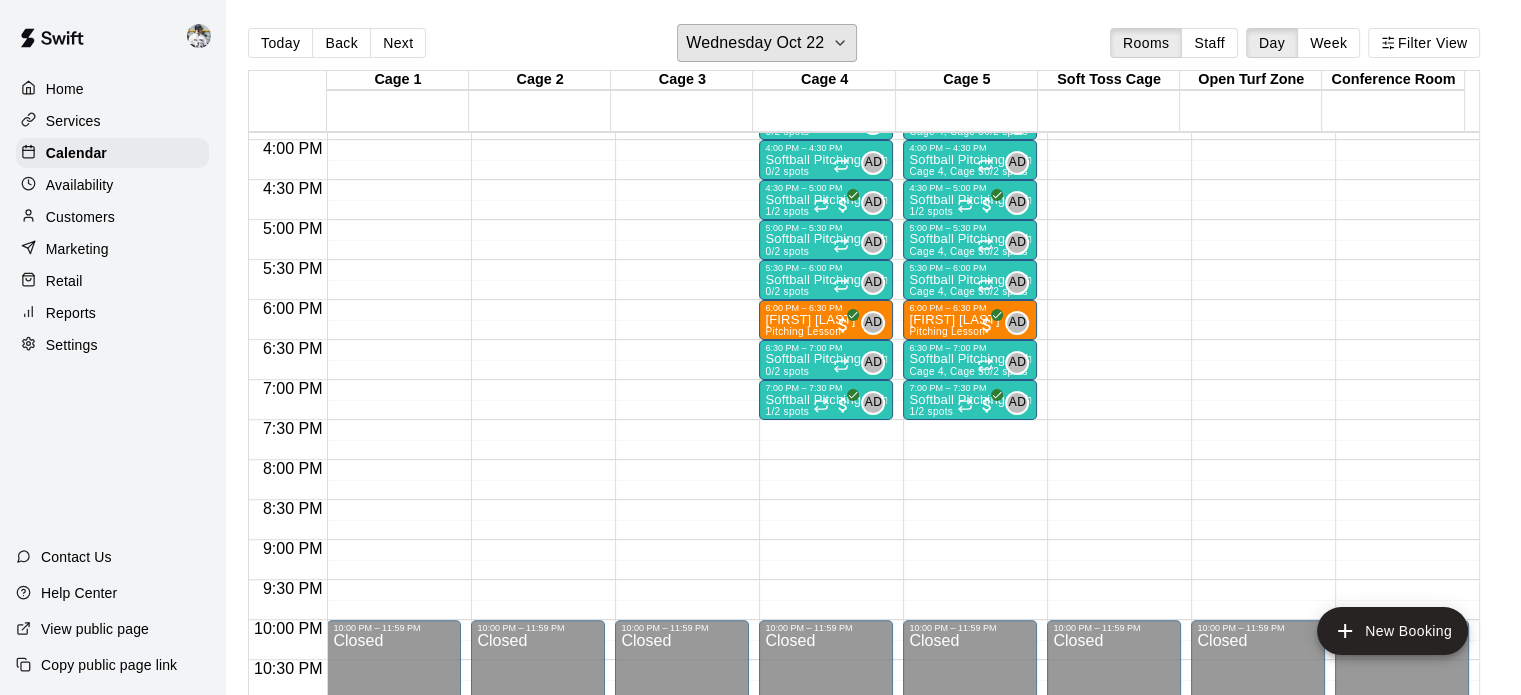 click on "Wednesday Oct 22" at bounding box center (755, 43) 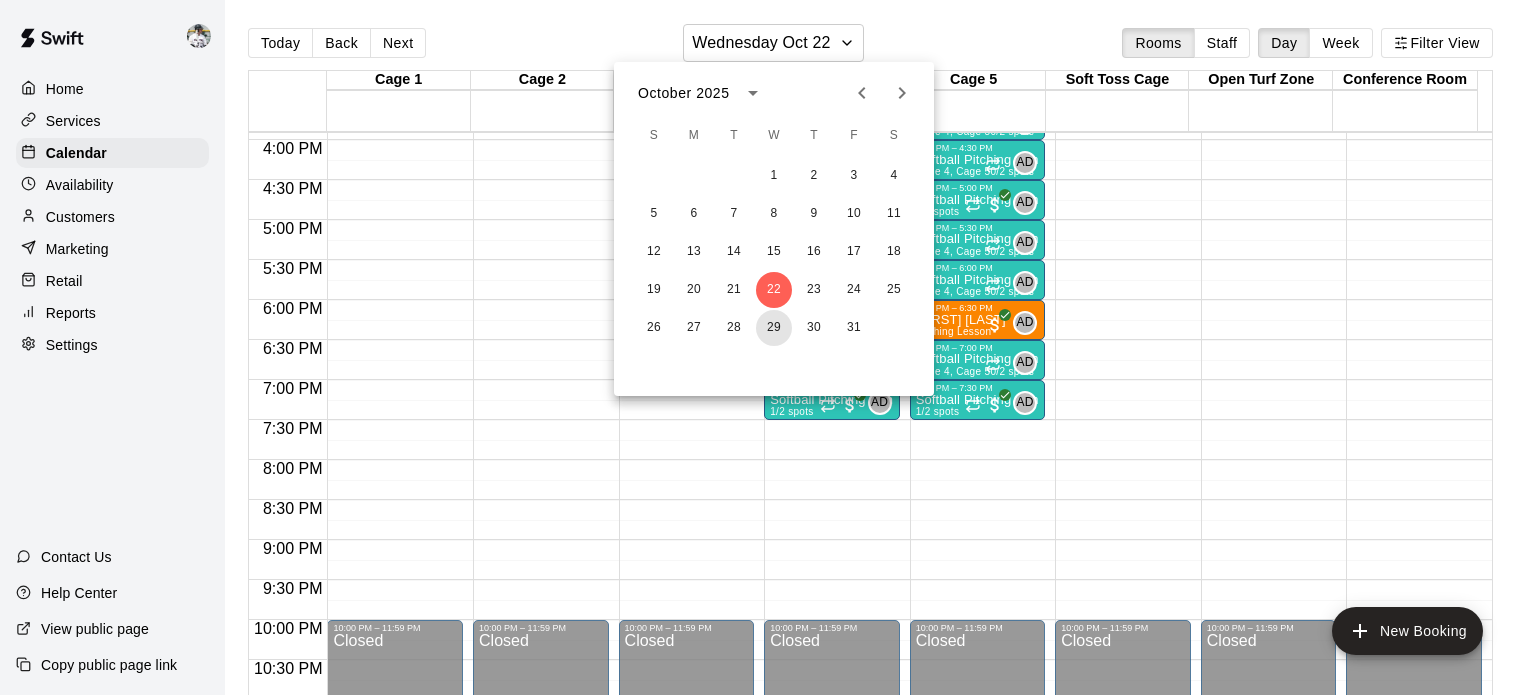 click on "29" at bounding box center [774, 328] 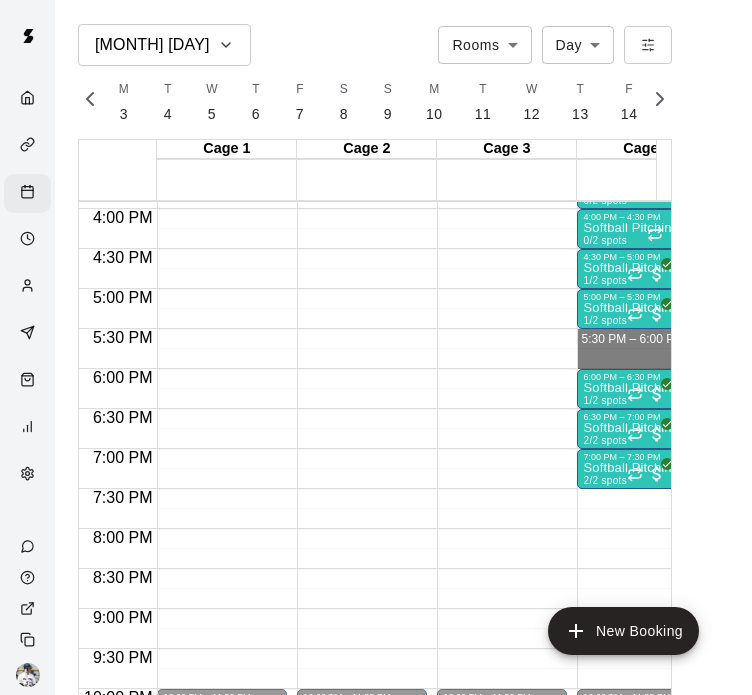 drag, startPoint x: 626, startPoint y: 333, endPoint x: 624, endPoint y: 354, distance: 21.095022 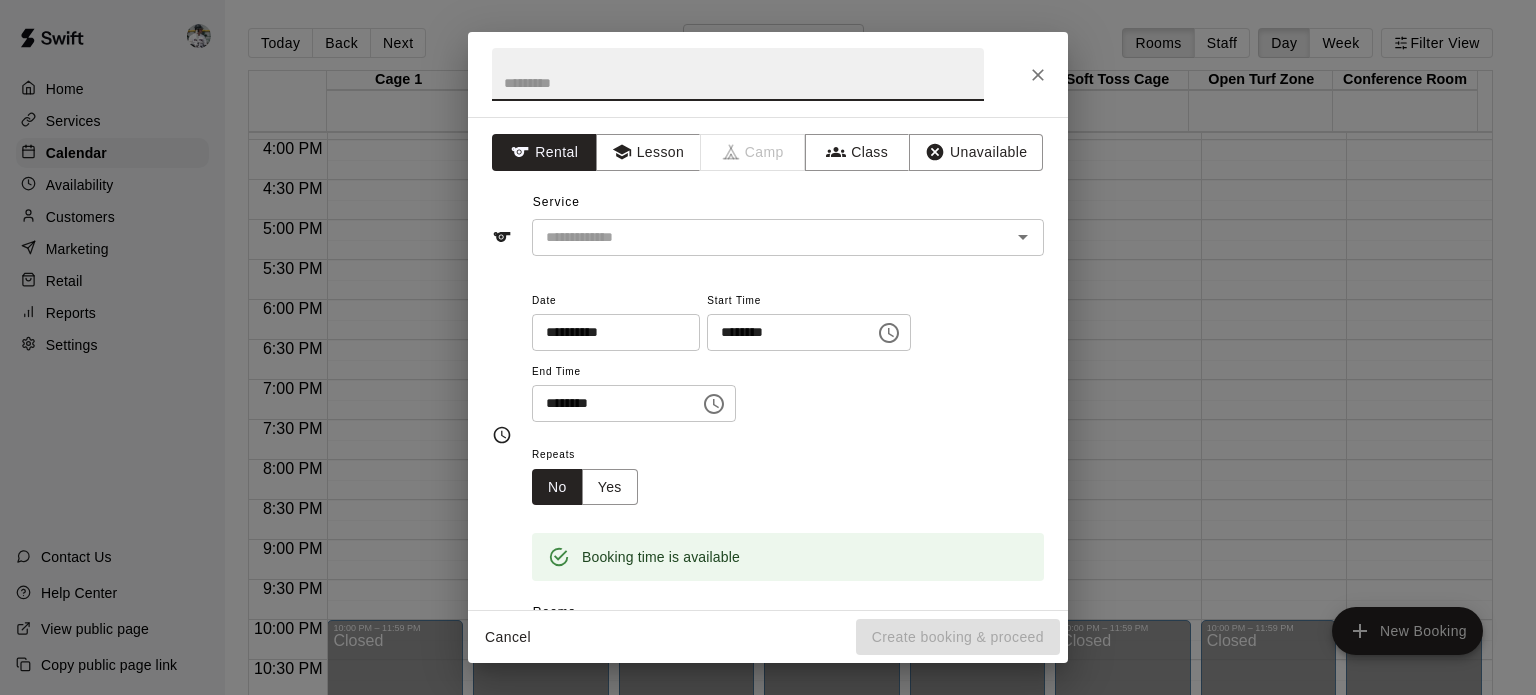 click at bounding box center (758, 237) 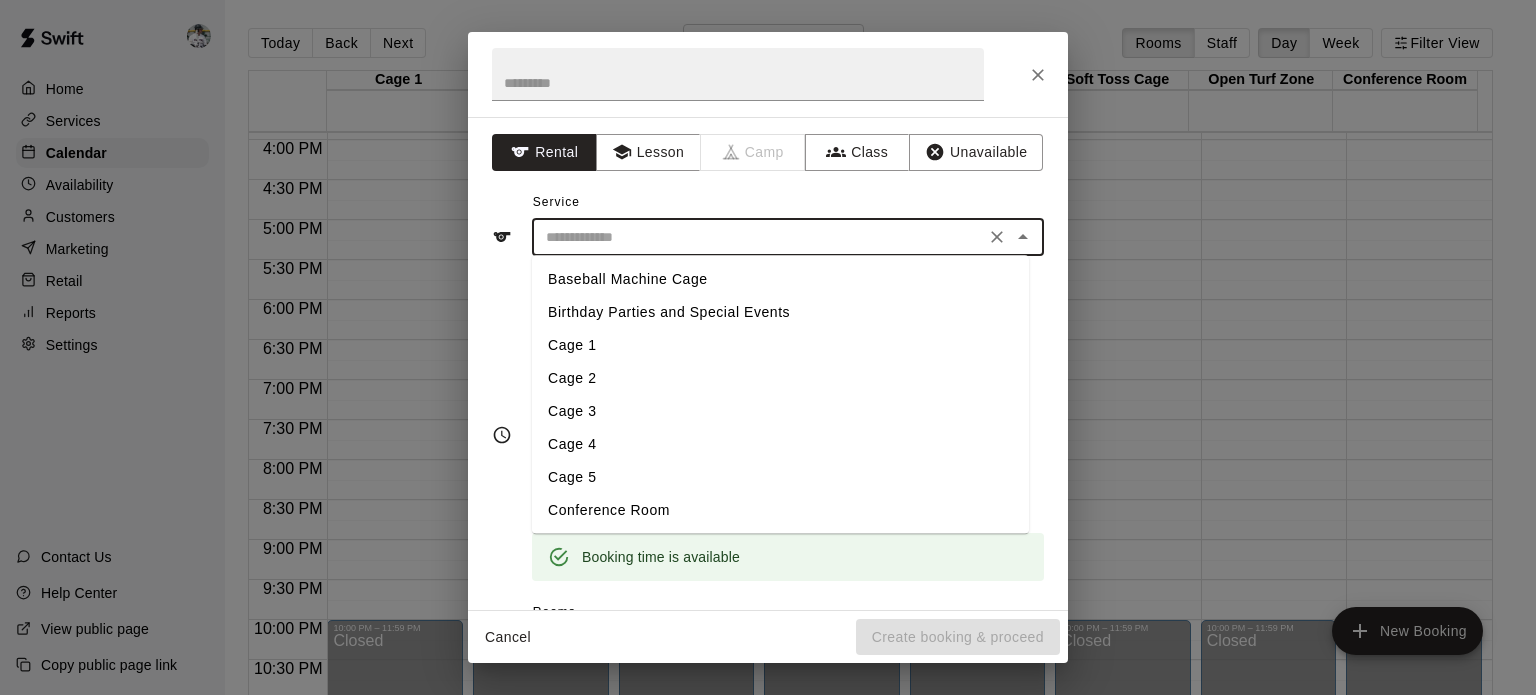 click on "Cage 4" at bounding box center (780, 444) 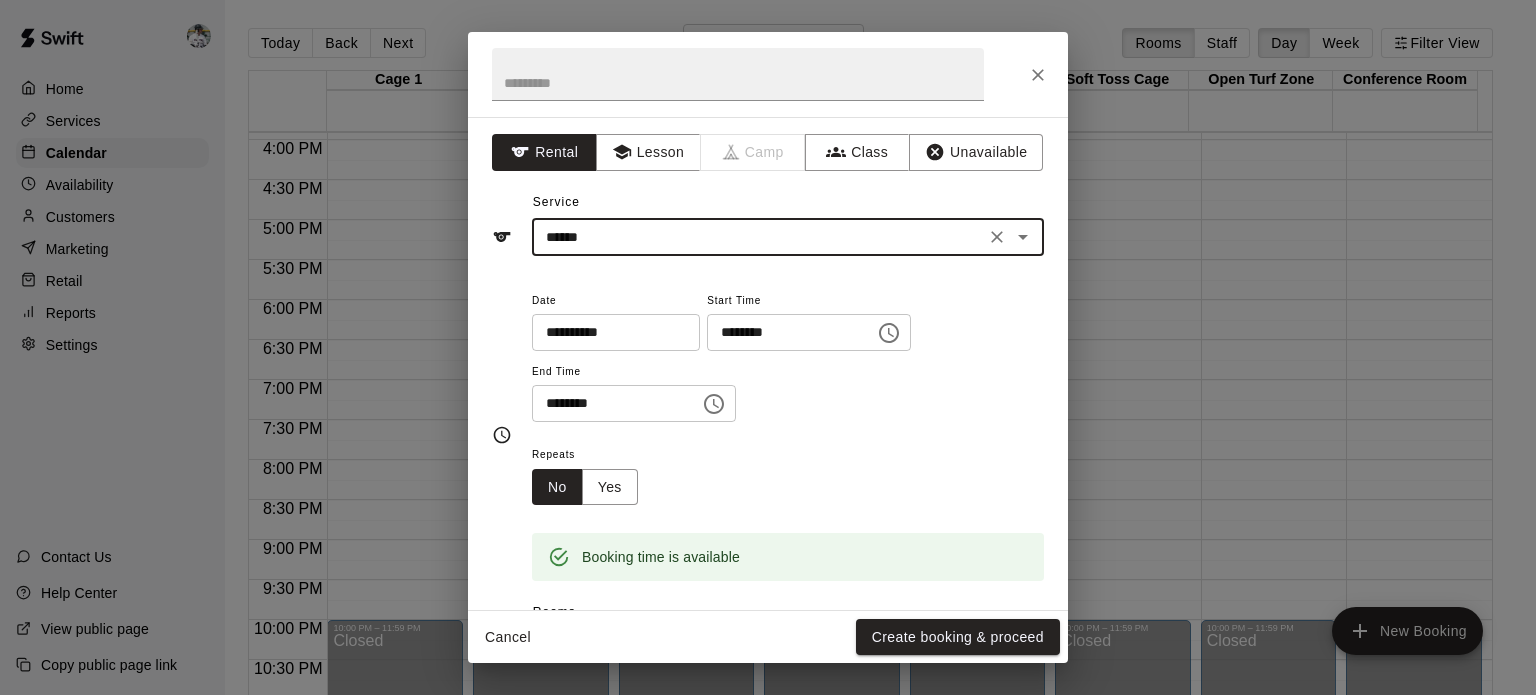 click on "******" at bounding box center (758, 237) 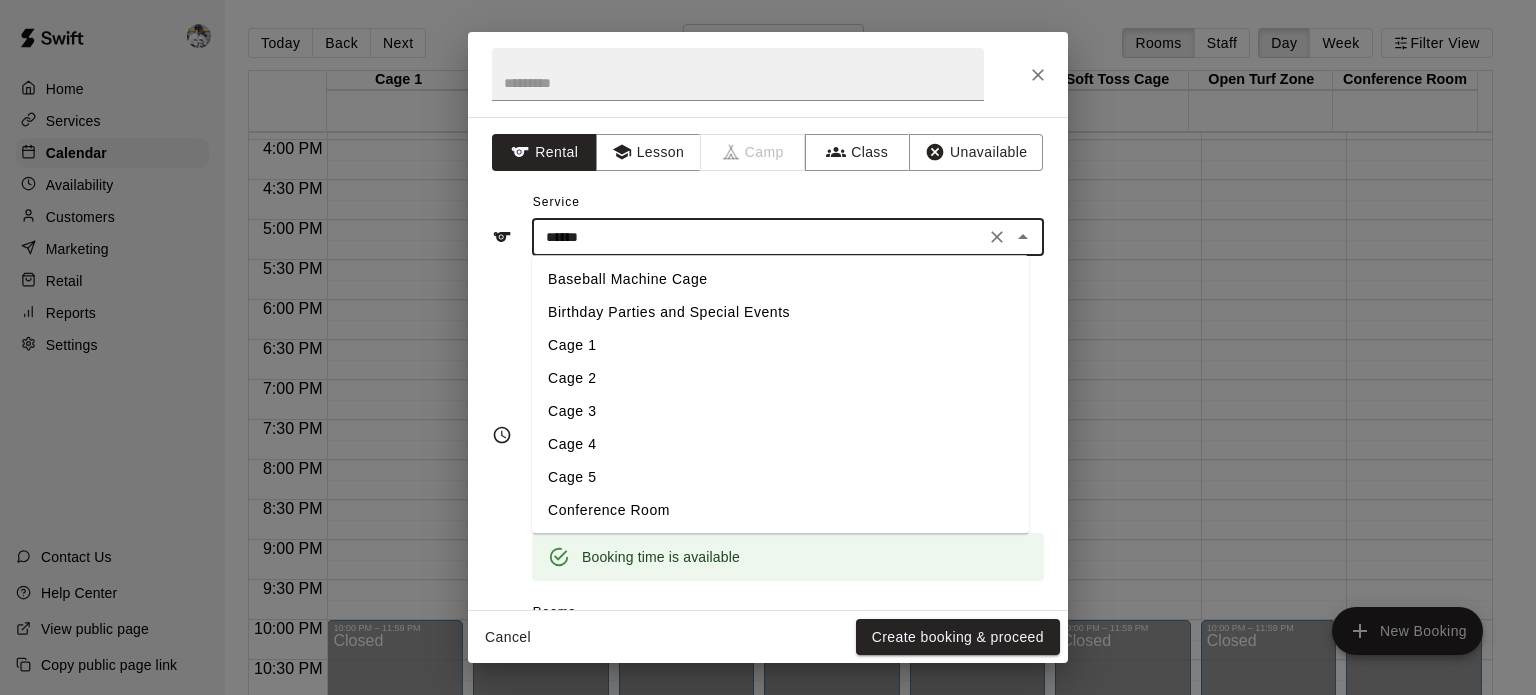 click on "**********" at bounding box center (768, 363) 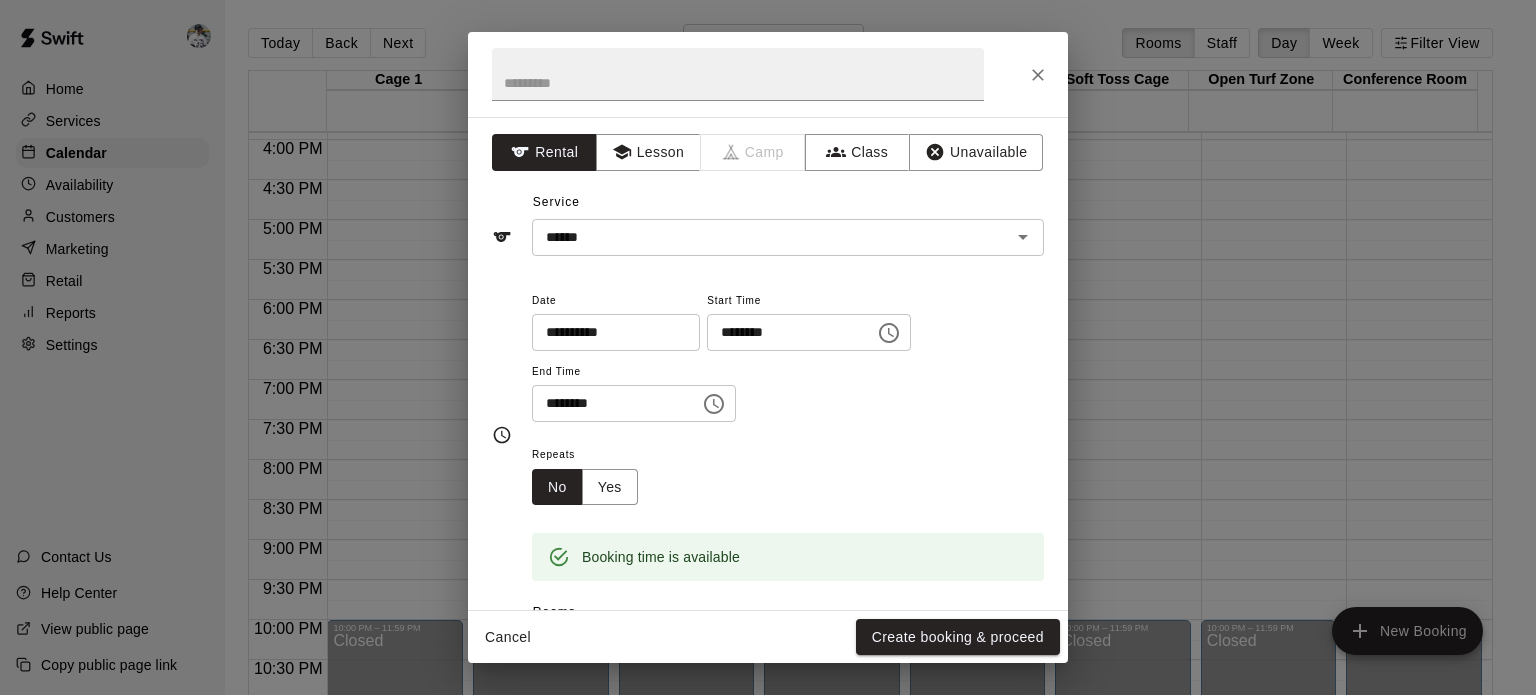 click on "Lesson" at bounding box center (648, 152) 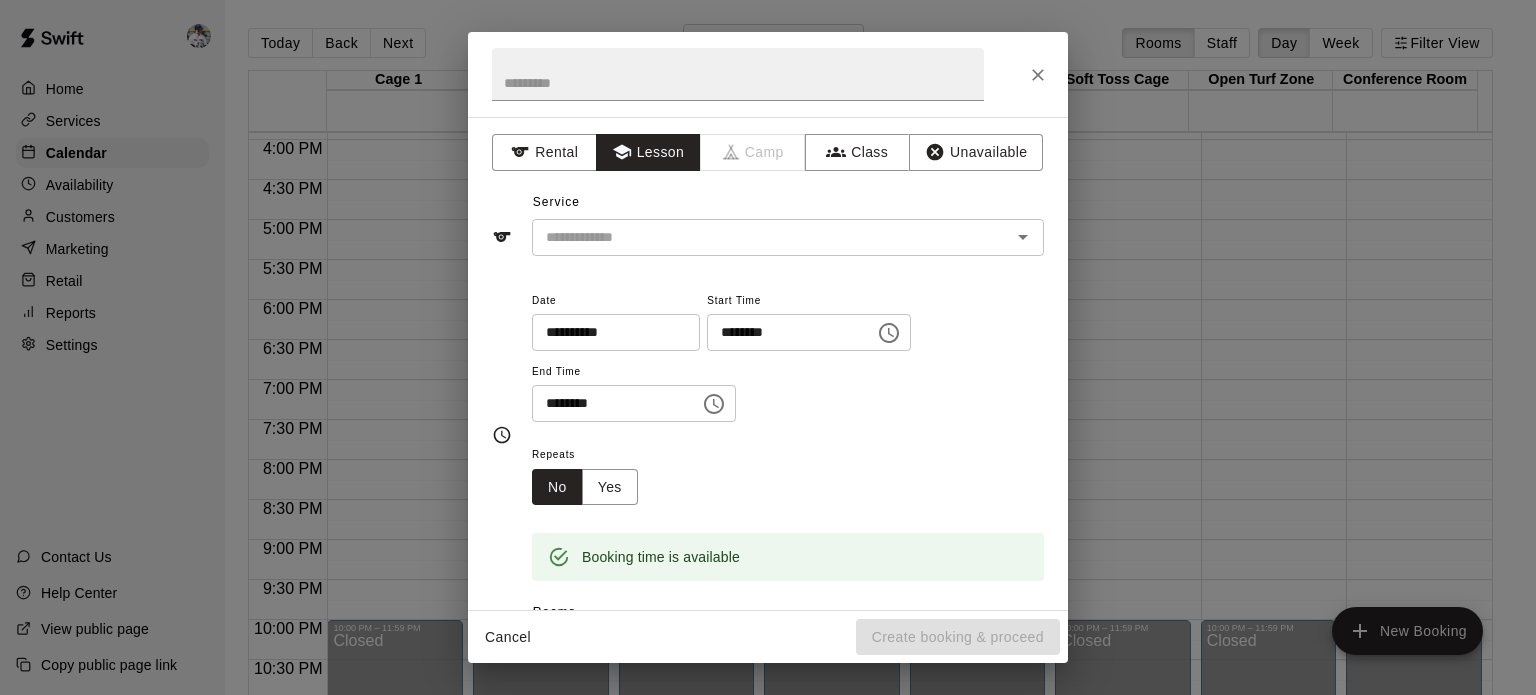 click at bounding box center (758, 237) 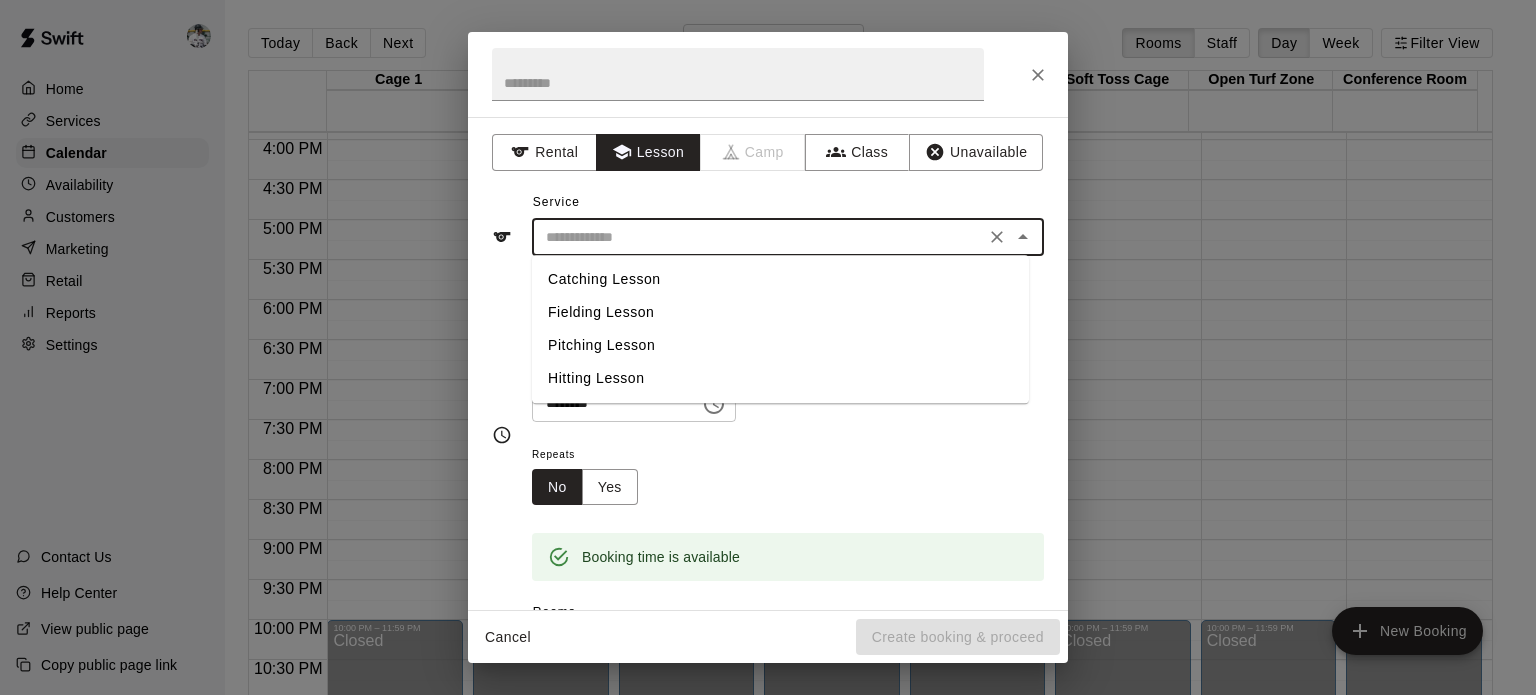 click on "Pitching Lesson" at bounding box center [780, 345] 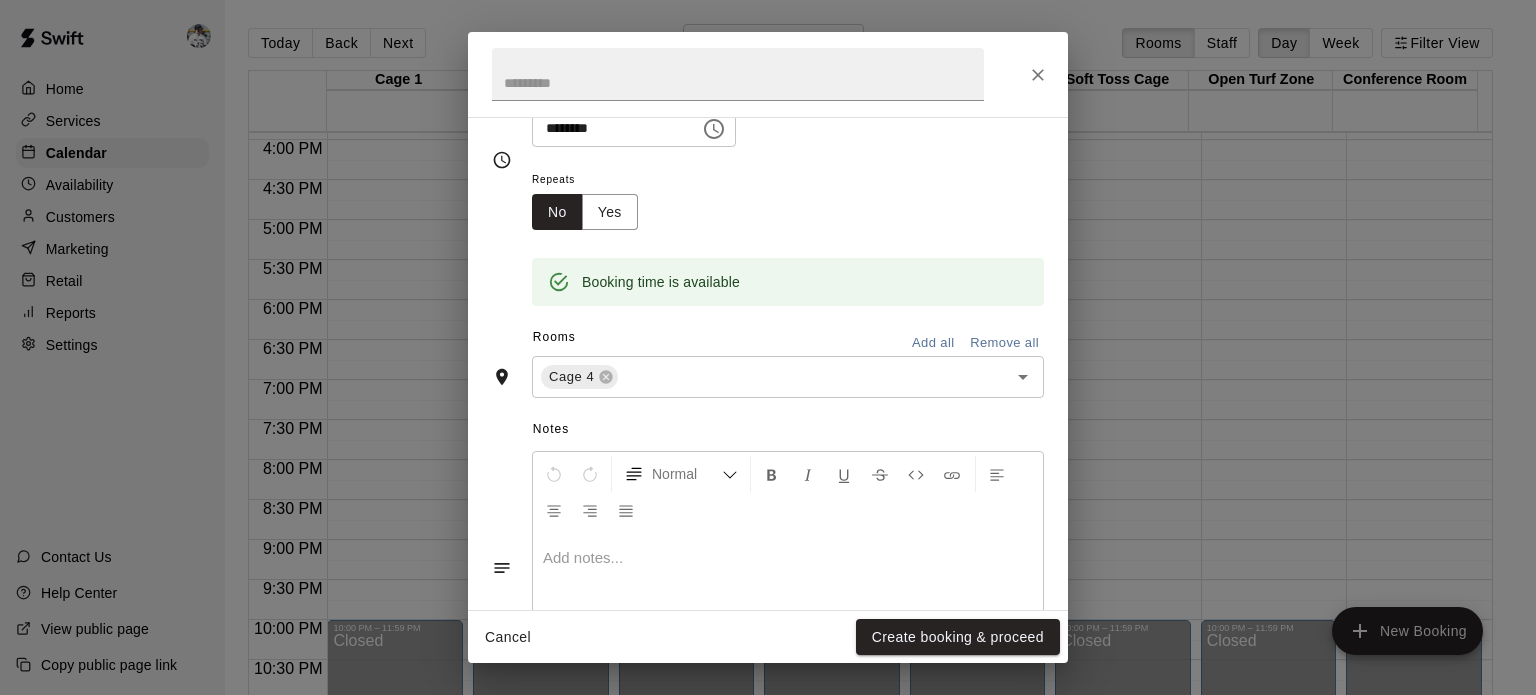 scroll, scrollTop: 279, scrollLeft: 0, axis: vertical 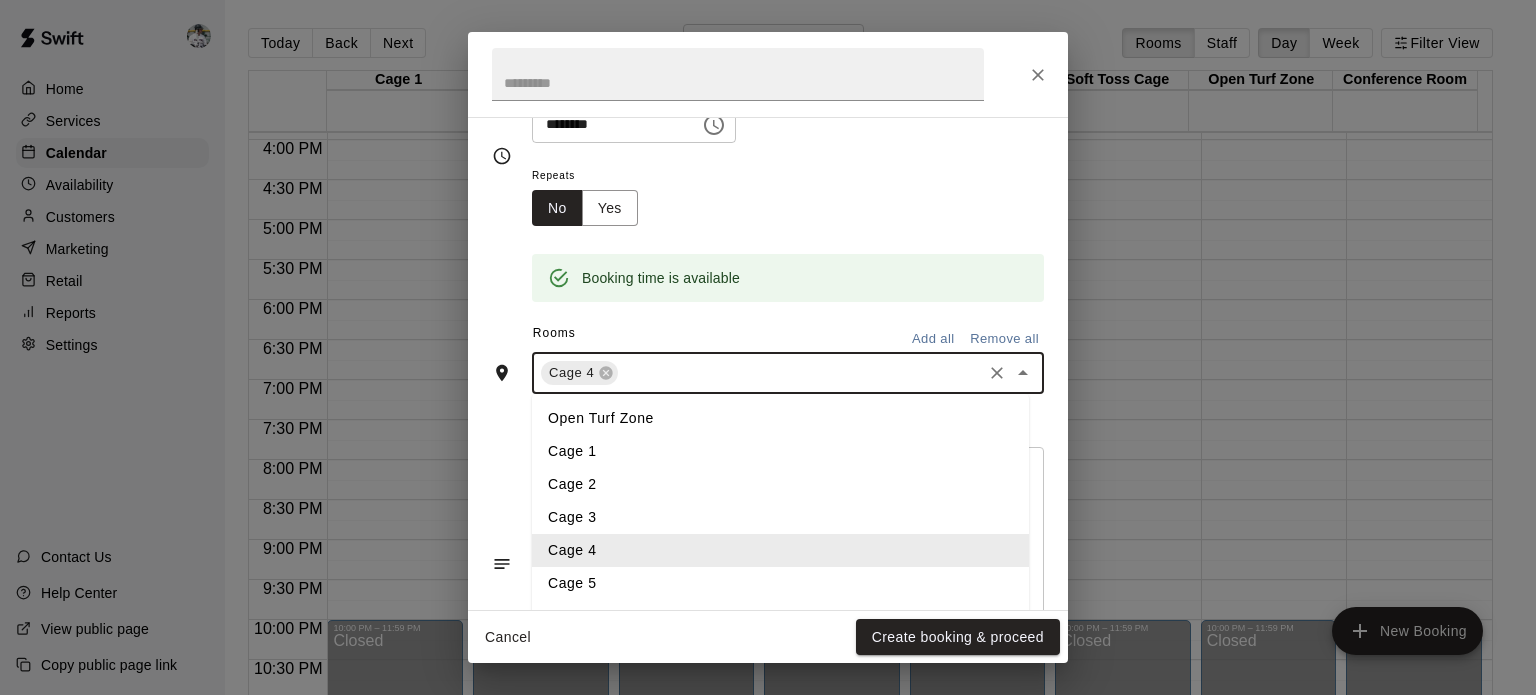 click at bounding box center (800, 373) 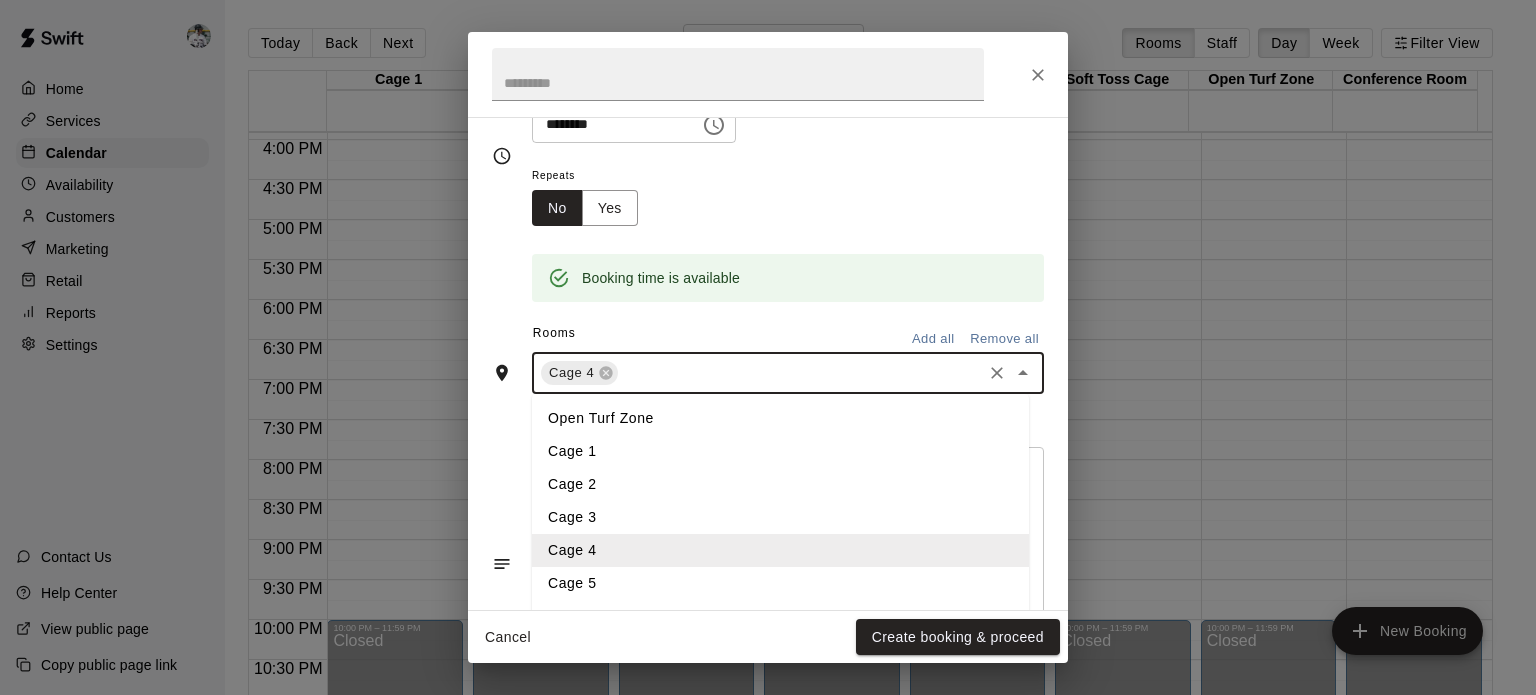 click on "Cage 5" at bounding box center (780, 583) 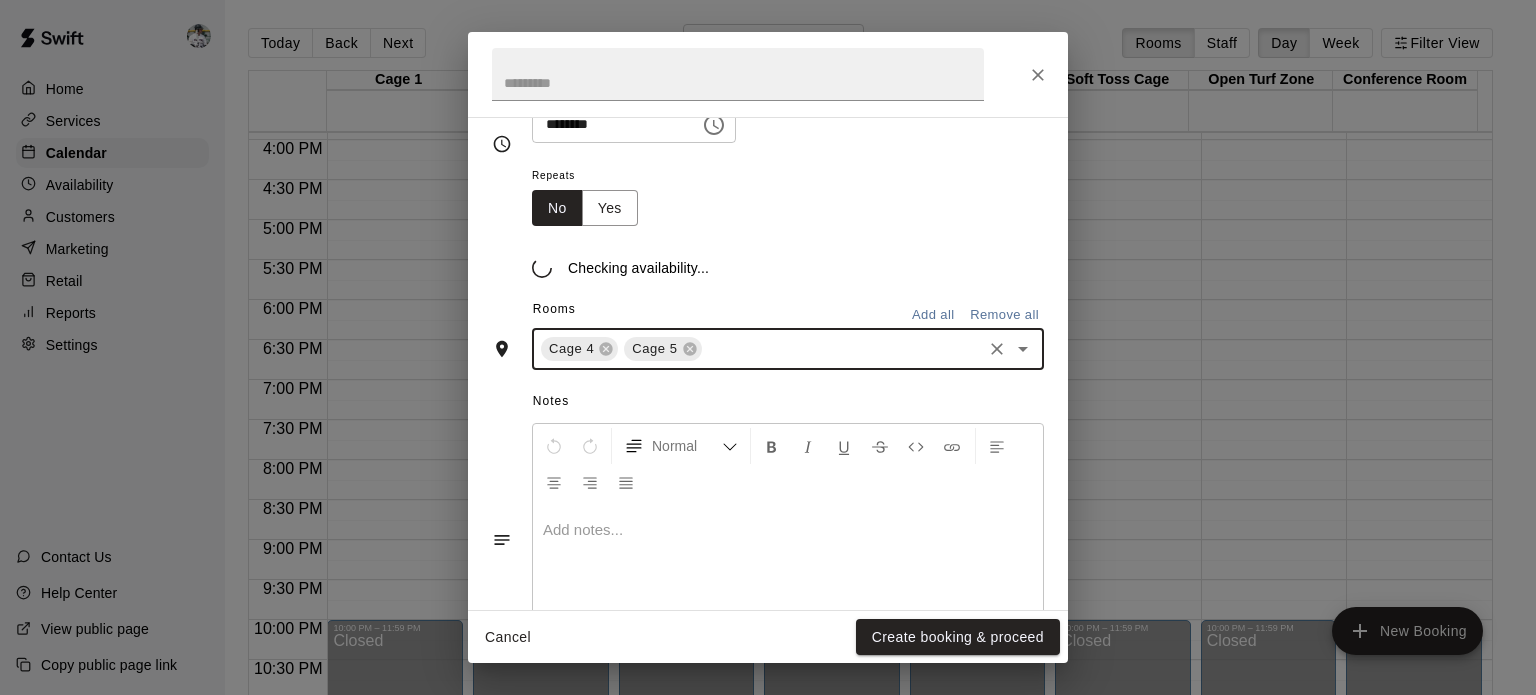 scroll, scrollTop: 279, scrollLeft: 0, axis: vertical 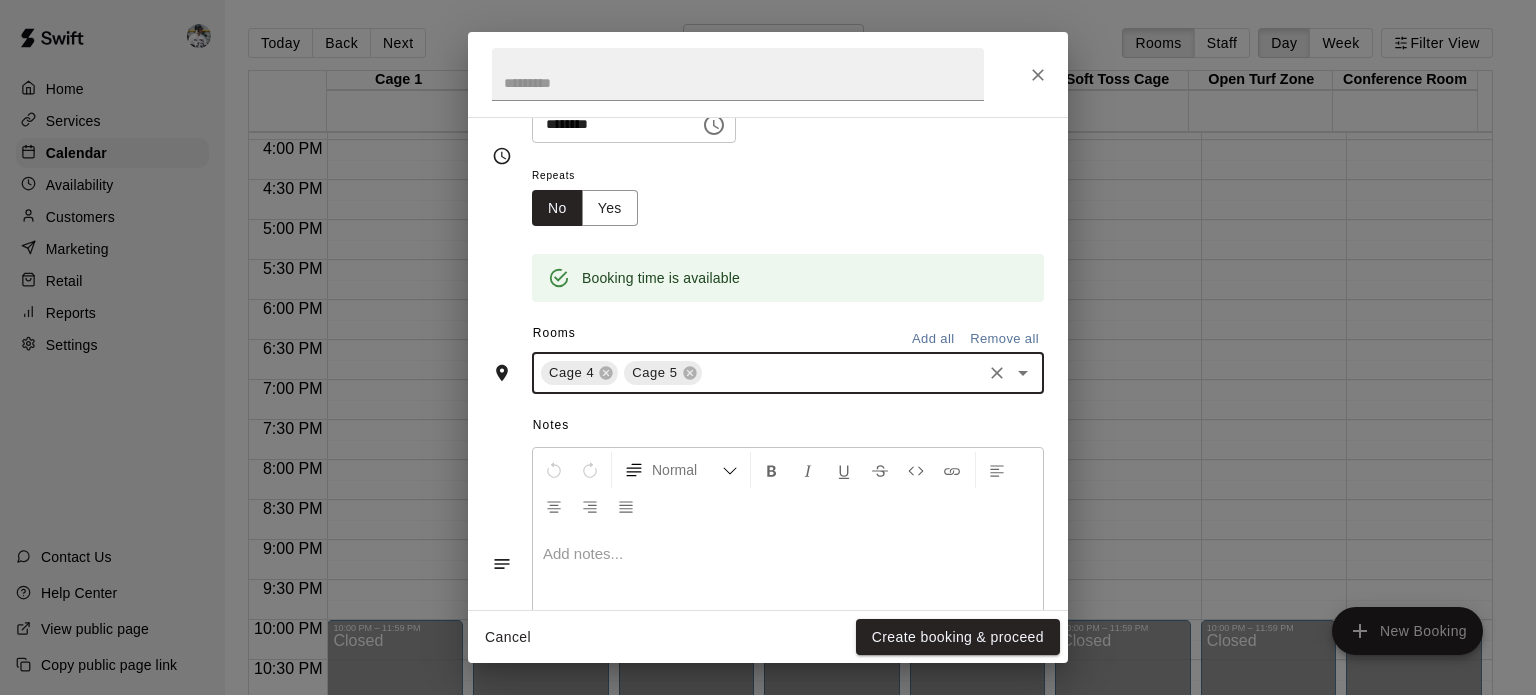 click on "Create booking & proceed" at bounding box center (958, 637) 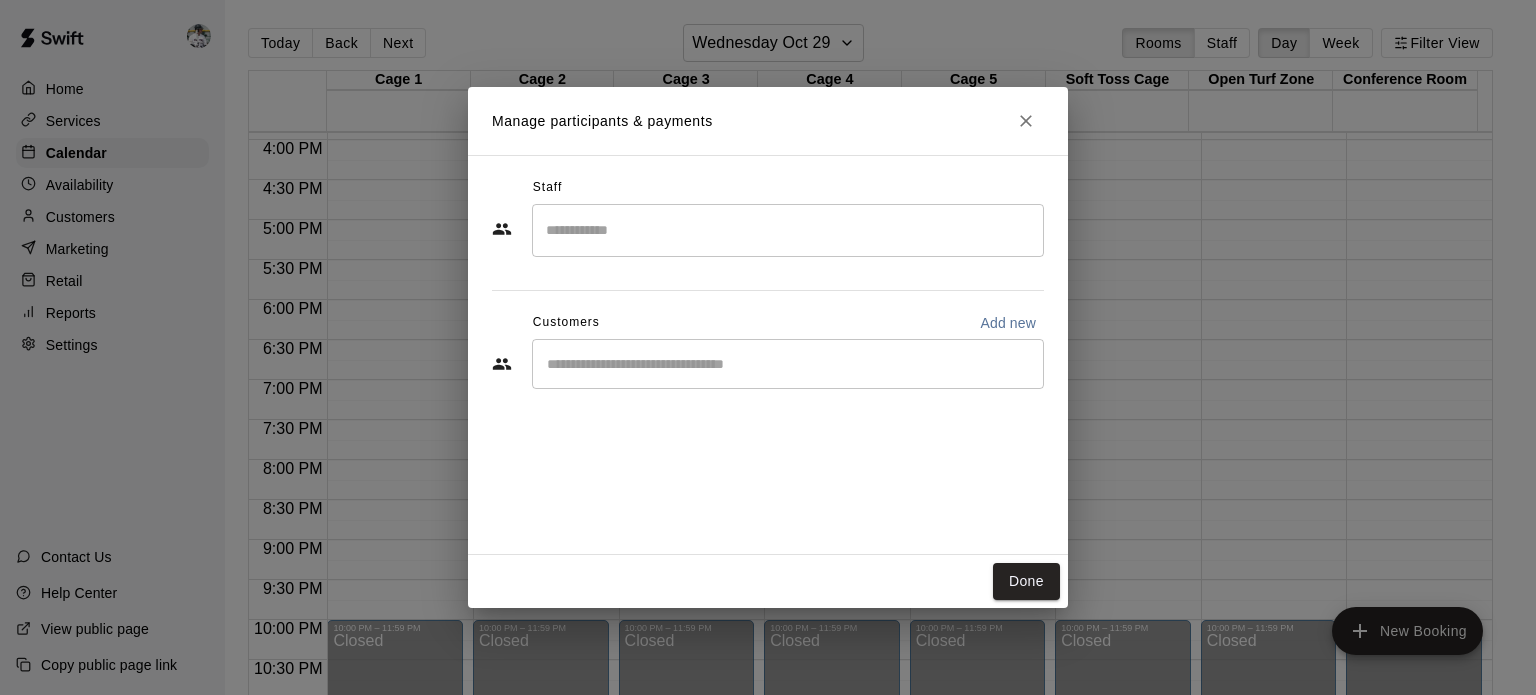 click at bounding box center (788, 230) 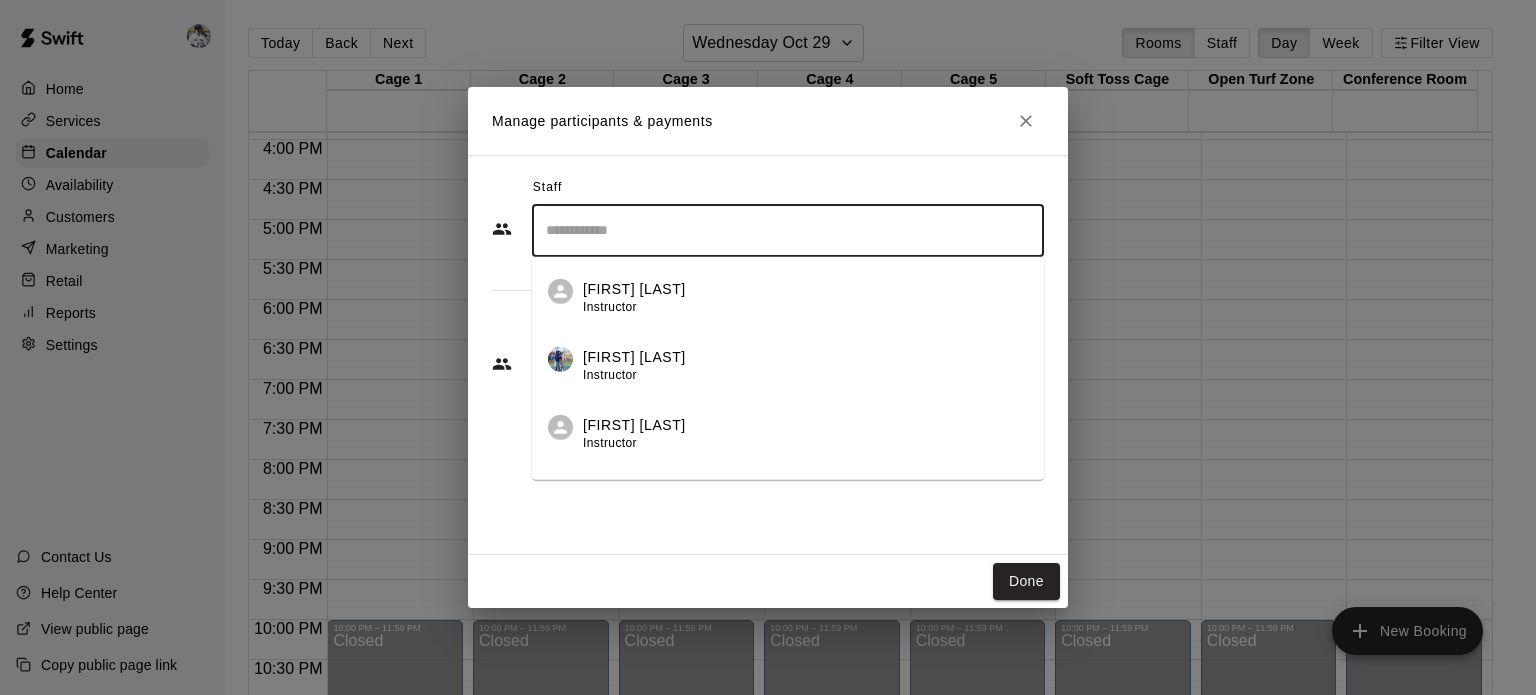 click on "[FIRST] [LAST] Instructor" at bounding box center (805, 433) 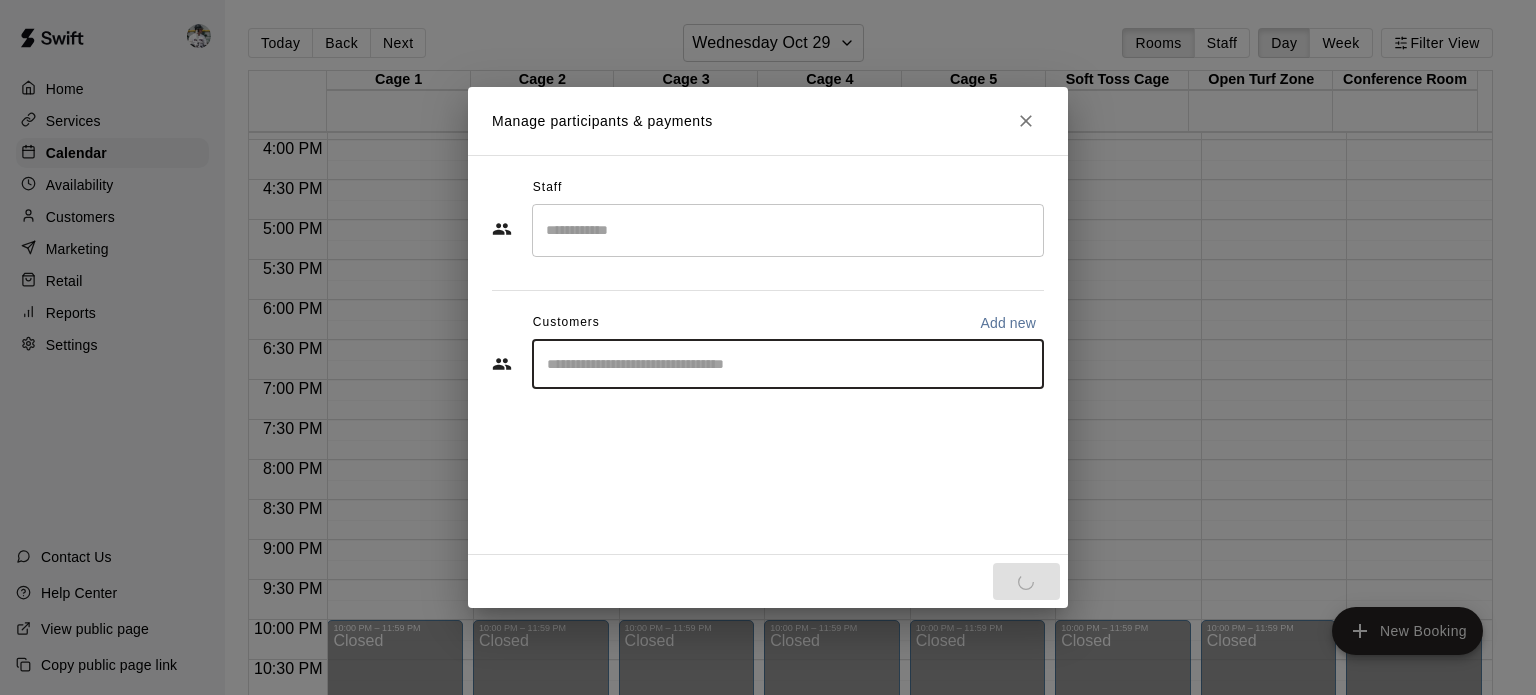click at bounding box center (788, 364) 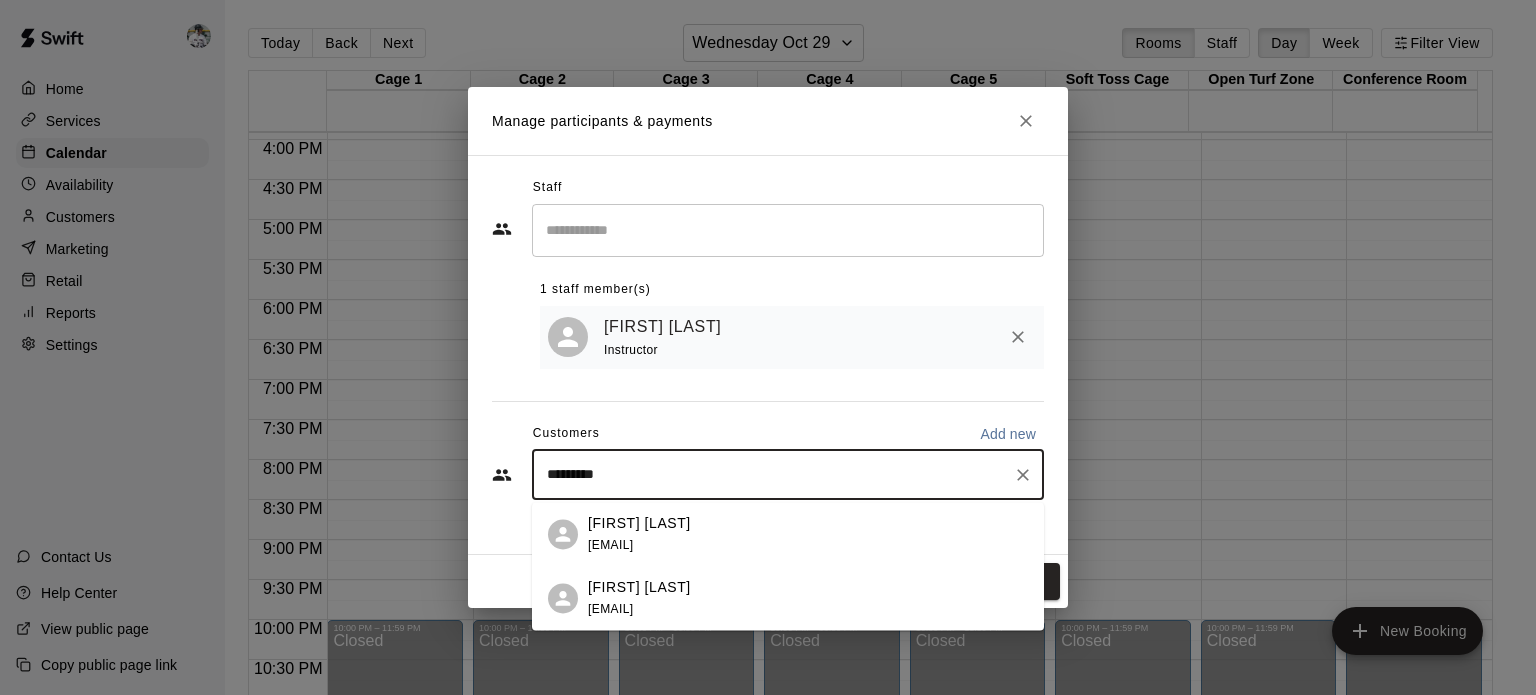 type on "*********" 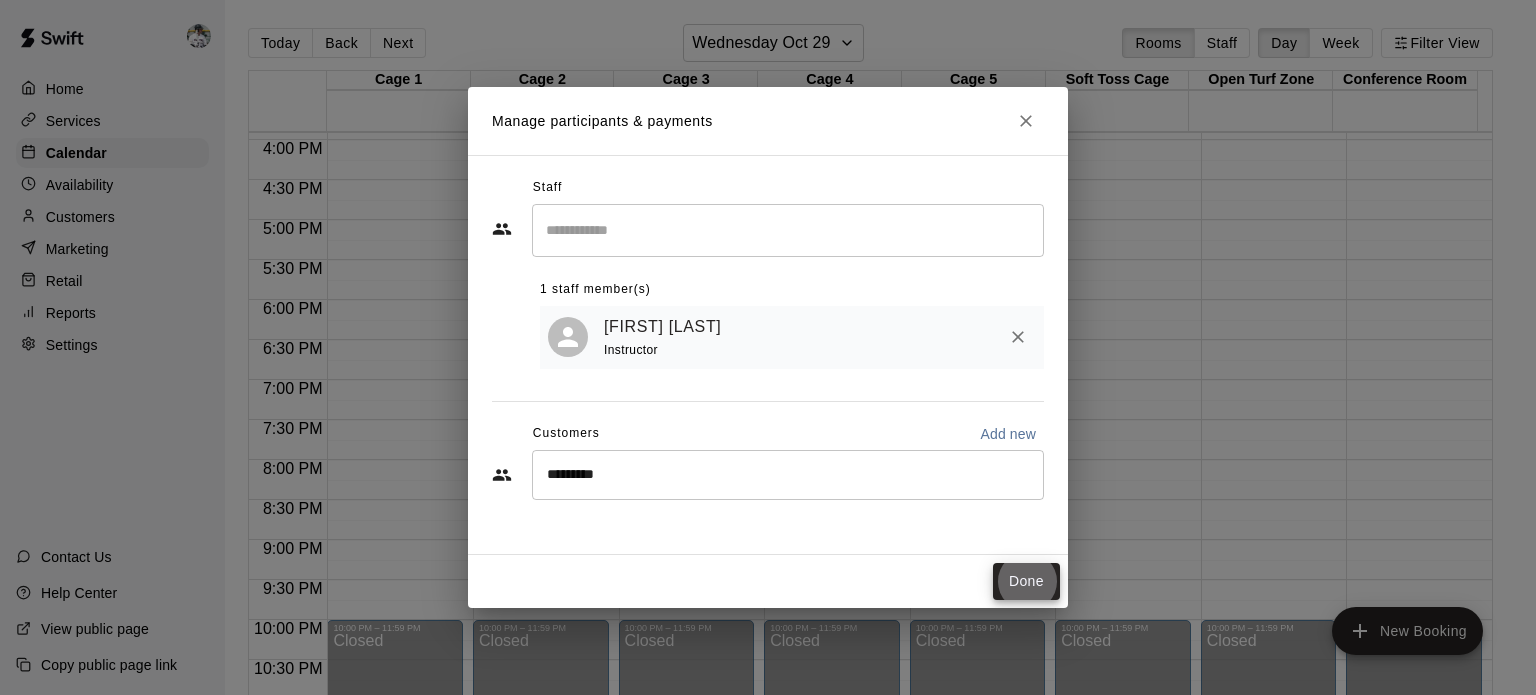 type 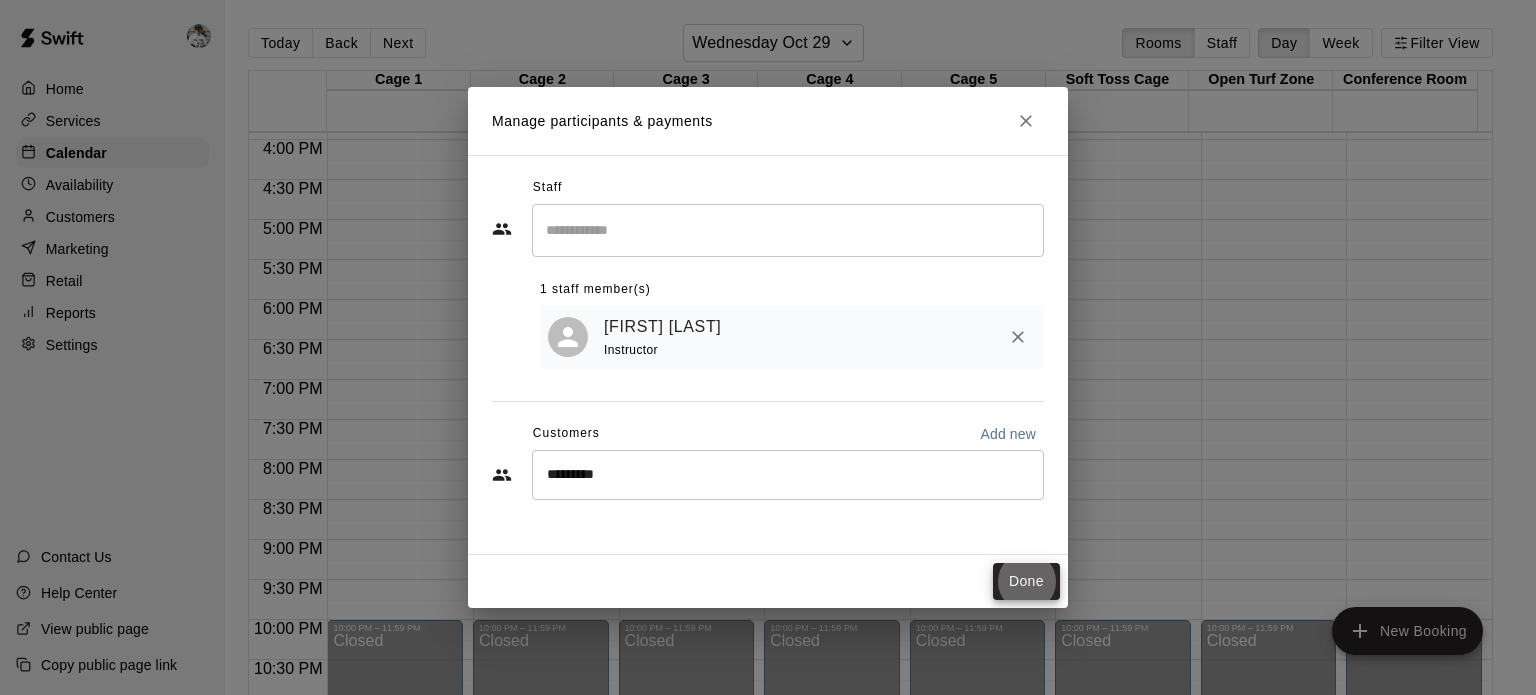 click on "*********" at bounding box center [773, 475] 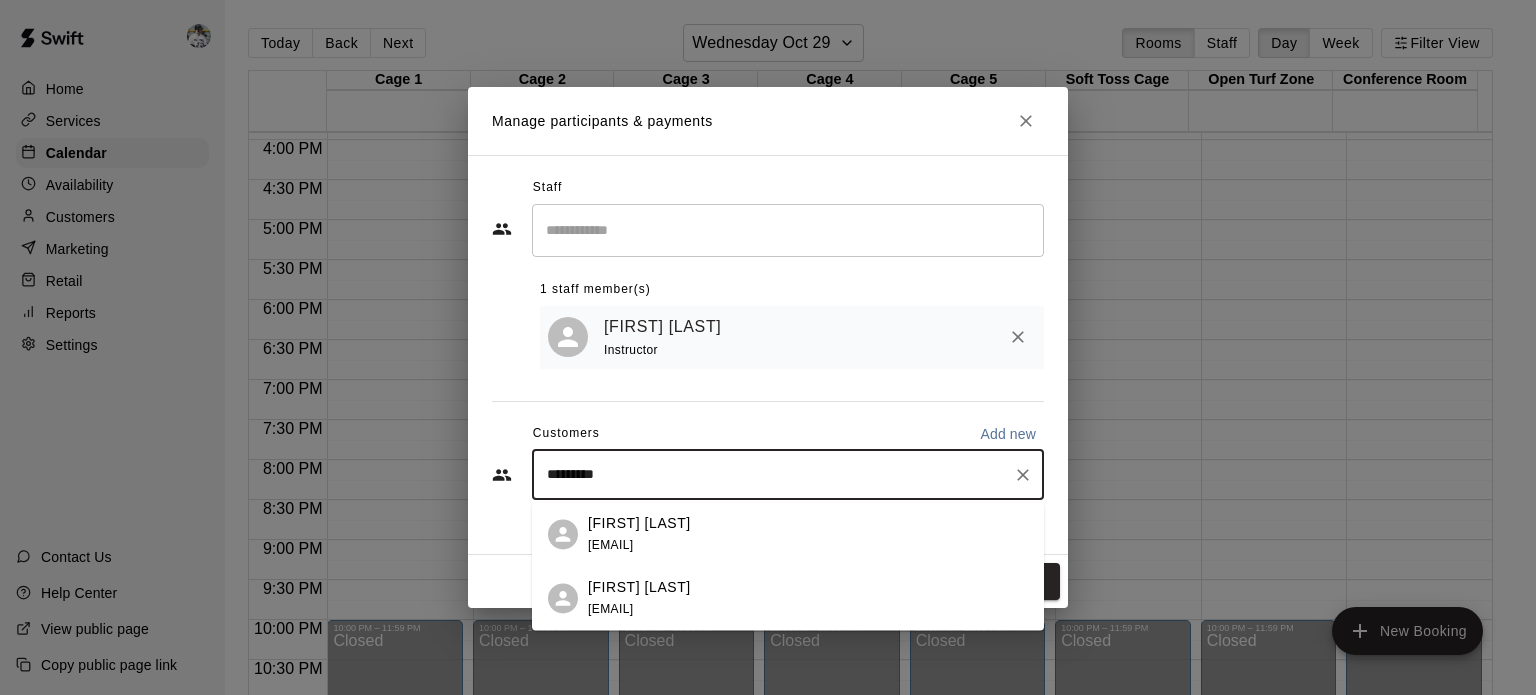 click on "[FIRST] [LAST]" at bounding box center (639, 523) 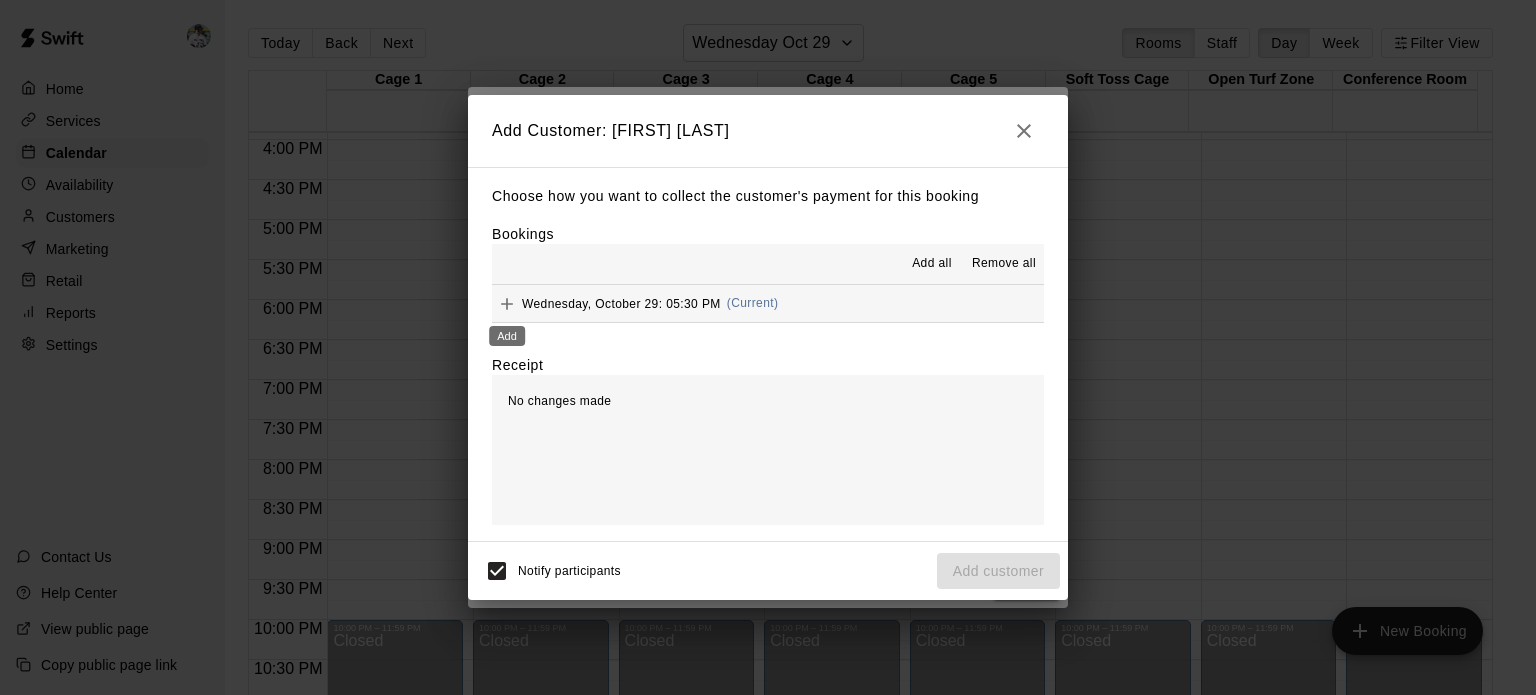 click 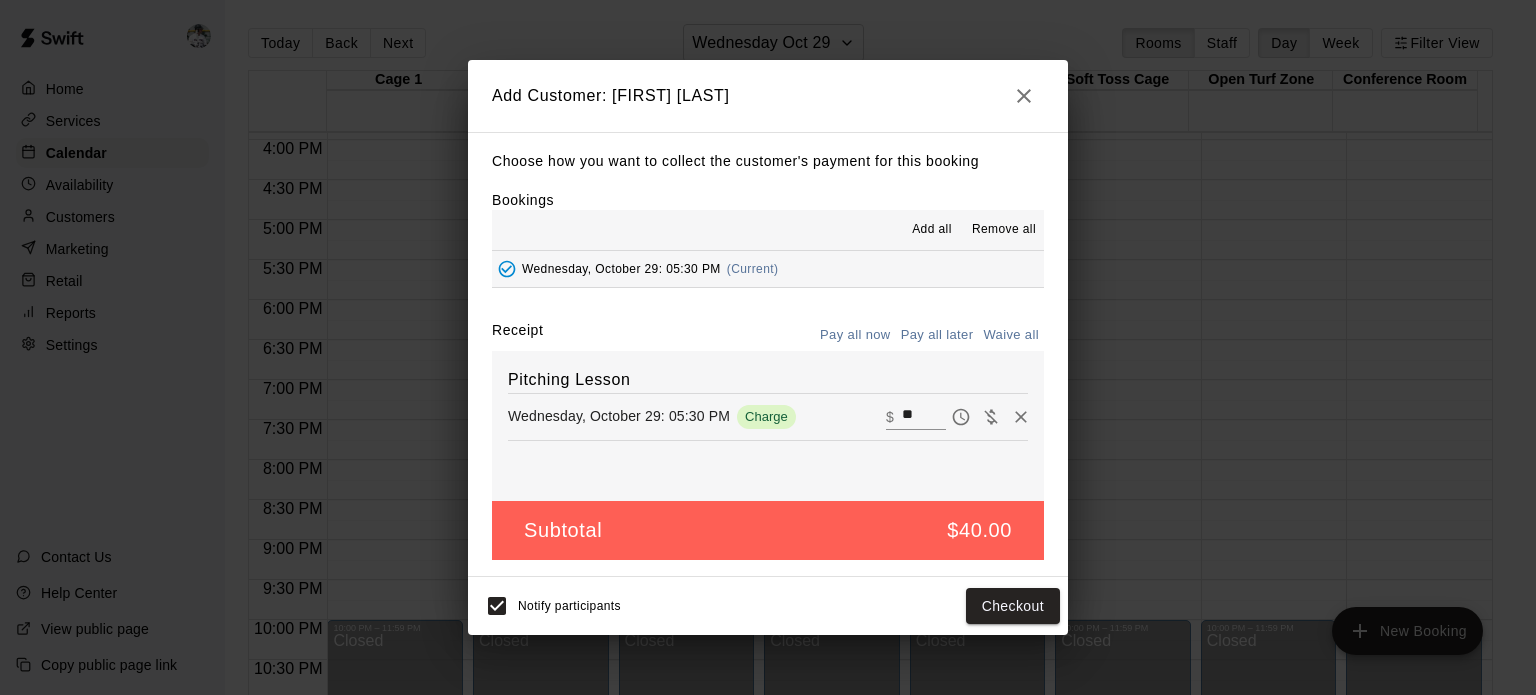 click on "Checkout" at bounding box center [1013, 606] 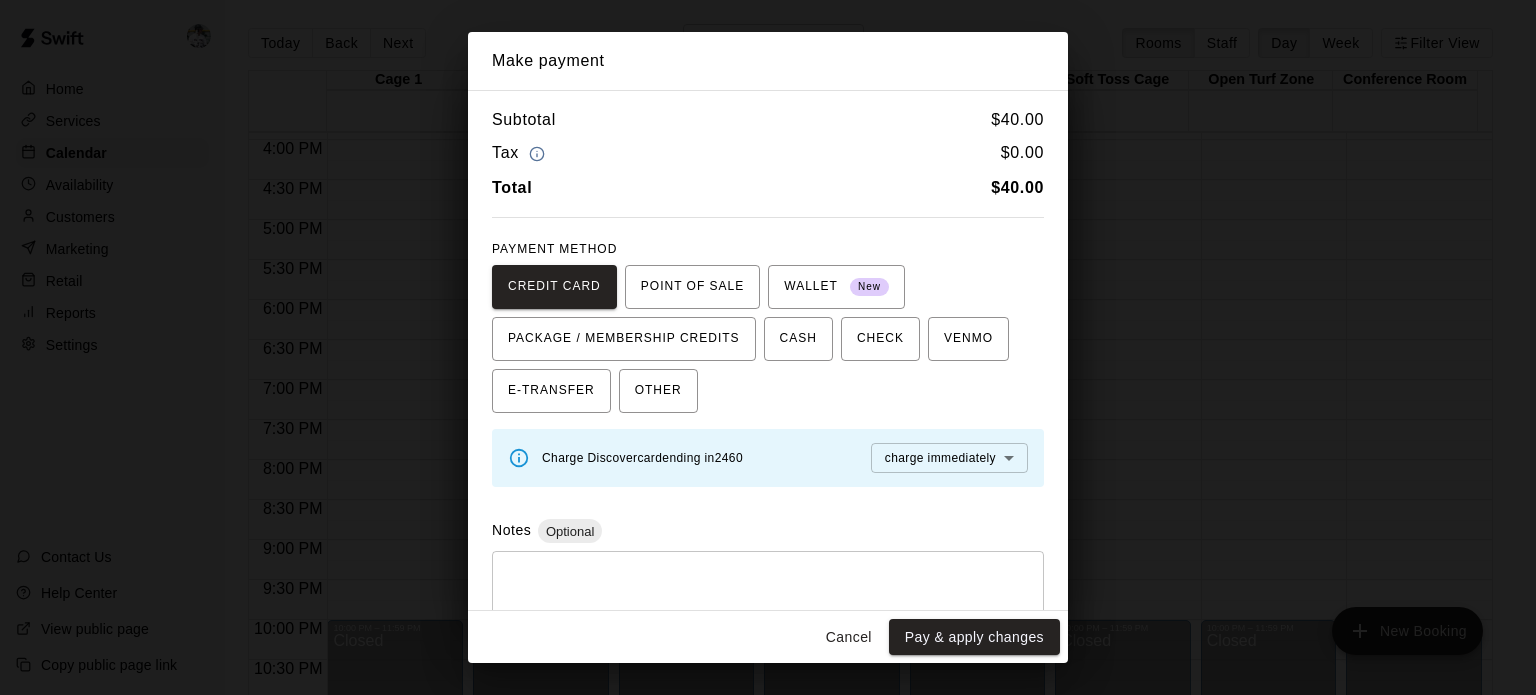 click on "Pay & apply changes" at bounding box center (974, 637) 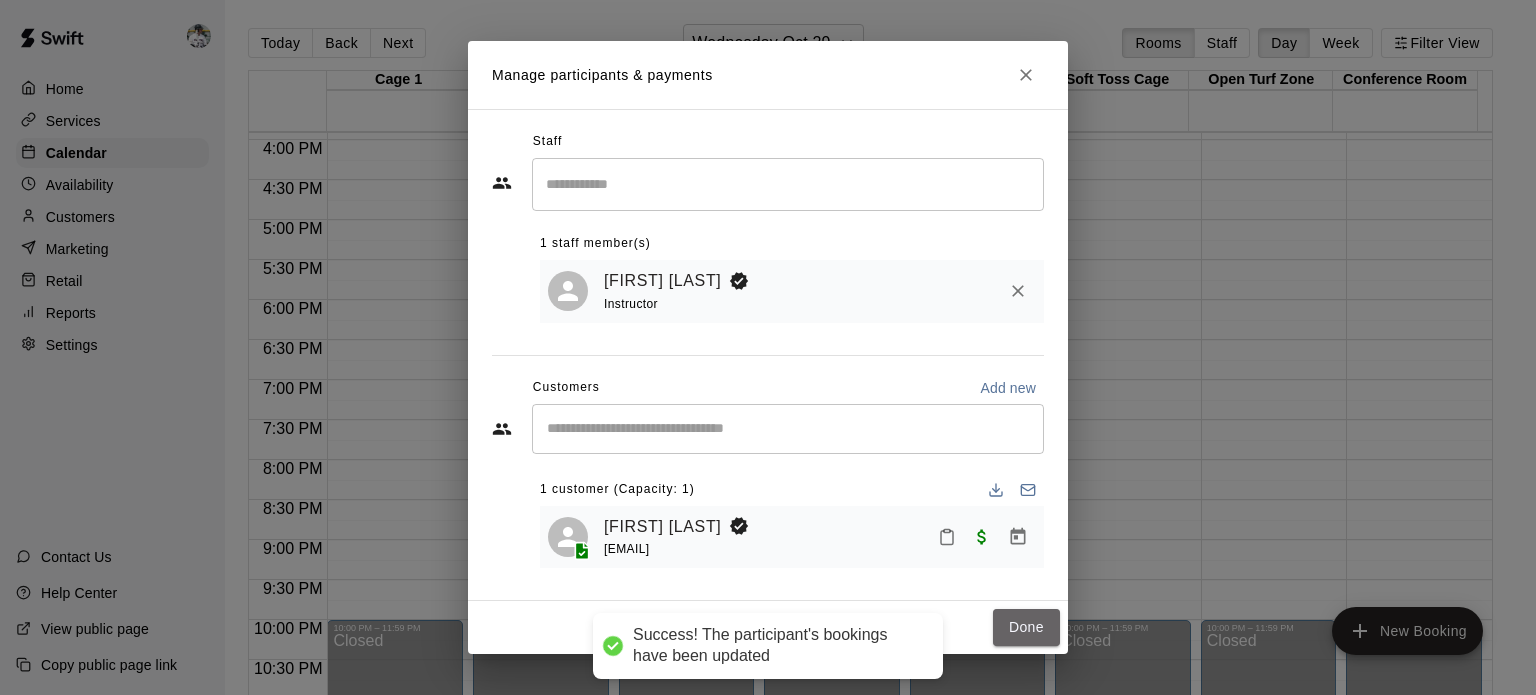 click on "Done" at bounding box center (1026, 627) 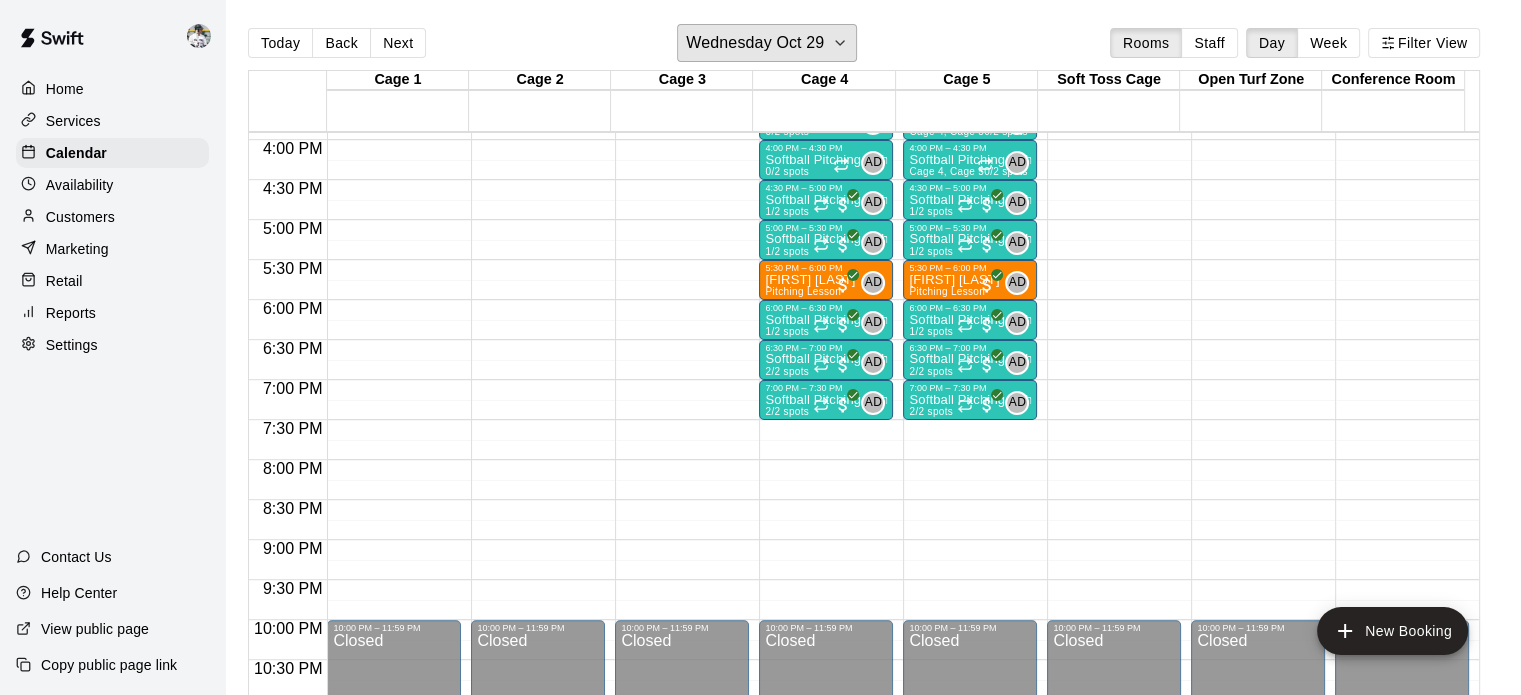 click on "Wednesday Oct 29" at bounding box center [755, 43] 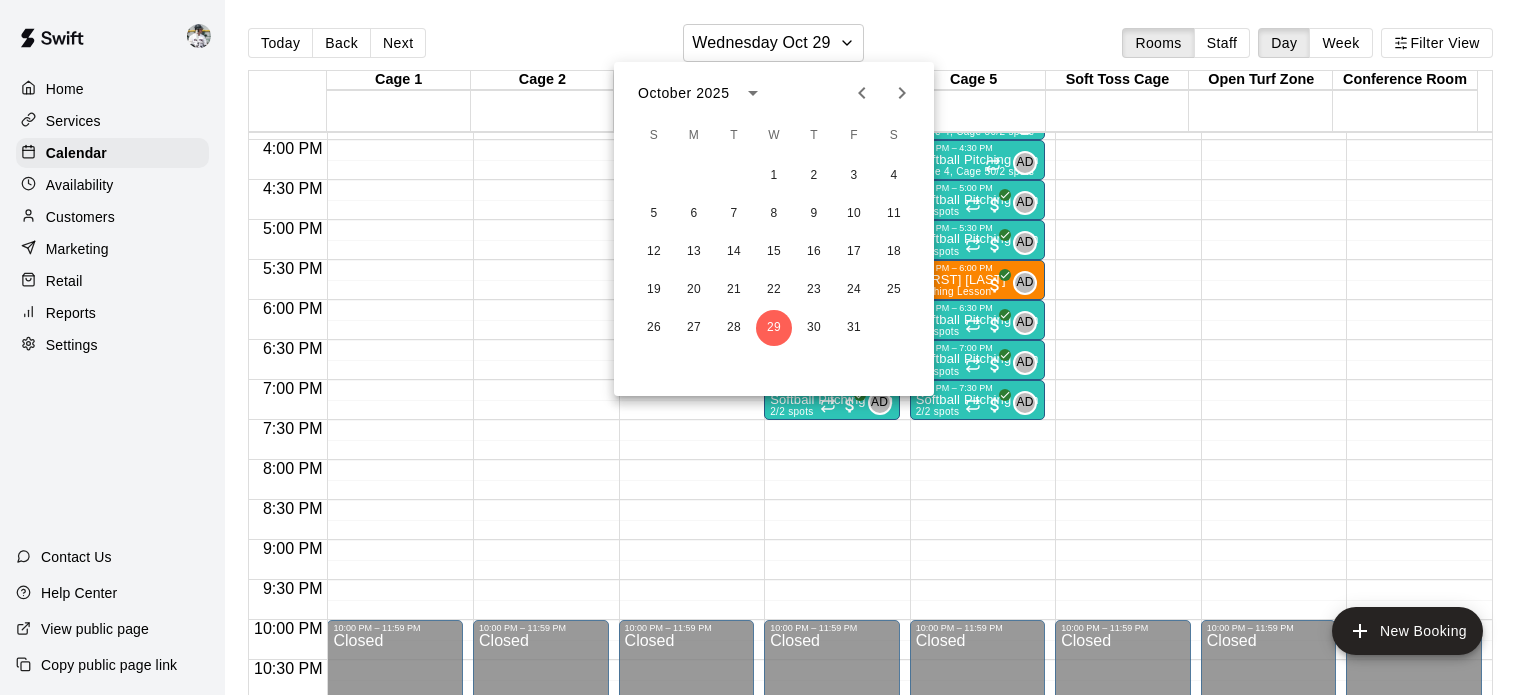 click 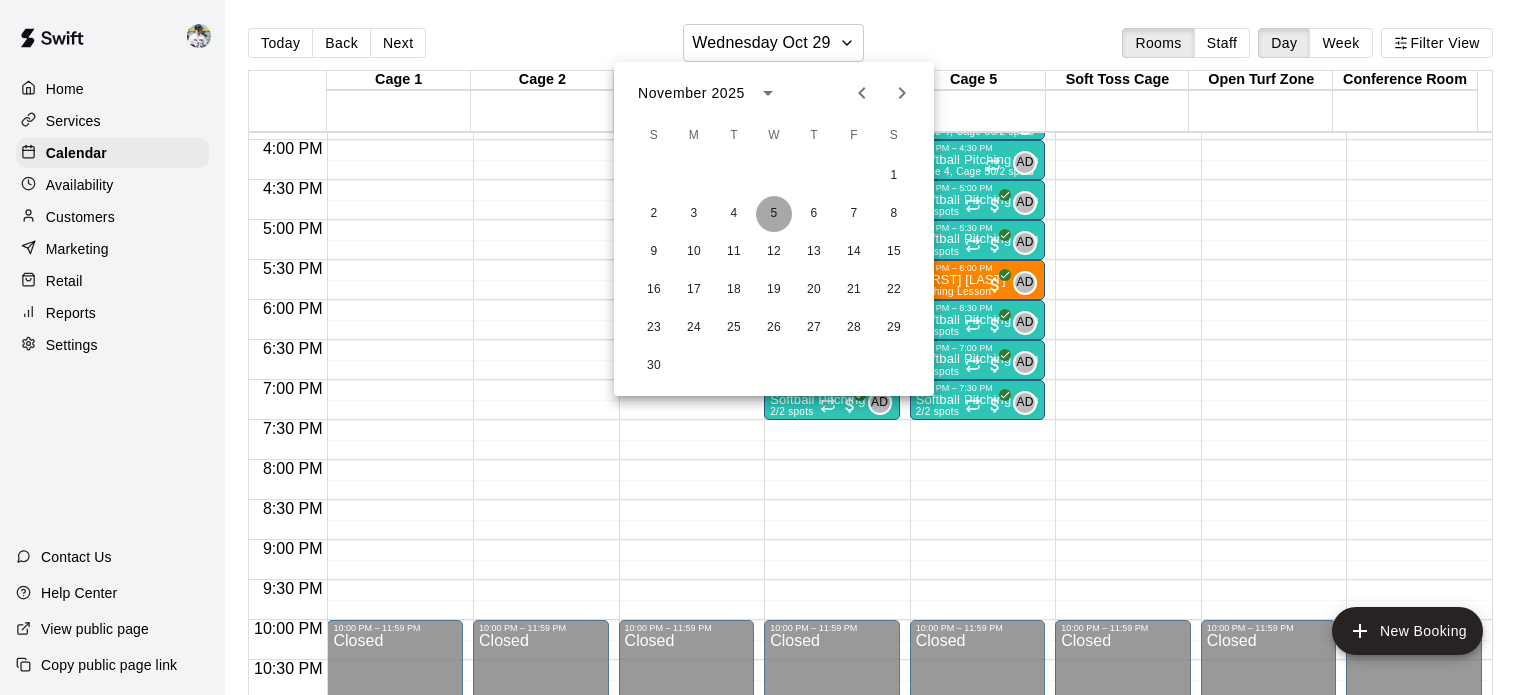 click on "5" at bounding box center (774, 214) 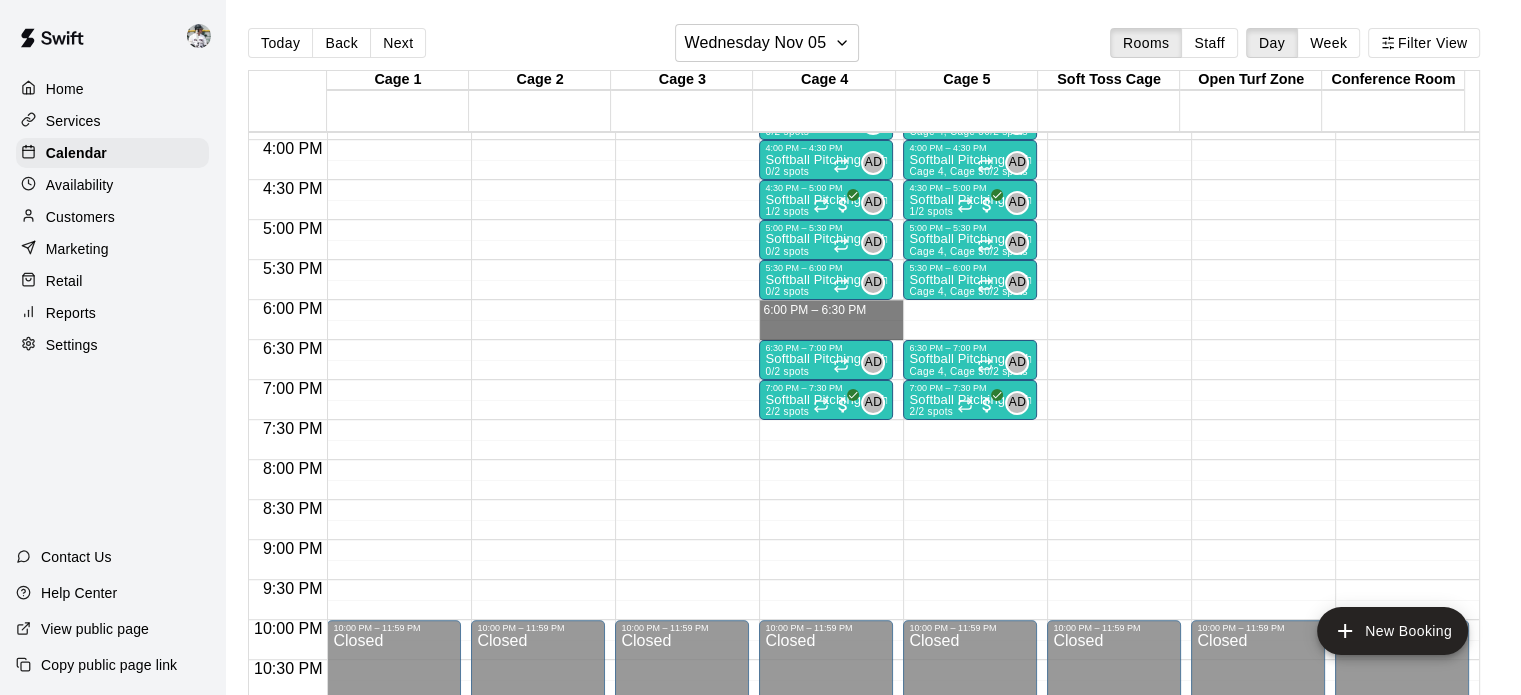 drag, startPoint x: 876, startPoint y: 303, endPoint x: 873, endPoint y: 331, distance: 28.160255 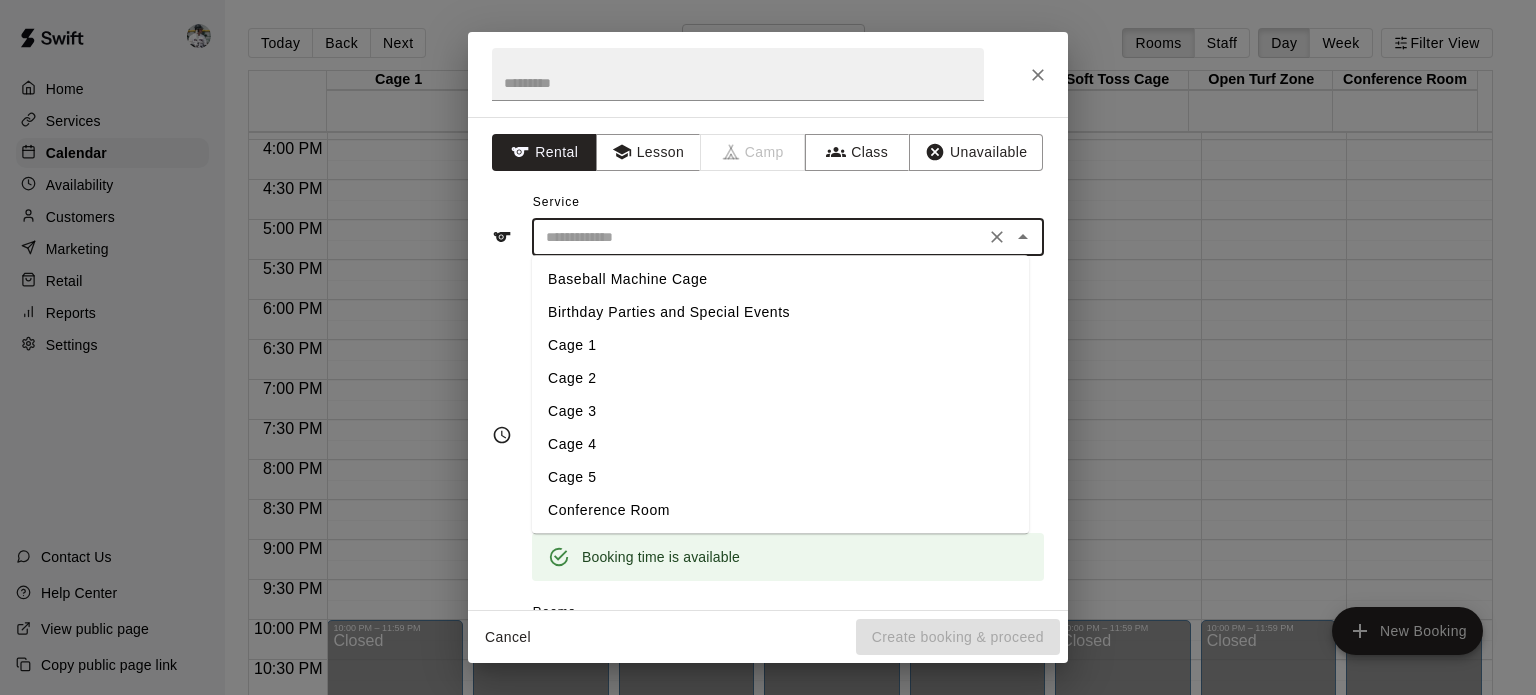 click at bounding box center (758, 237) 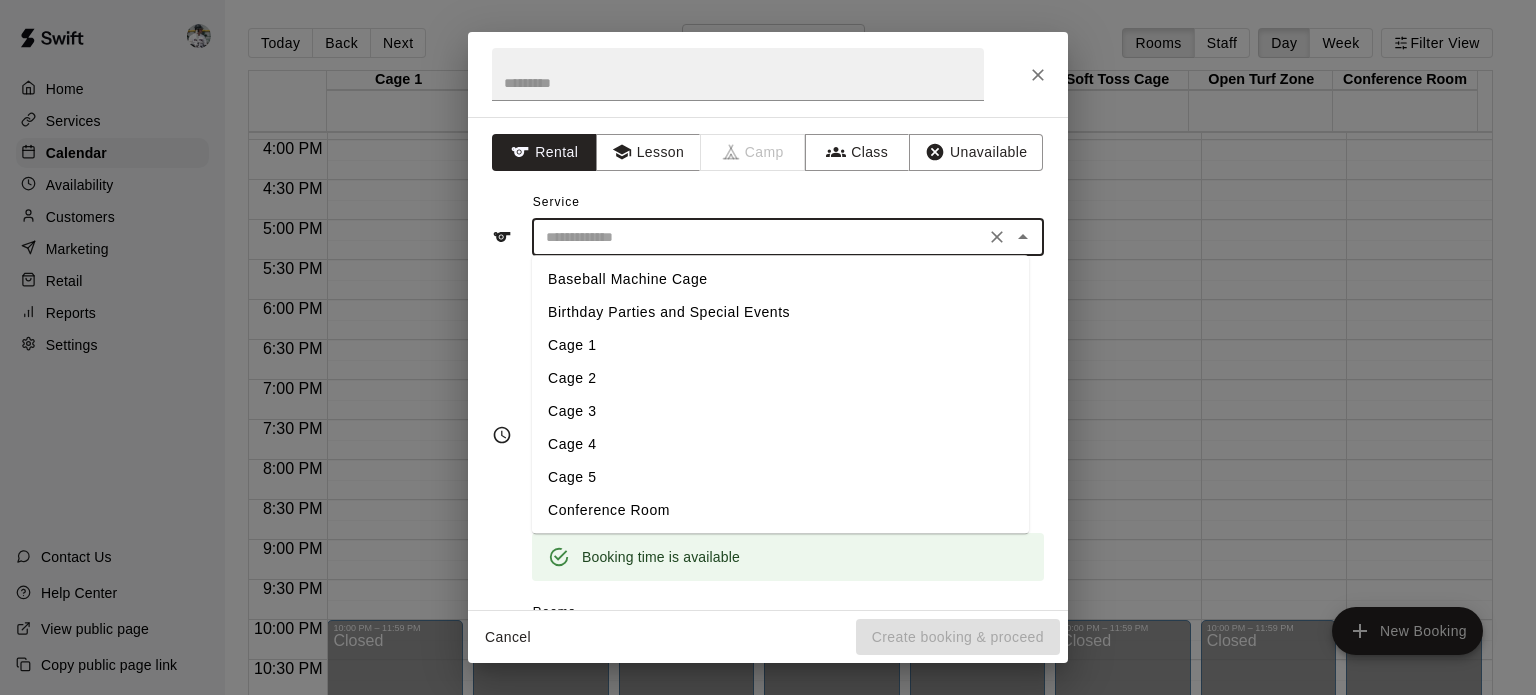 click on "Lesson" at bounding box center [648, 152] 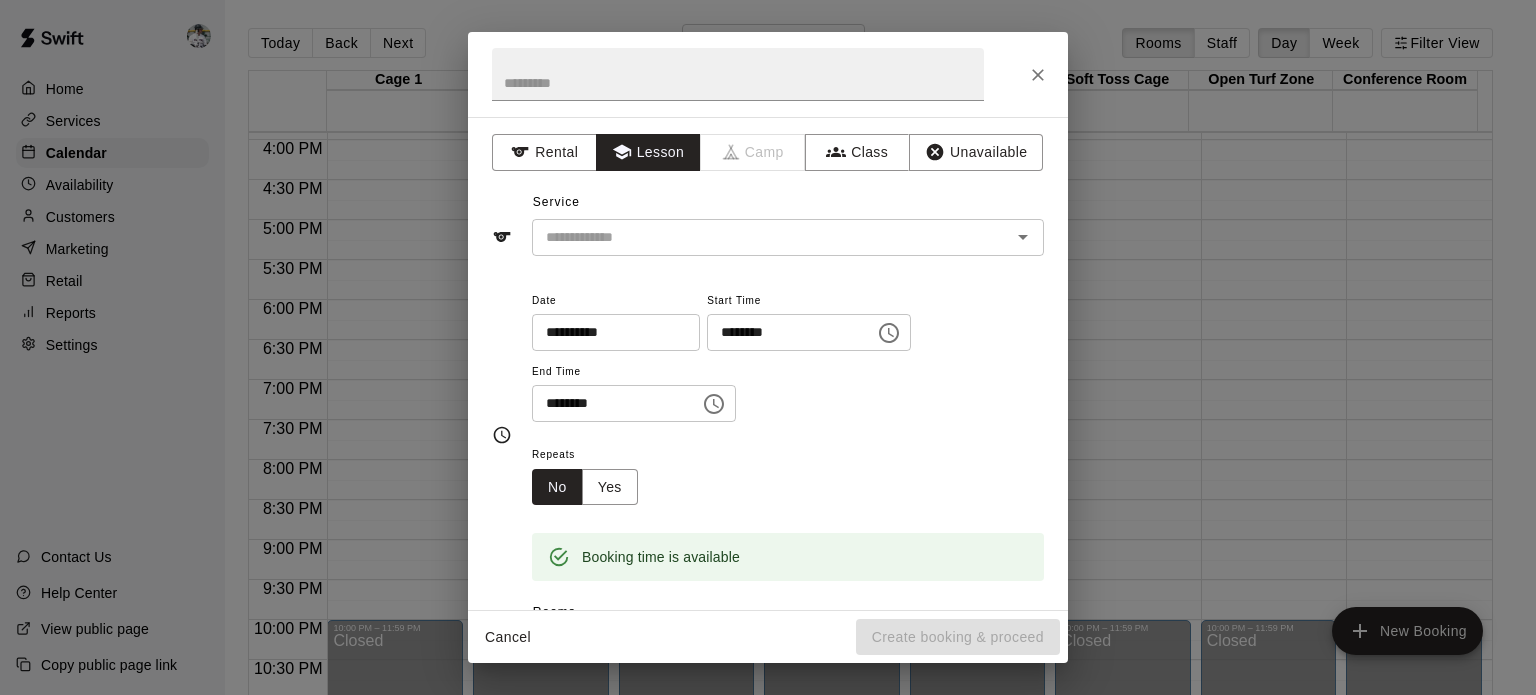click at bounding box center (758, 237) 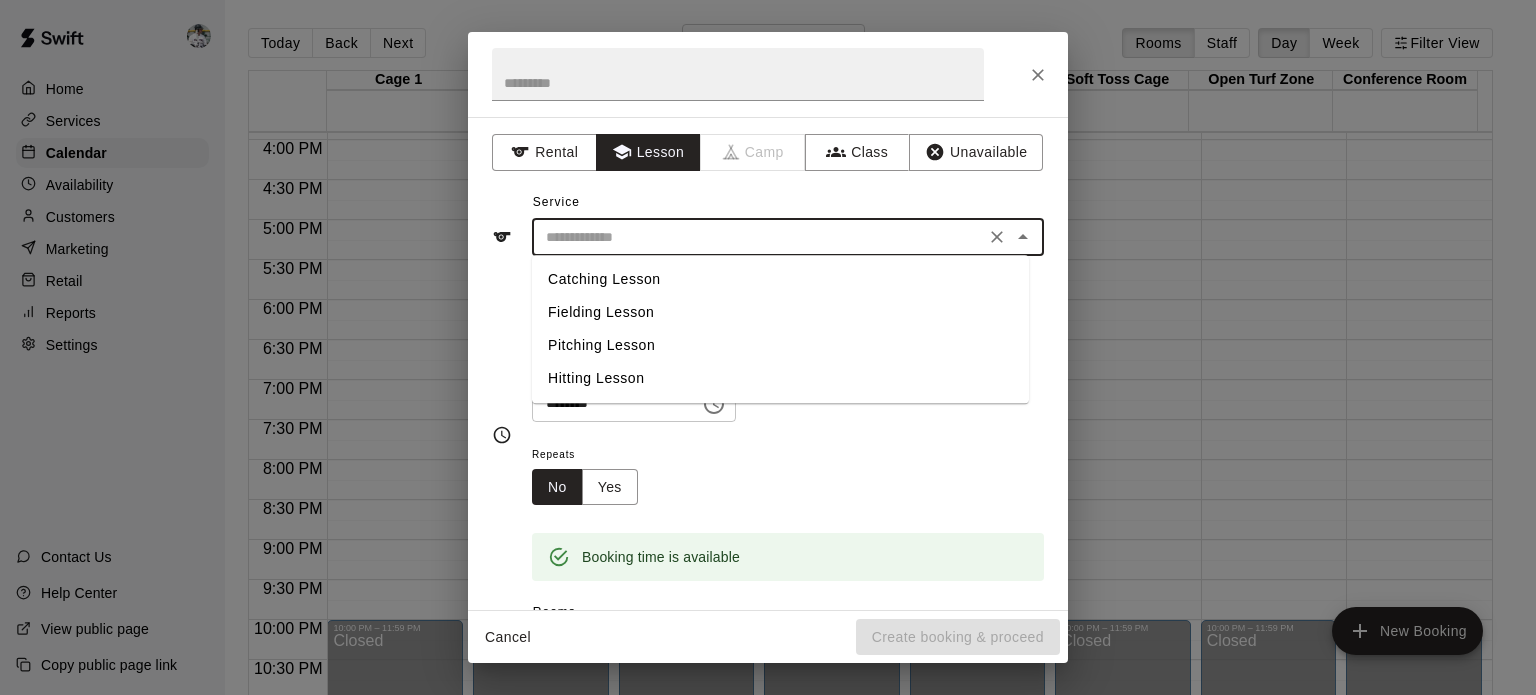 click on "Pitching Lesson" at bounding box center (780, 345) 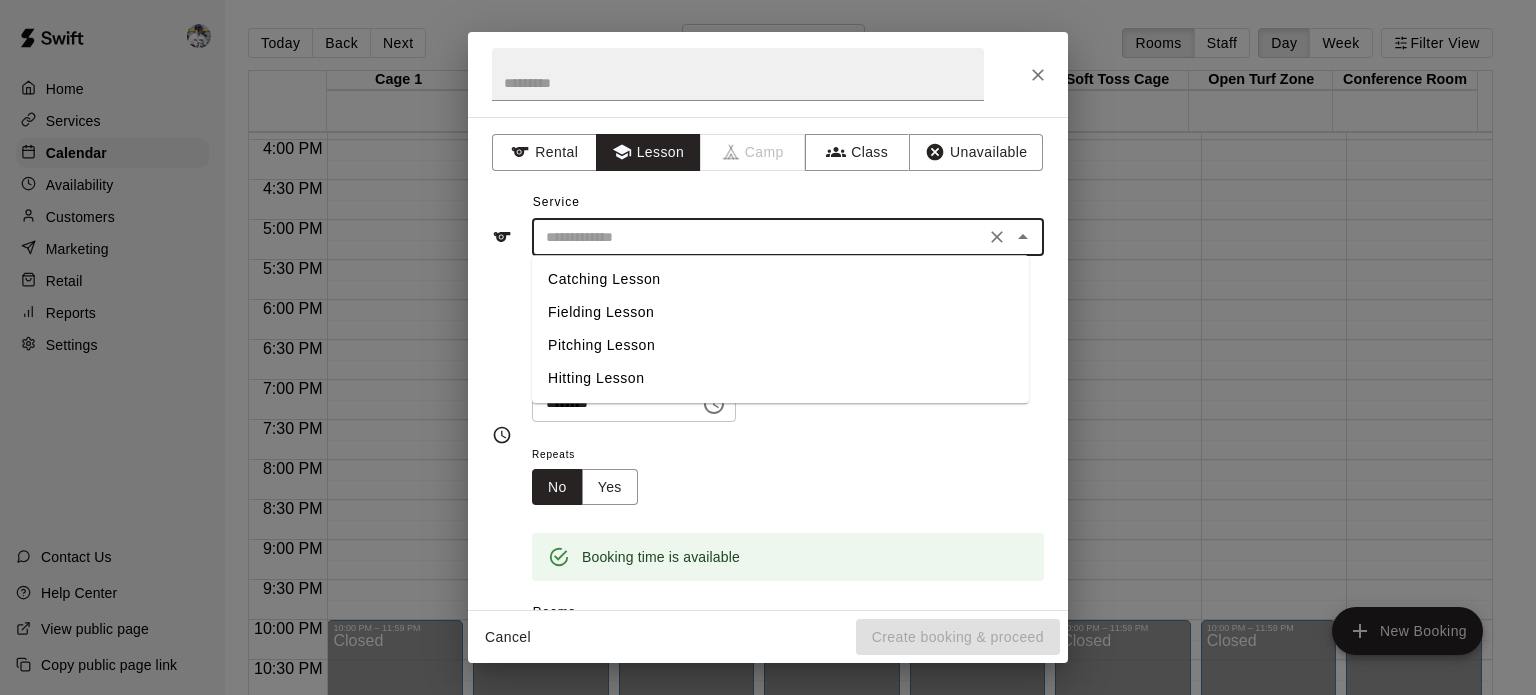 type on "**********" 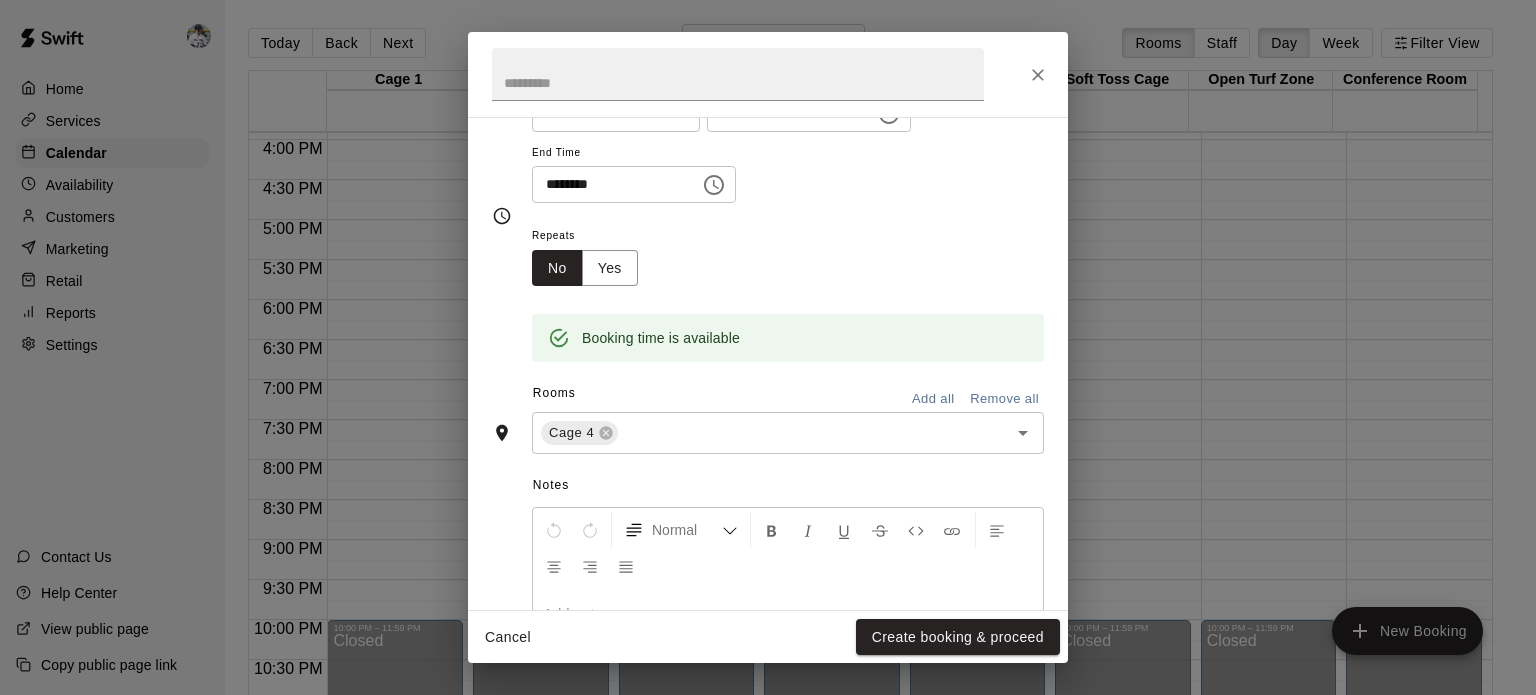 scroll, scrollTop: 384, scrollLeft: 0, axis: vertical 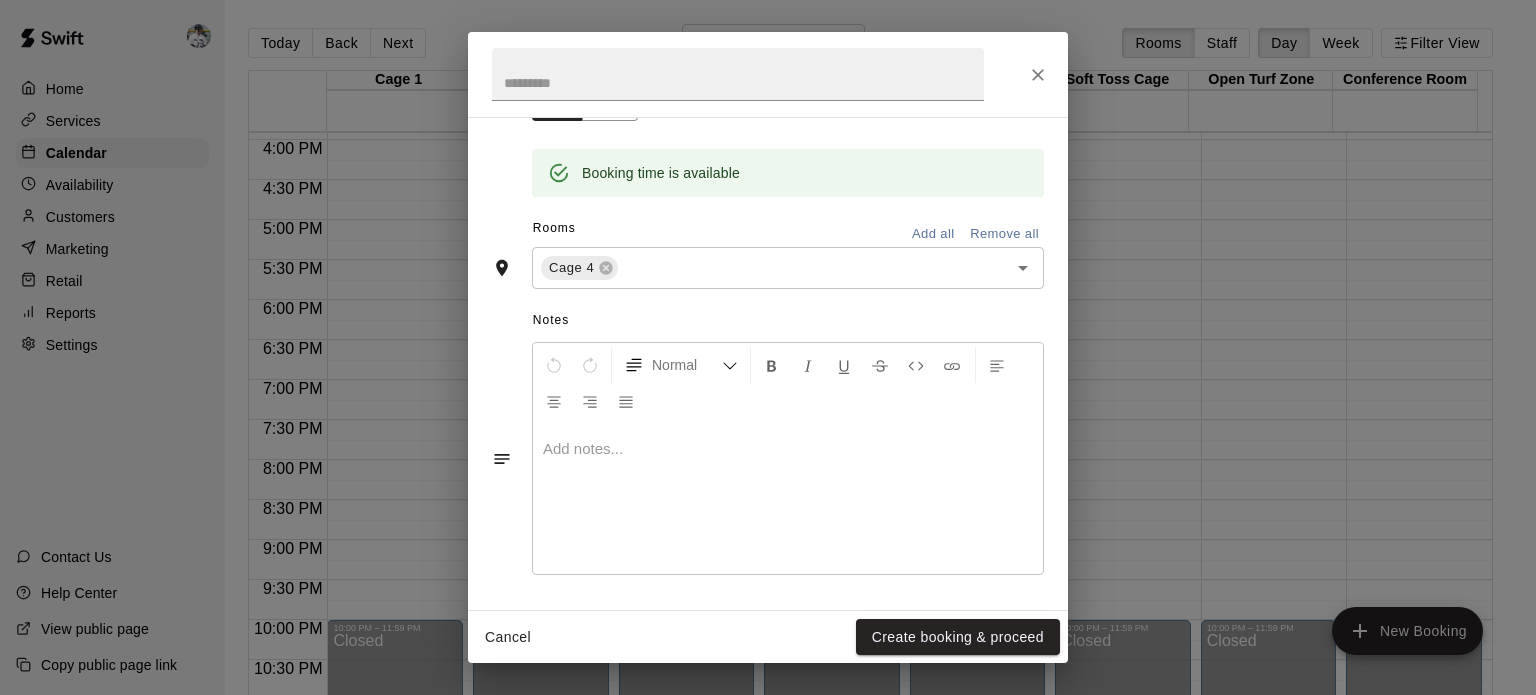 click at bounding box center [800, 268] 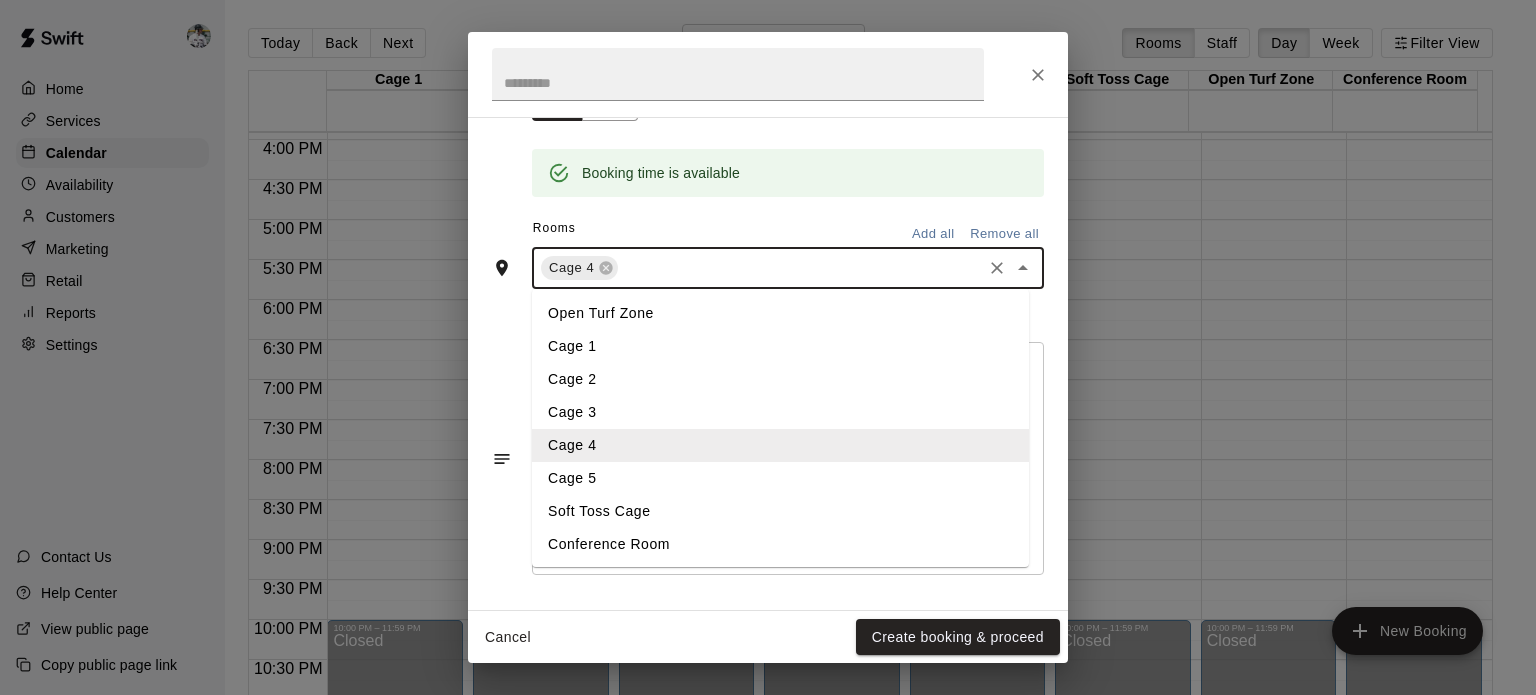 click on "Cage 5" at bounding box center [780, 478] 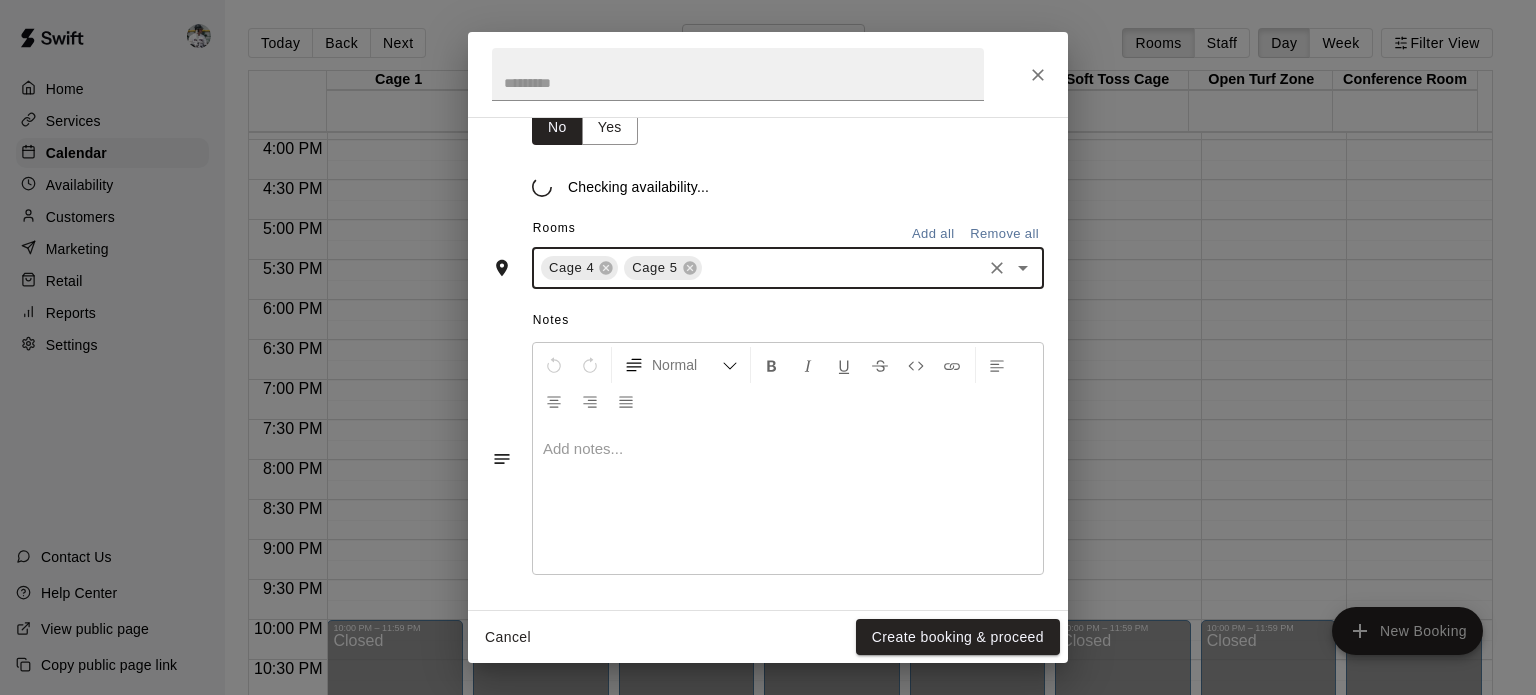 scroll, scrollTop: 384, scrollLeft: 0, axis: vertical 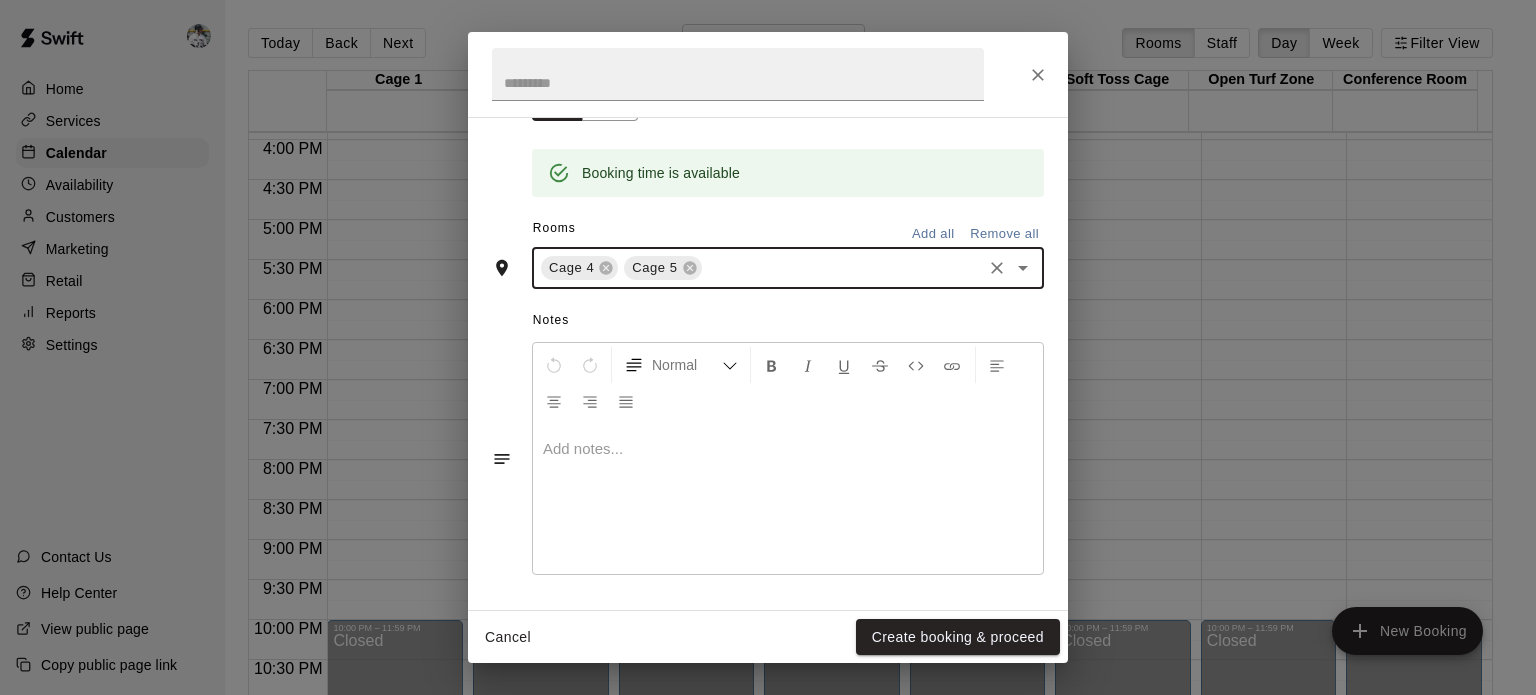 click on "Create booking & proceed" at bounding box center [958, 637] 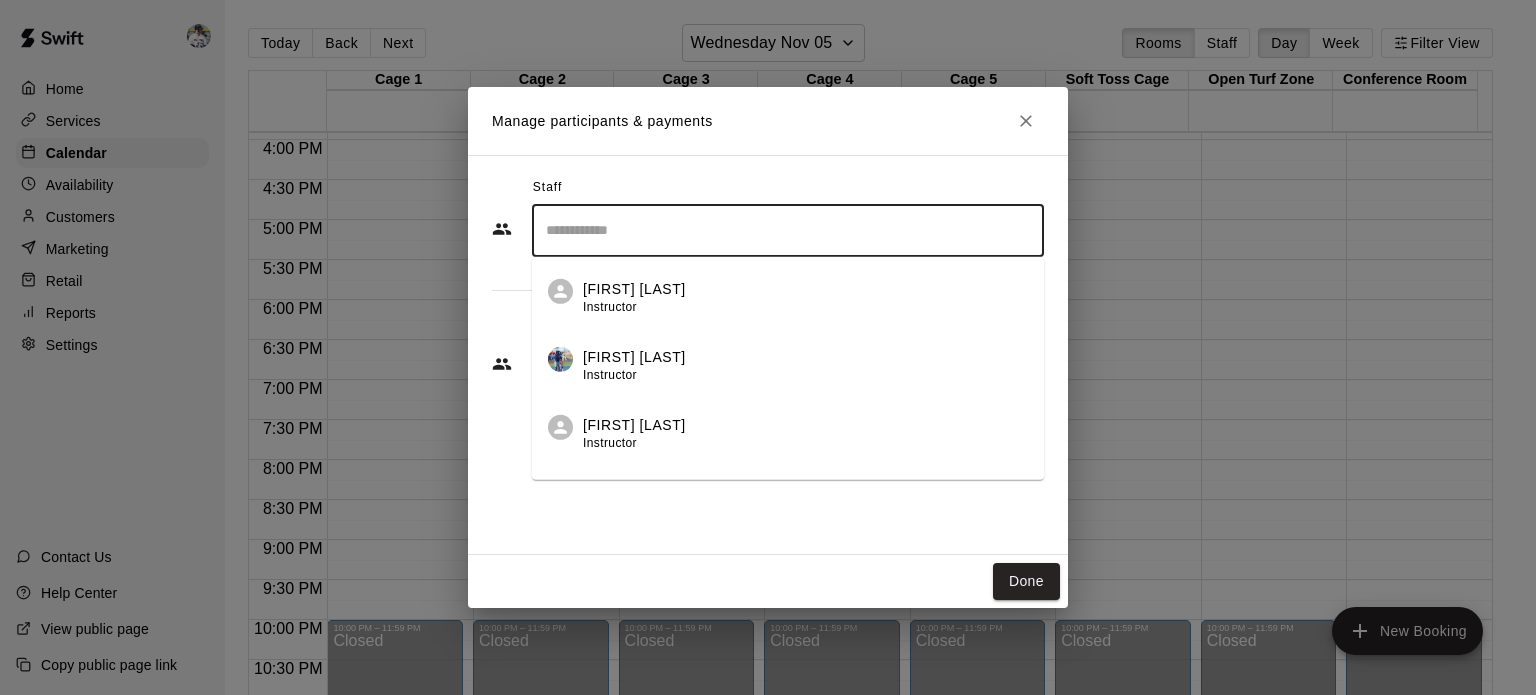 click at bounding box center [788, 230] 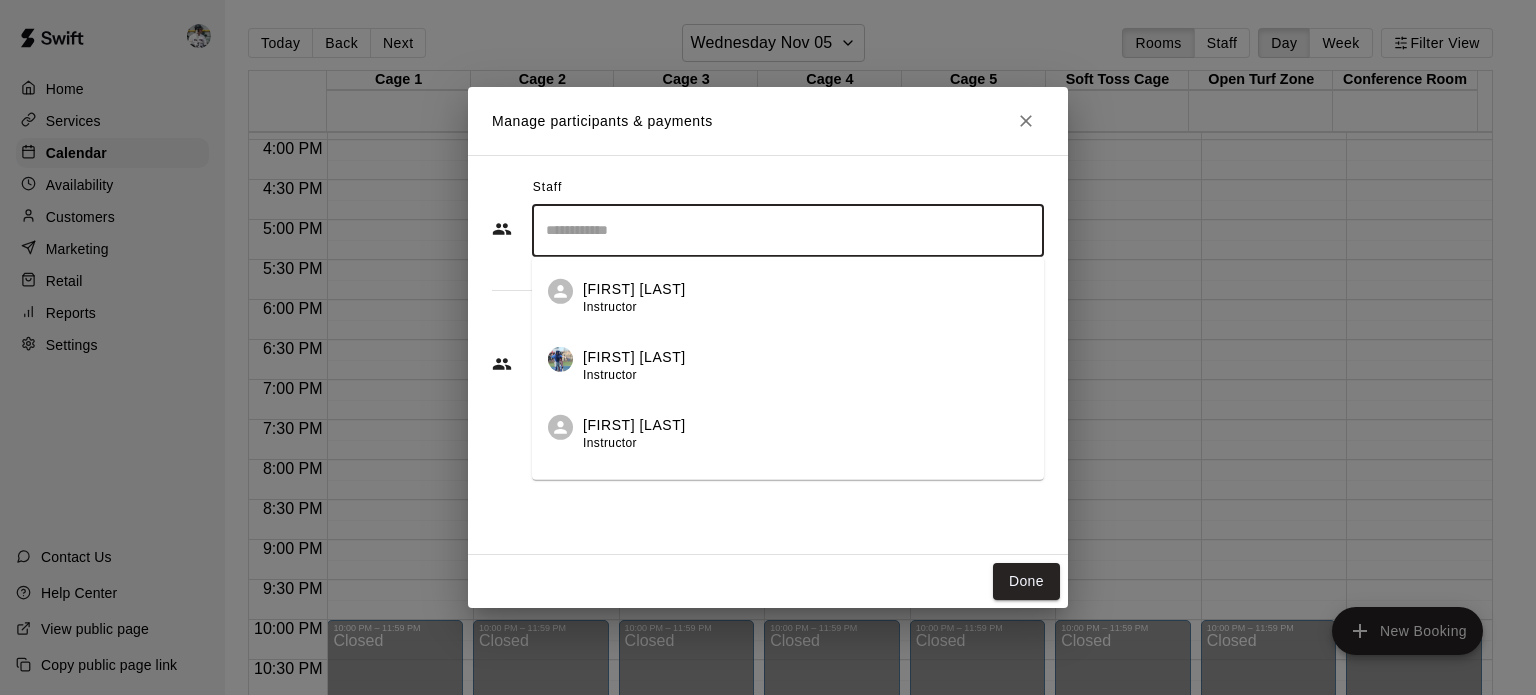 click on "[FIRST] [LAST]" at bounding box center (634, 424) 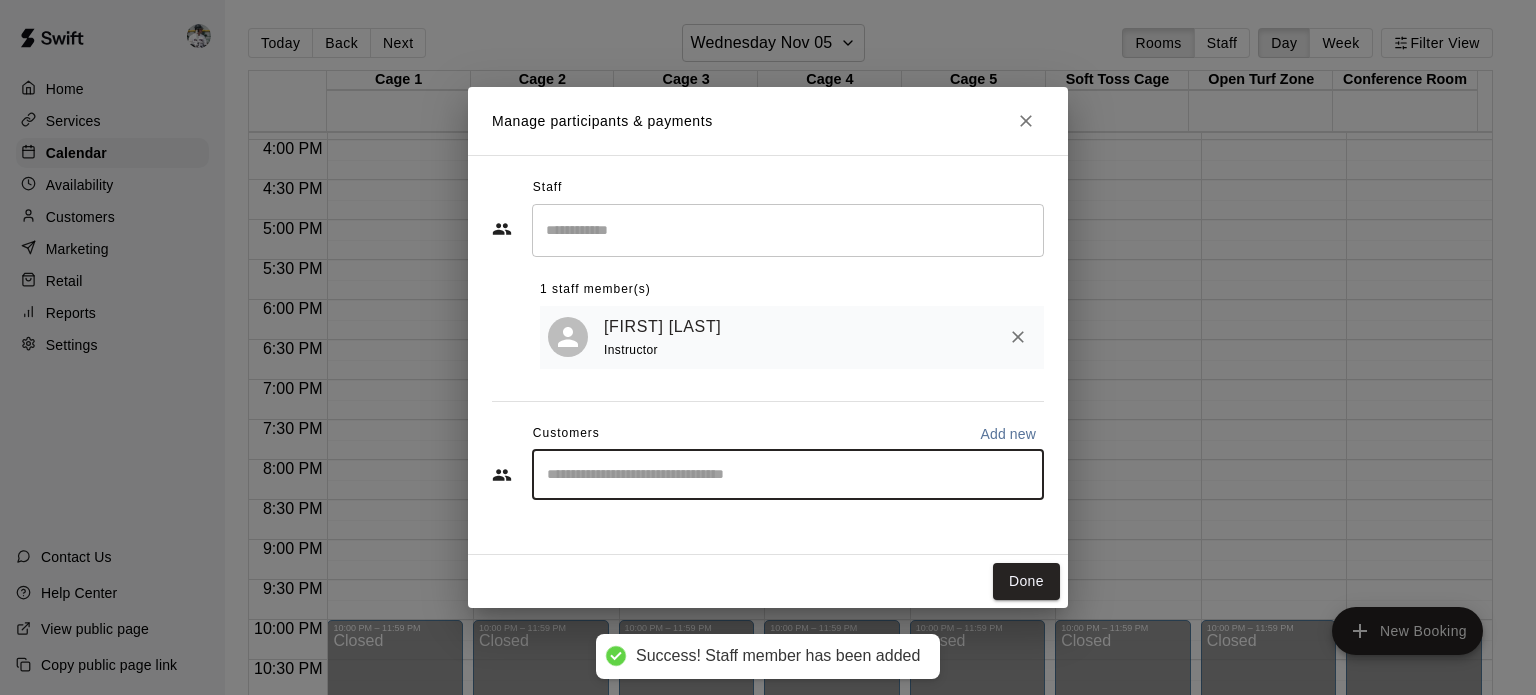 click at bounding box center (788, 475) 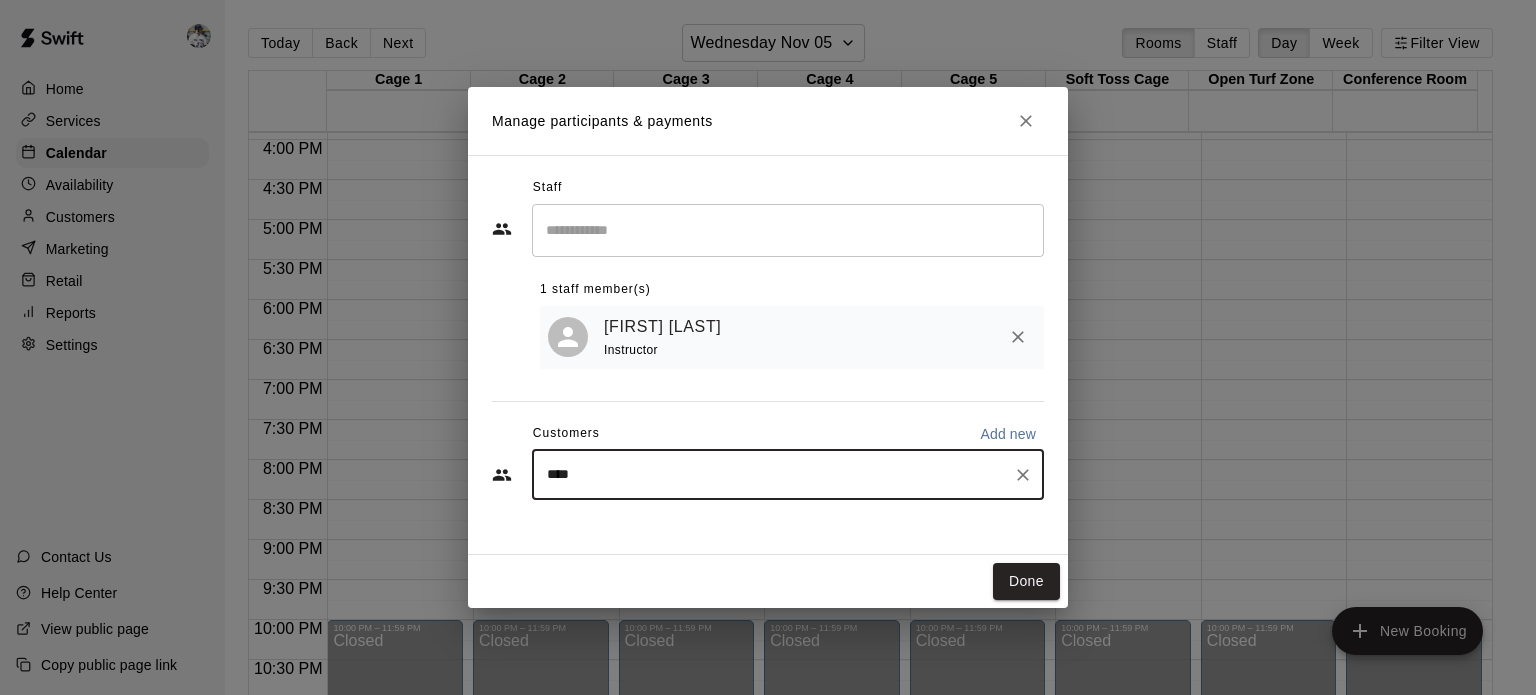 type on "*****" 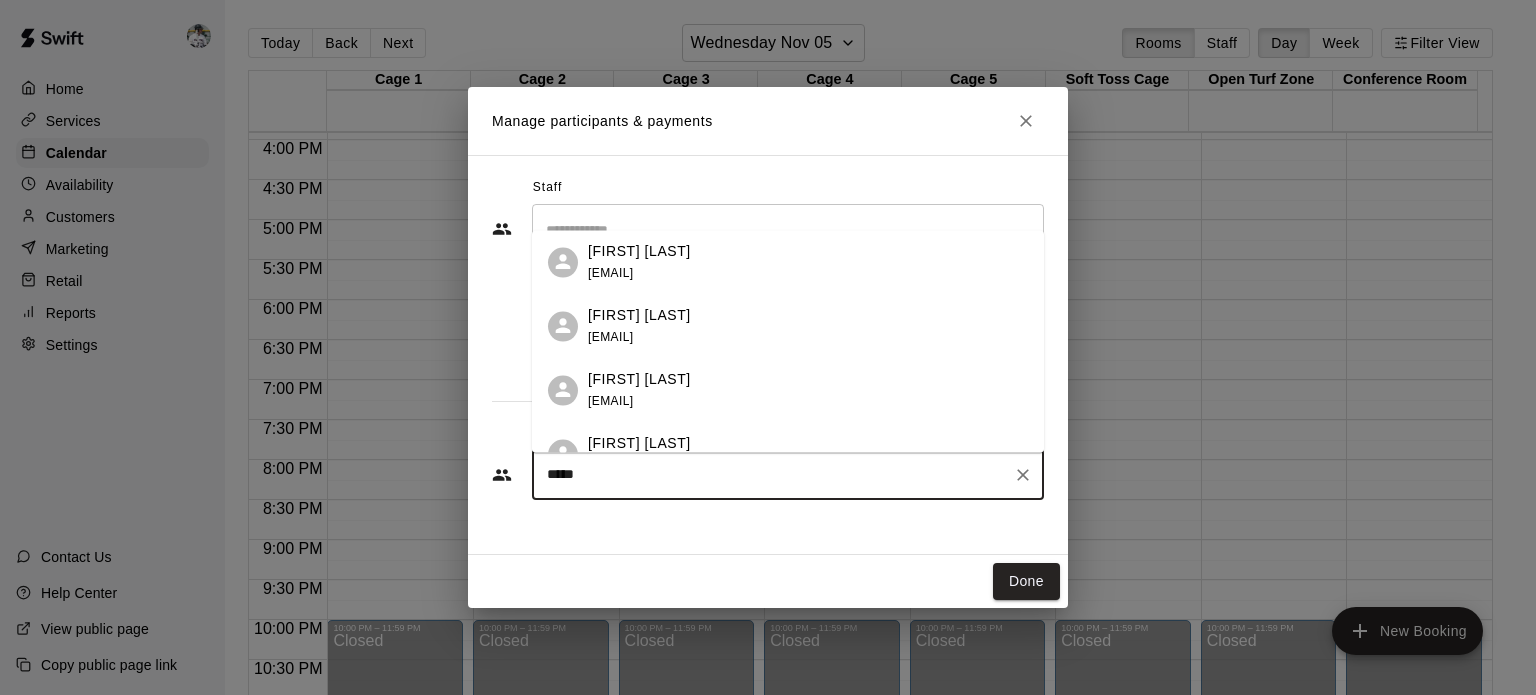 click on "[FIRST] [LAST]" at bounding box center (639, 315) 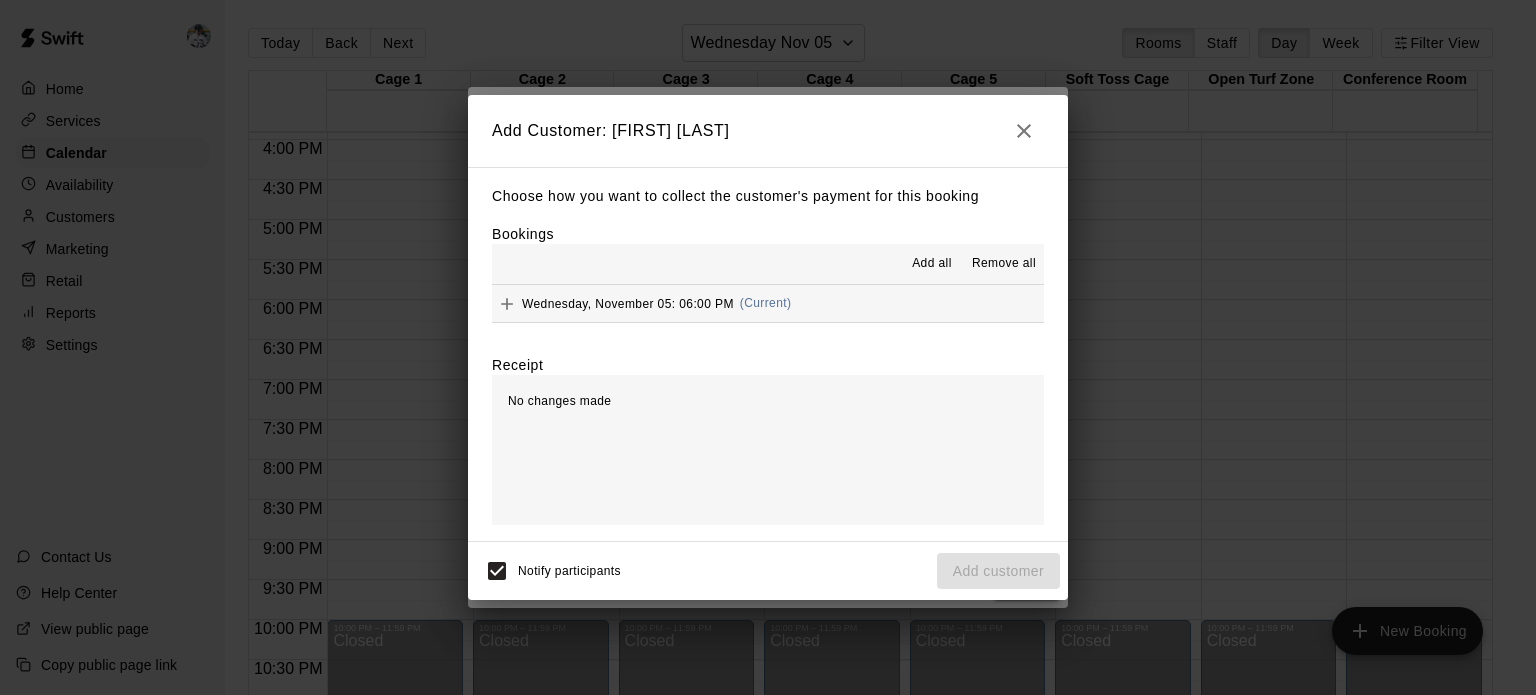 click 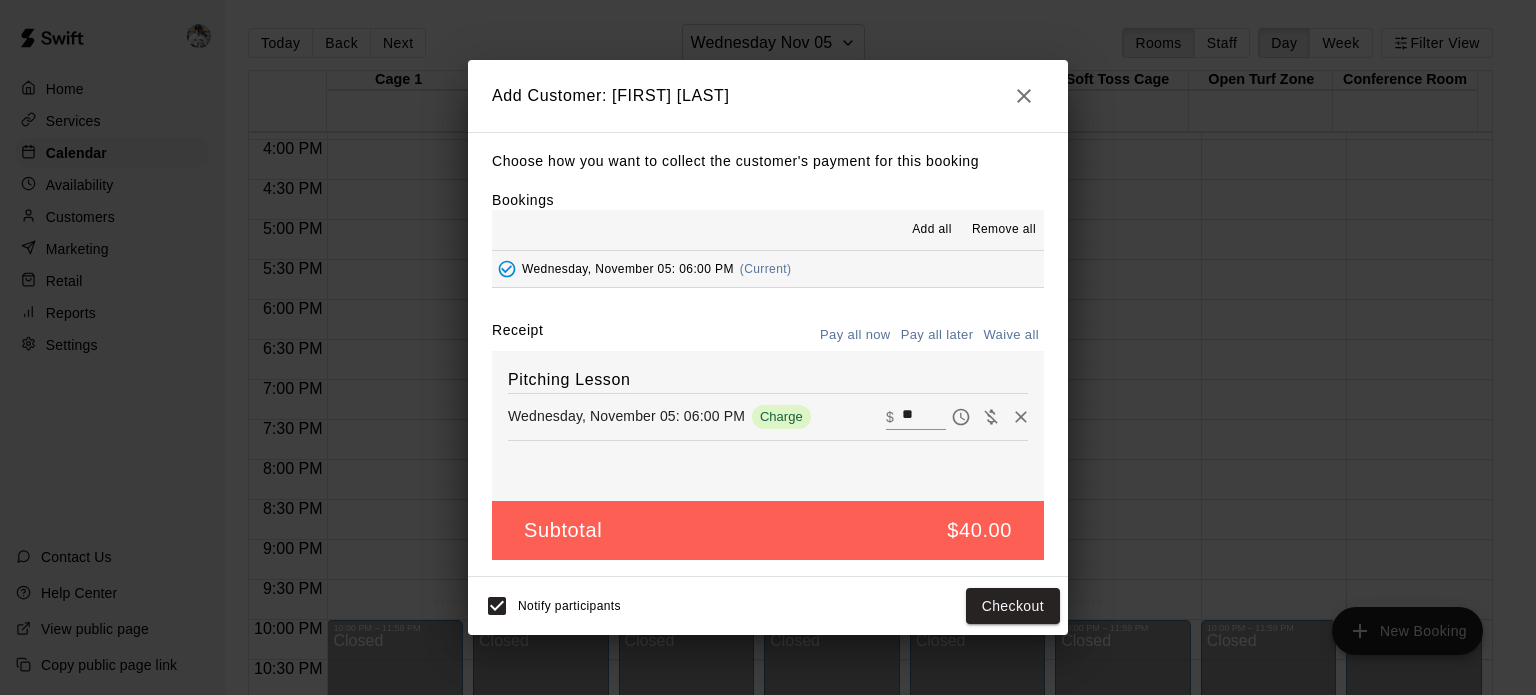 click on "Checkout" at bounding box center (1013, 606) 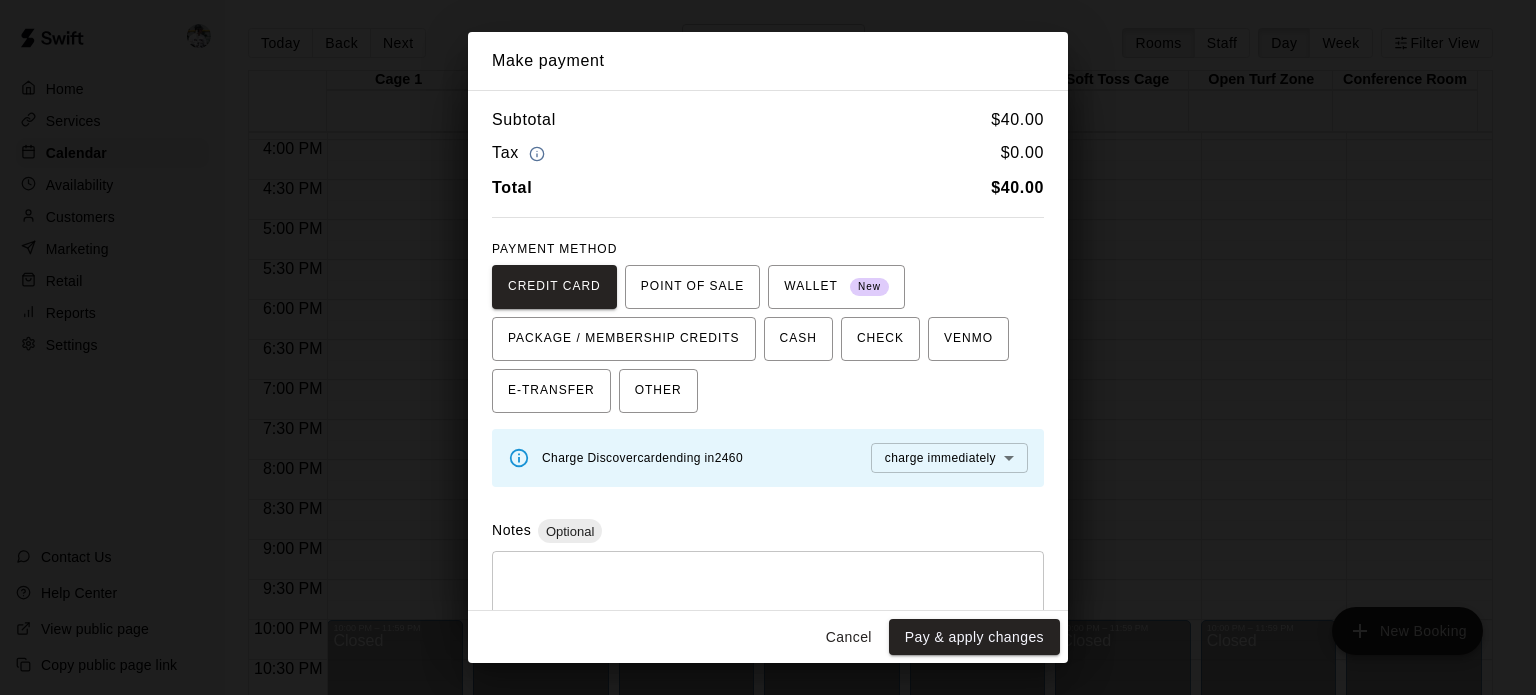 click on "Pay & apply changes" at bounding box center [974, 637] 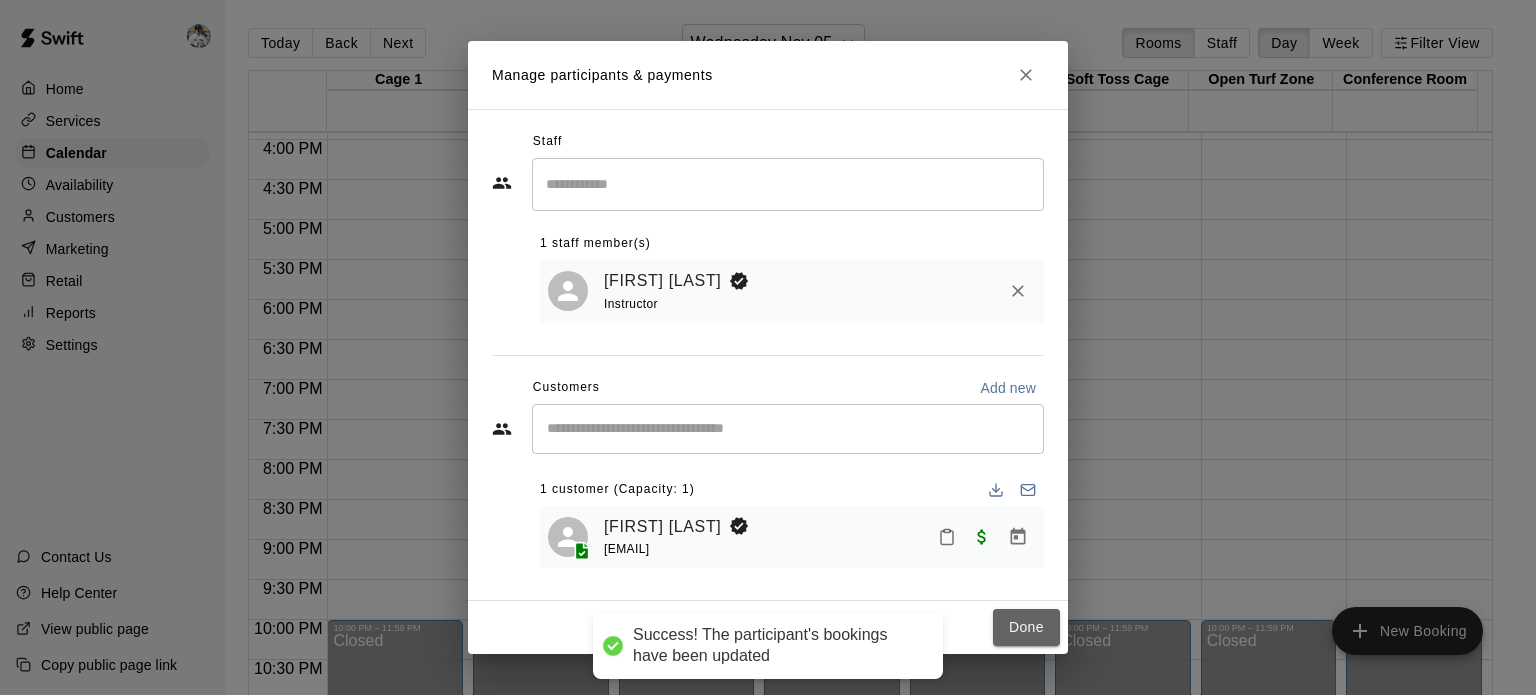 click on "Done" at bounding box center [1026, 627] 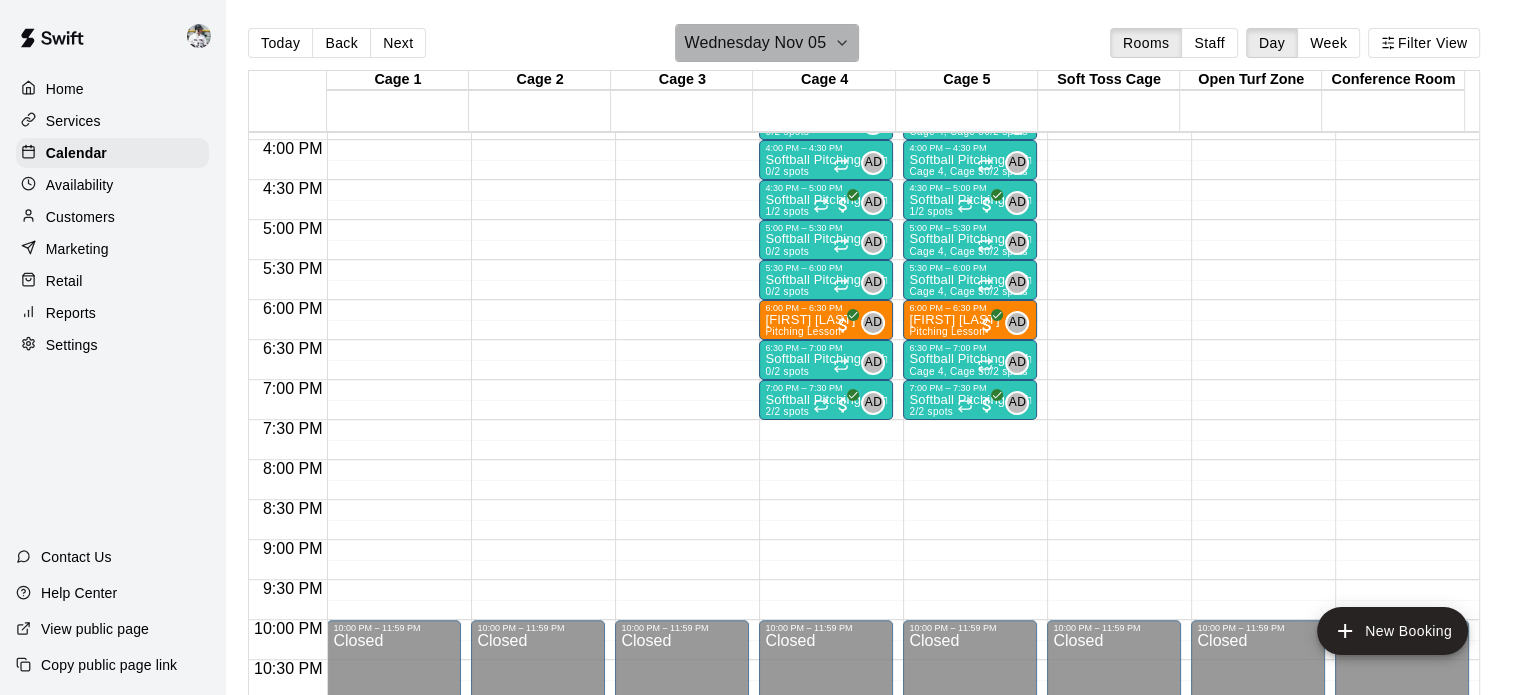 click 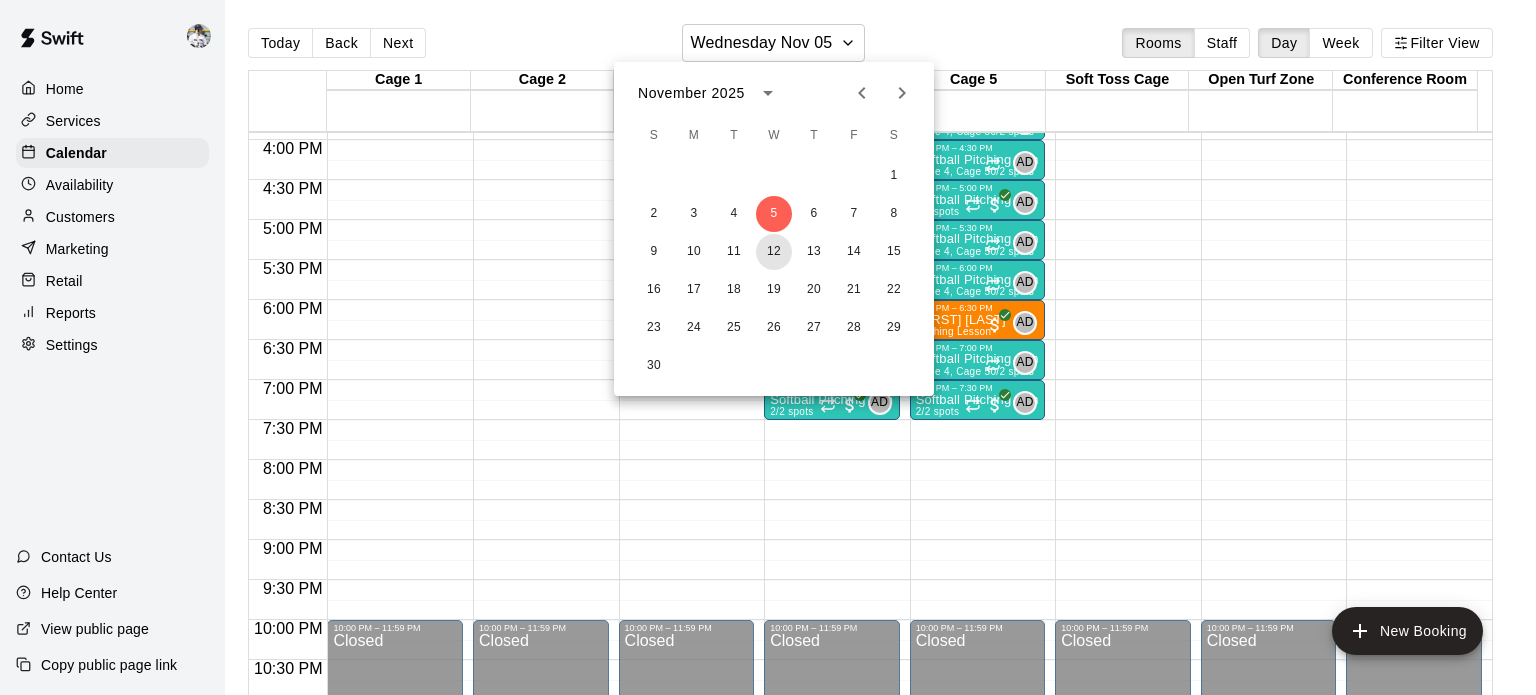 click on "12" at bounding box center [774, 252] 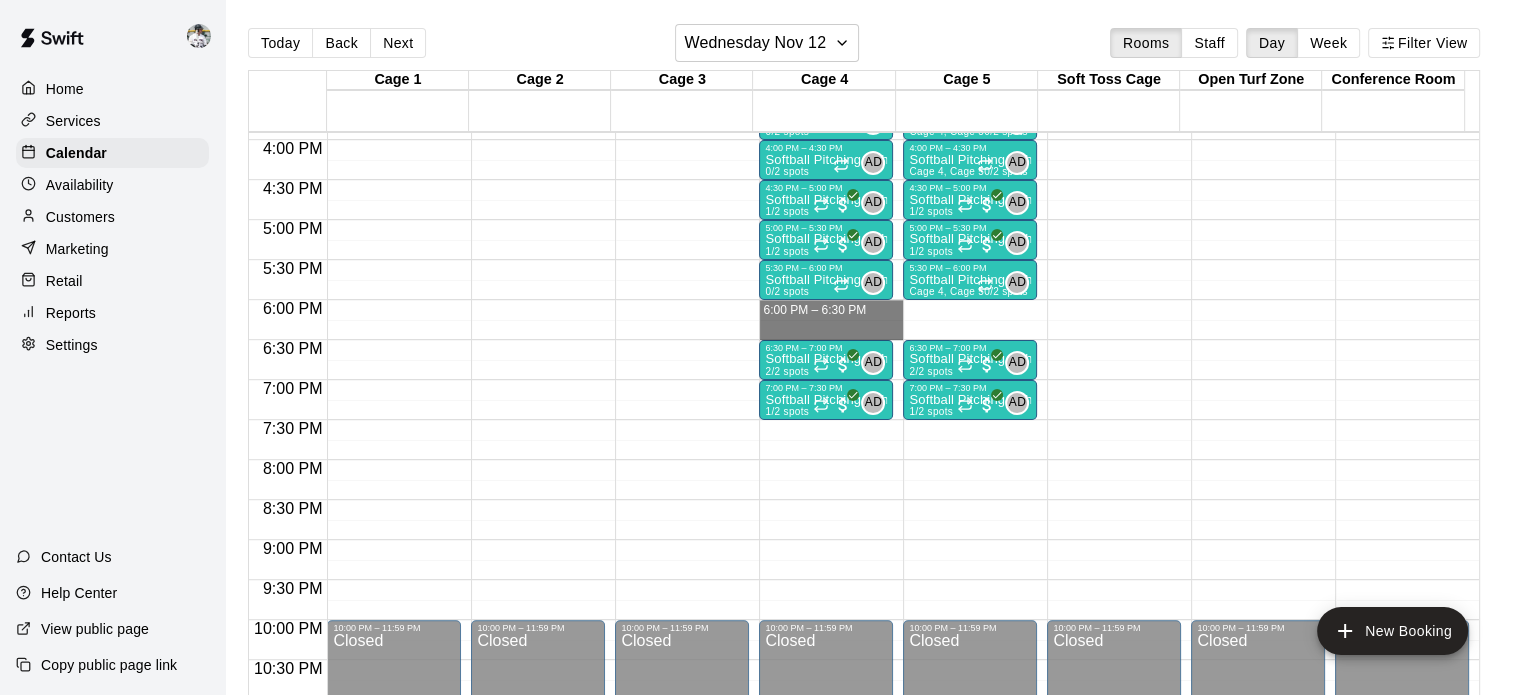 drag, startPoint x: 804, startPoint y: 315, endPoint x: 800, endPoint y: 325, distance: 10.770329 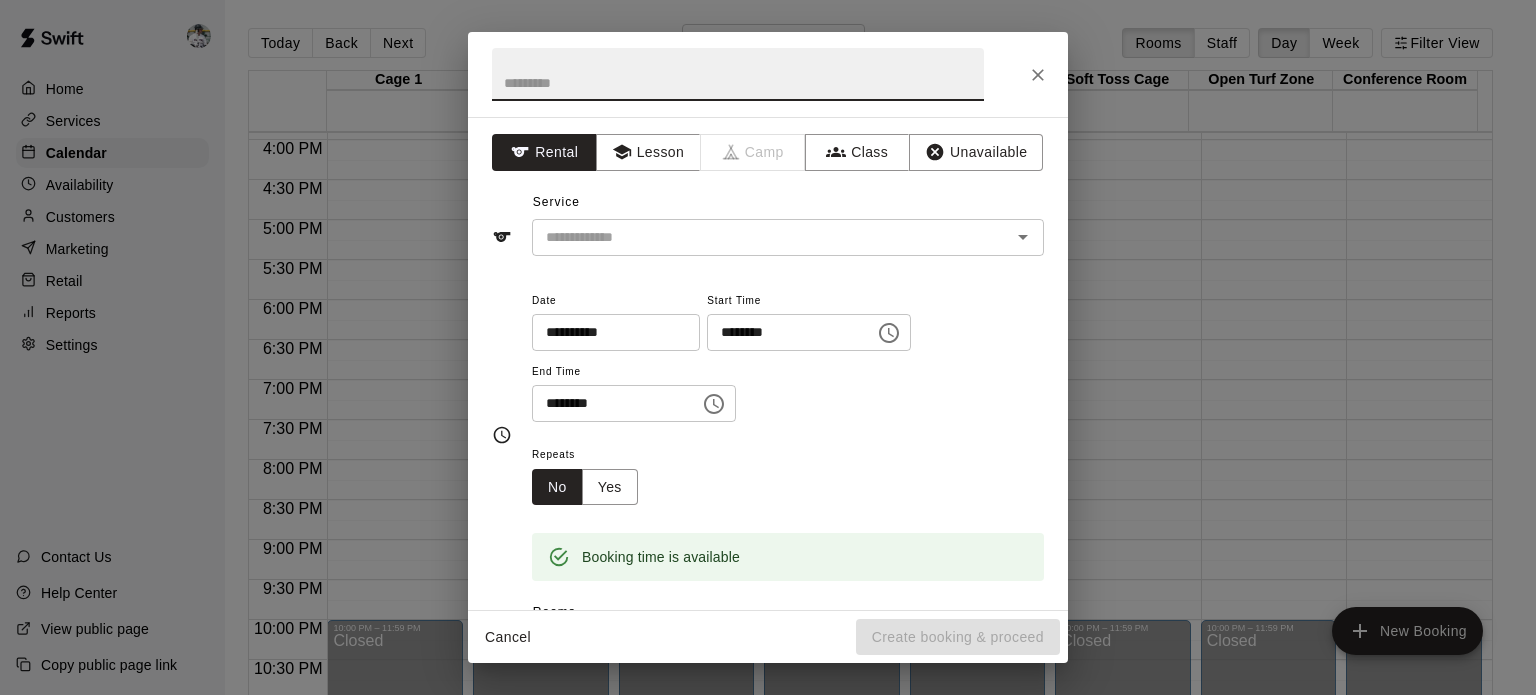 click on "Lesson" at bounding box center (648, 152) 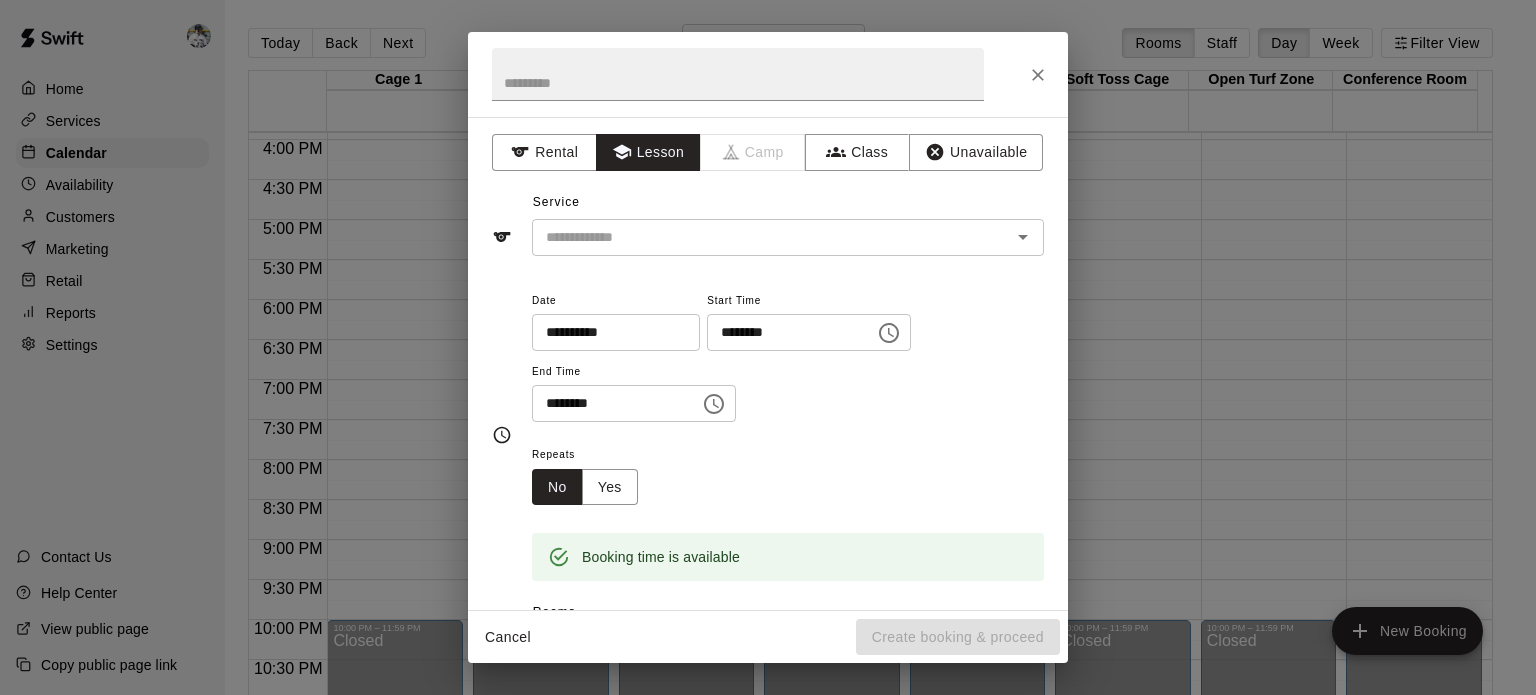 click on "Service ​" at bounding box center [768, 221] 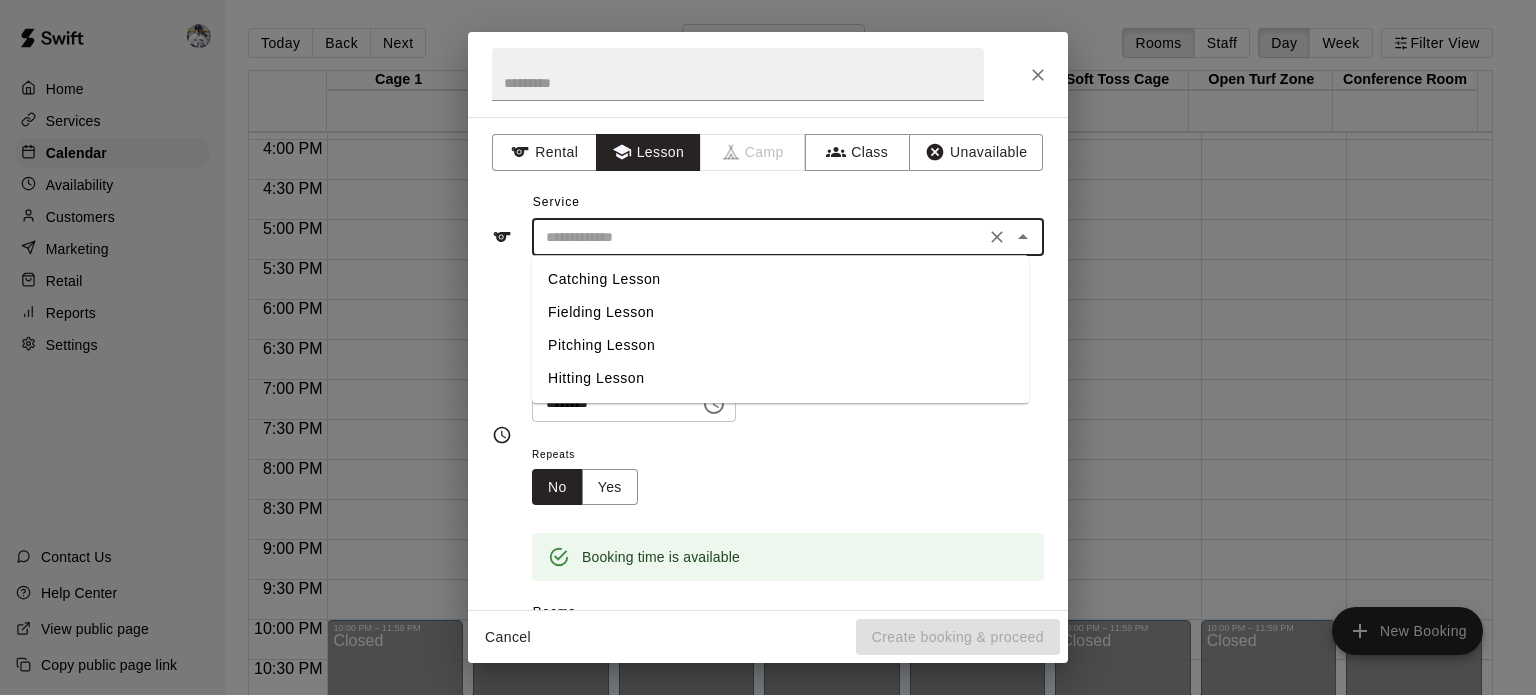 click on "Pitching Lesson" at bounding box center [780, 345] 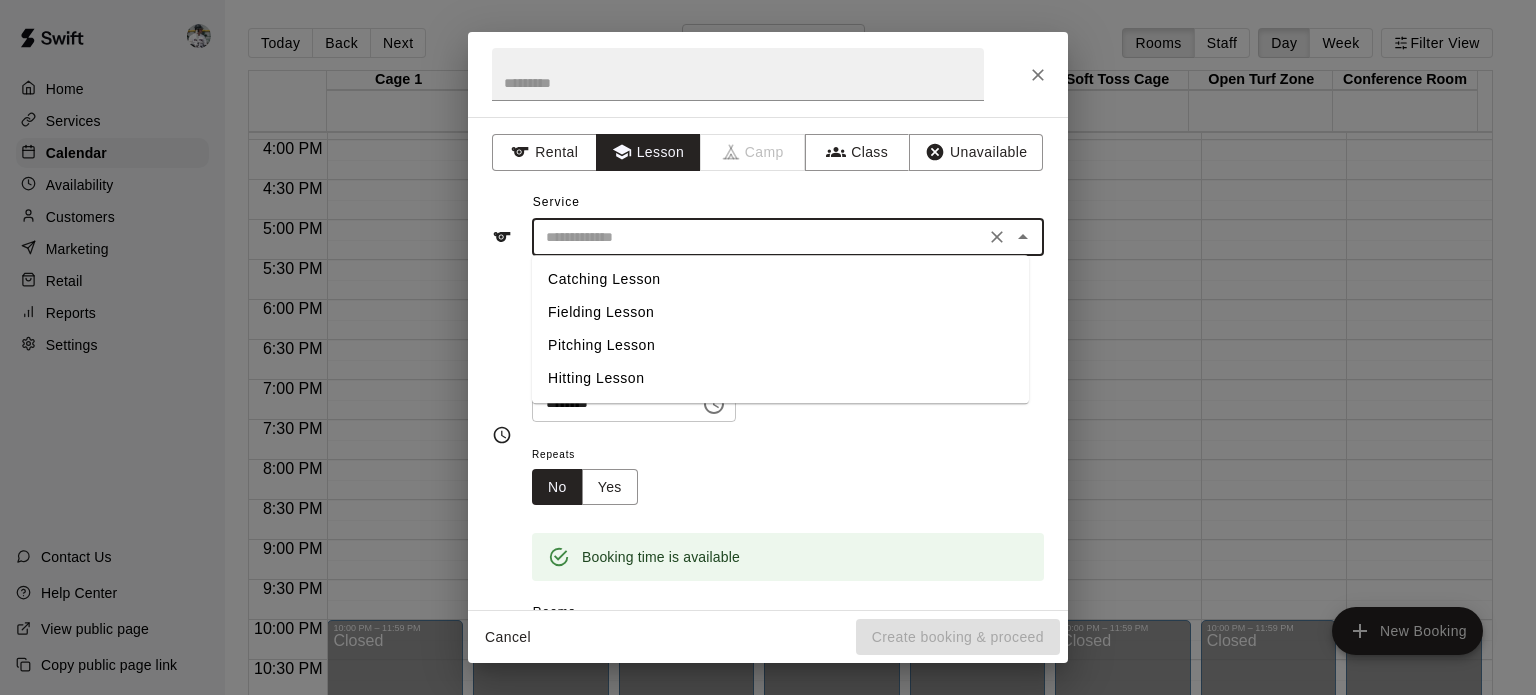 type on "**********" 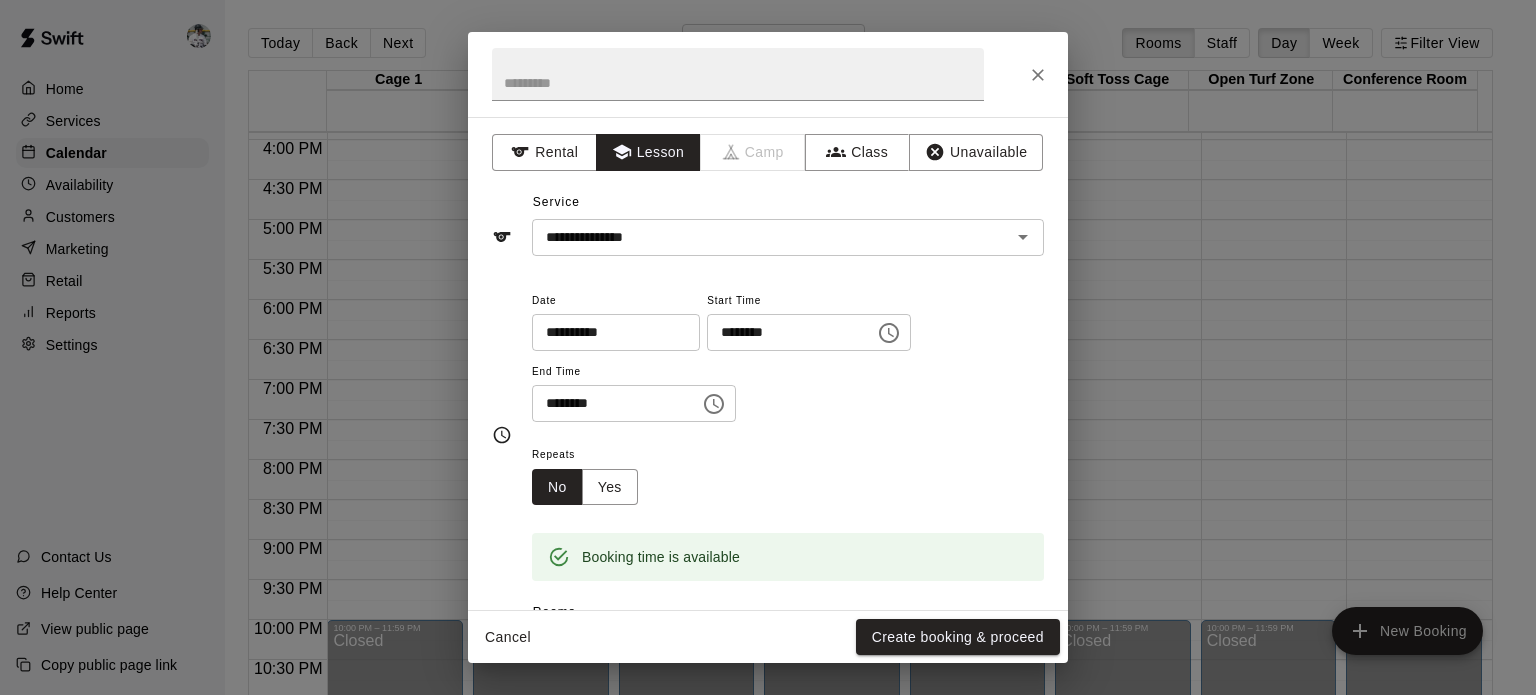 scroll, scrollTop: 384, scrollLeft: 0, axis: vertical 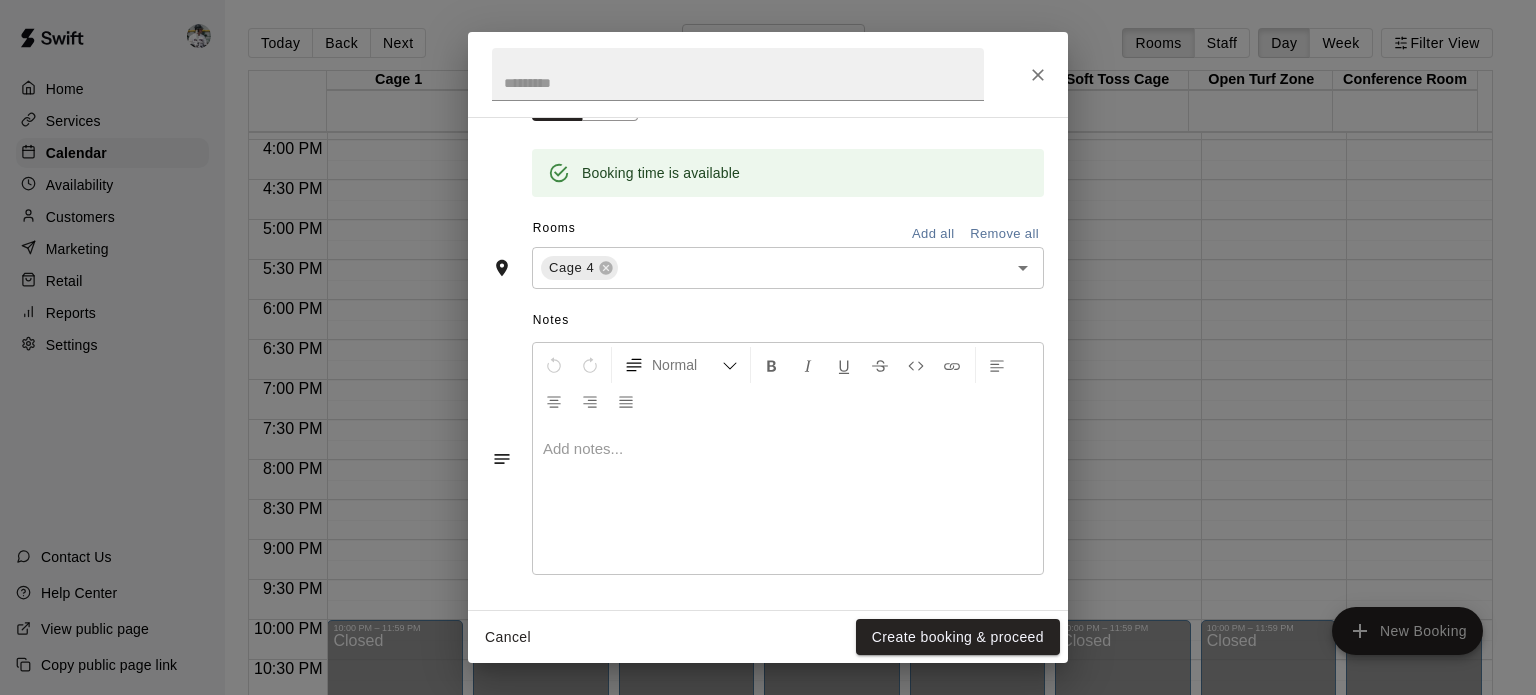 click on "Rooms Add all Remove all" at bounding box center (768, 230) 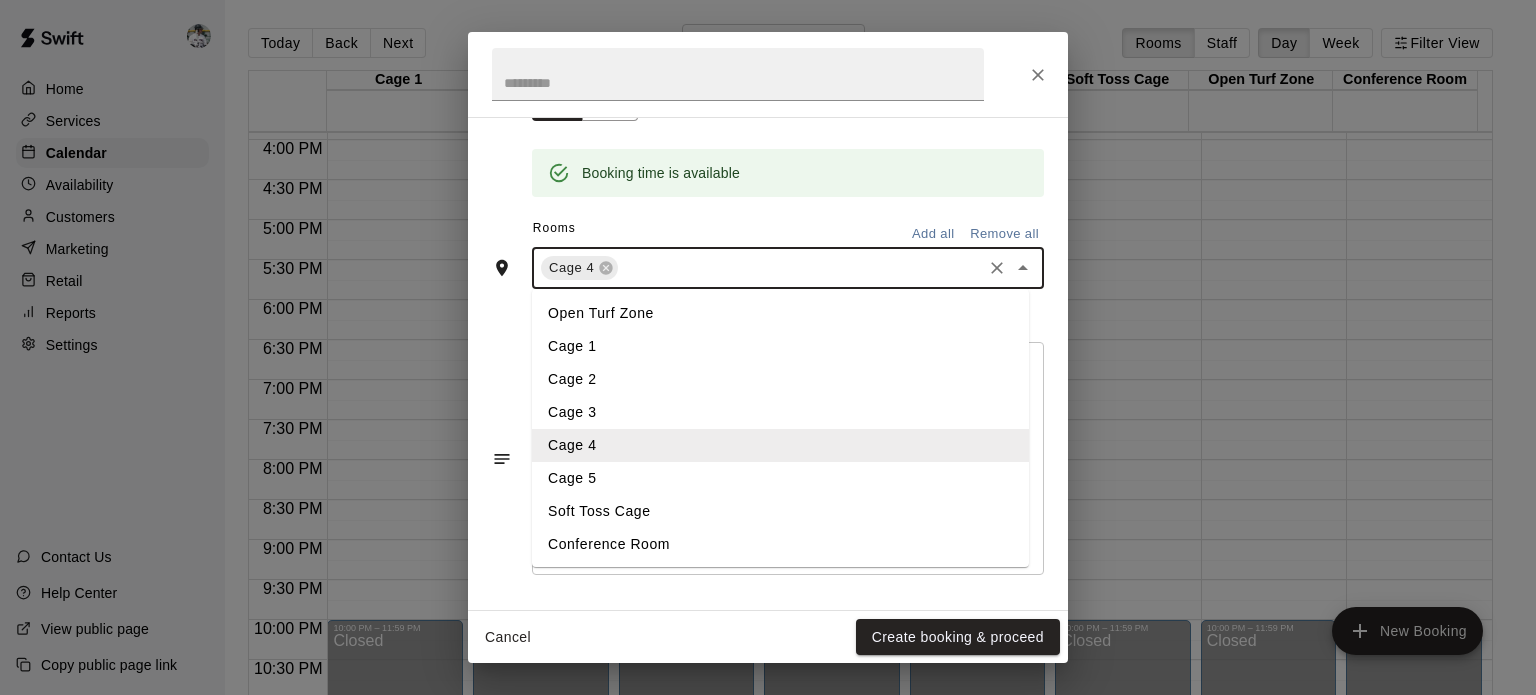 click on "Cage 5" at bounding box center (780, 478) 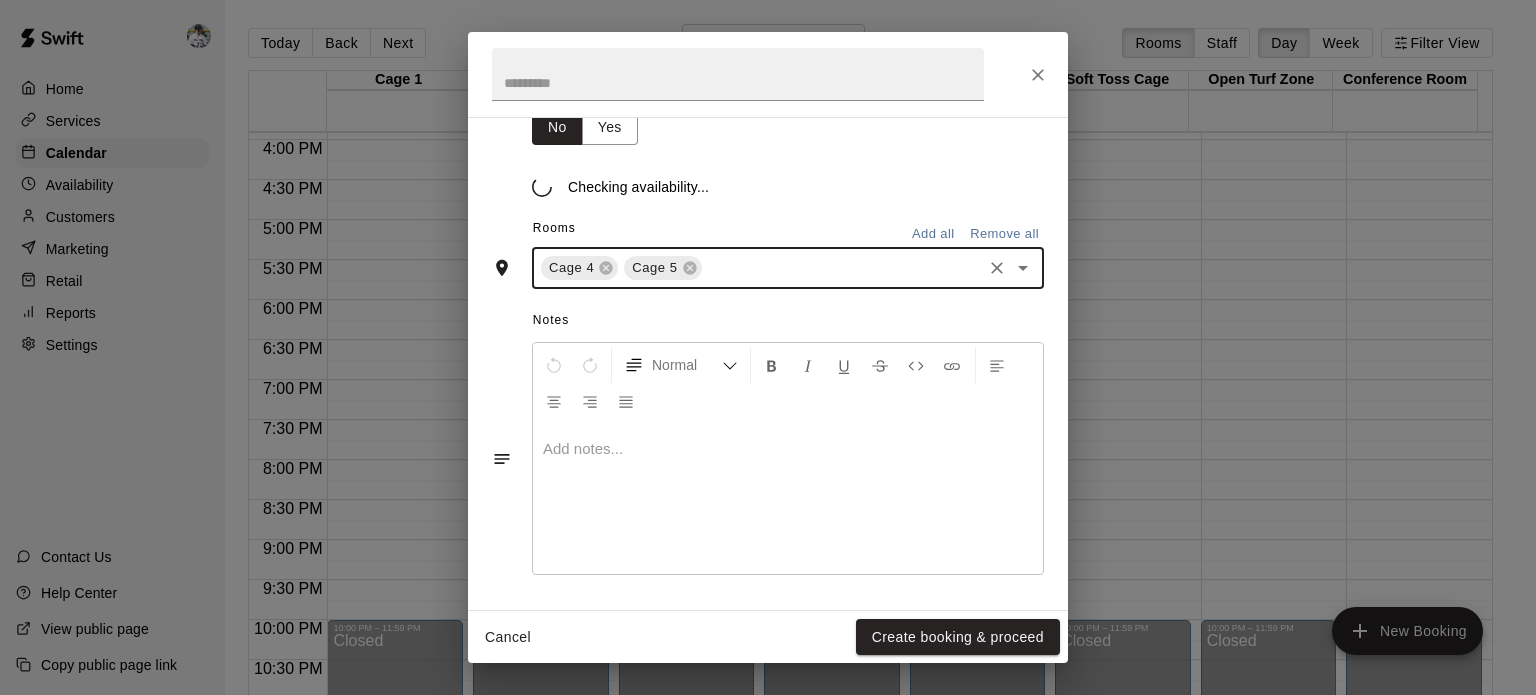scroll, scrollTop: 384, scrollLeft: 0, axis: vertical 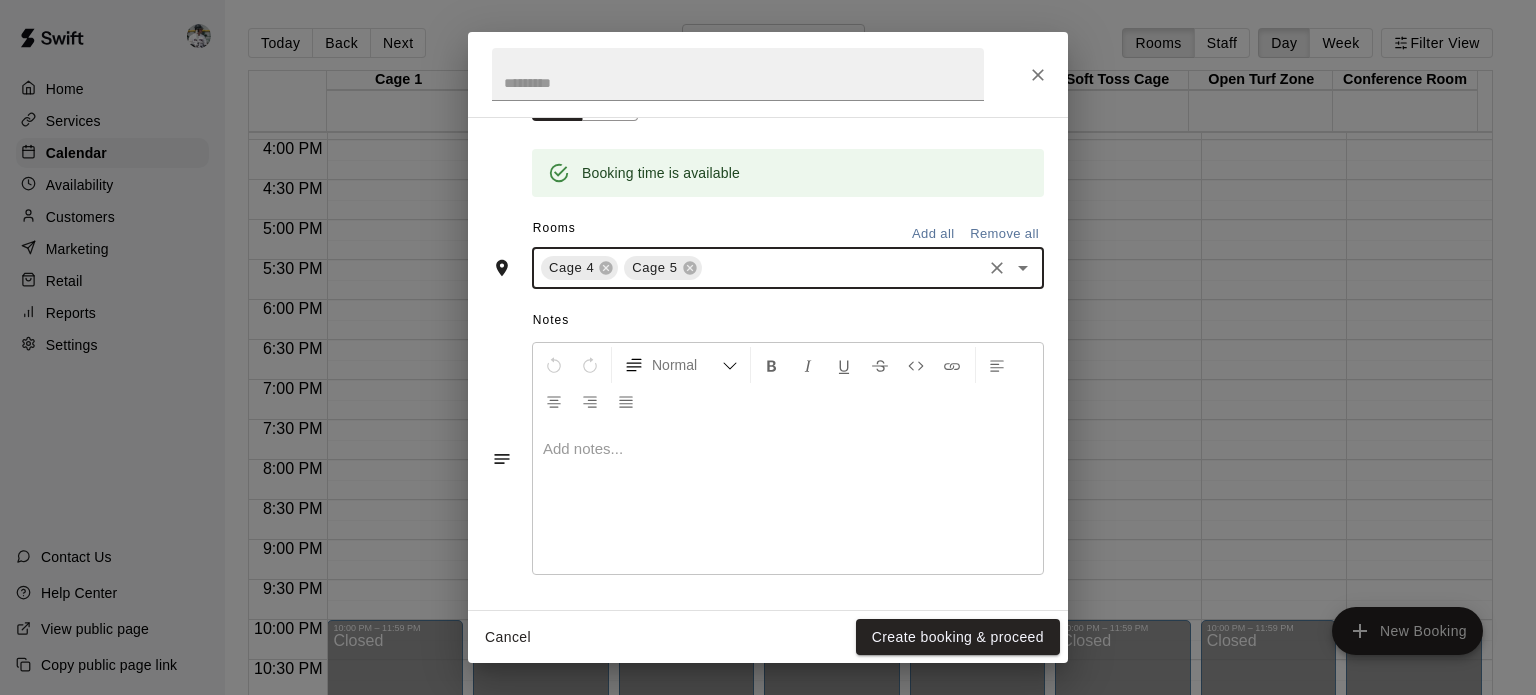 click on "Create booking & proceed" at bounding box center [958, 637] 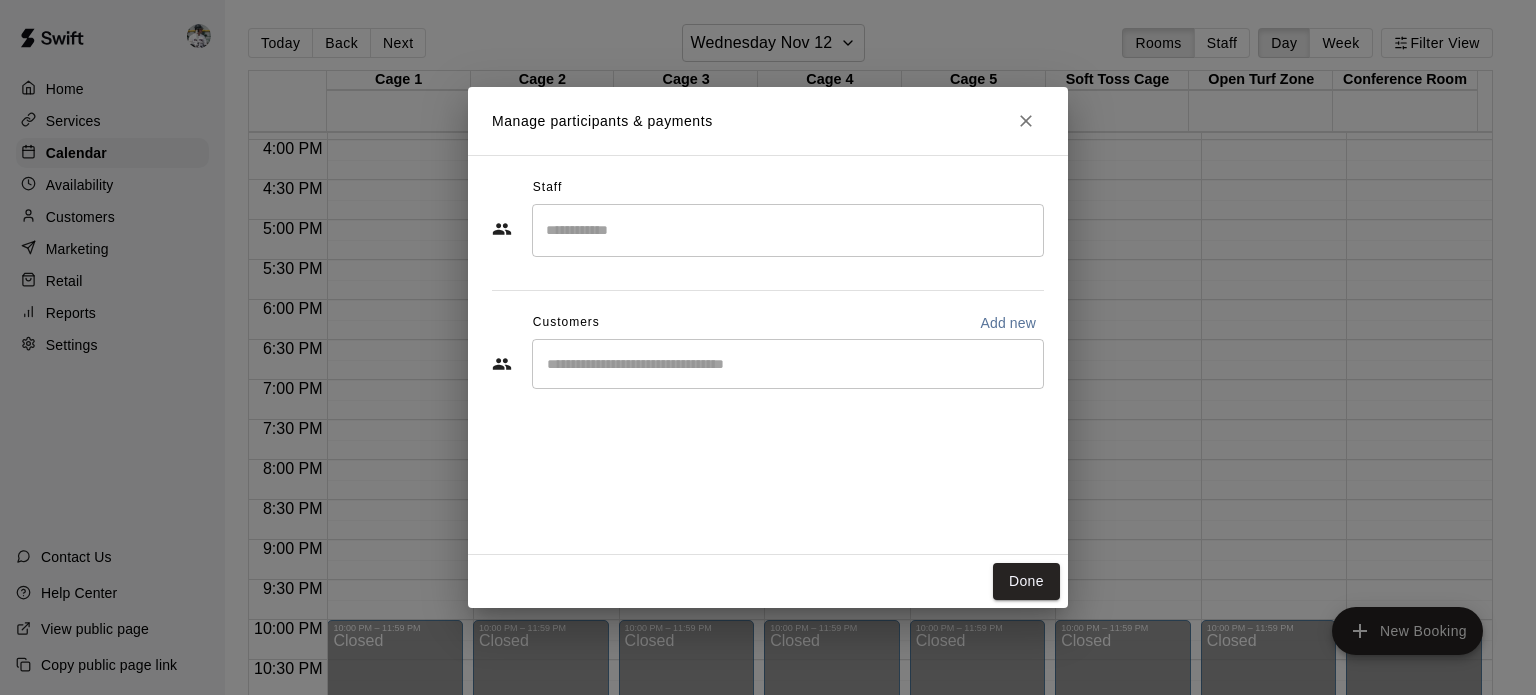 click at bounding box center (788, 230) 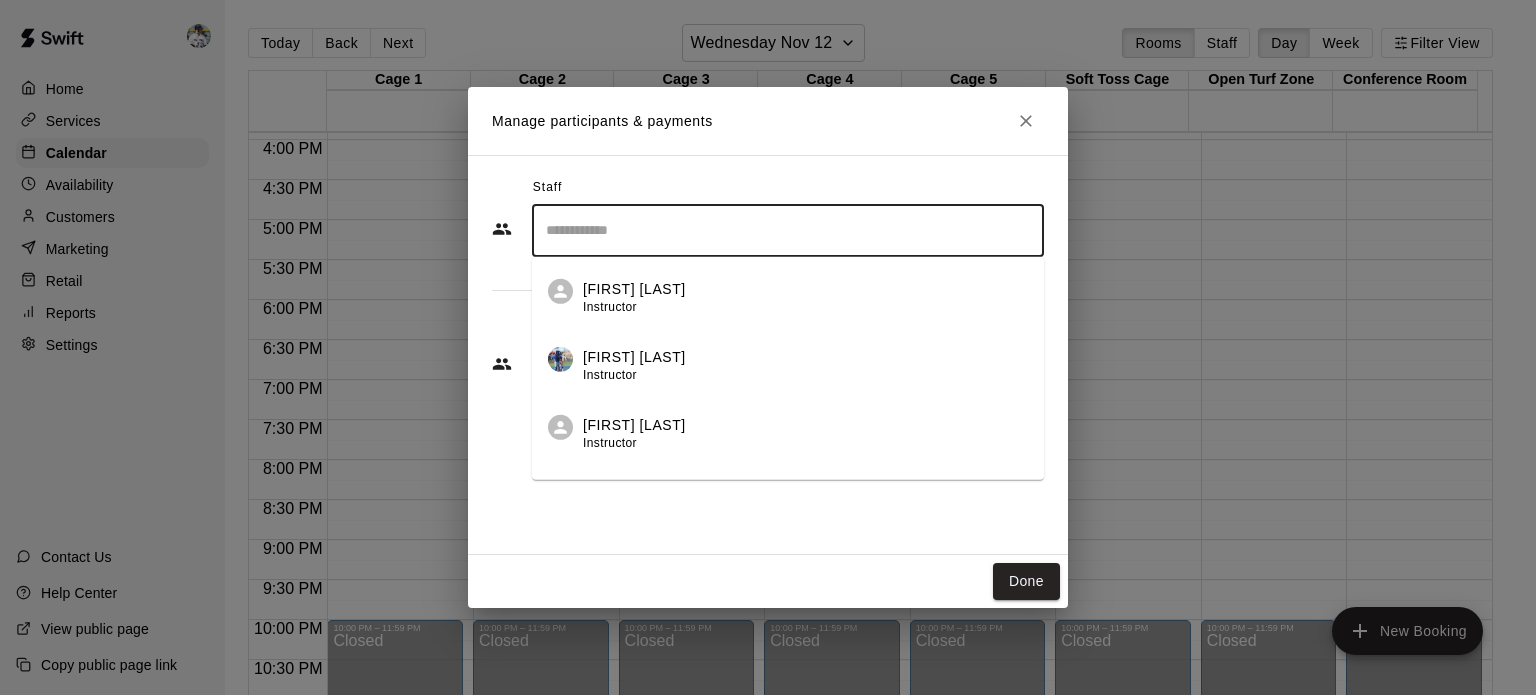 click on "[FIRST] [LAST]" at bounding box center [634, 424] 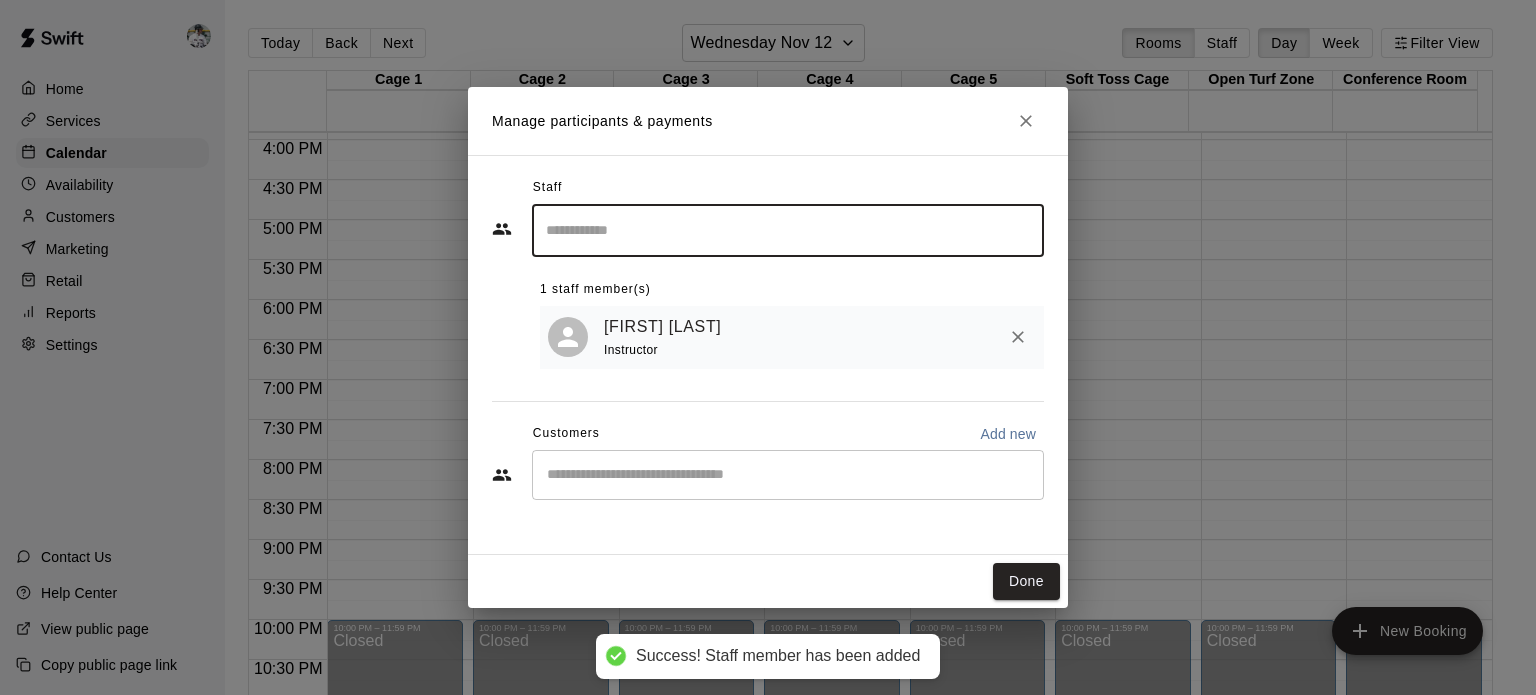 click at bounding box center (788, 475) 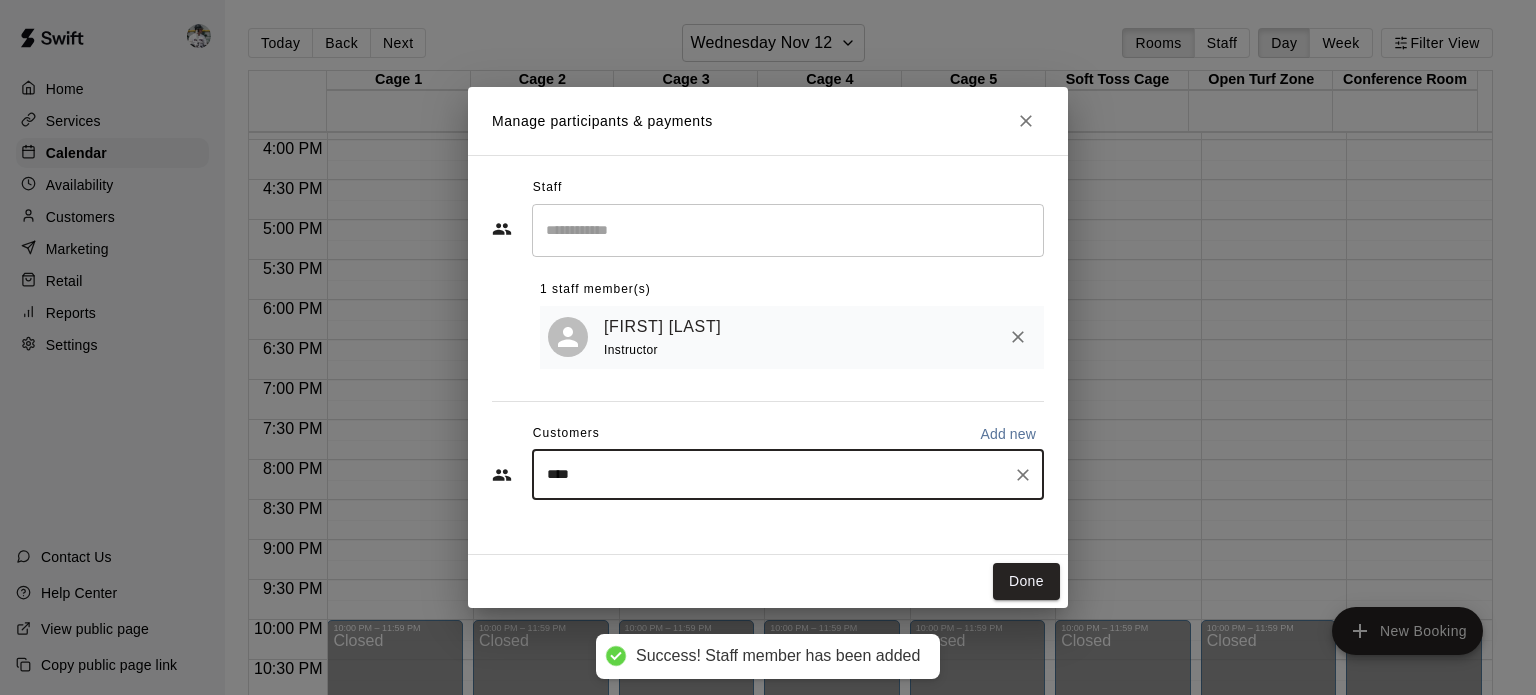 type on "*****" 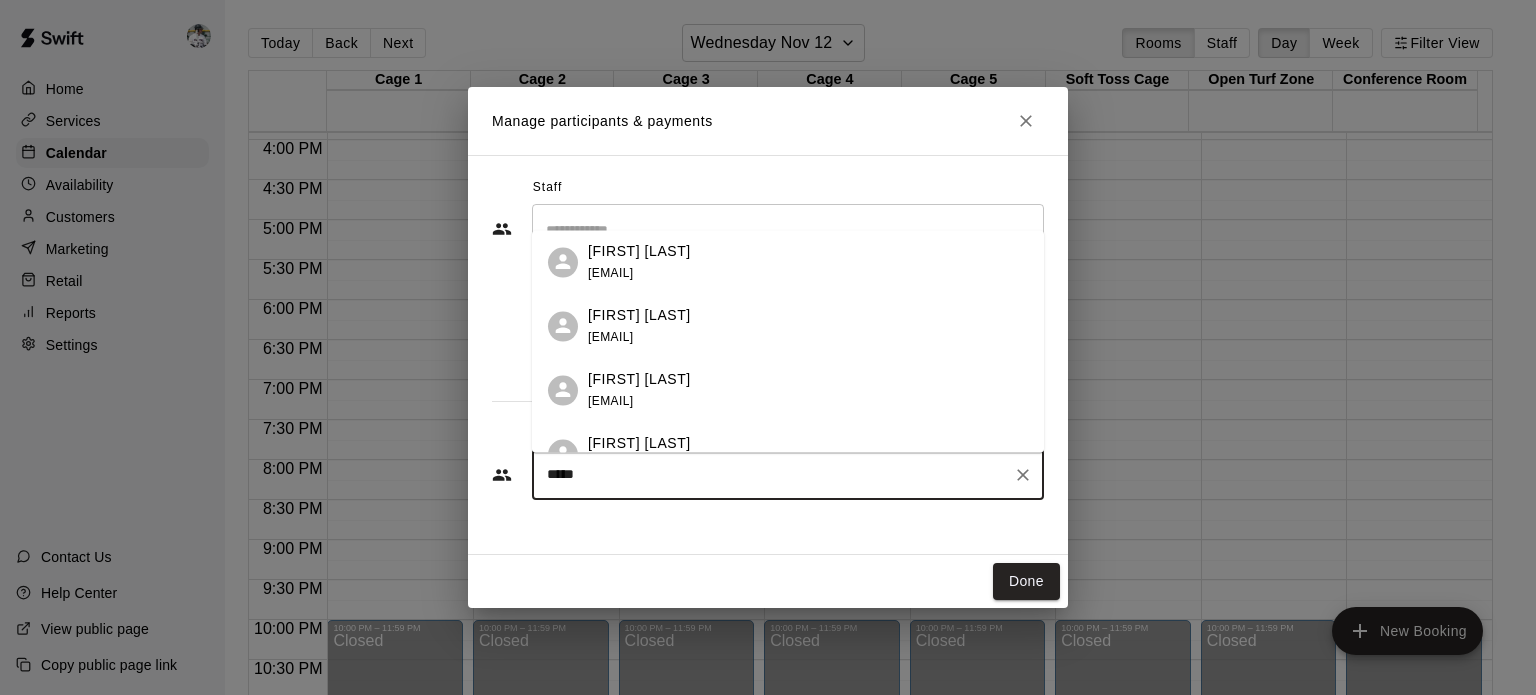 click on "[FIRST] [LAST]" at bounding box center [639, 315] 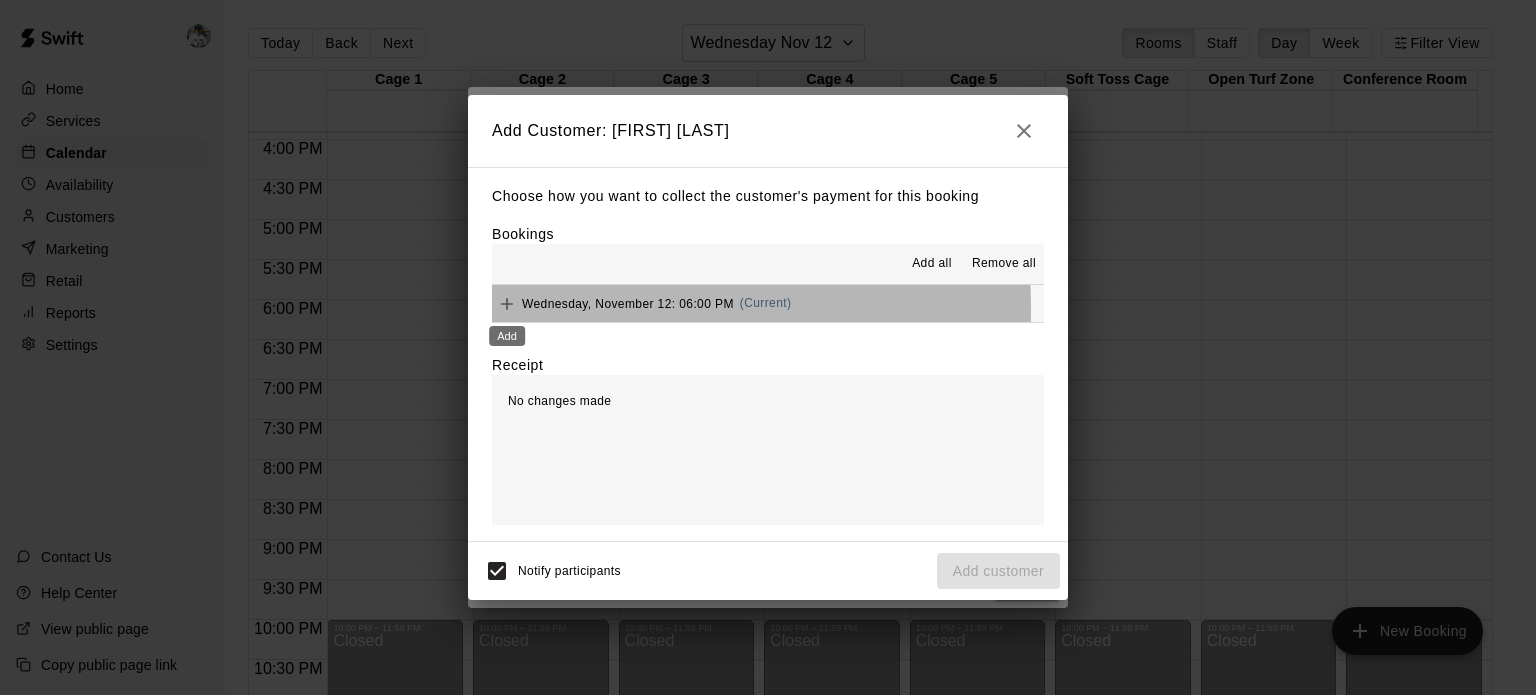 click on "Add" at bounding box center [507, 330] 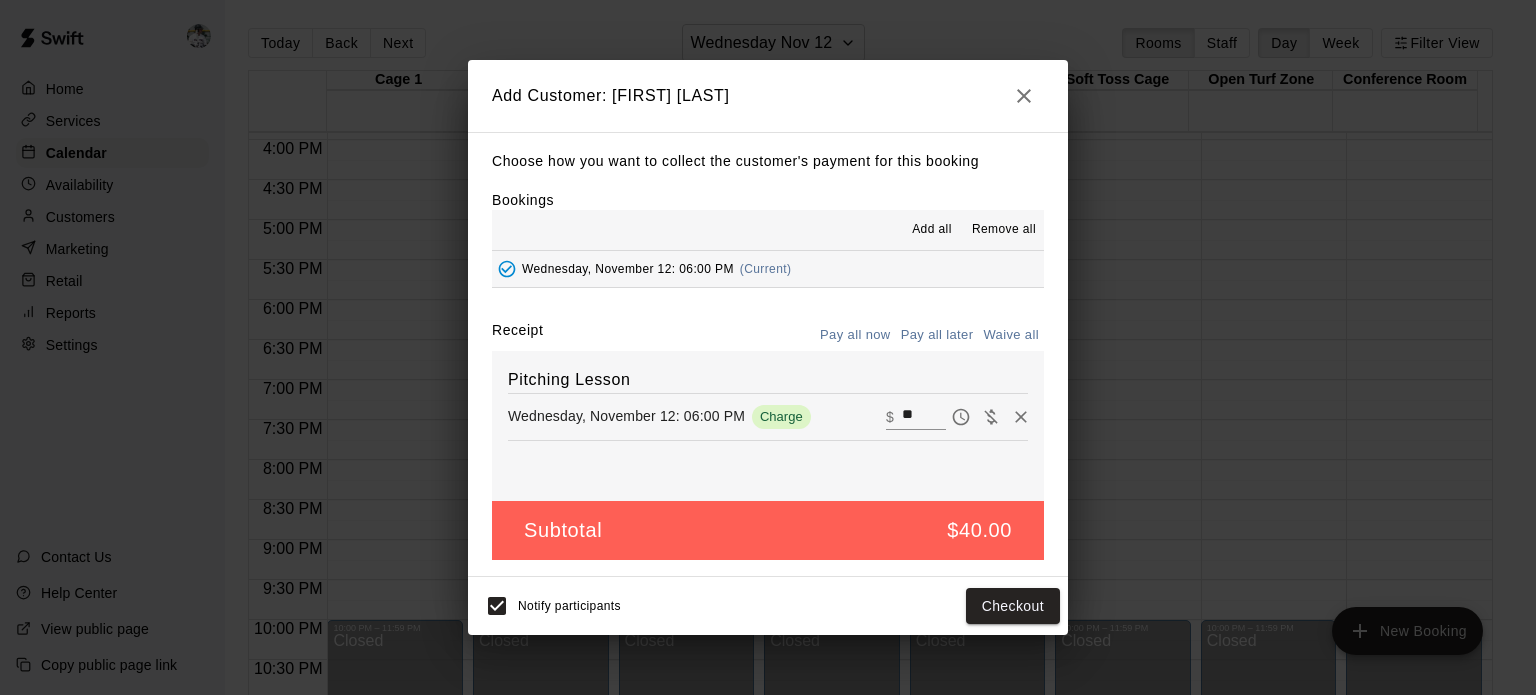 click on "Checkout" at bounding box center (1013, 606) 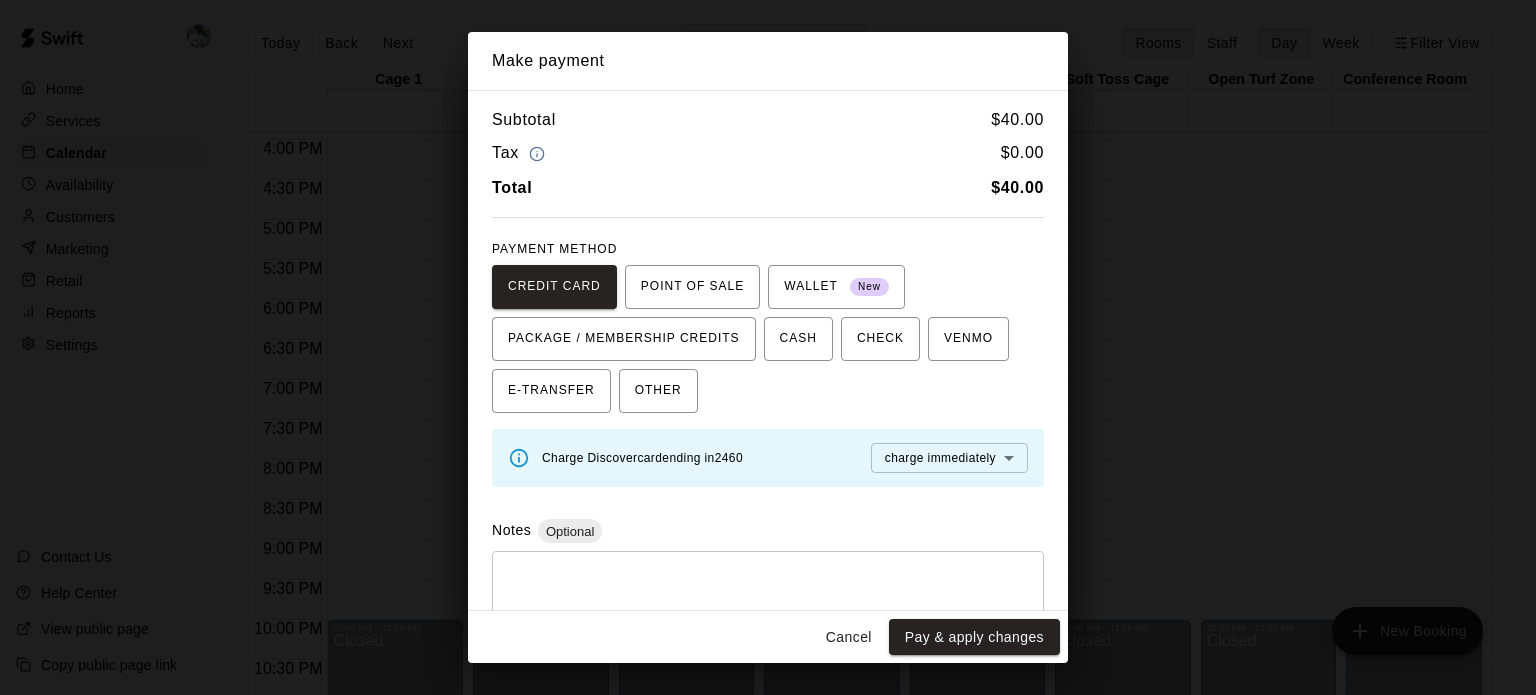 click on "Pay & apply changes" at bounding box center (974, 637) 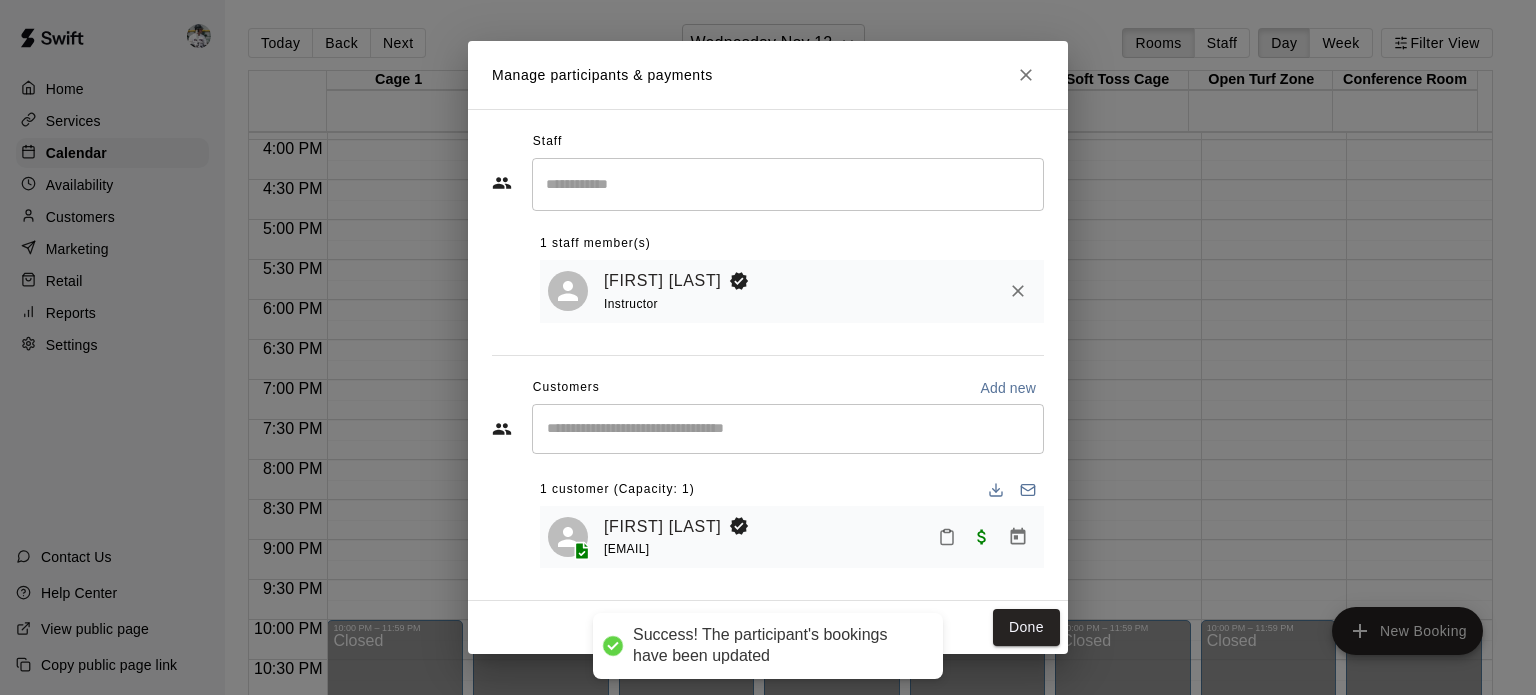 click on "Done" at bounding box center (1026, 627) 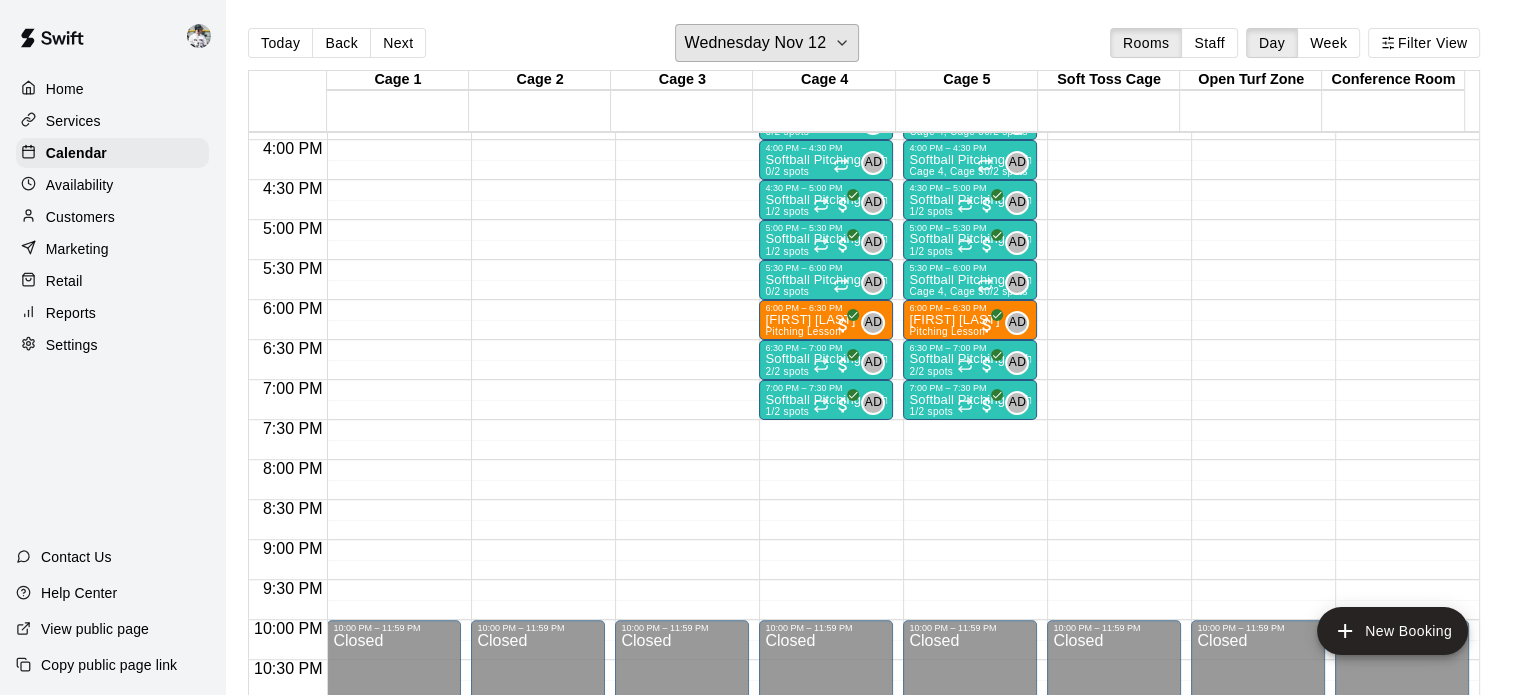 click on "Wednesday Nov 12" at bounding box center (767, 43) 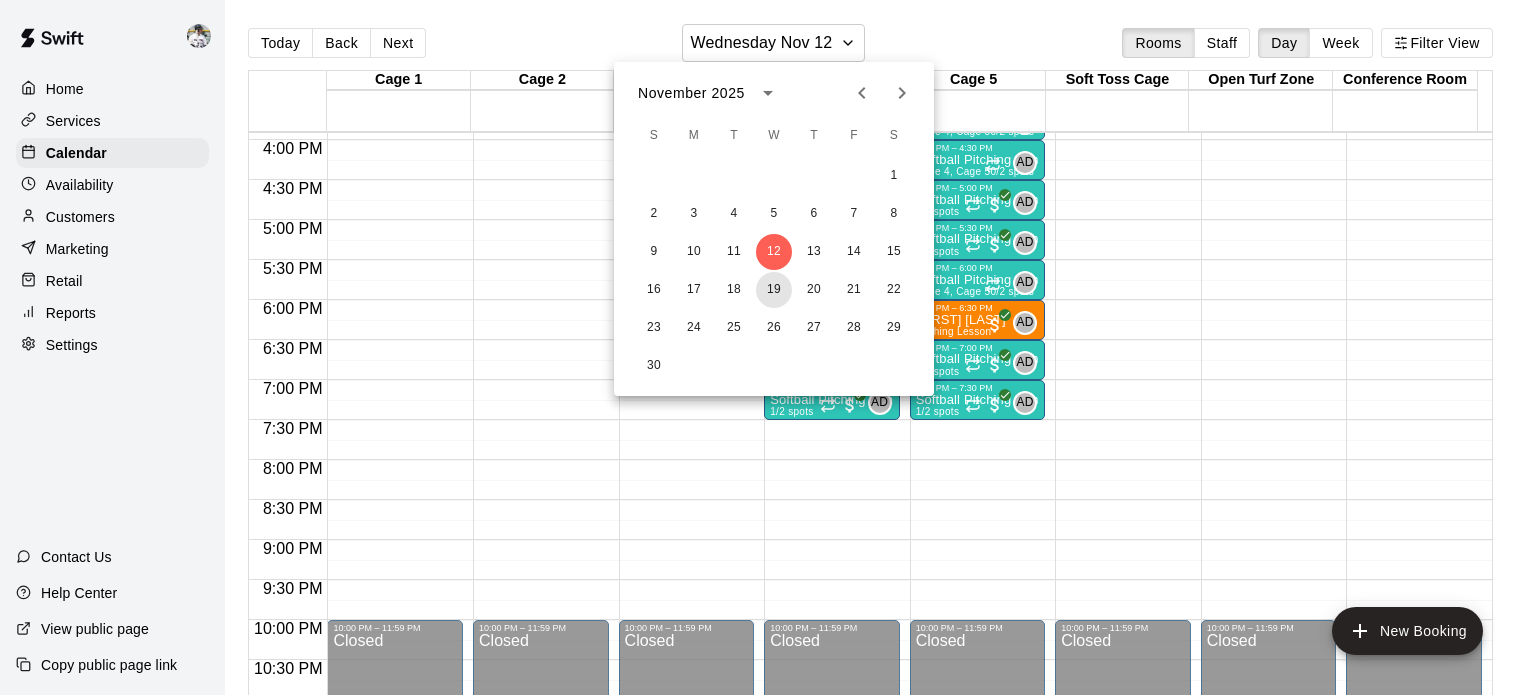 click on "19" at bounding box center (774, 290) 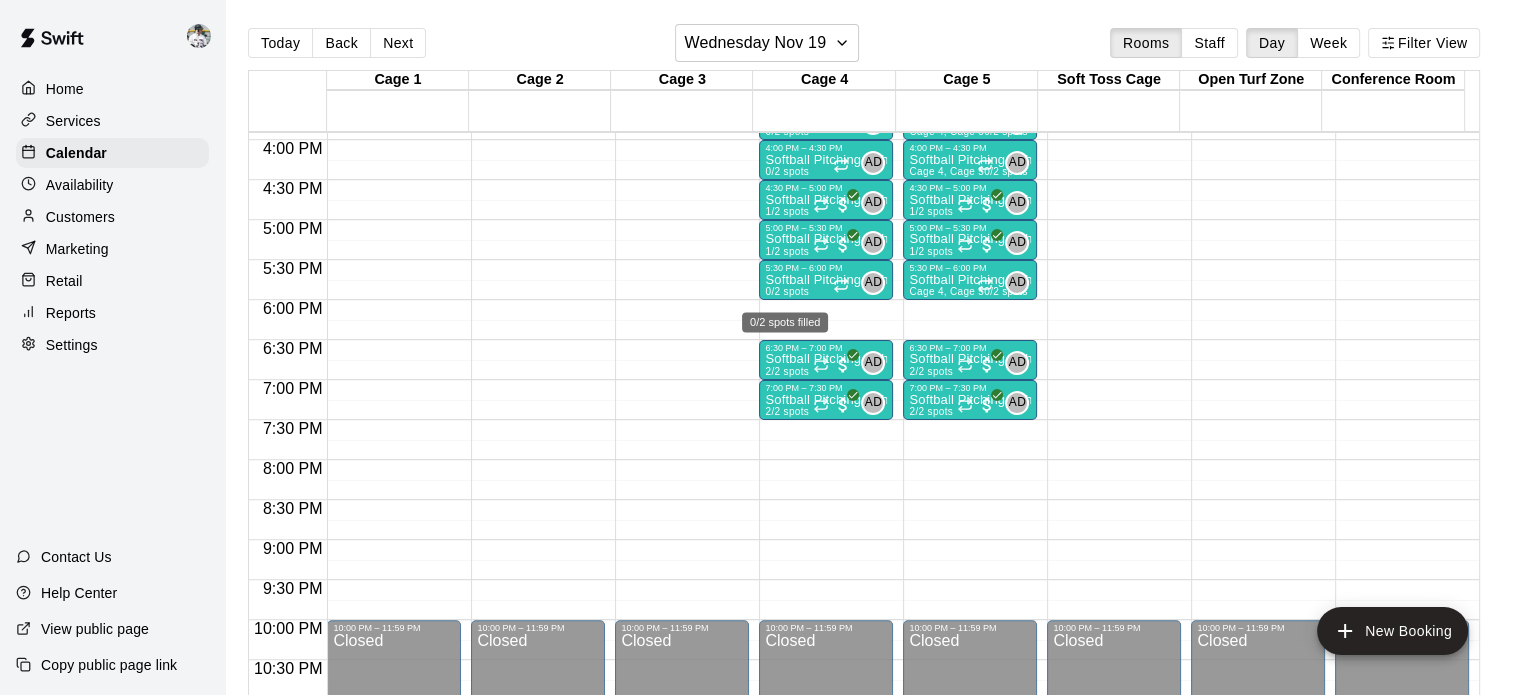 drag, startPoint x: 783, startPoint y: 310, endPoint x: 784, endPoint y: 327, distance: 17.029387 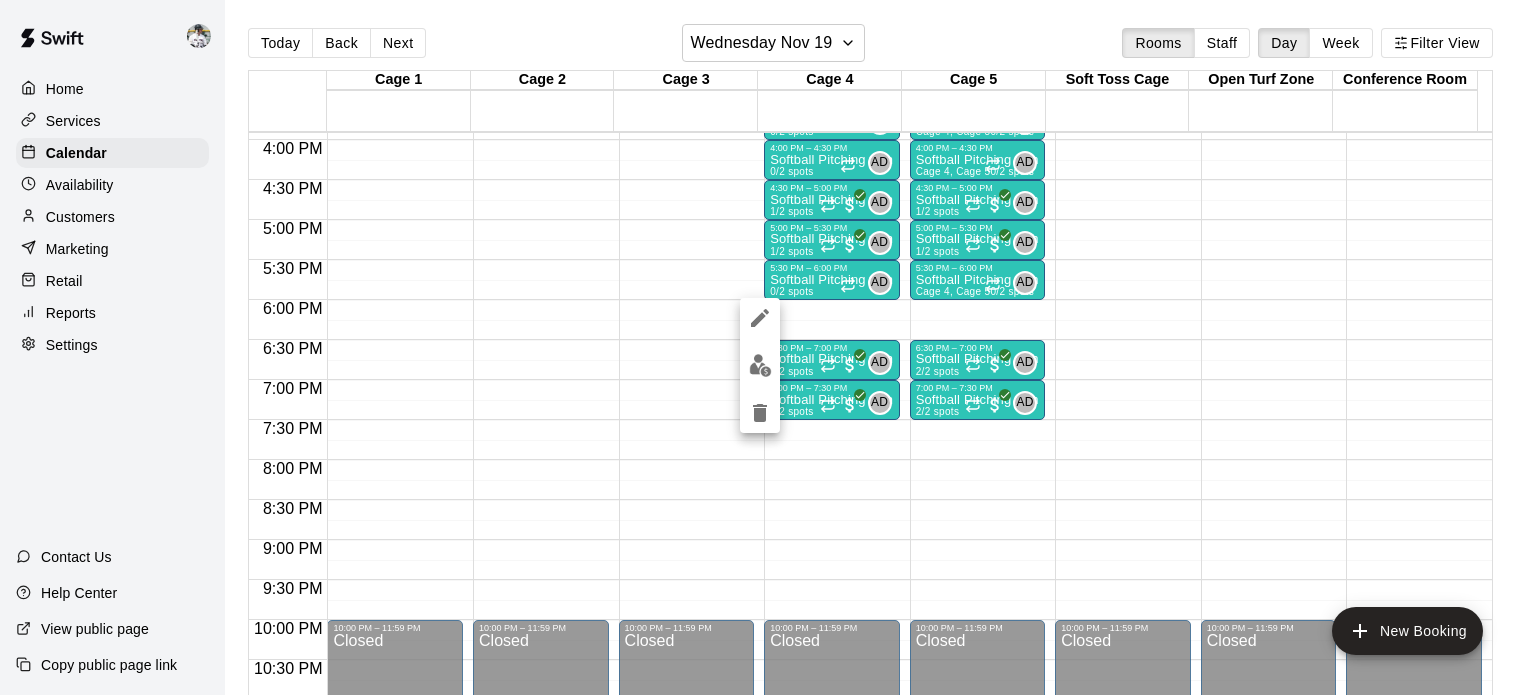 drag, startPoint x: 865, startPoint y: 305, endPoint x: 868, endPoint y: 331, distance: 26.172504 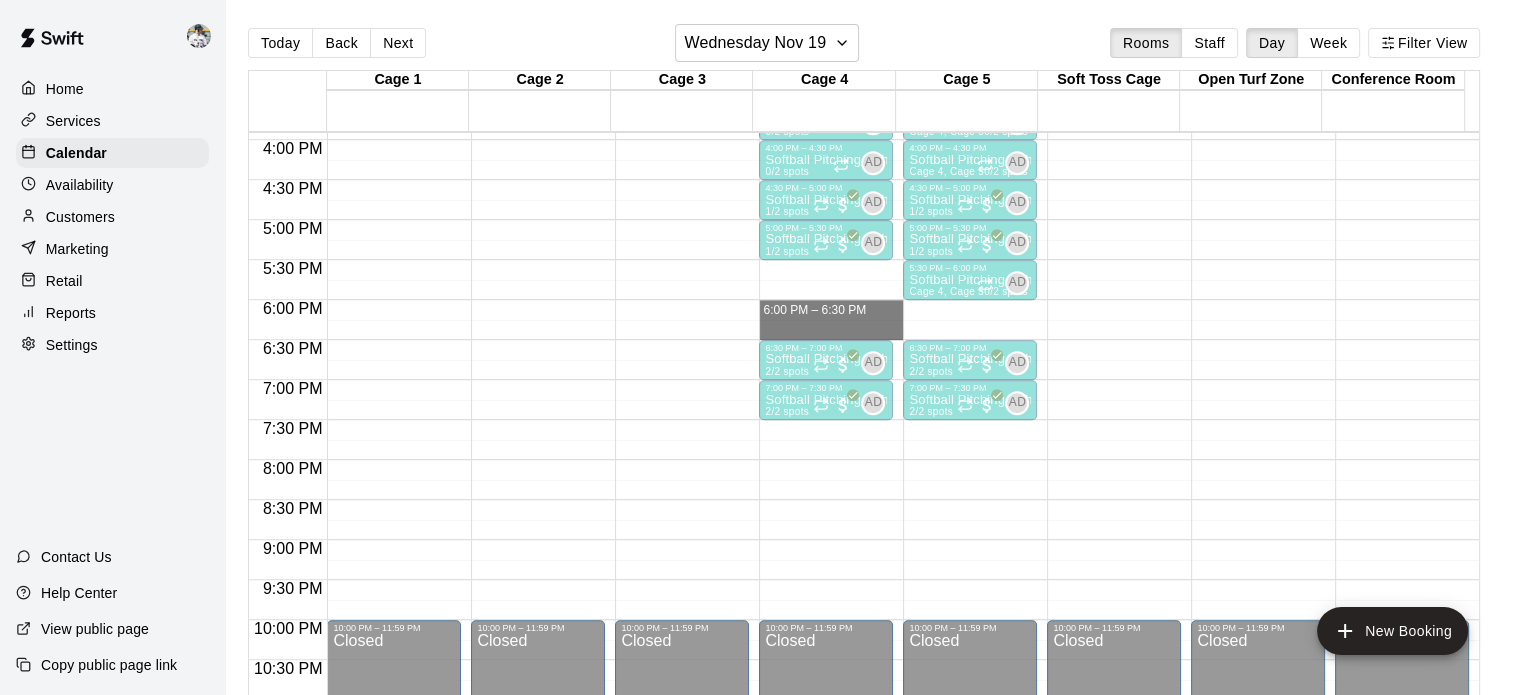 drag, startPoint x: 864, startPoint y: 313, endPoint x: 864, endPoint y: 325, distance: 12 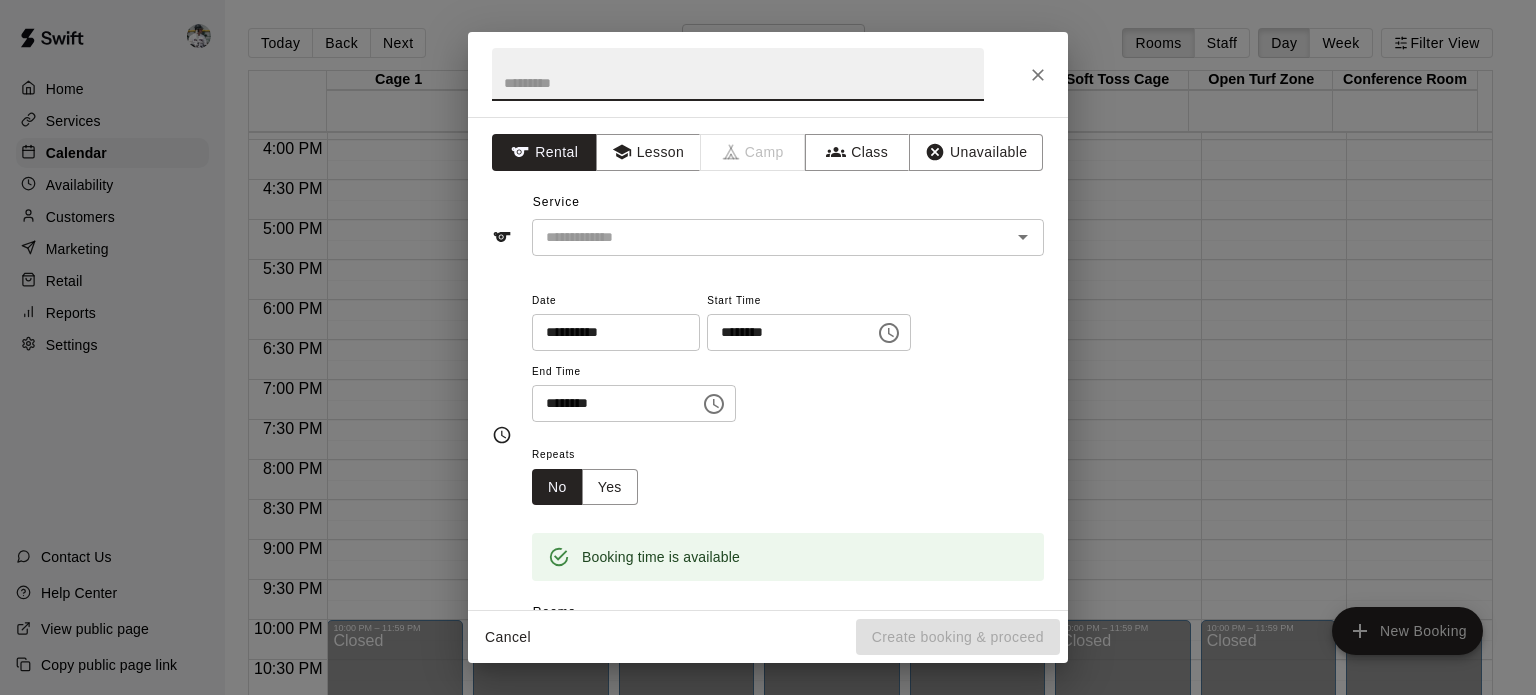 click 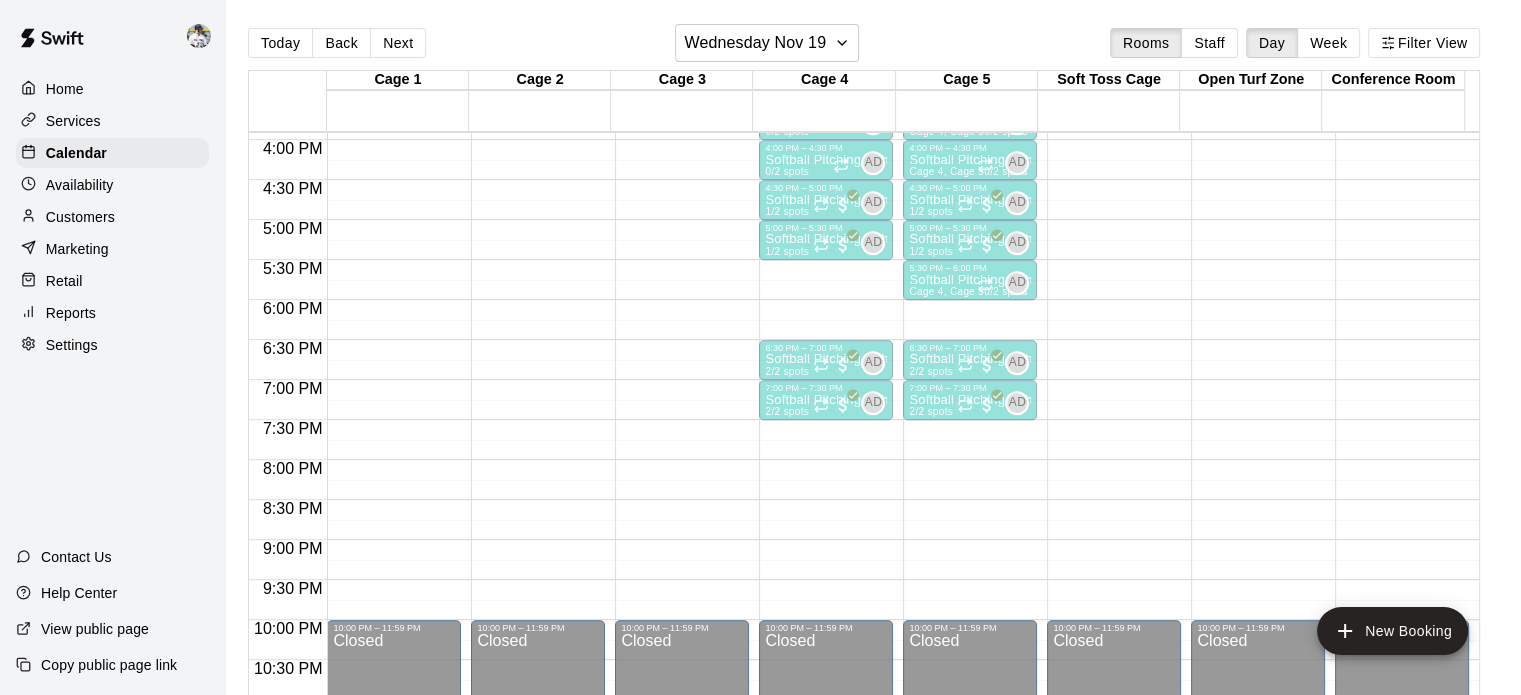click on "Back" at bounding box center [341, 43] 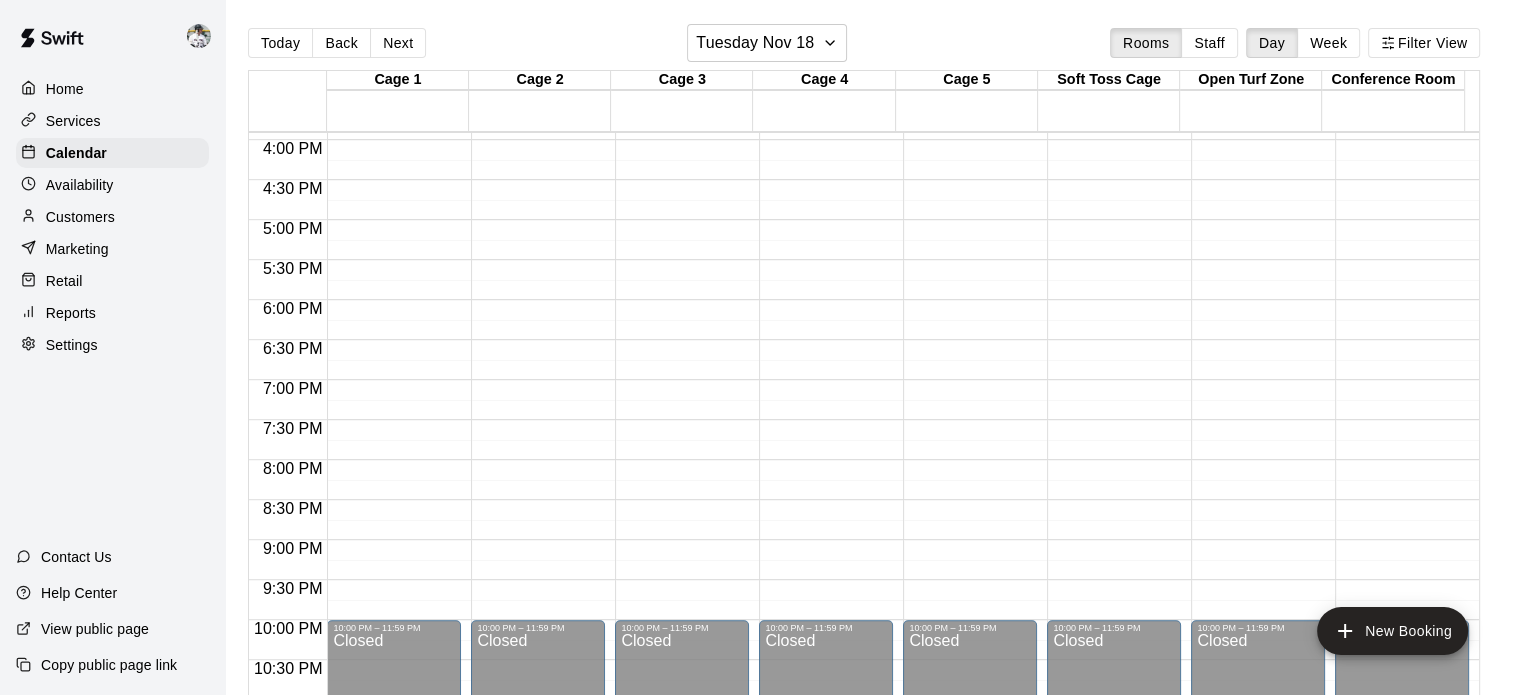 click on "Next" at bounding box center (398, 43) 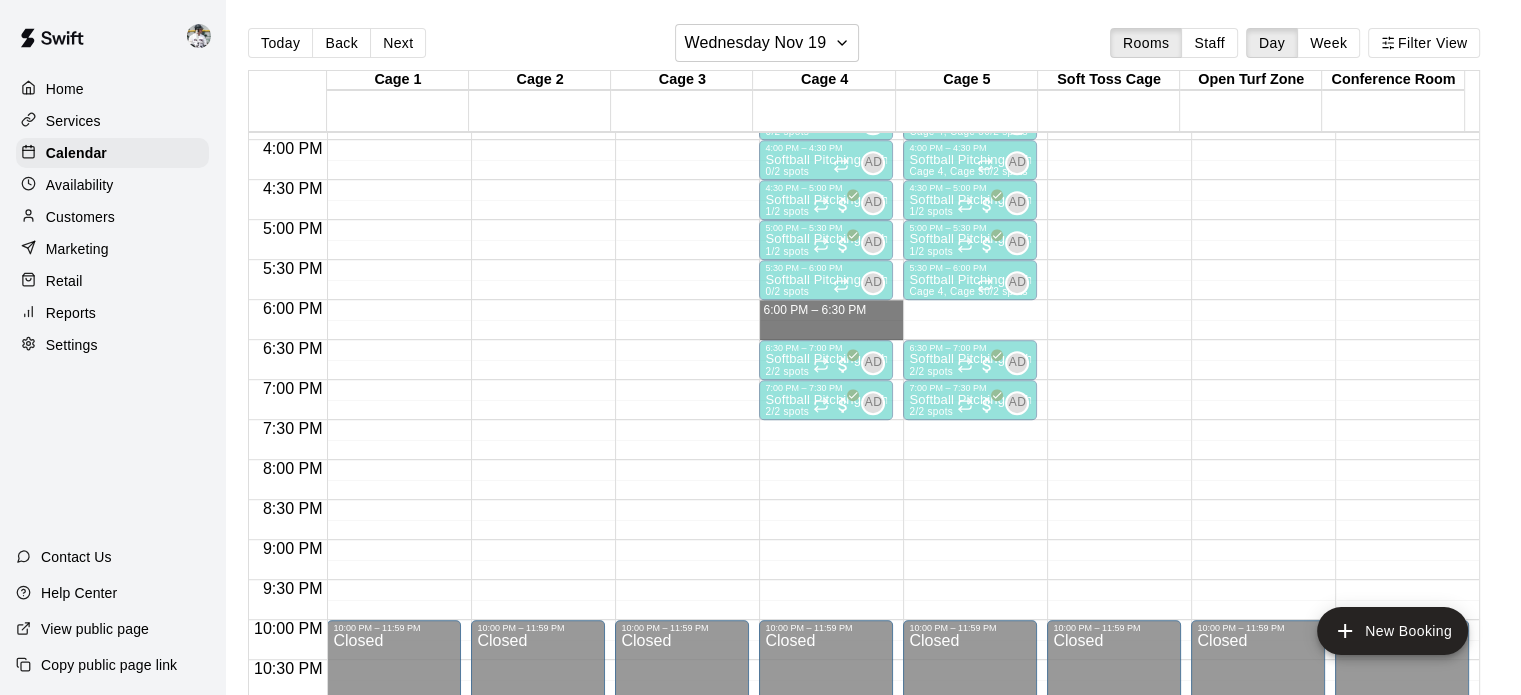 drag, startPoint x: 796, startPoint y: 312, endPoint x: 796, endPoint y: 325, distance: 13 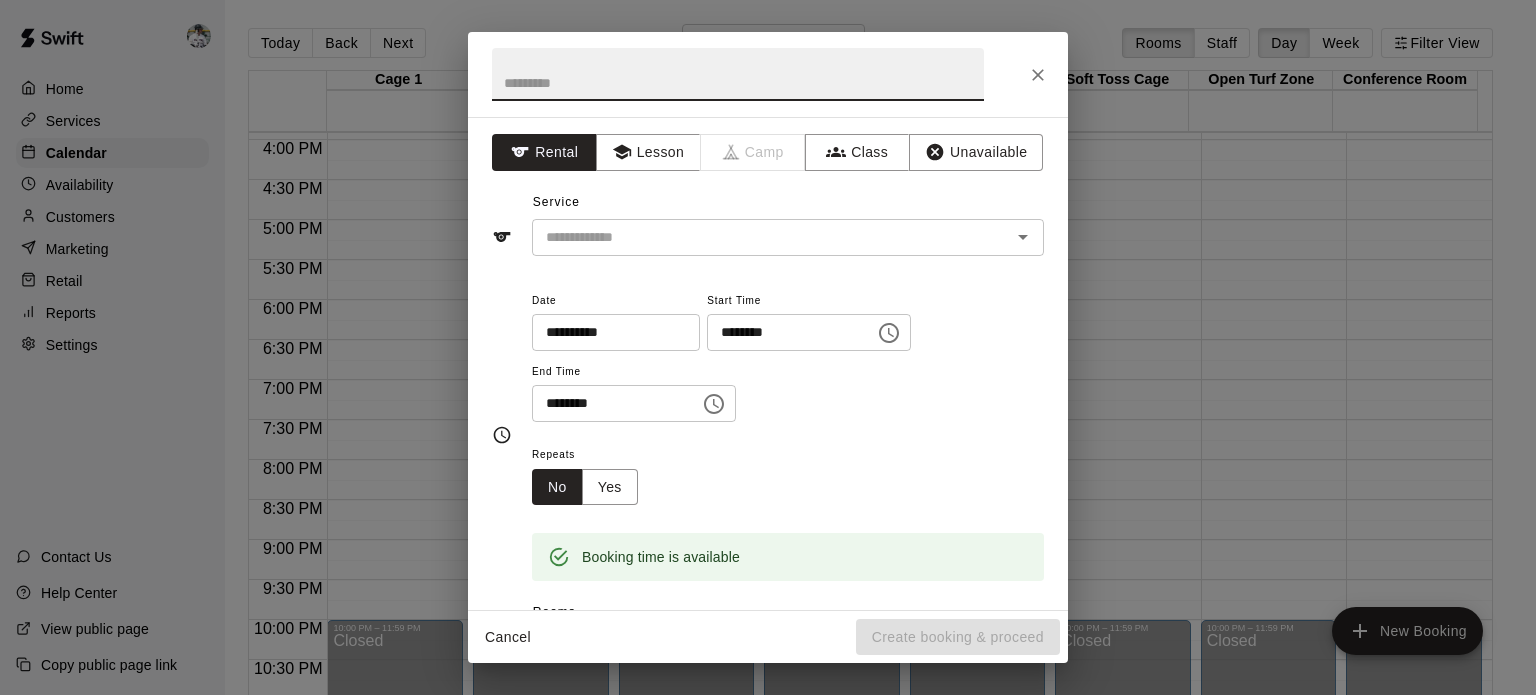 click on "Lesson" at bounding box center [648, 152] 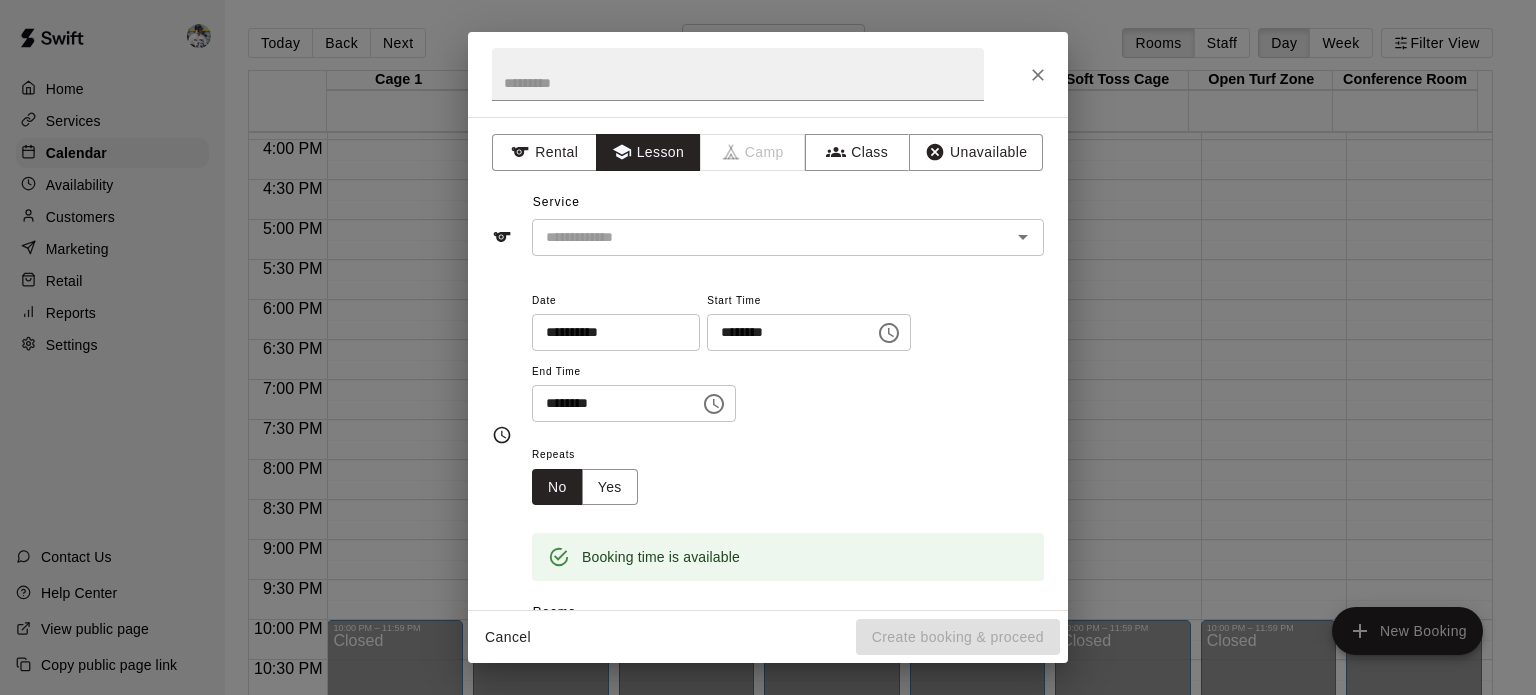 click on "Service ​" at bounding box center [768, 221] 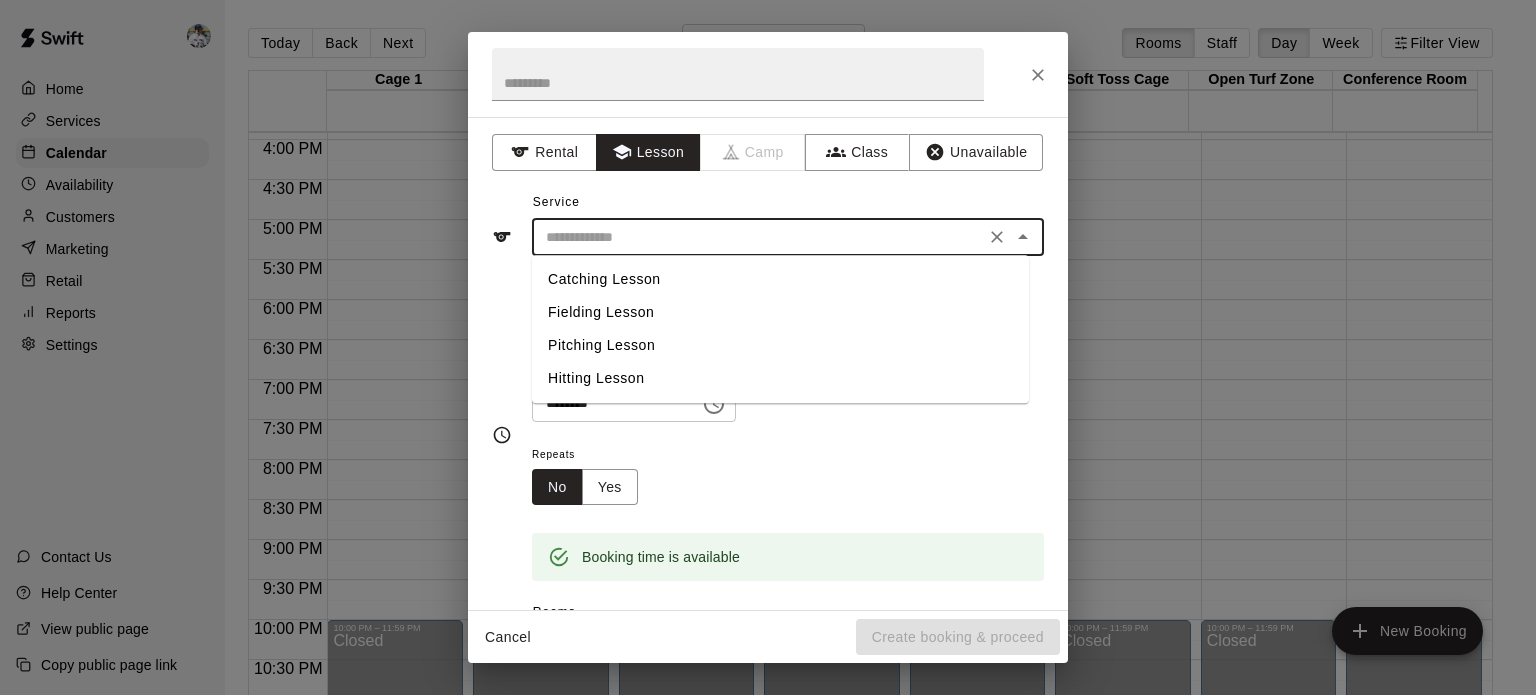 click on "Pitching Lesson" at bounding box center [780, 345] 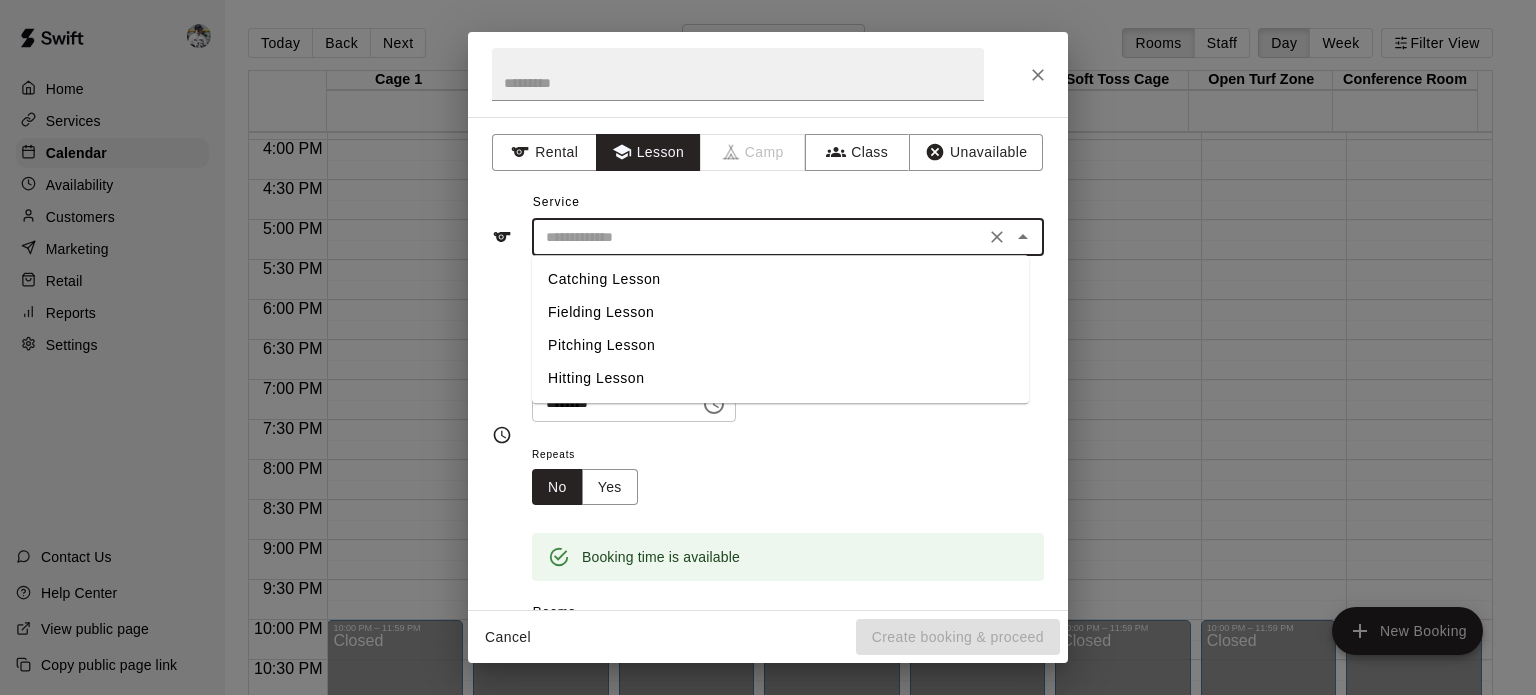 type on "**********" 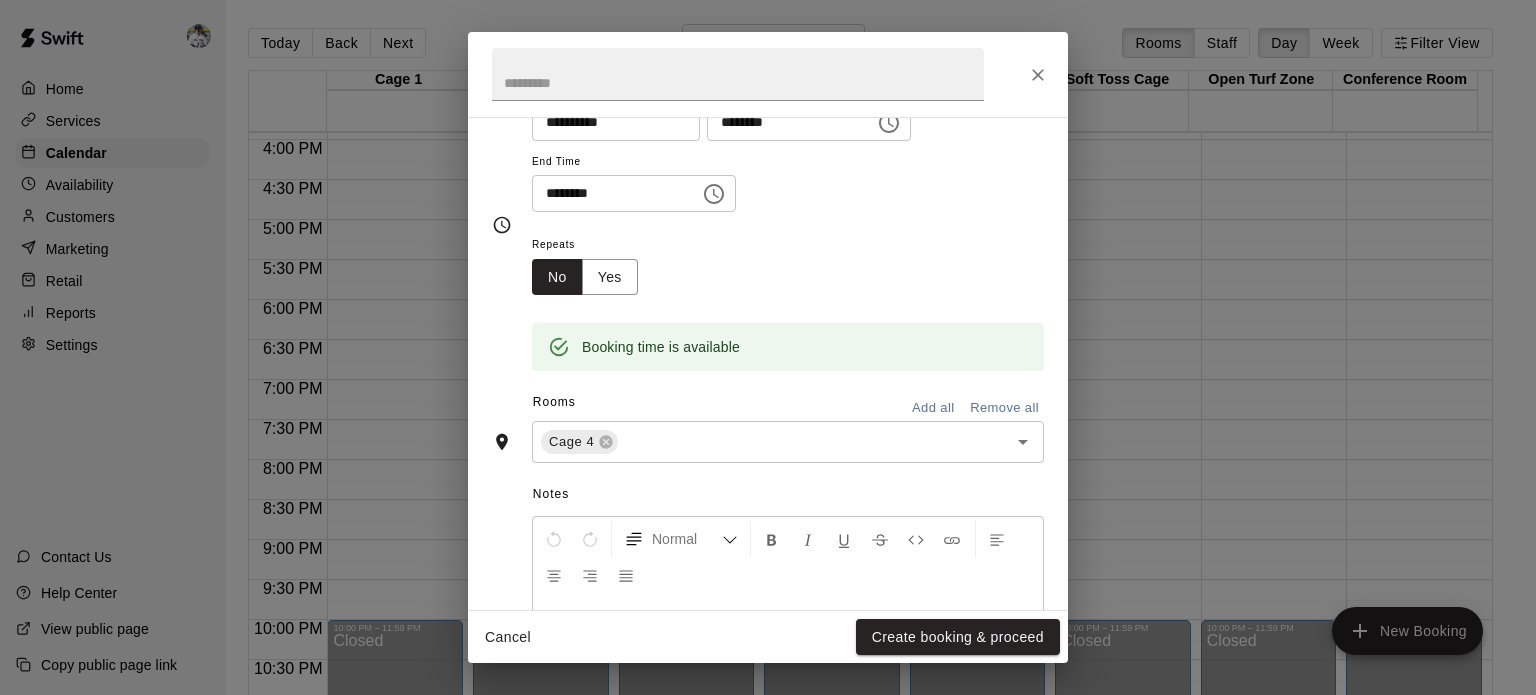 scroll, scrollTop: 219, scrollLeft: 0, axis: vertical 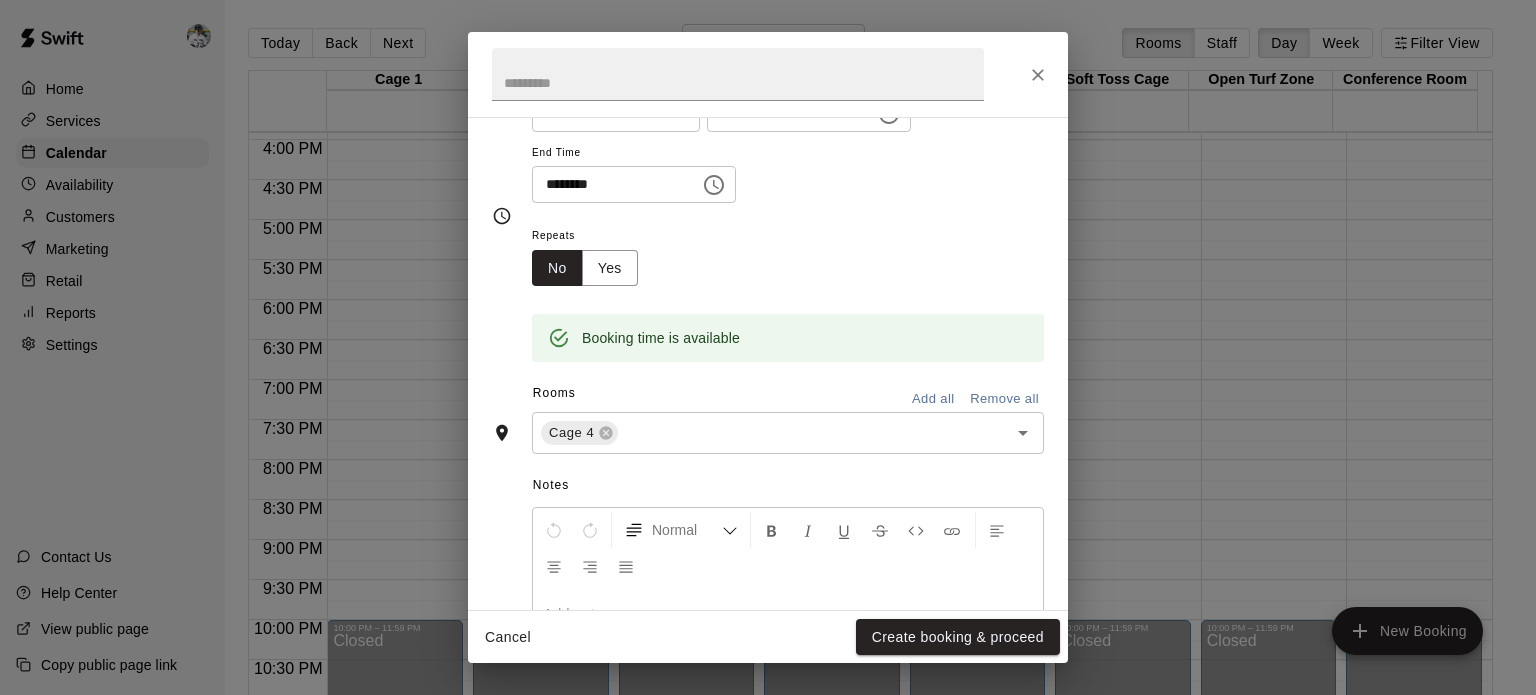 click at bounding box center (800, 433) 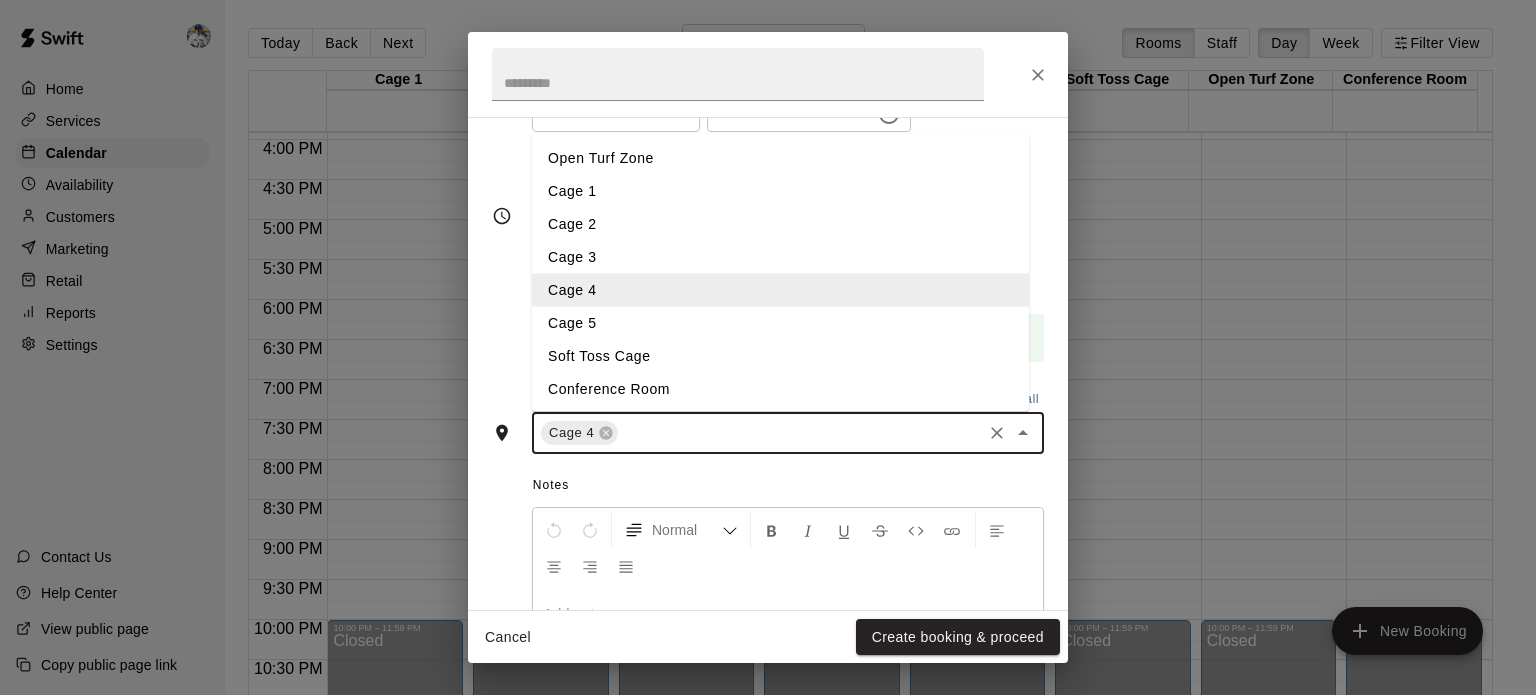 click on "Cage 5" at bounding box center [780, 323] 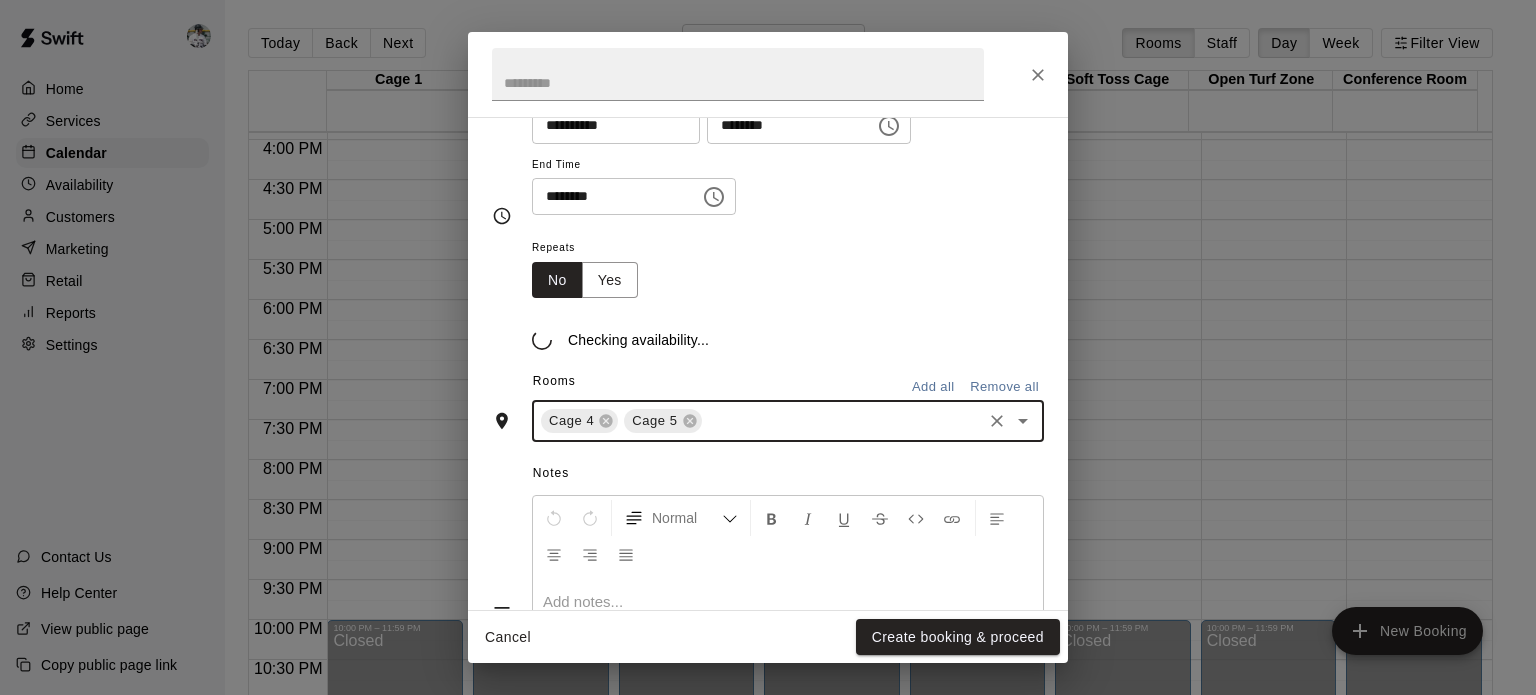 scroll, scrollTop: 219, scrollLeft: 0, axis: vertical 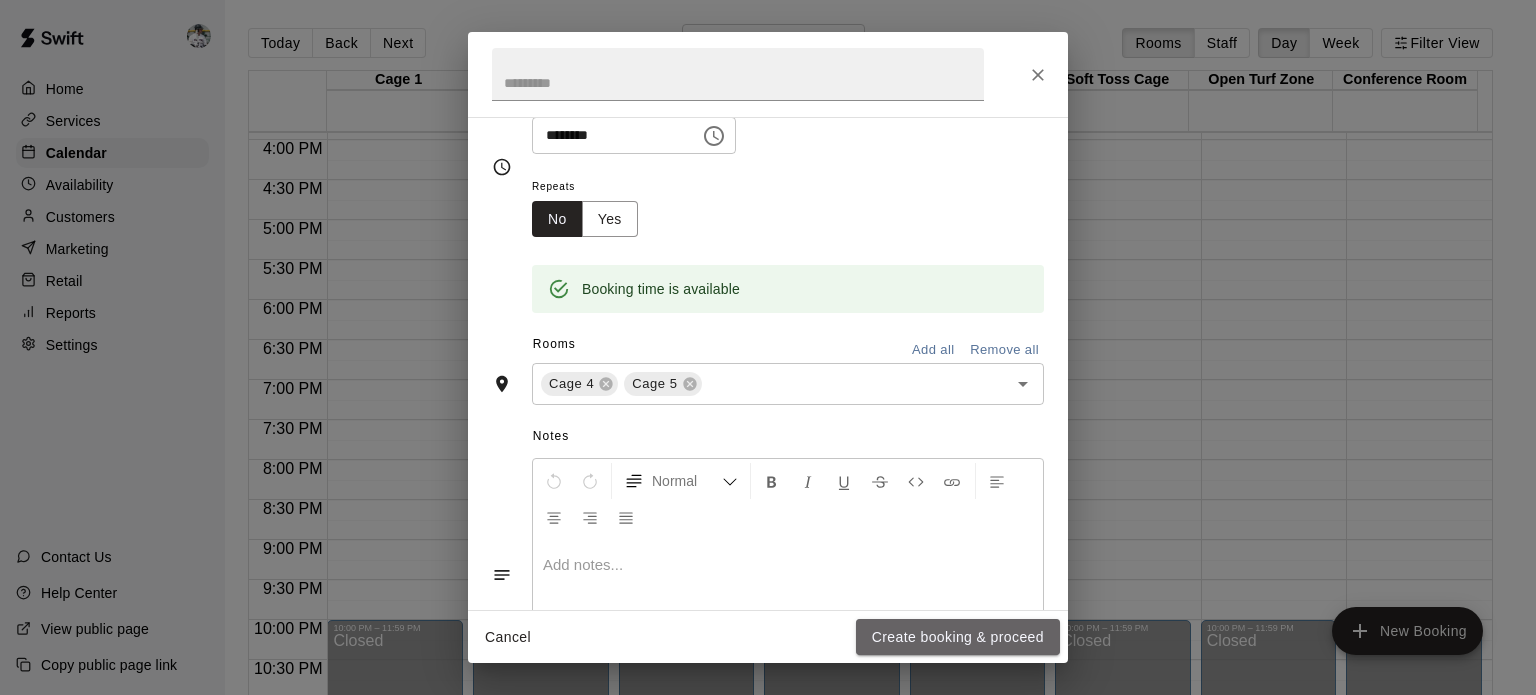 click on "Create booking & proceed" at bounding box center (958, 637) 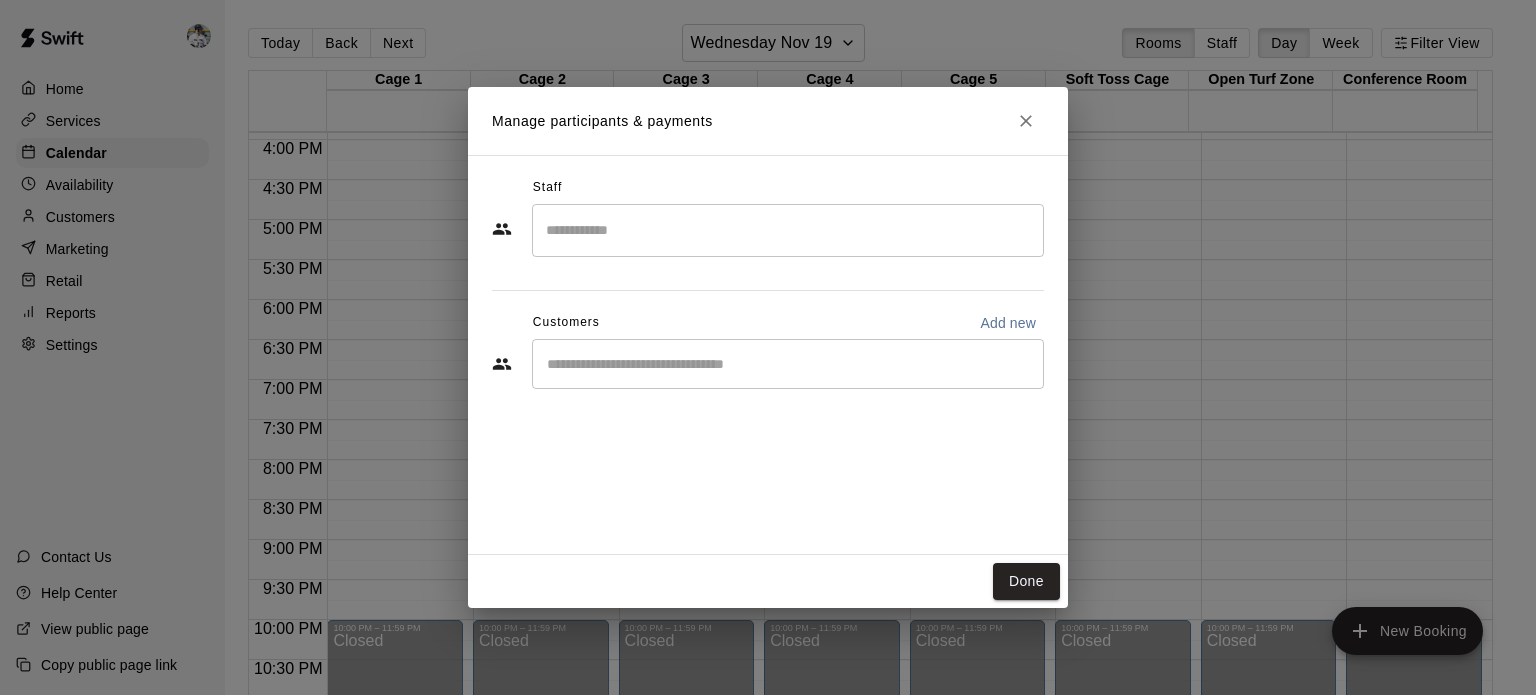 click on "​" at bounding box center (788, 230) 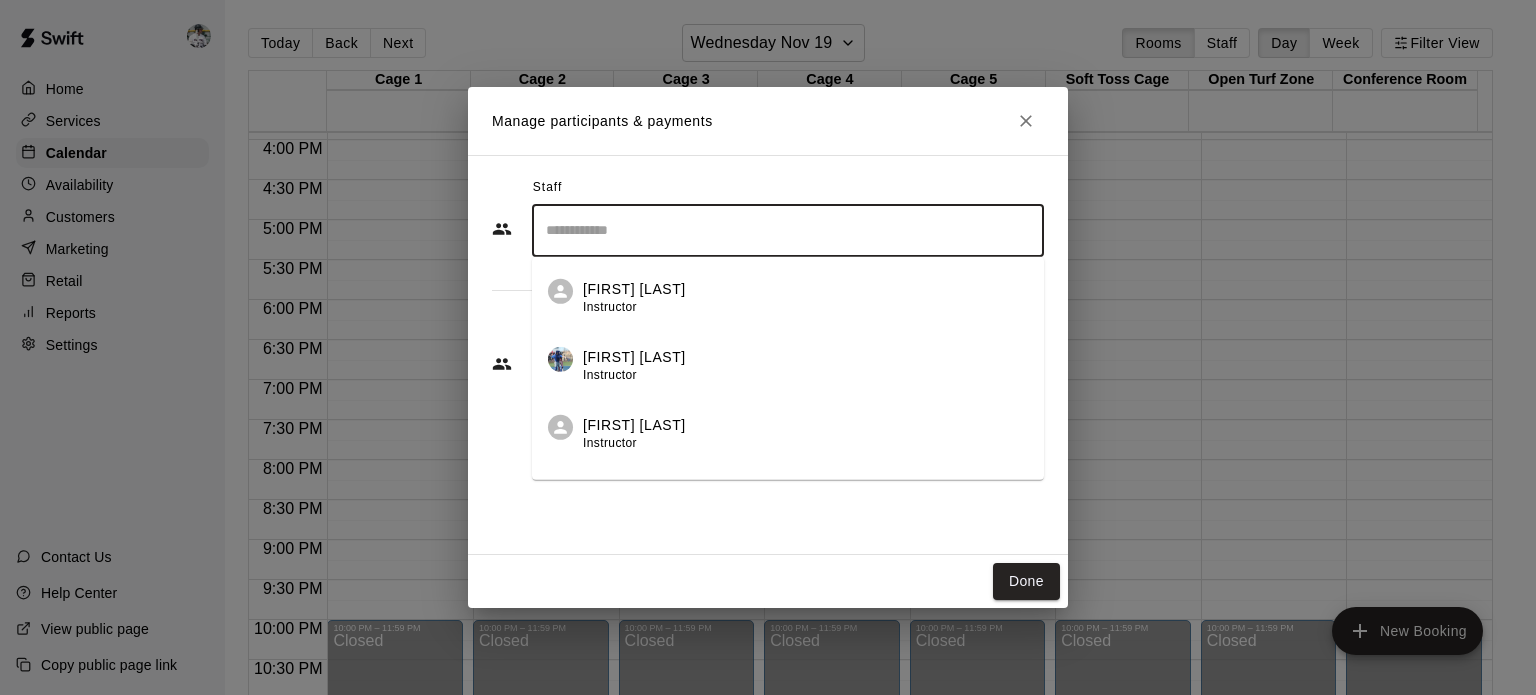 click on "[FIRST] [LAST] Instructor" at bounding box center (634, 433) 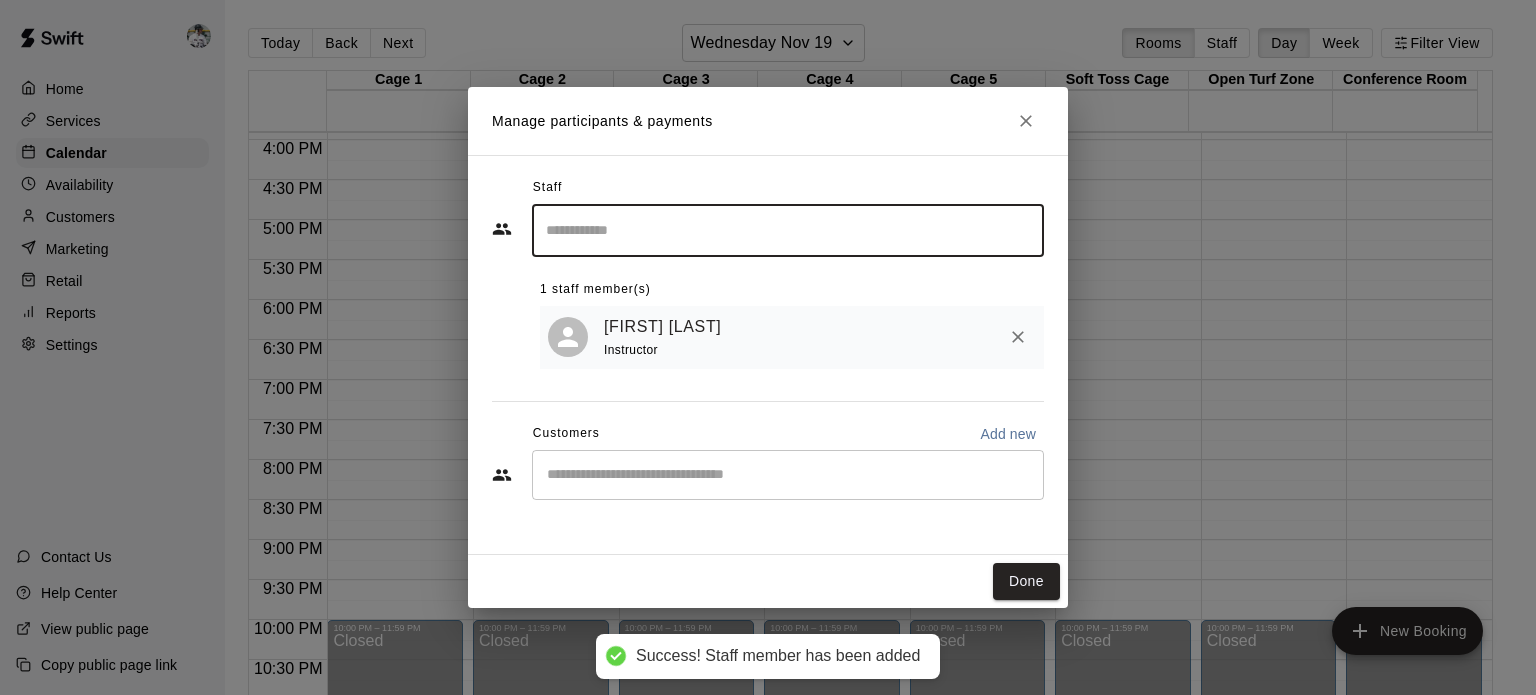 click at bounding box center [788, 475] 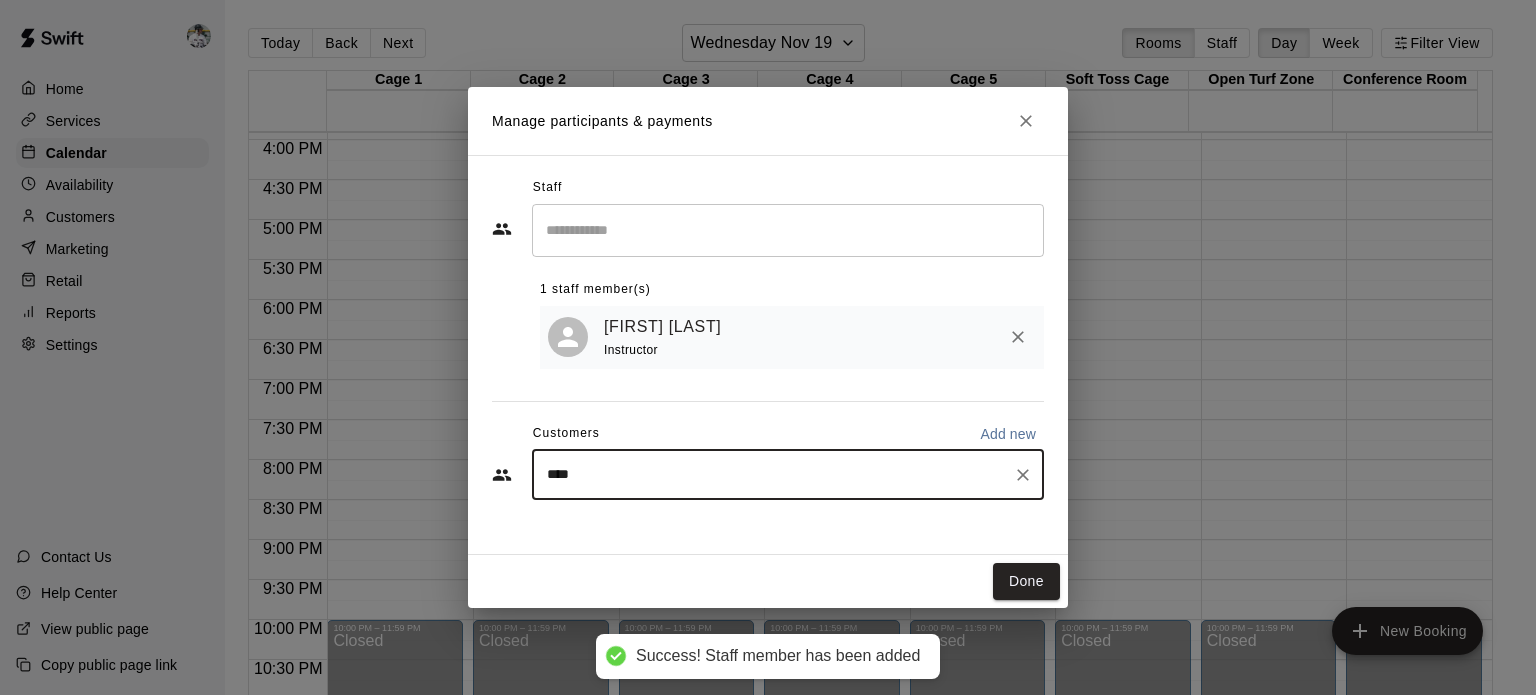 type on "*****" 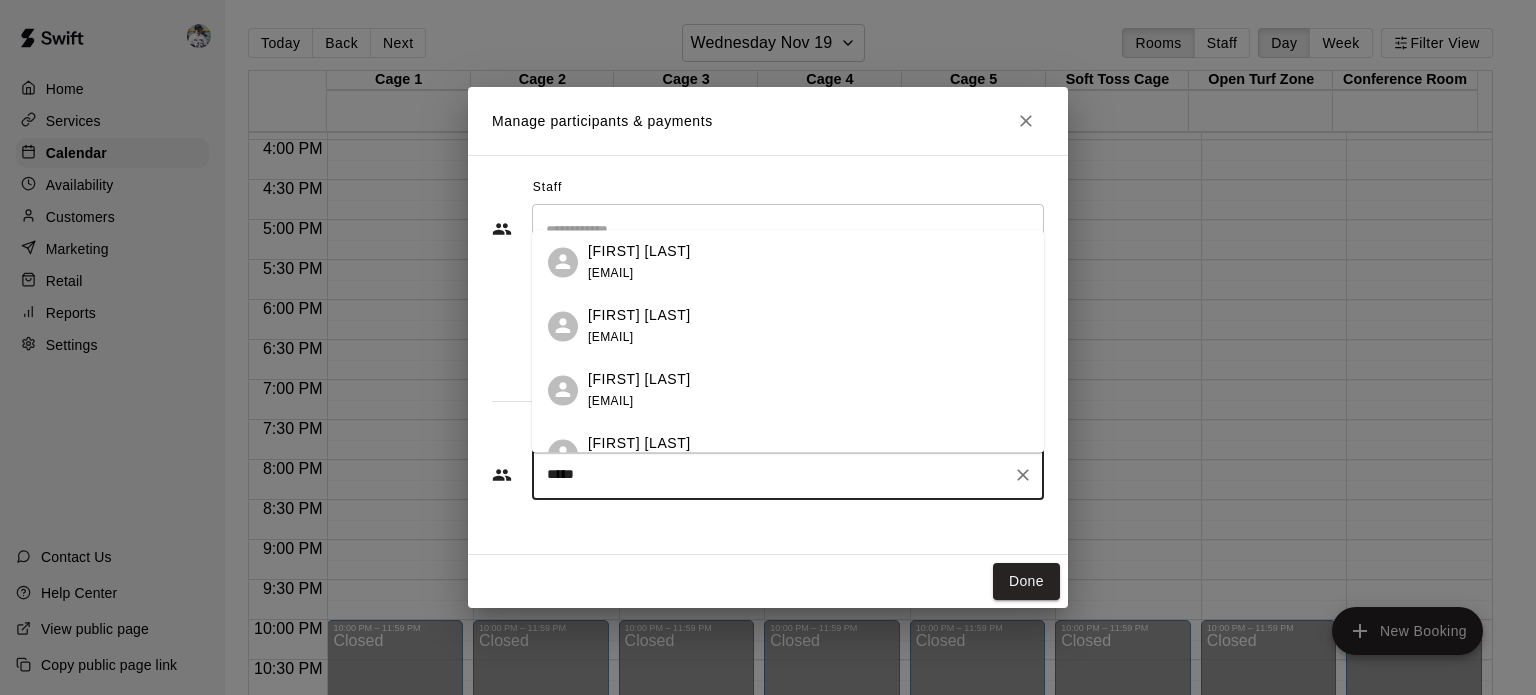 click on "[FIRST] [LAST]" at bounding box center (639, 315) 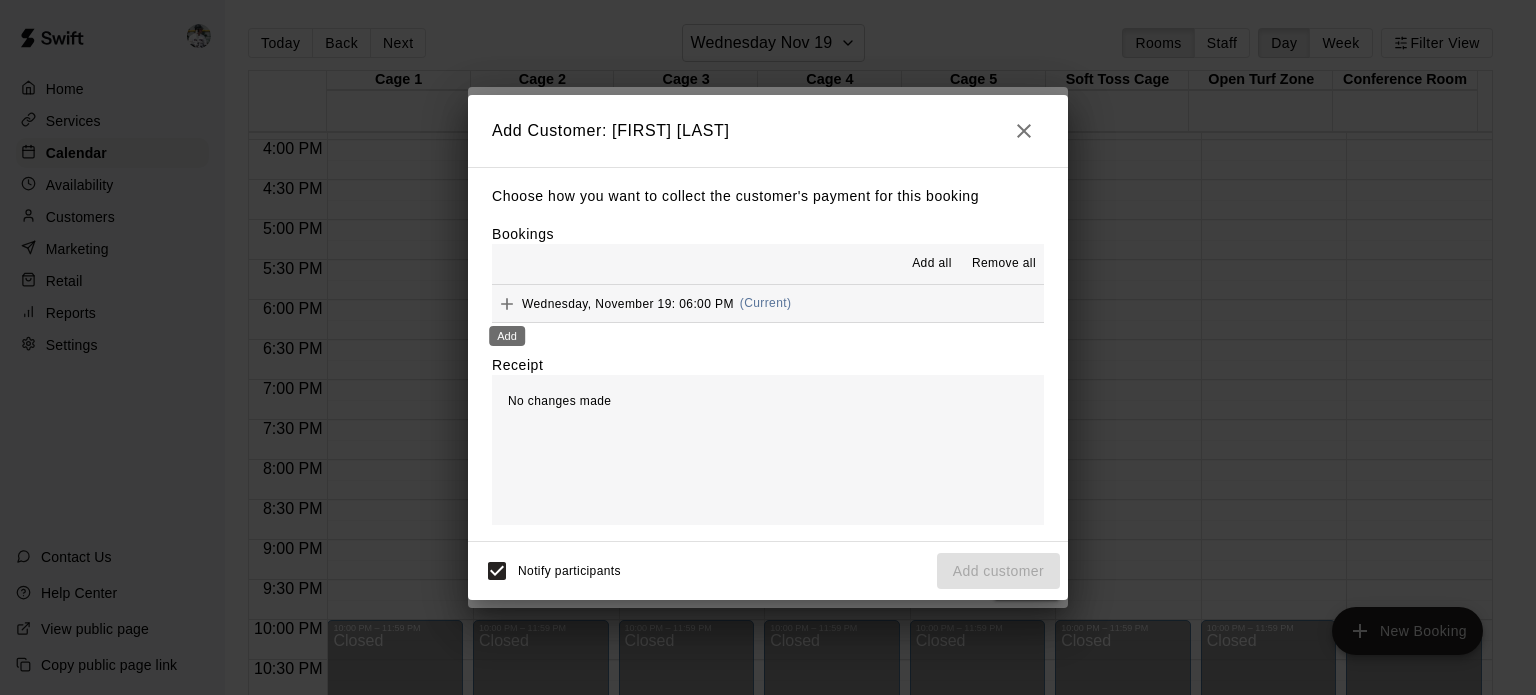 click 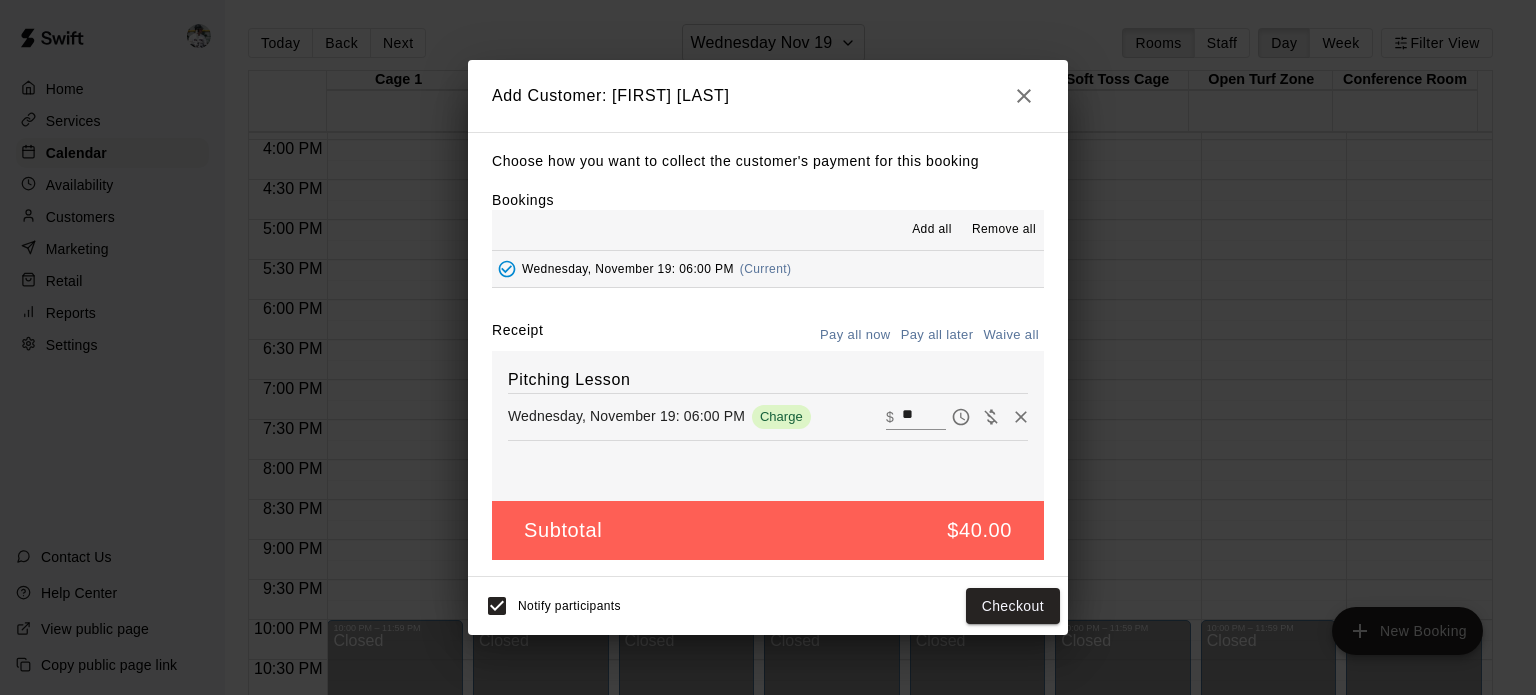 click on "Checkout" at bounding box center (1013, 606) 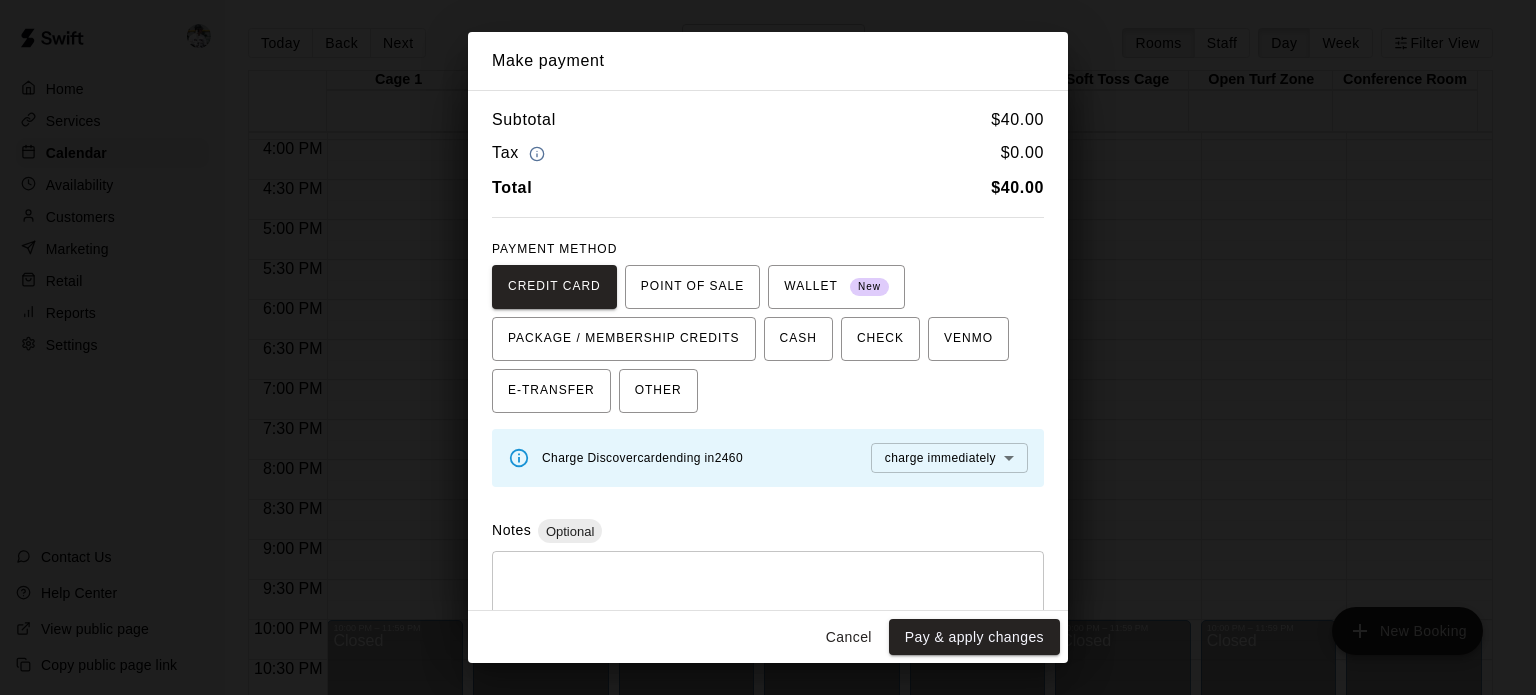 click on "Pay & apply changes" at bounding box center [974, 637] 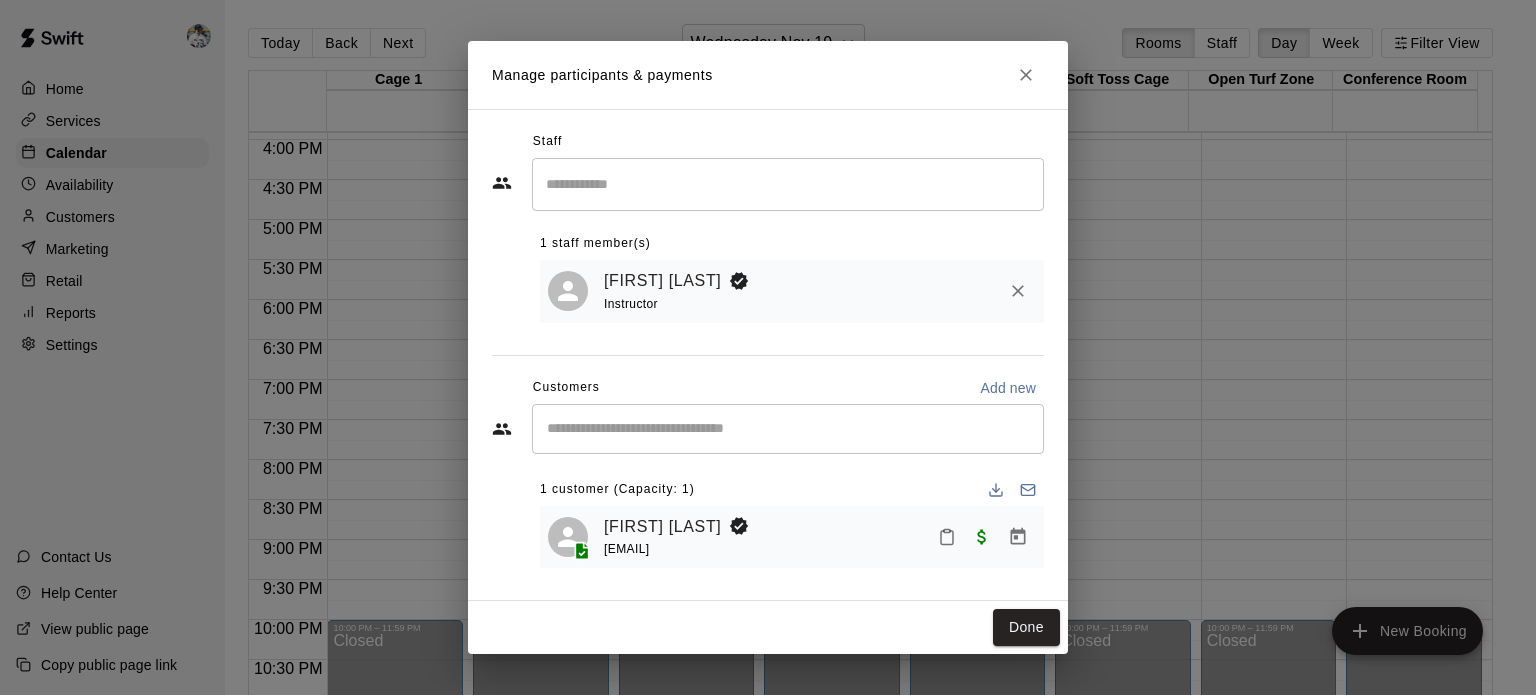 click on "Done" at bounding box center (1026, 627) 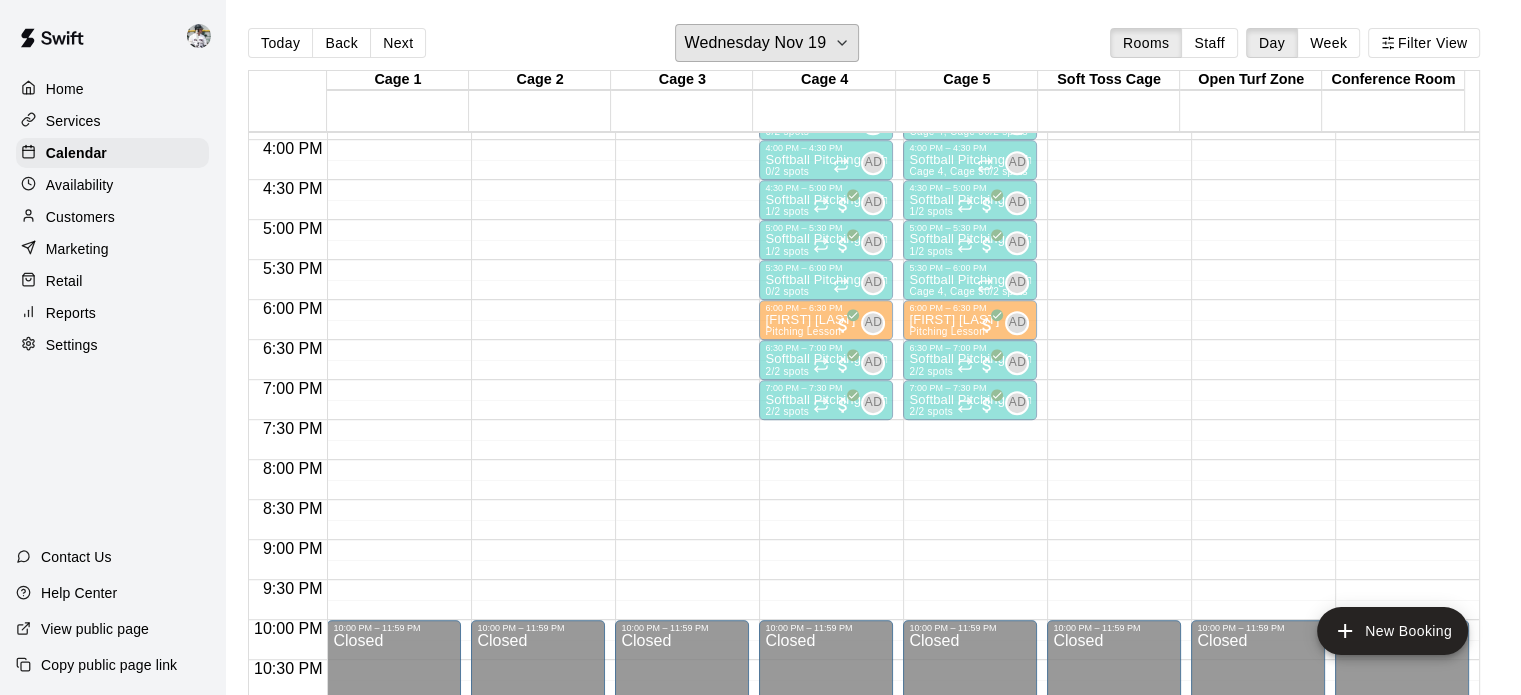 click on "Wednesday Nov 19" at bounding box center [755, 43] 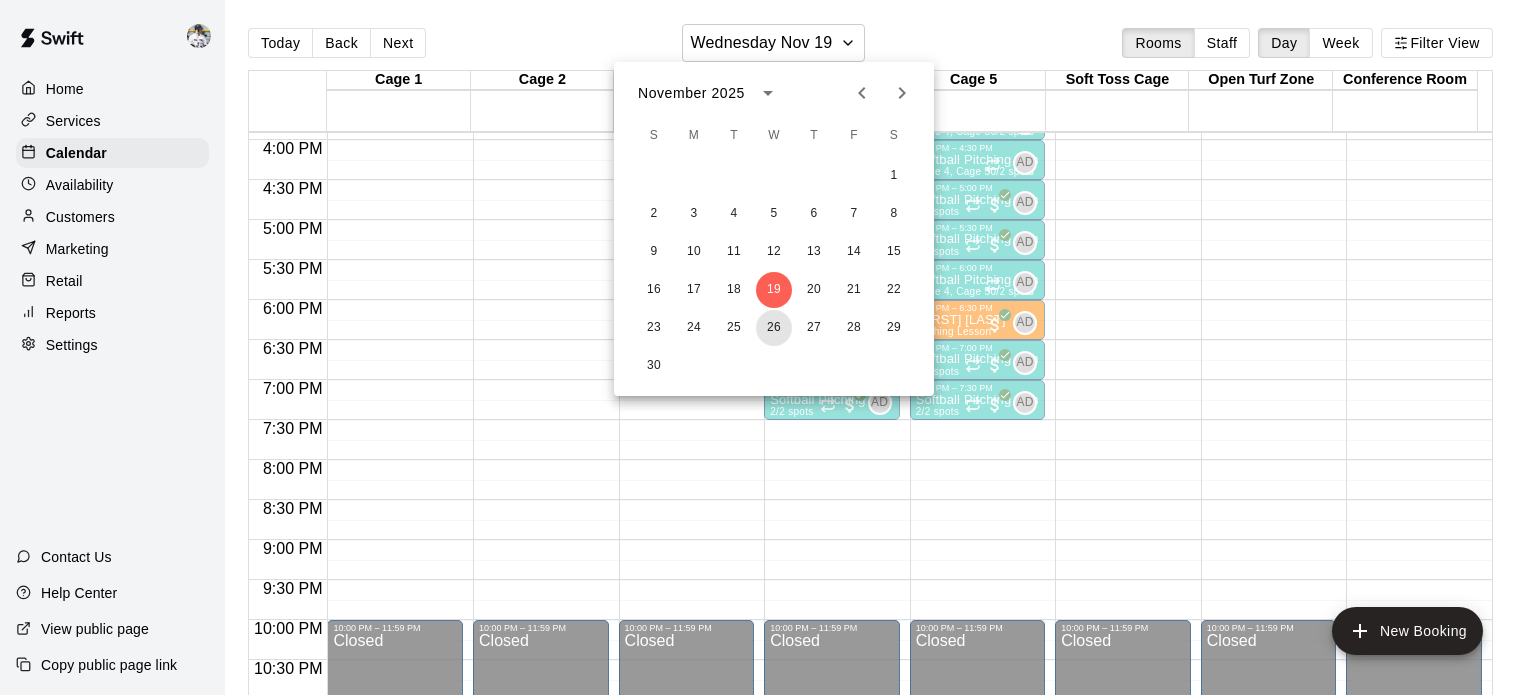 click on "26" at bounding box center [774, 328] 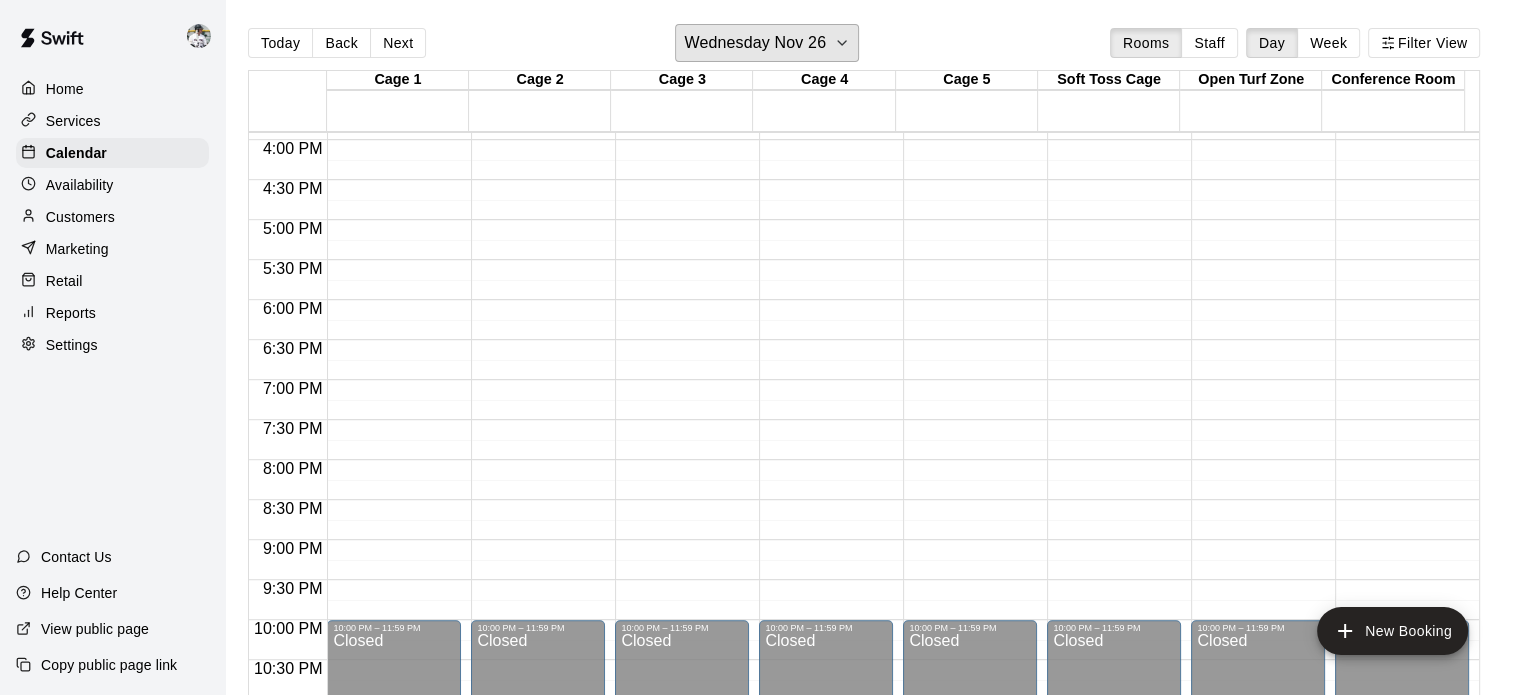 click 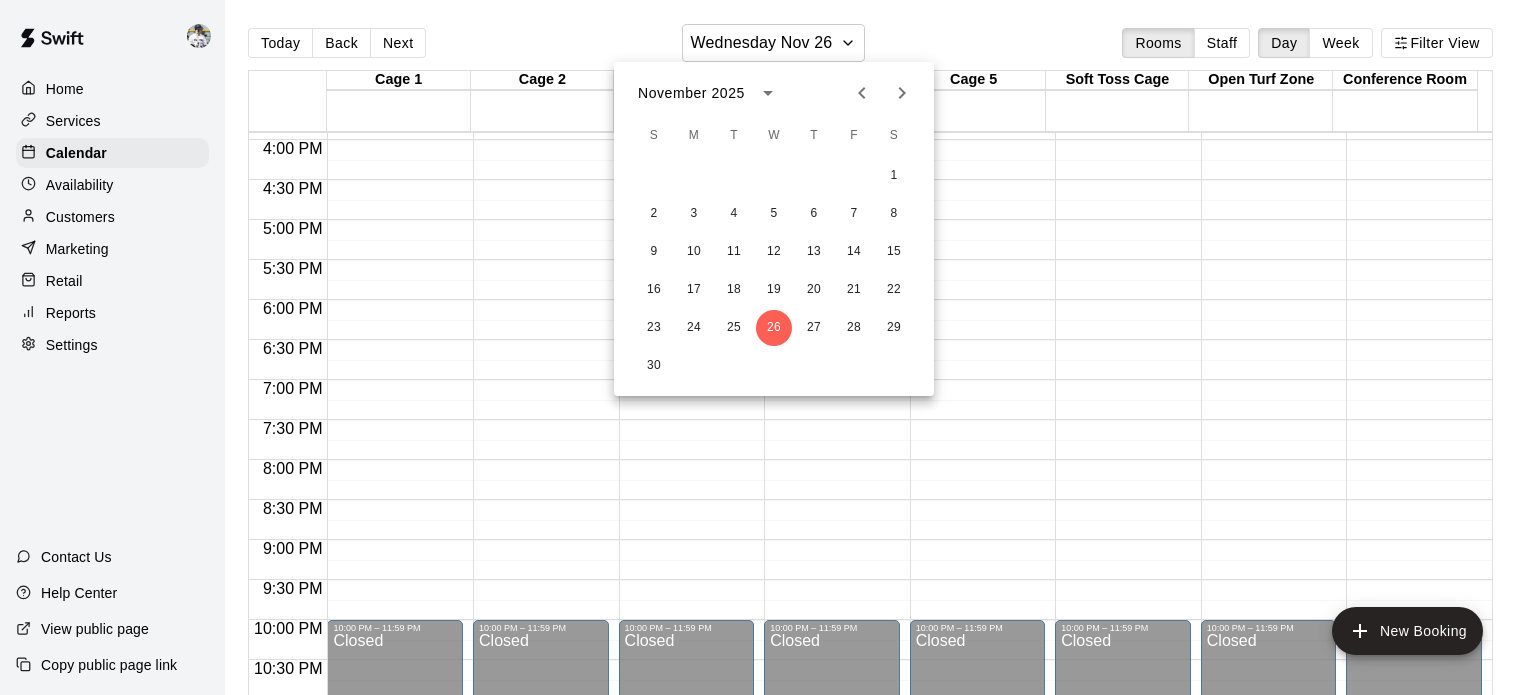 click 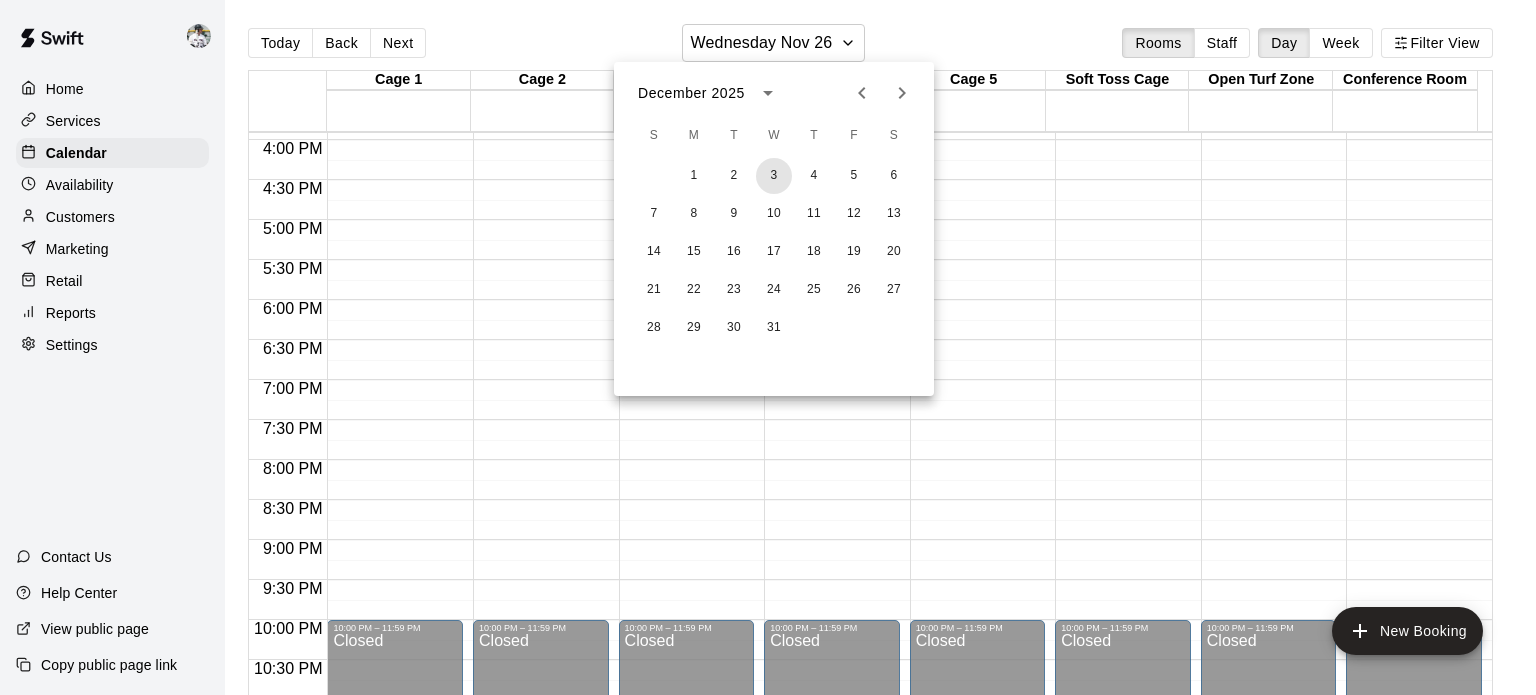 click on "3" at bounding box center (774, 176) 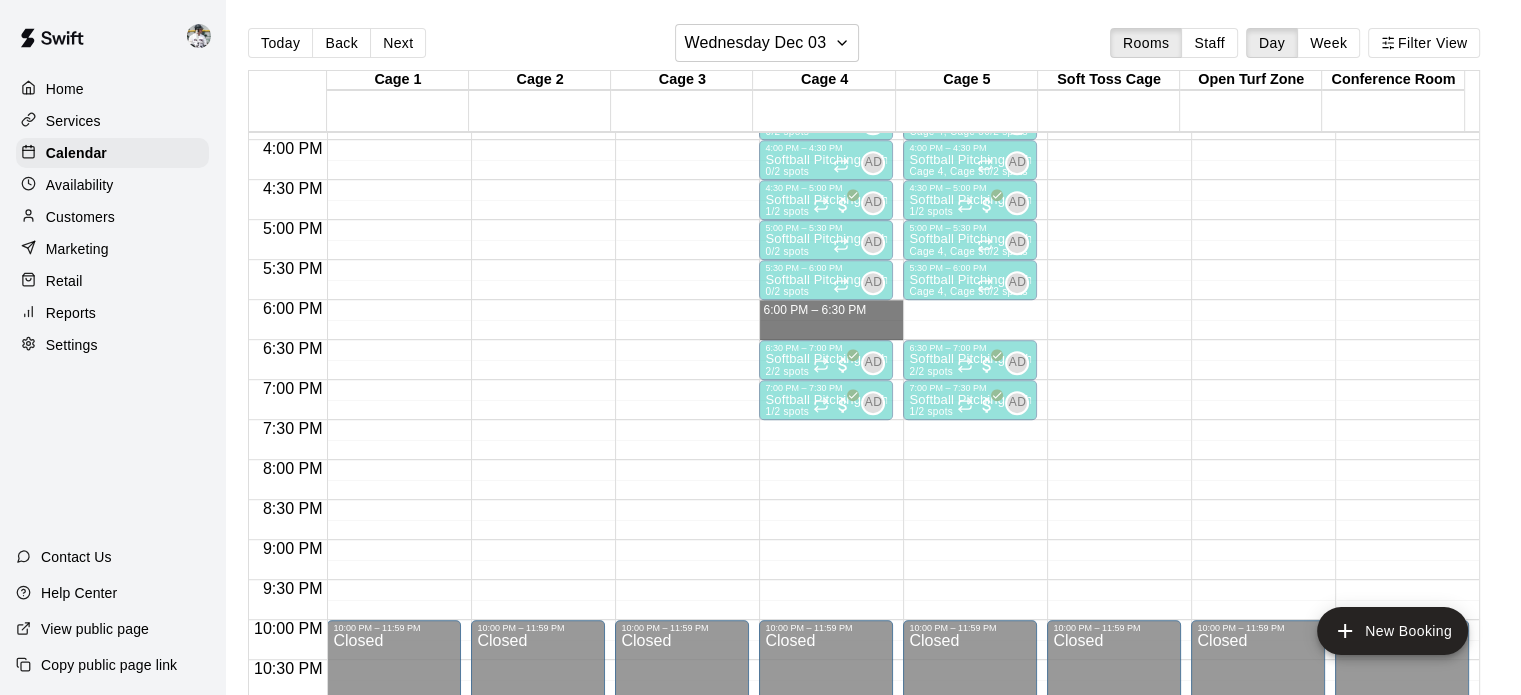 drag, startPoint x: 876, startPoint y: 310, endPoint x: 876, endPoint y: 323, distance: 13 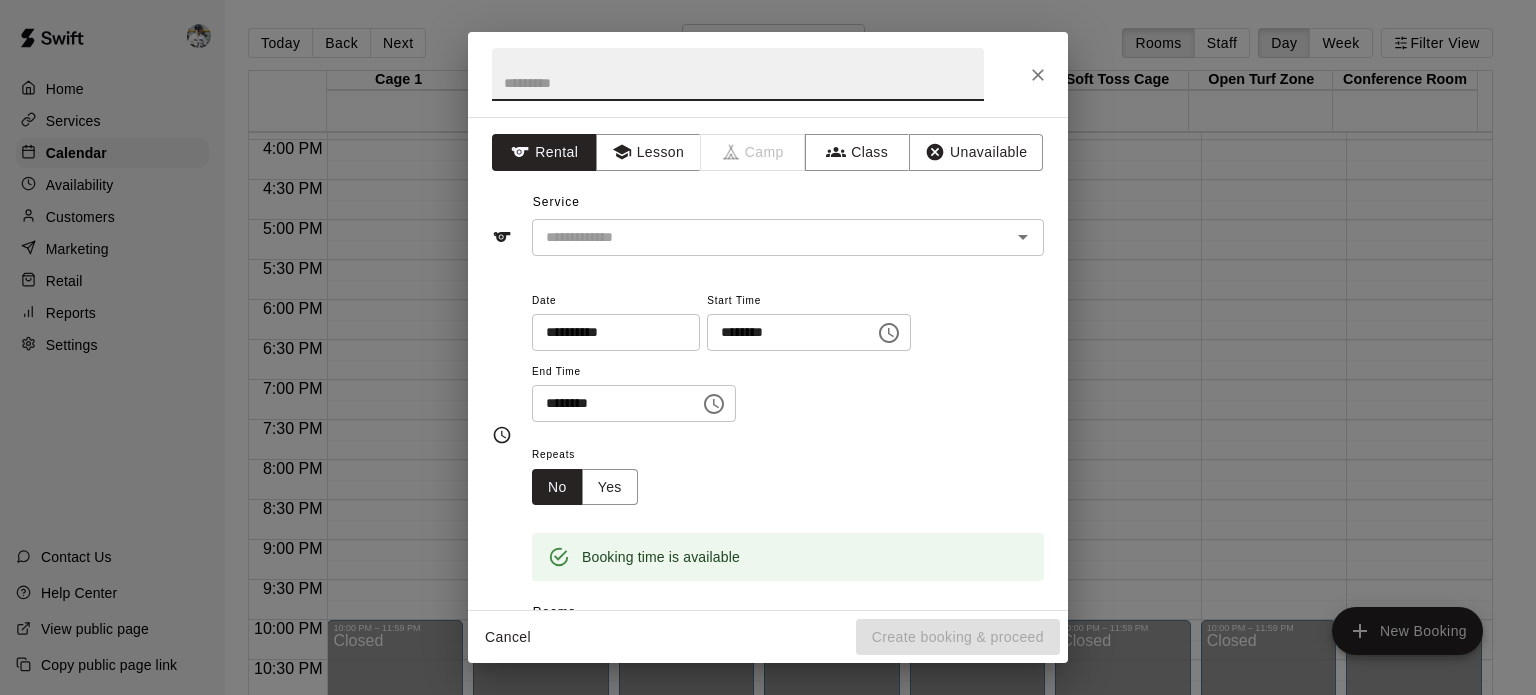 click at bounding box center (758, 237) 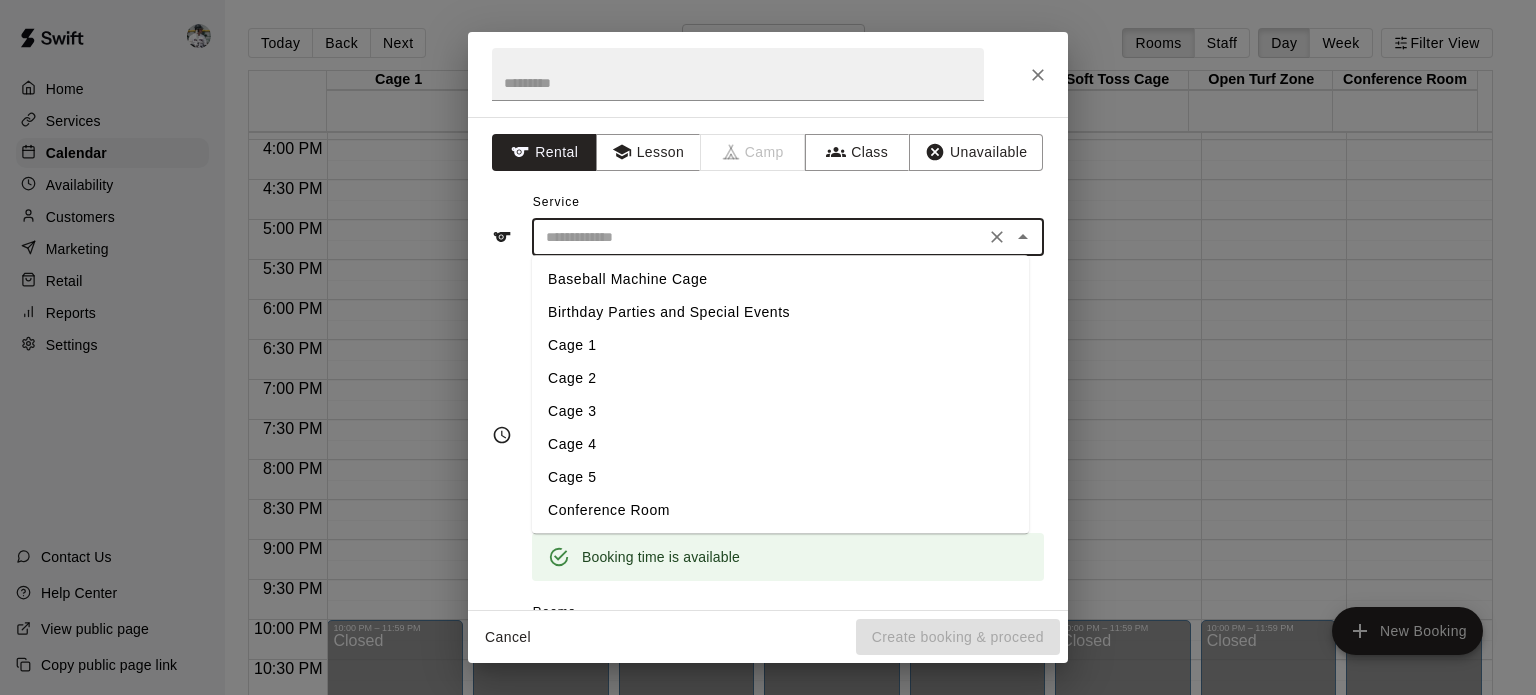 click on "Lesson" at bounding box center (648, 152) 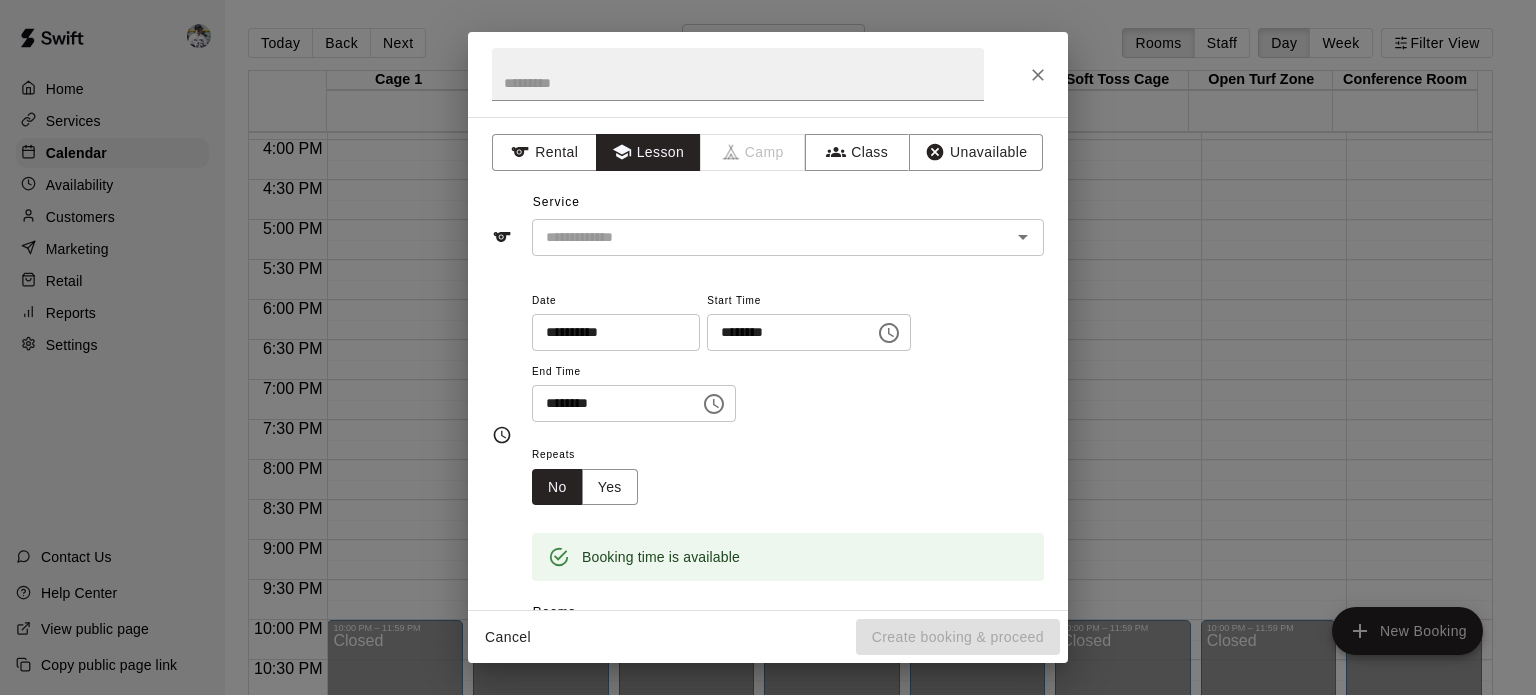 click at bounding box center [758, 237] 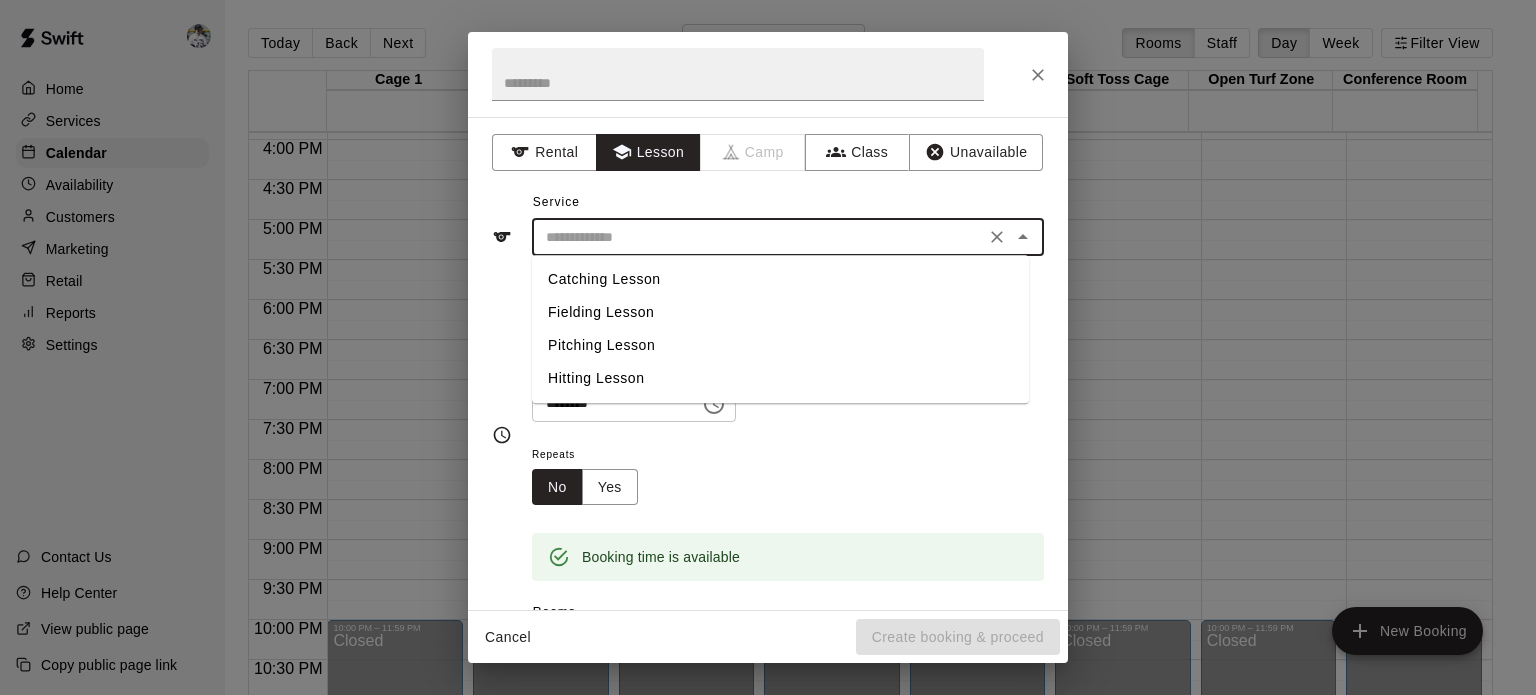 click on "Pitching Lesson" at bounding box center [780, 345] 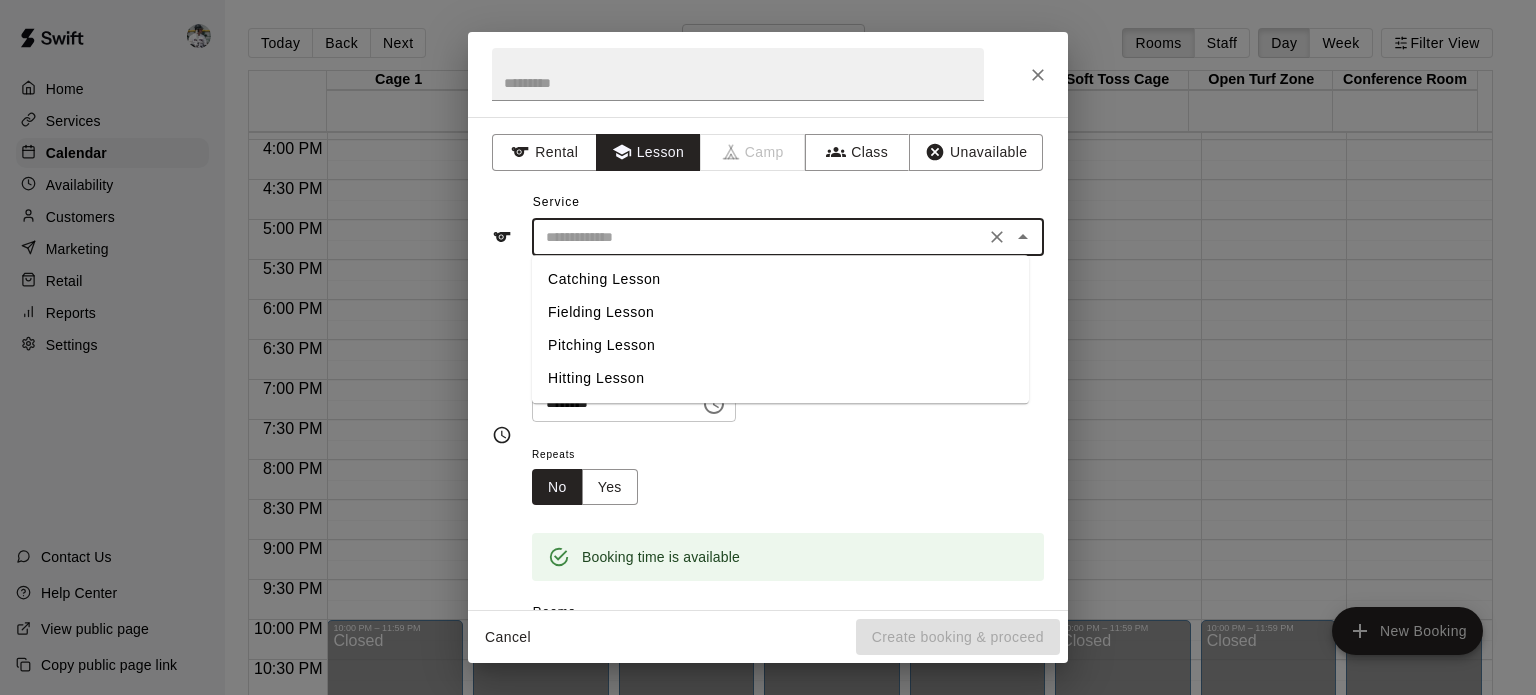 type on "**********" 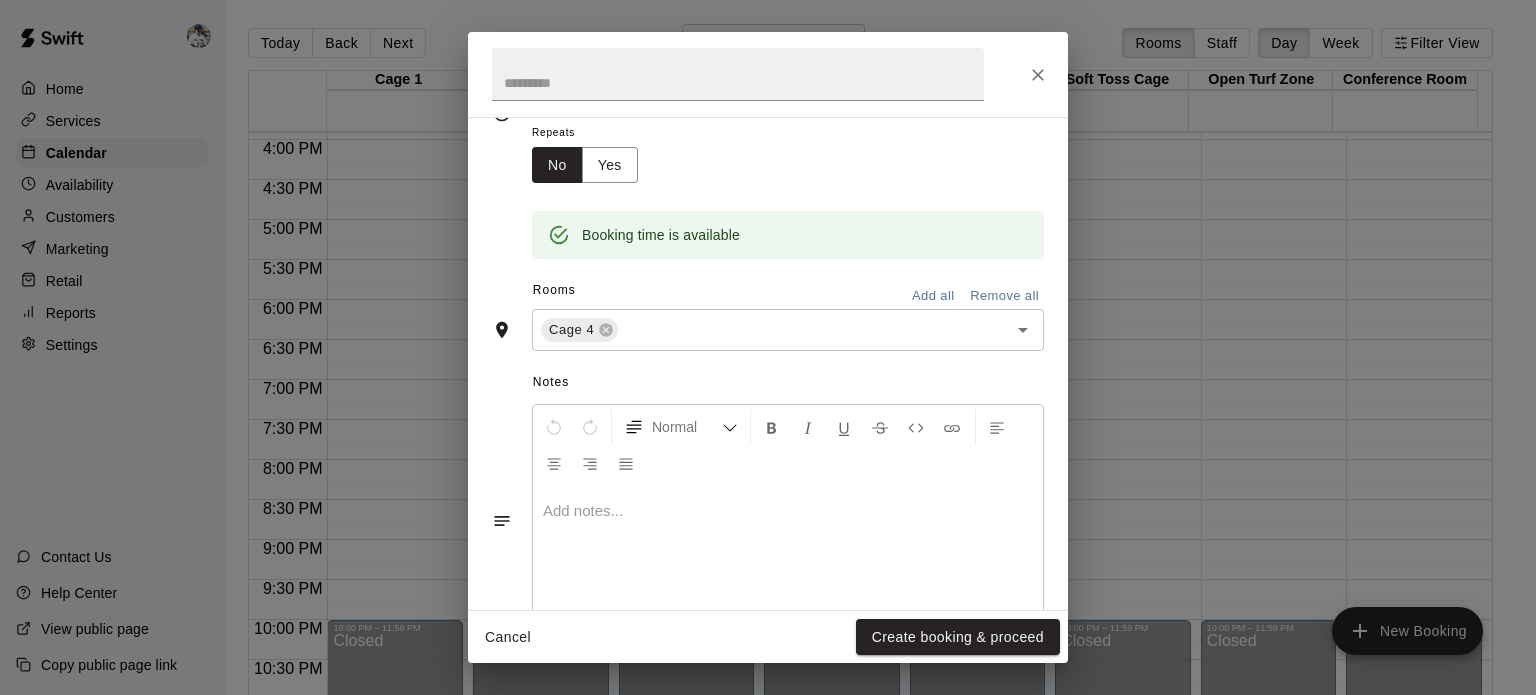 scroll, scrollTop: 325, scrollLeft: 0, axis: vertical 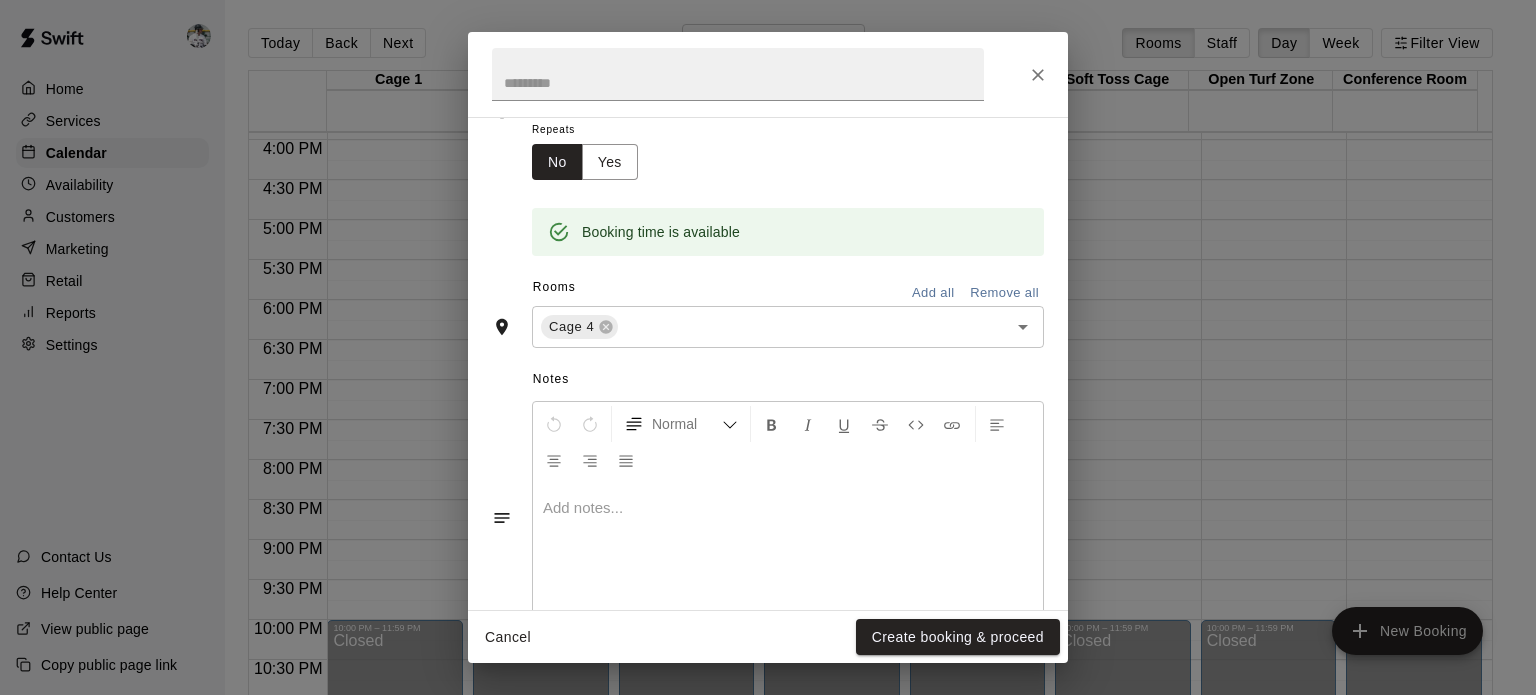 click at bounding box center (800, 327) 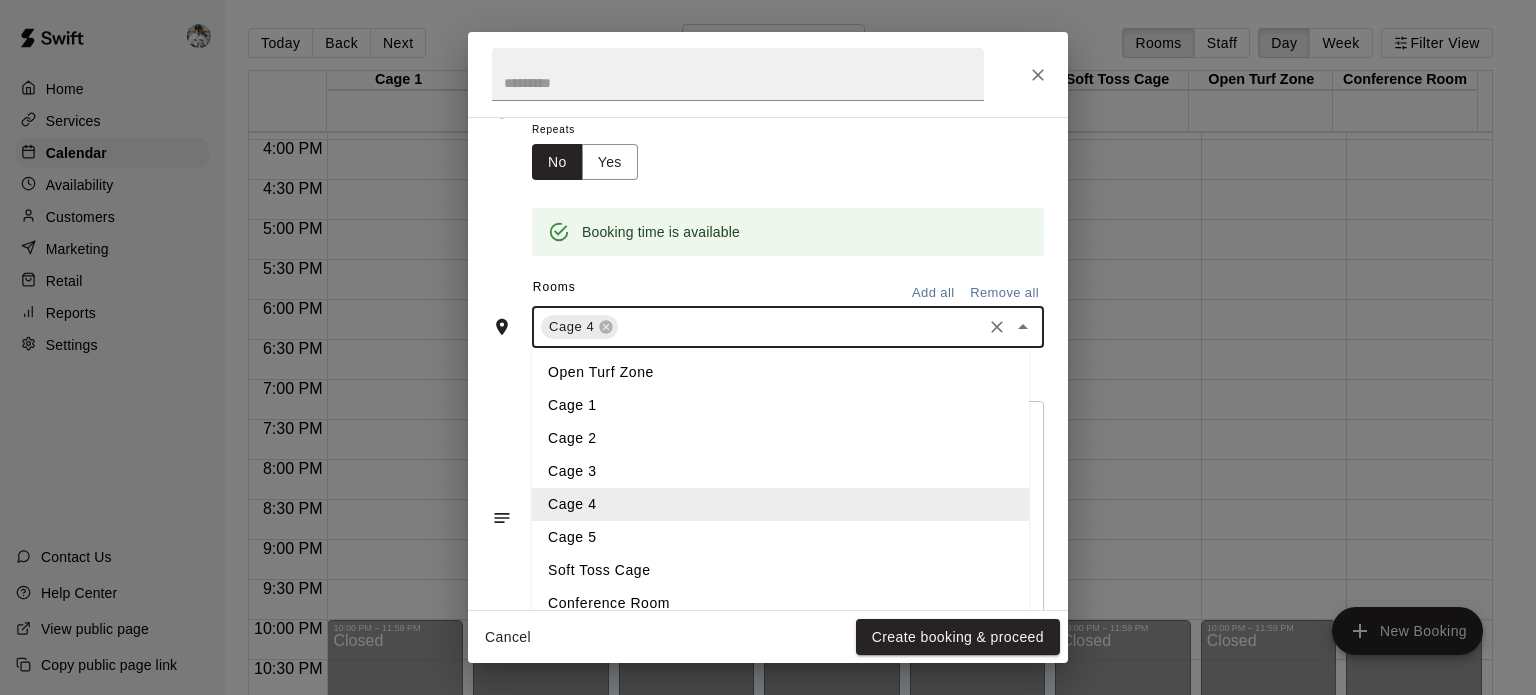 click on "Cage 5" at bounding box center [780, 537] 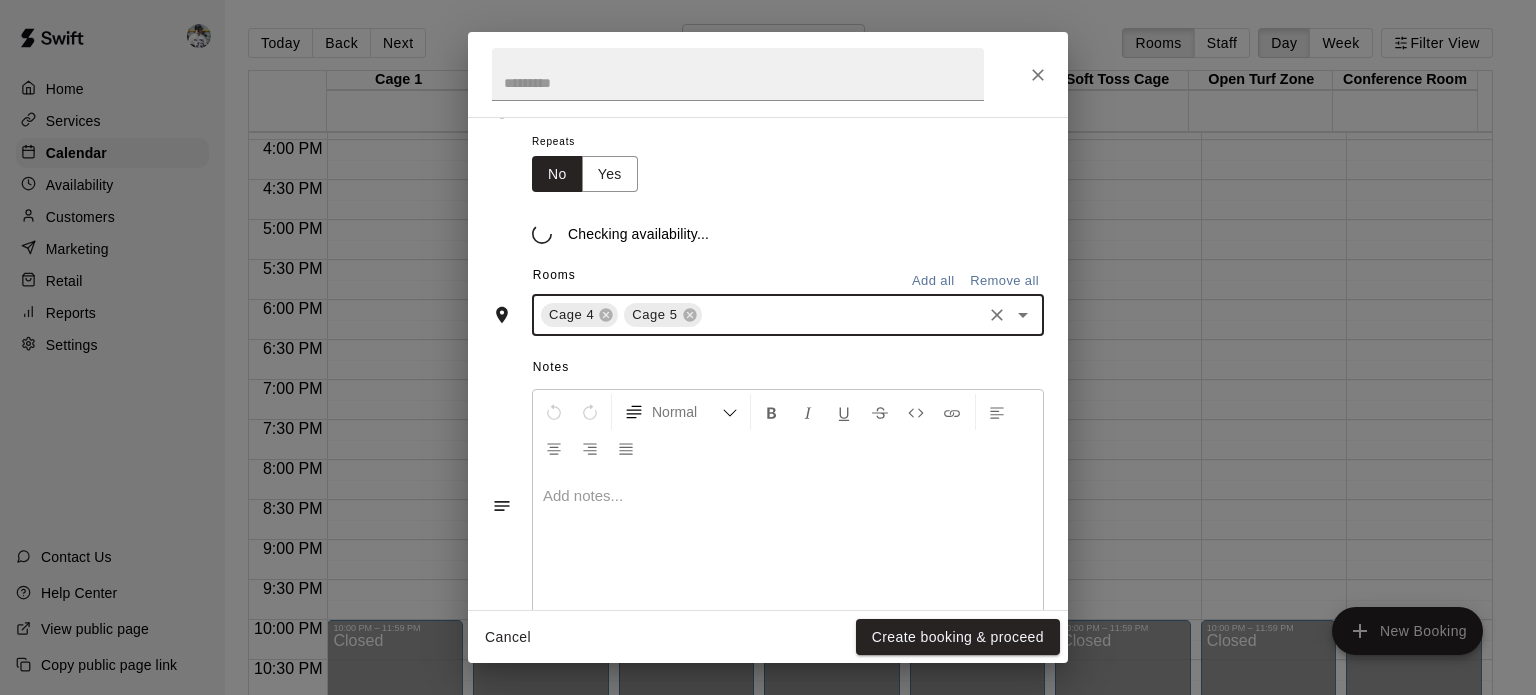 scroll, scrollTop: 325, scrollLeft: 0, axis: vertical 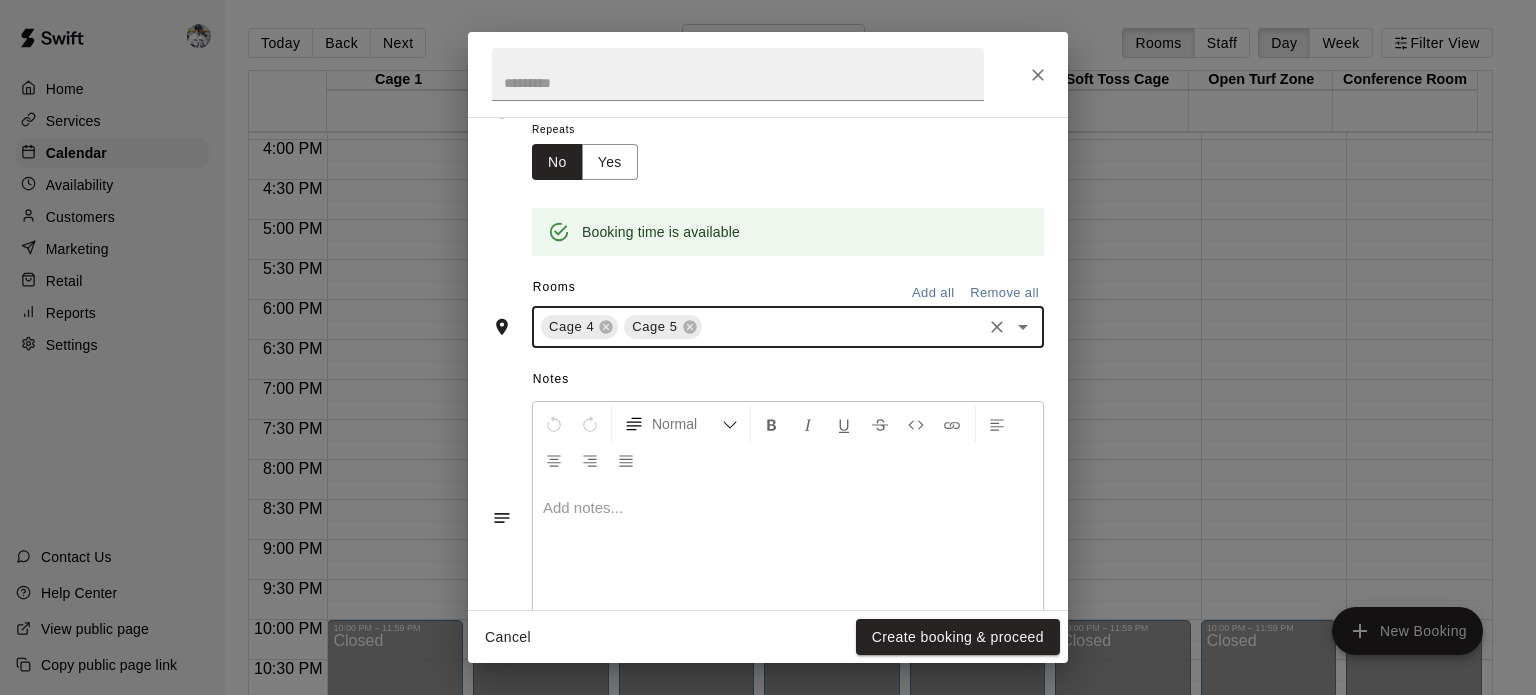 click on "Create booking & proceed" at bounding box center [958, 637] 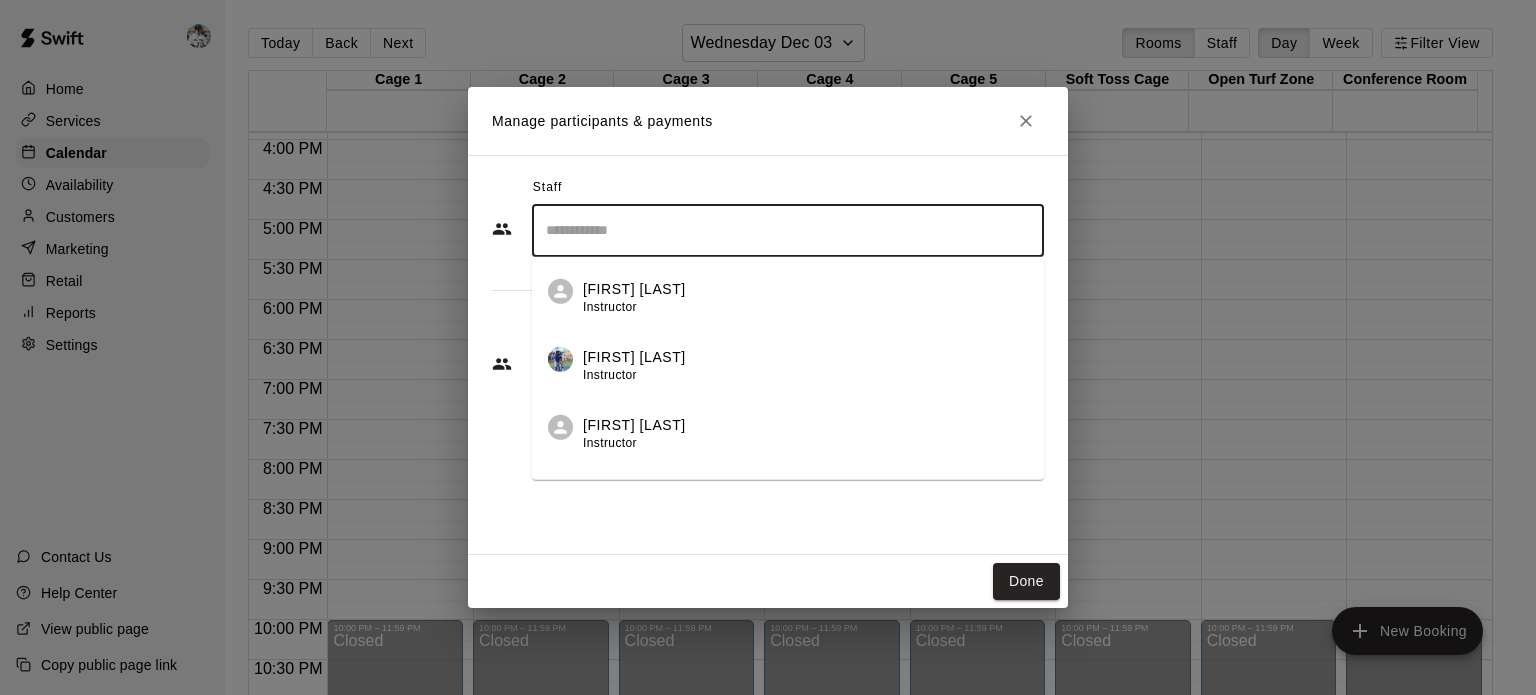 click at bounding box center (788, 230) 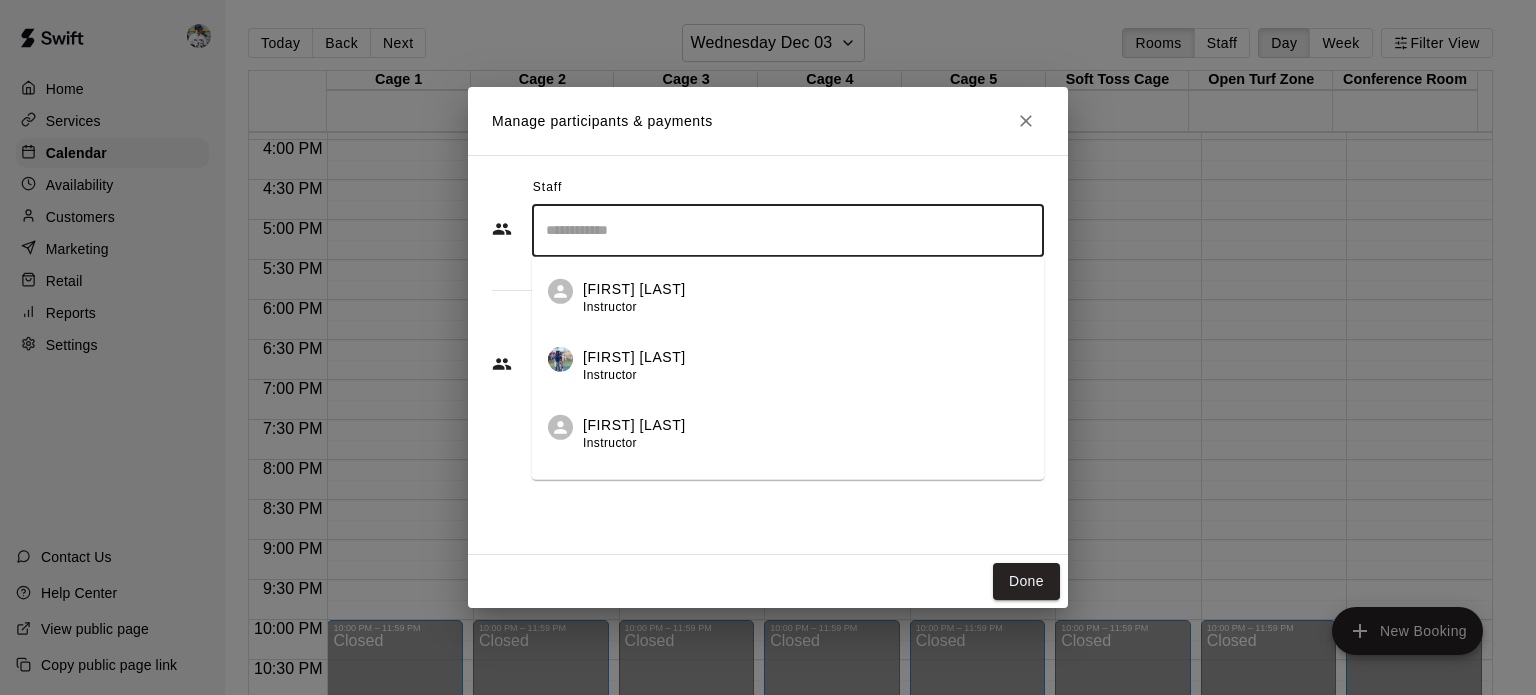 click on "[FIRST] [LAST]" at bounding box center (634, 424) 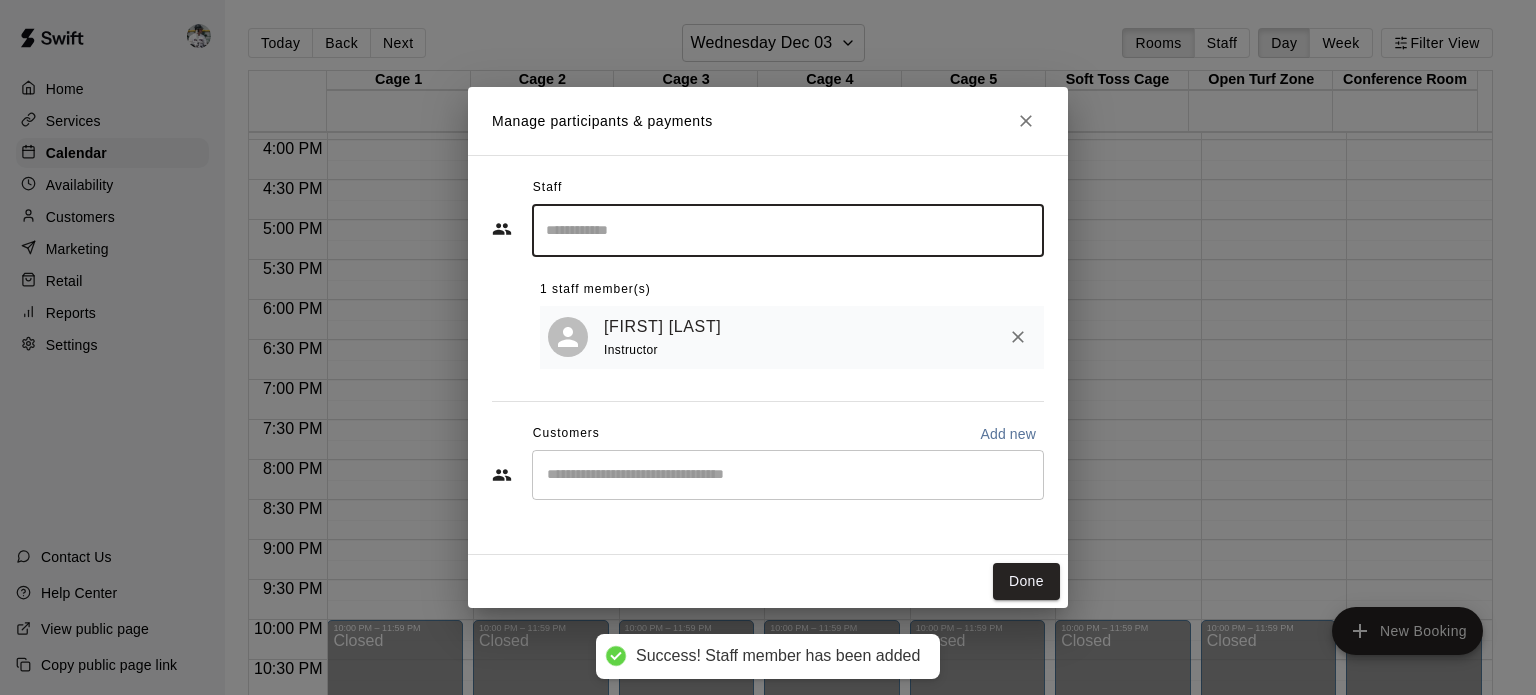 click at bounding box center [788, 475] 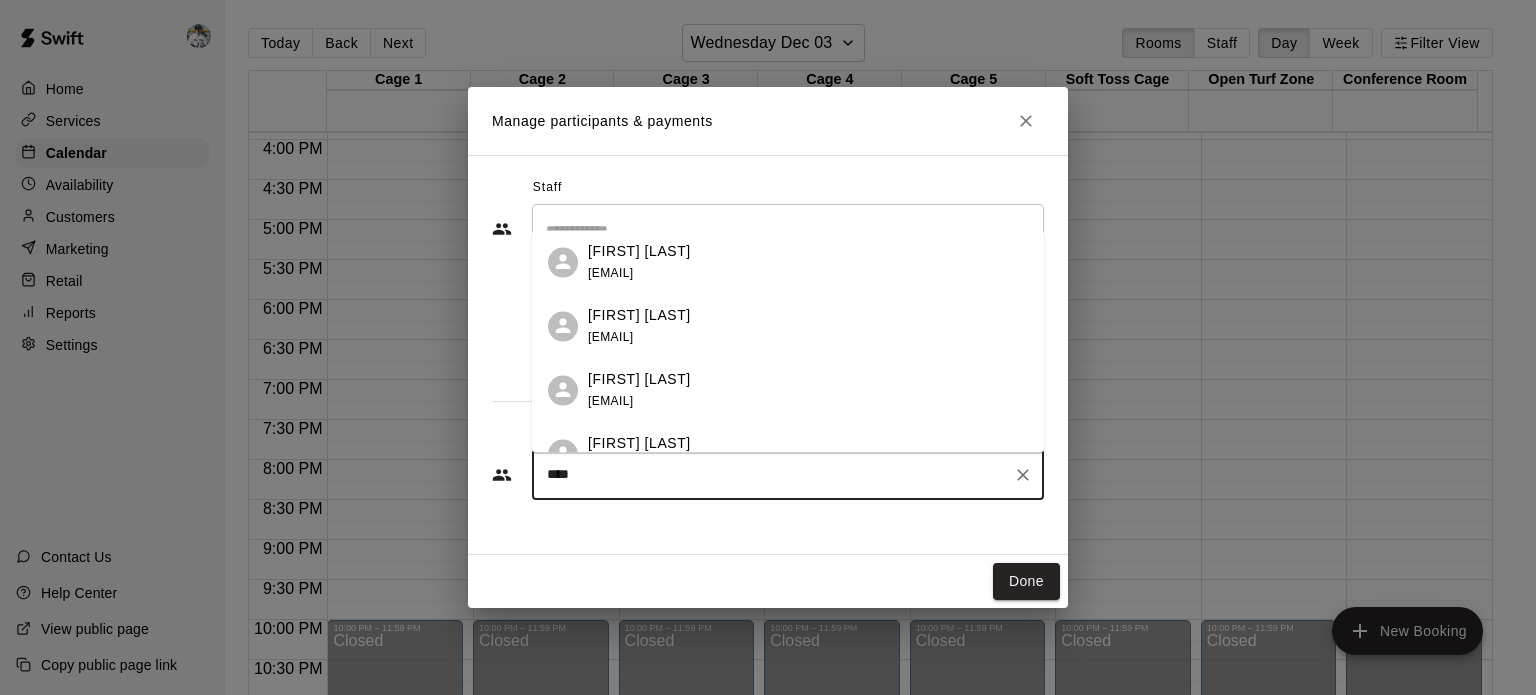 type on "*****" 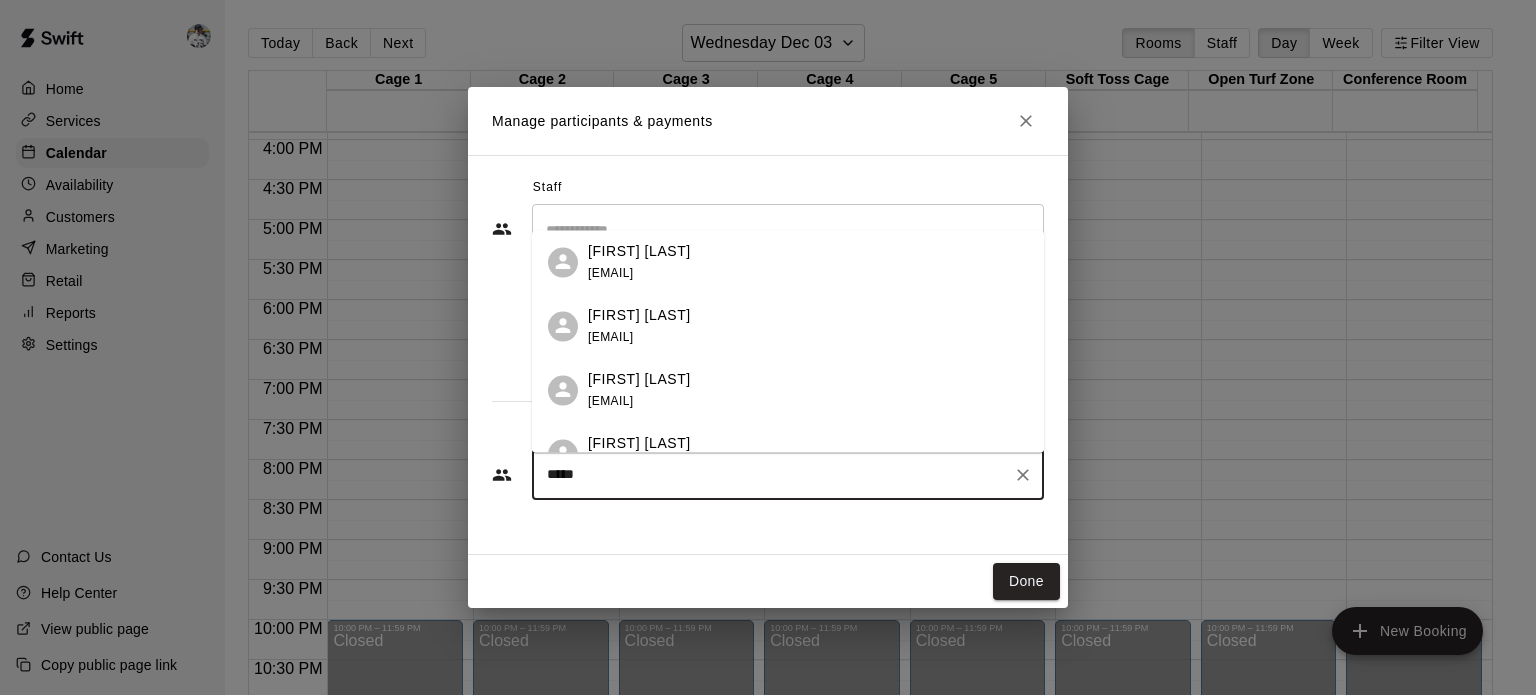 click on "[FIRST] [LAST]" at bounding box center (639, 315) 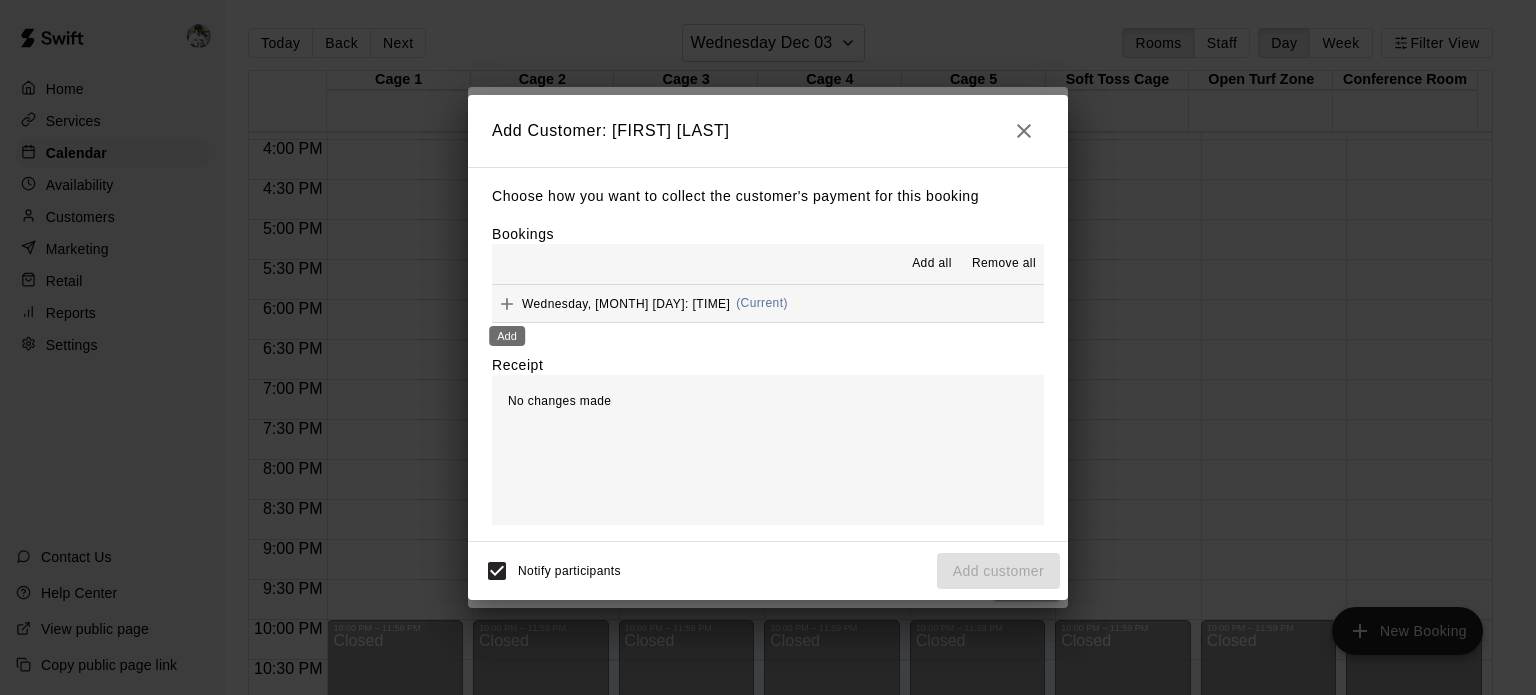 click 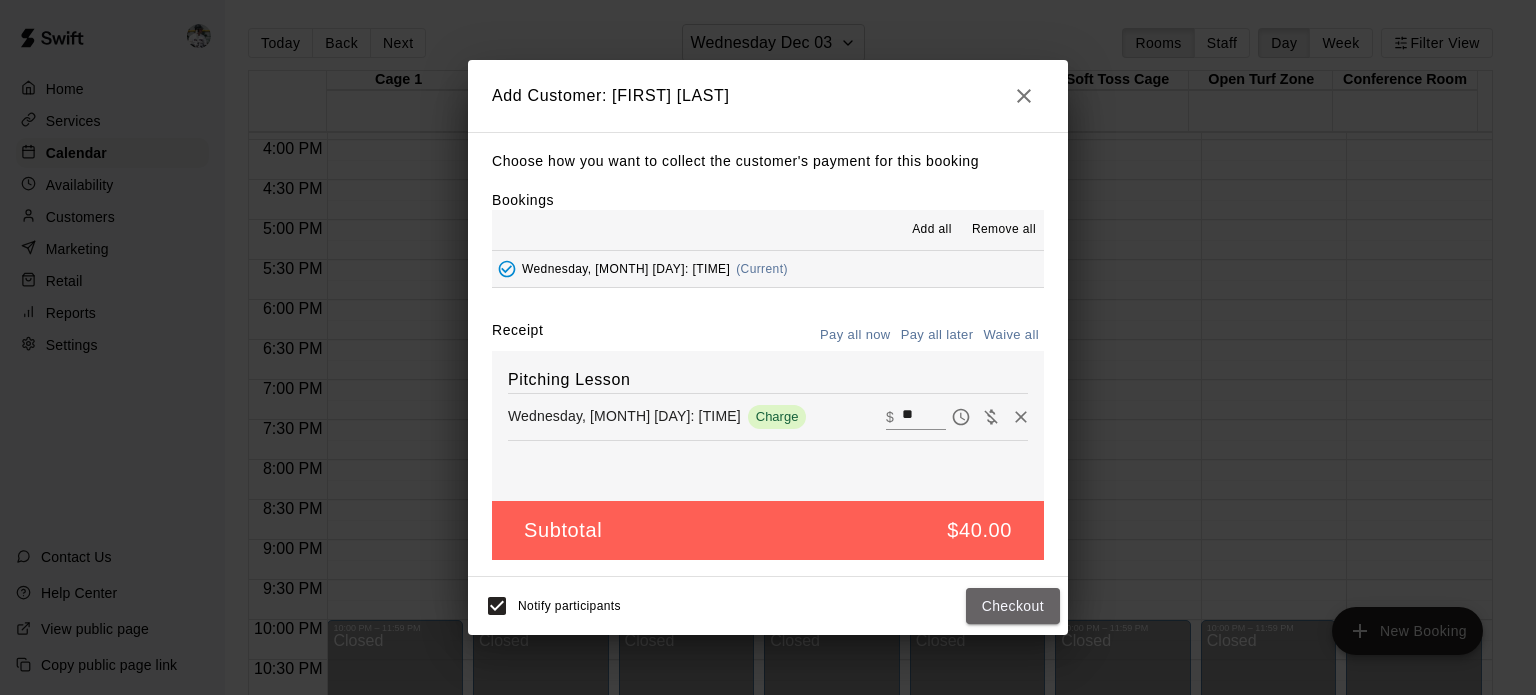 click on "Checkout" at bounding box center (1013, 606) 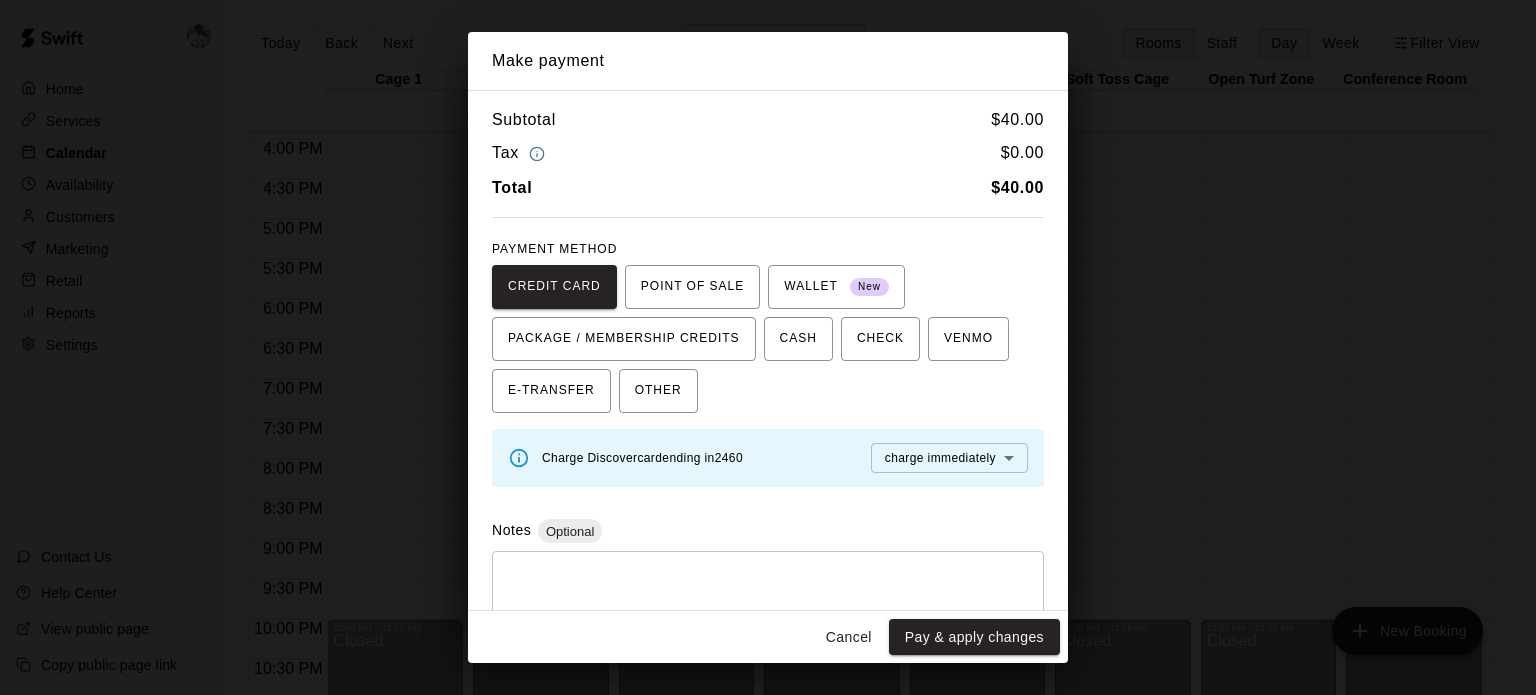 click on "Pay & apply changes" at bounding box center [974, 637] 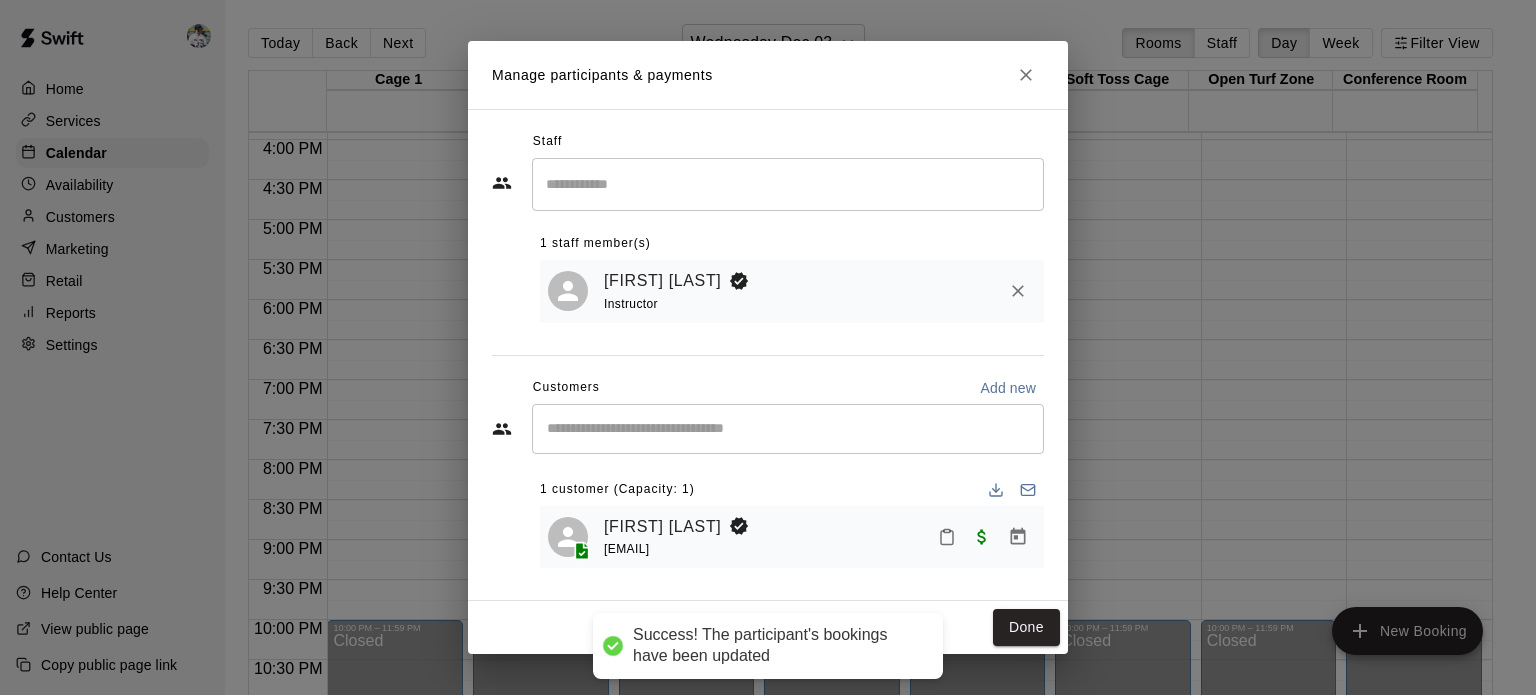 click on "Done" at bounding box center (1026, 627) 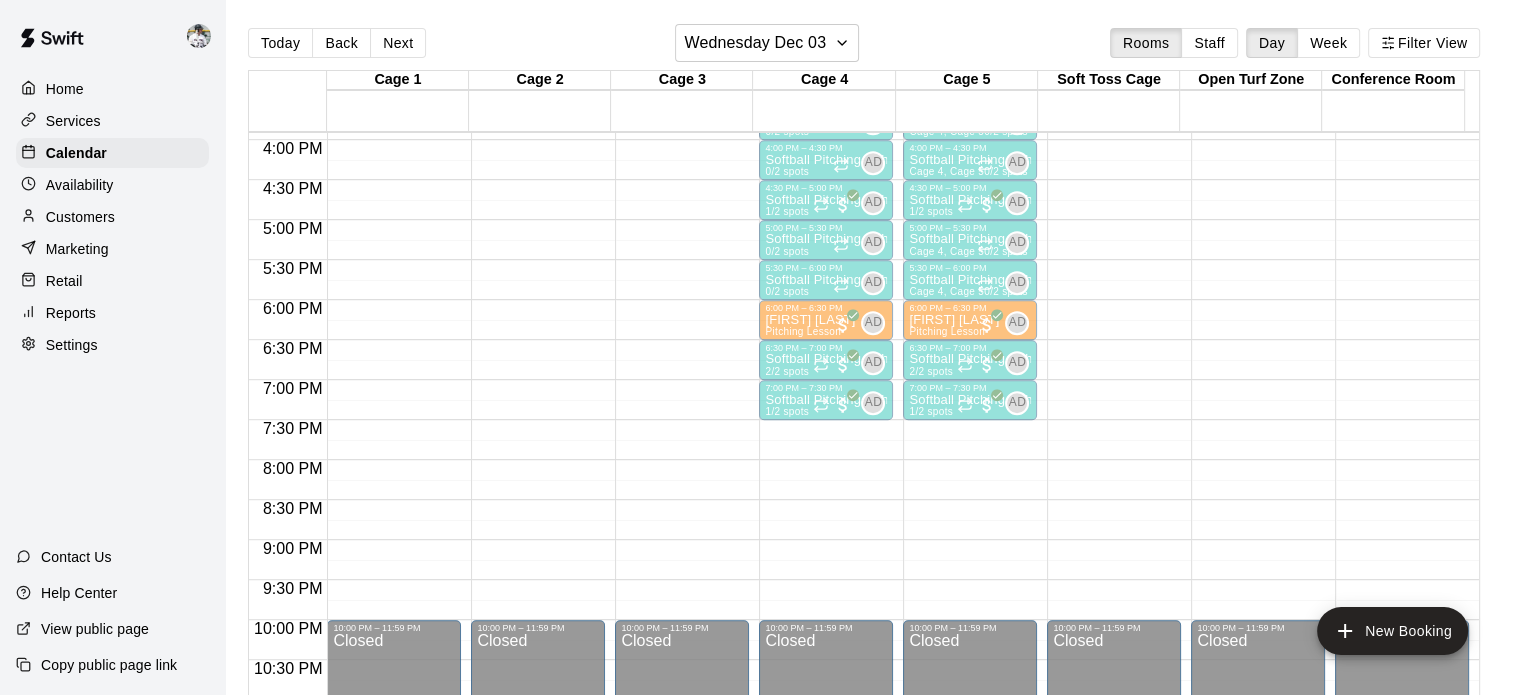 click on "Today Back Next Wednesday [MONTH] [DAY] Rooms Staff Day Week Filter View" at bounding box center [864, 47] 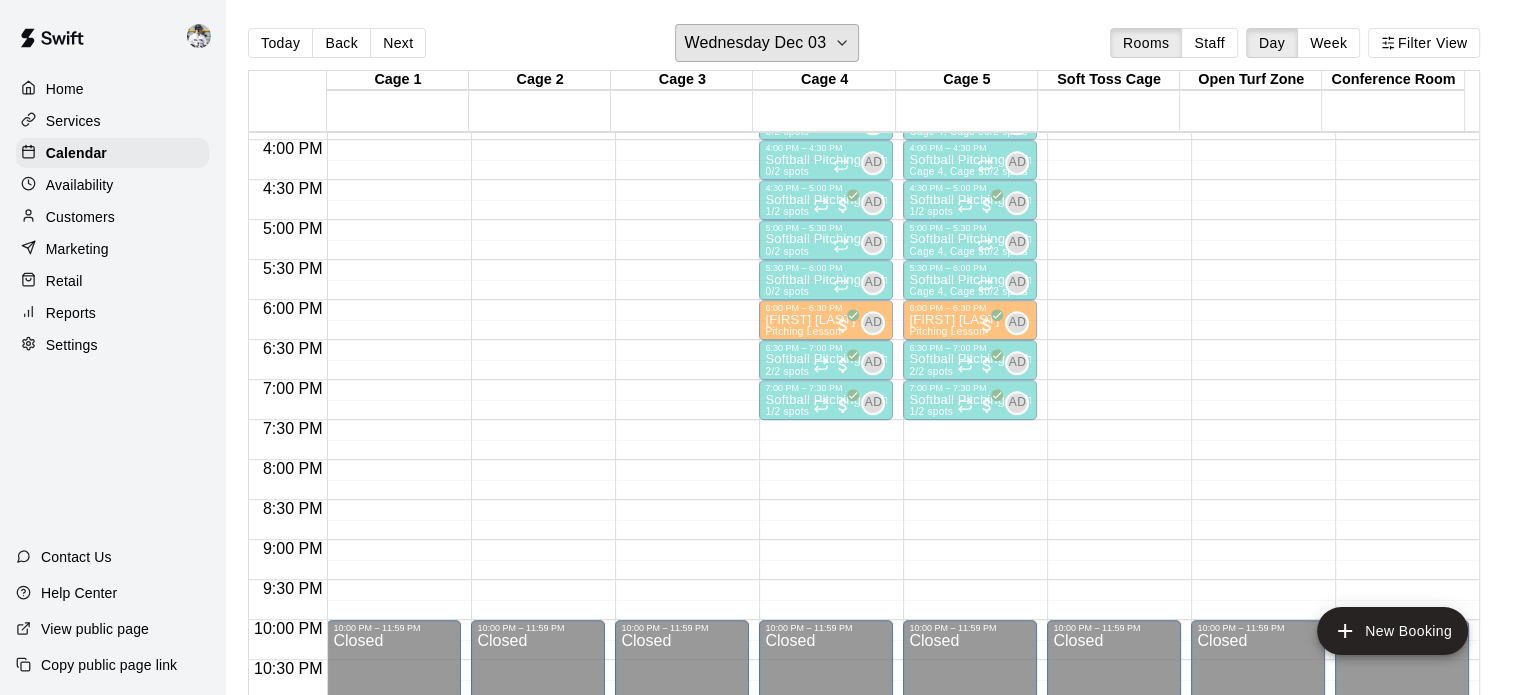click on "Wednesday Dec 03" at bounding box center (767, 43) 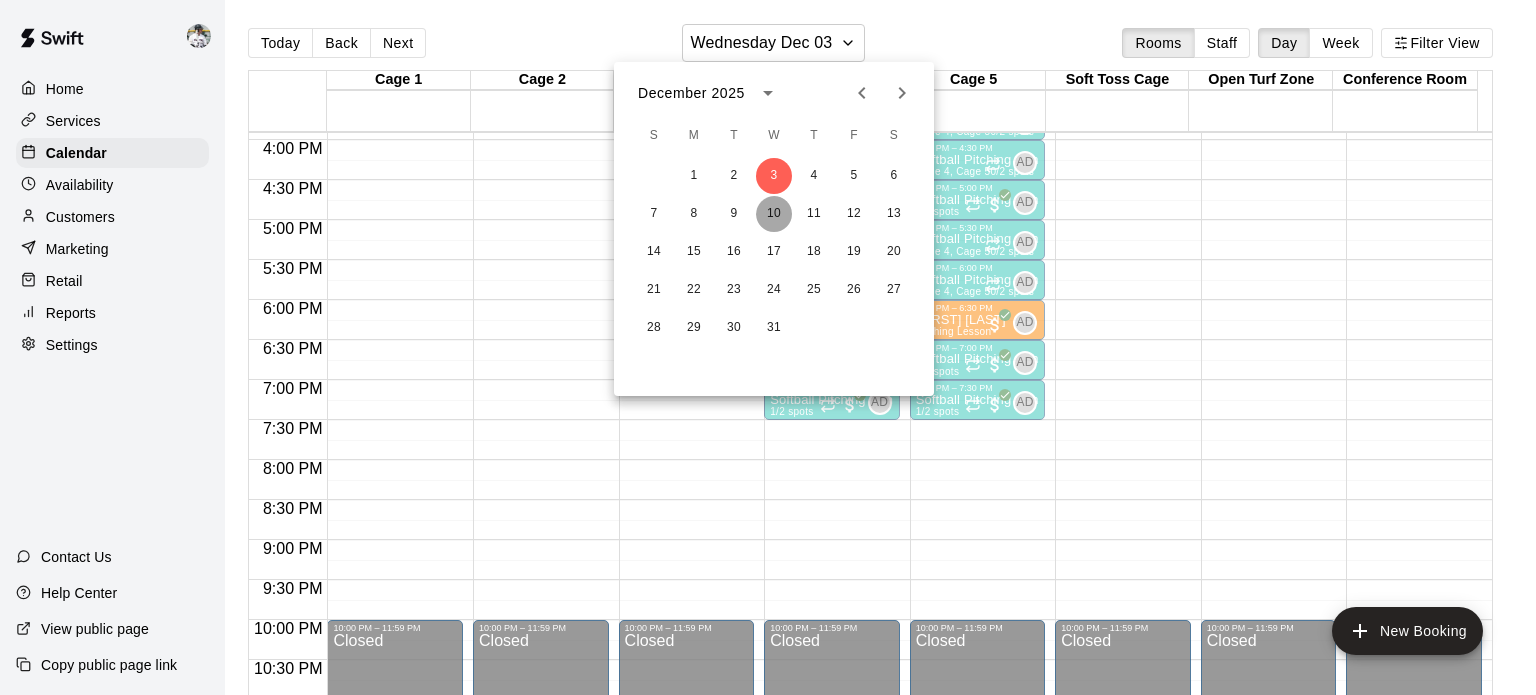 click on "10" at bounding box center [774, 214] 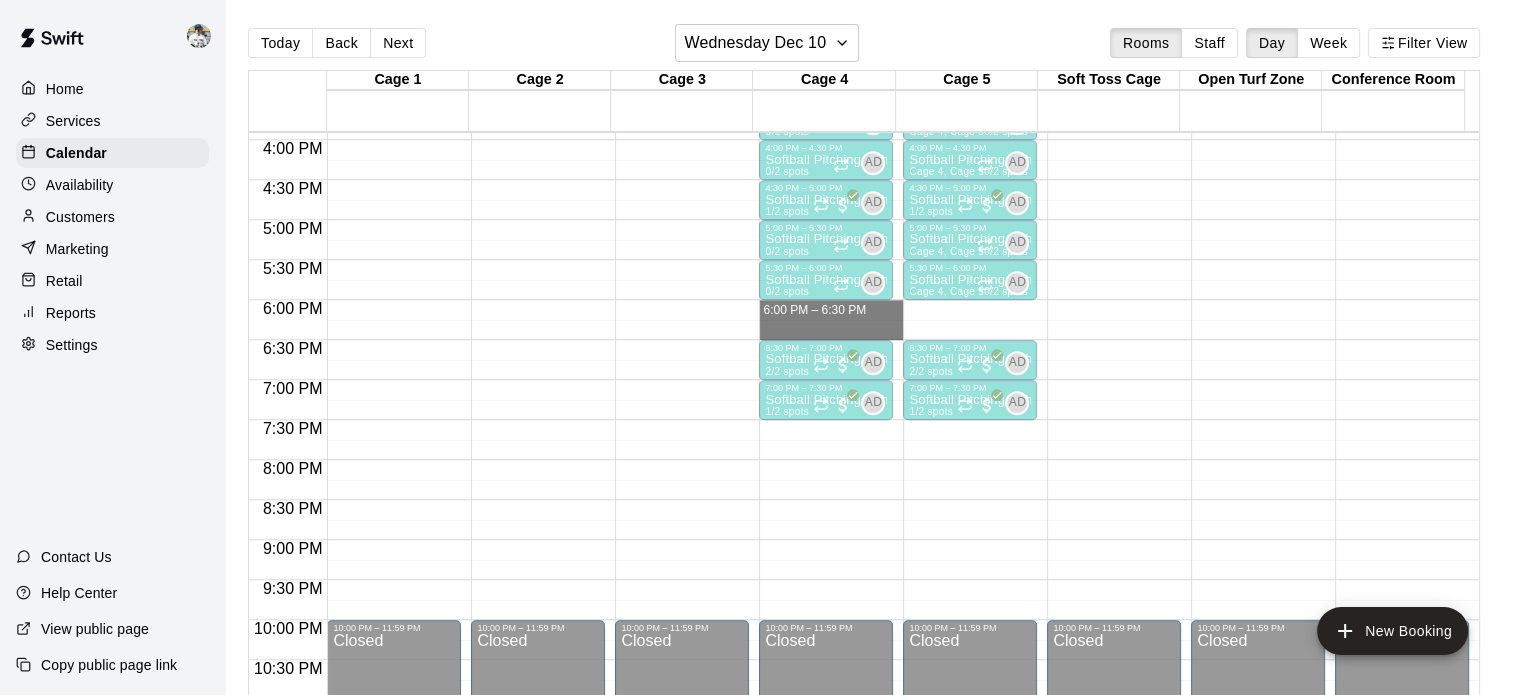drag, startPoint x: 804, startPoint y: 315, endPoint x: 804, endPoint y: 326, distance: 11 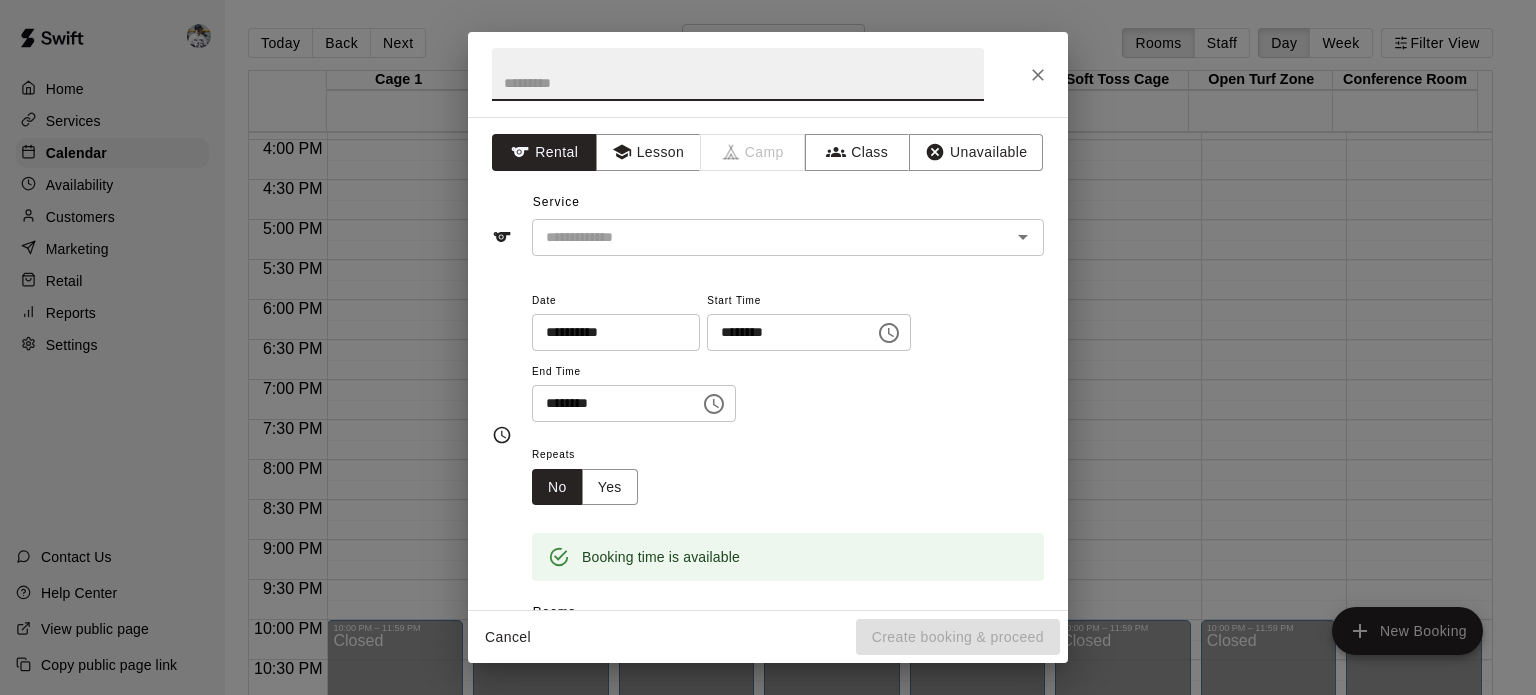 click on "Lesson" at bounding box center [648, 152] 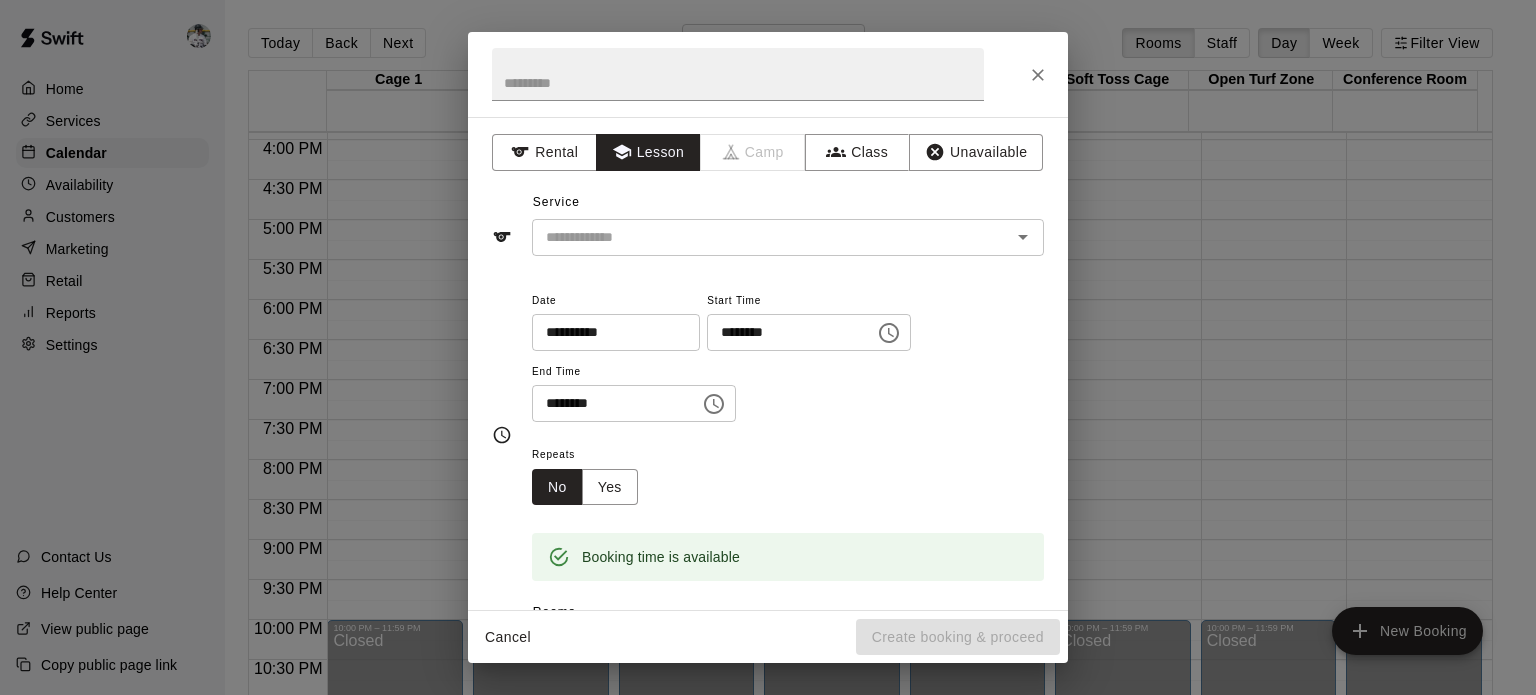 click at bounding box center [758, 237] 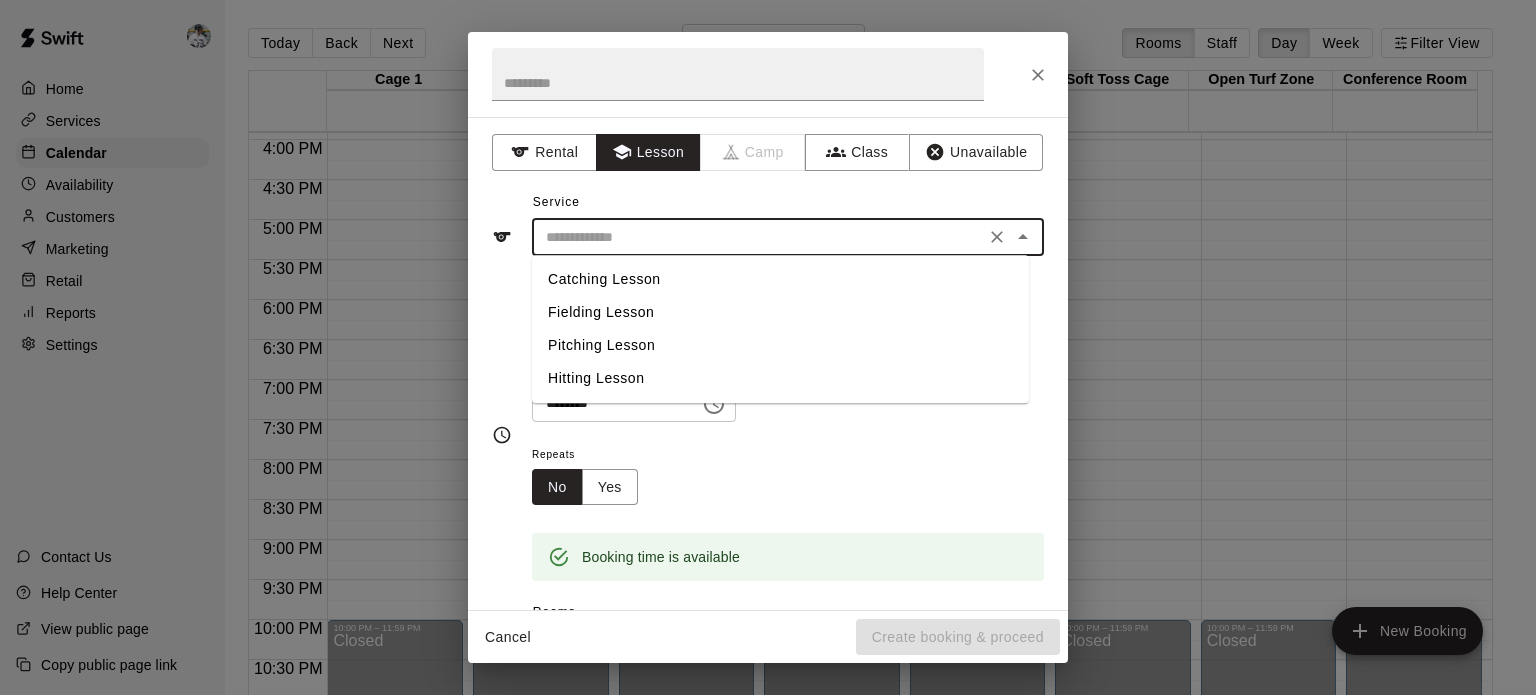 click on "Pitching Lesson" at bounding box center [780, 345] 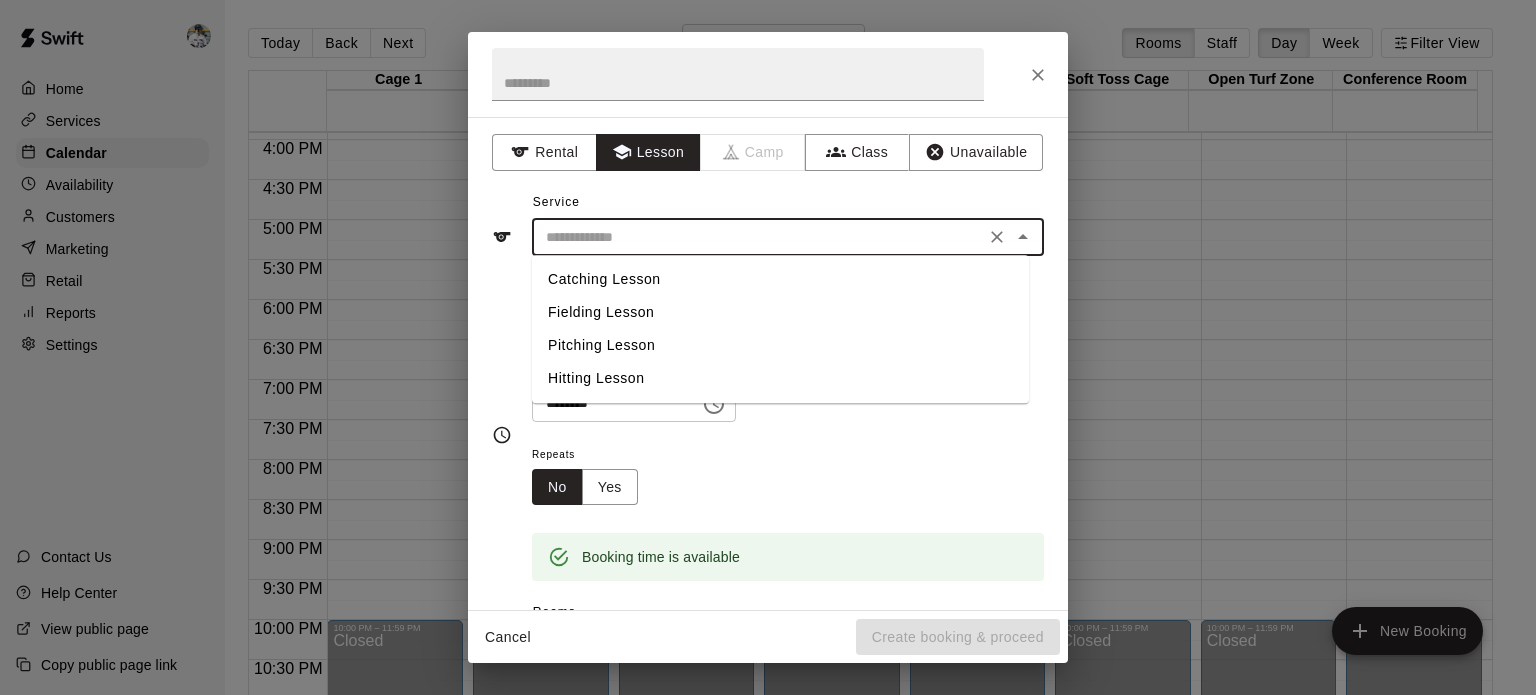 type on "**********" 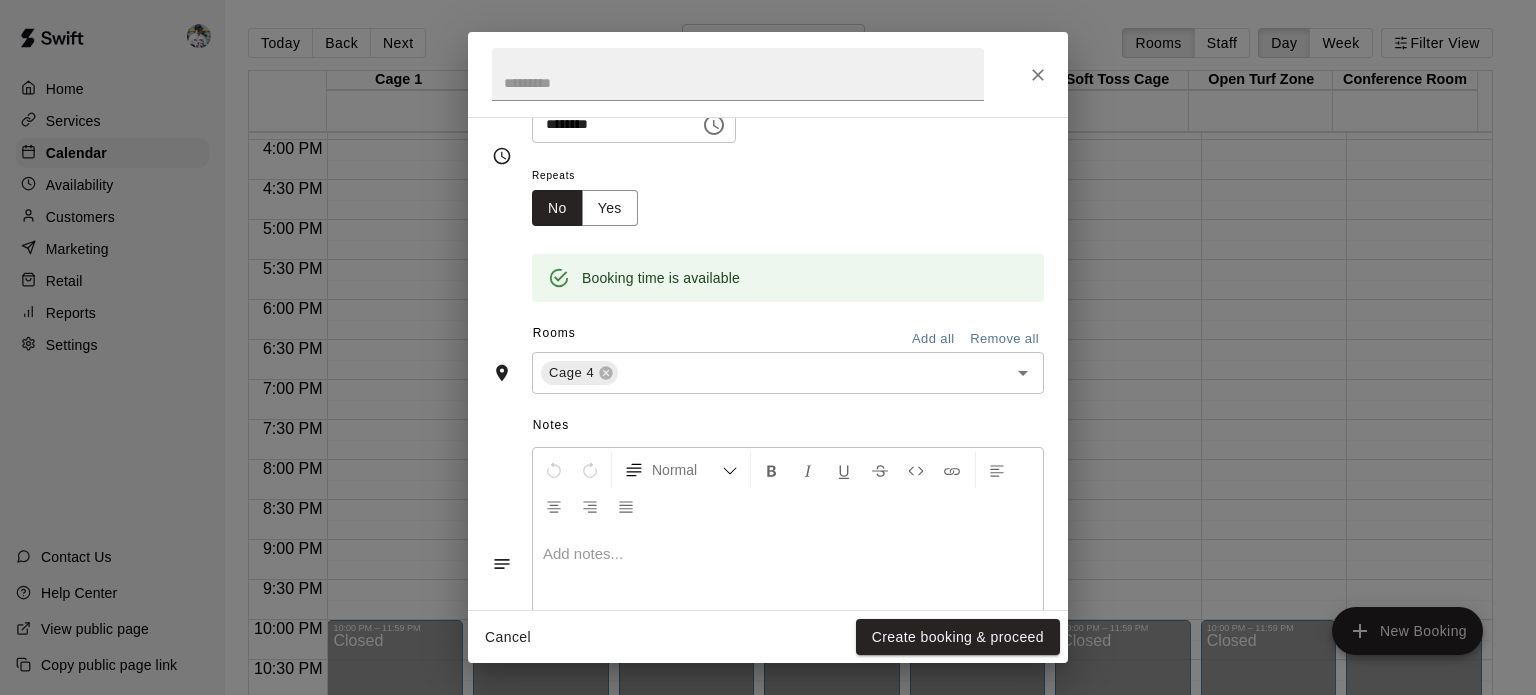 scroll, scrollTop: 290, scrollLeft: 0, axis: vertical 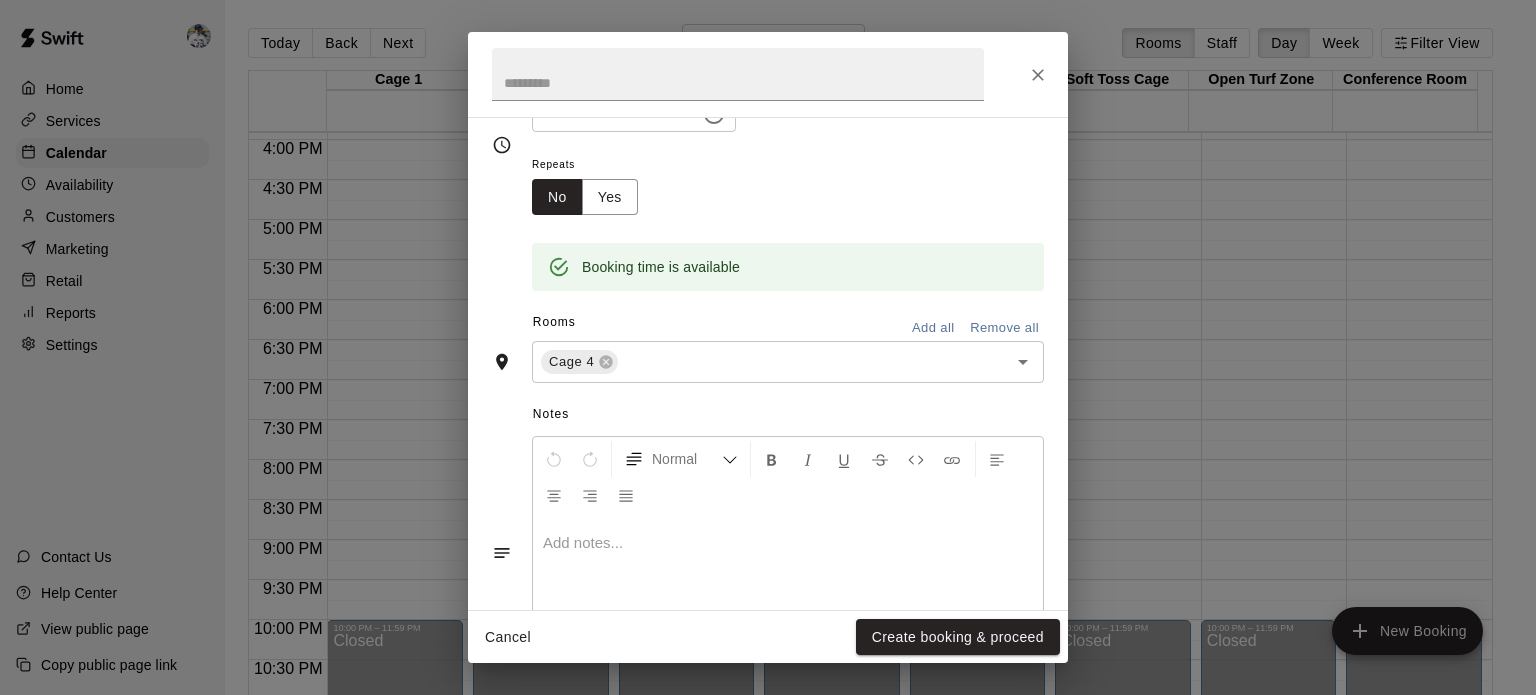 click at bounding box center (800, 362) 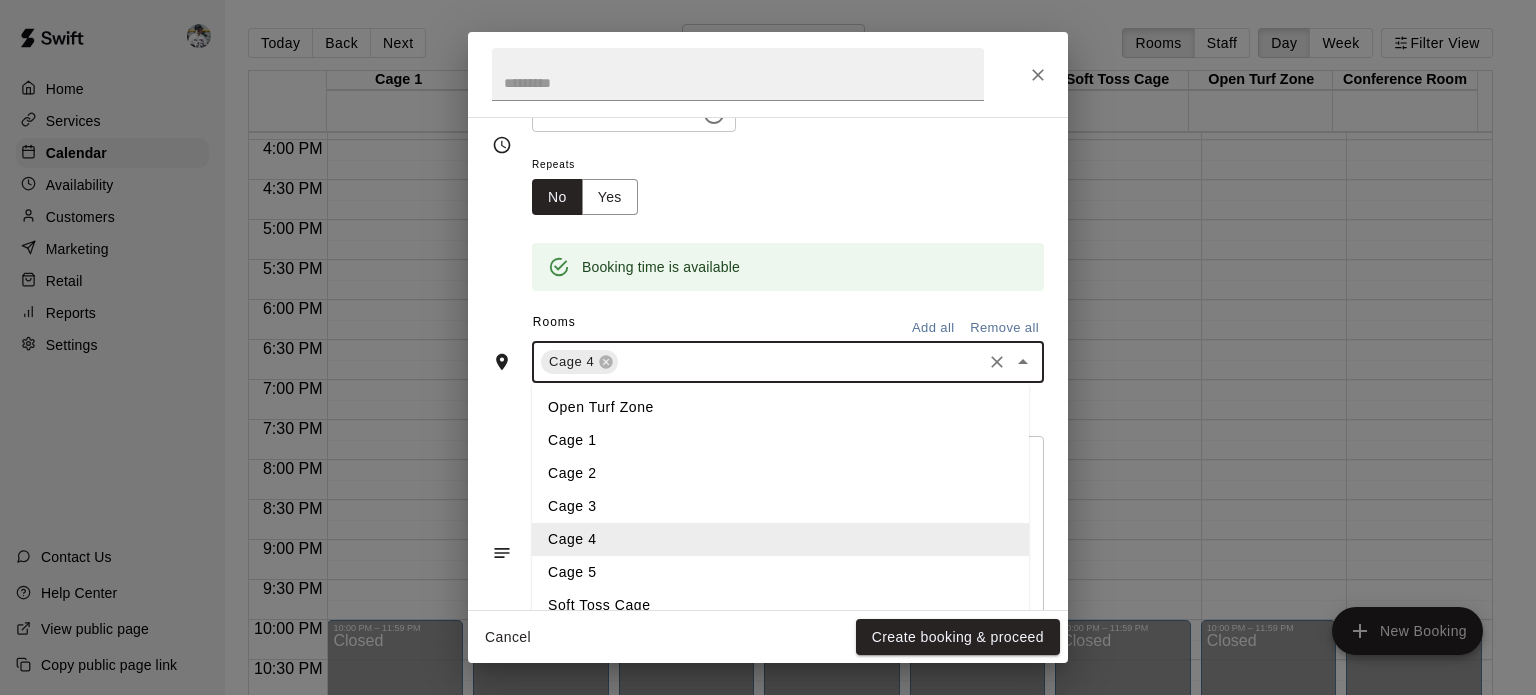 click on "Cage 5" at bounding box center (780, 572) 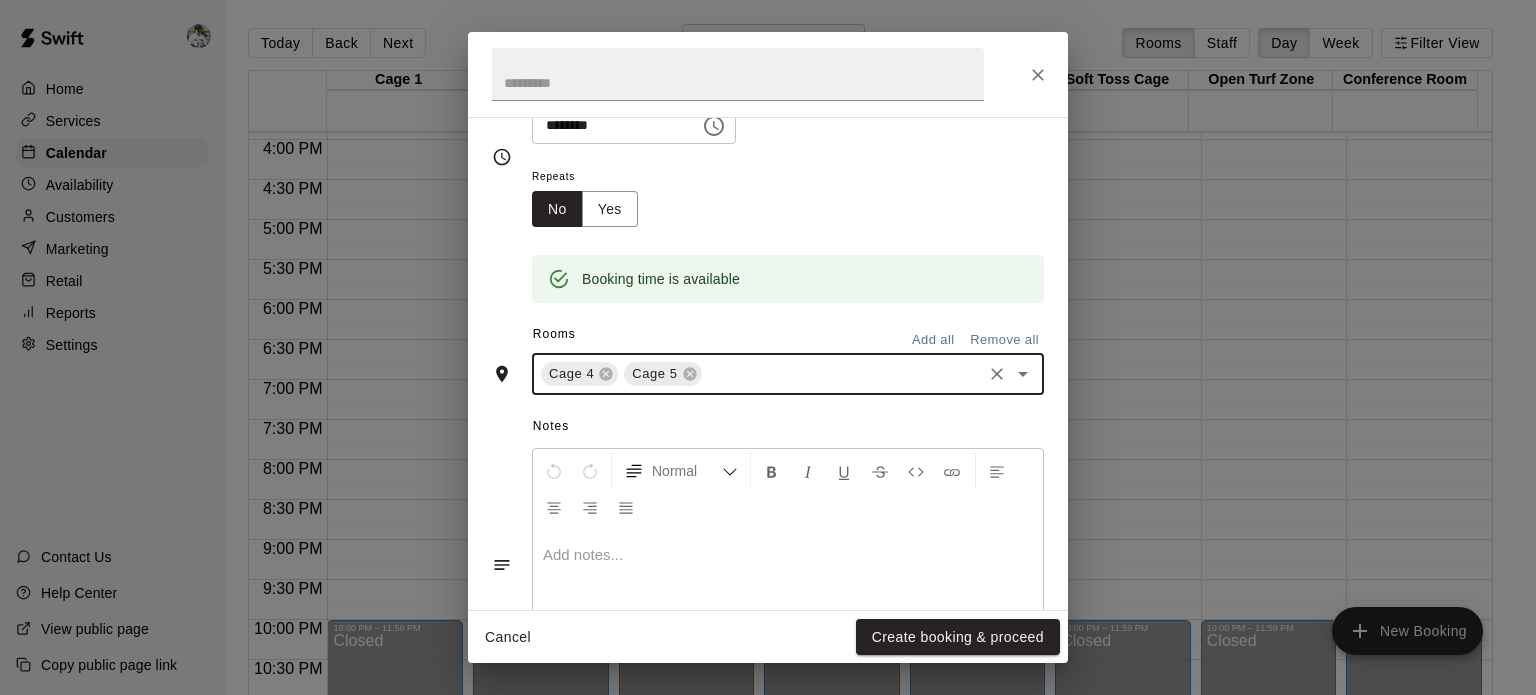 scroll, scrollTop: 290, scrollLeft: 0, axis: vertical 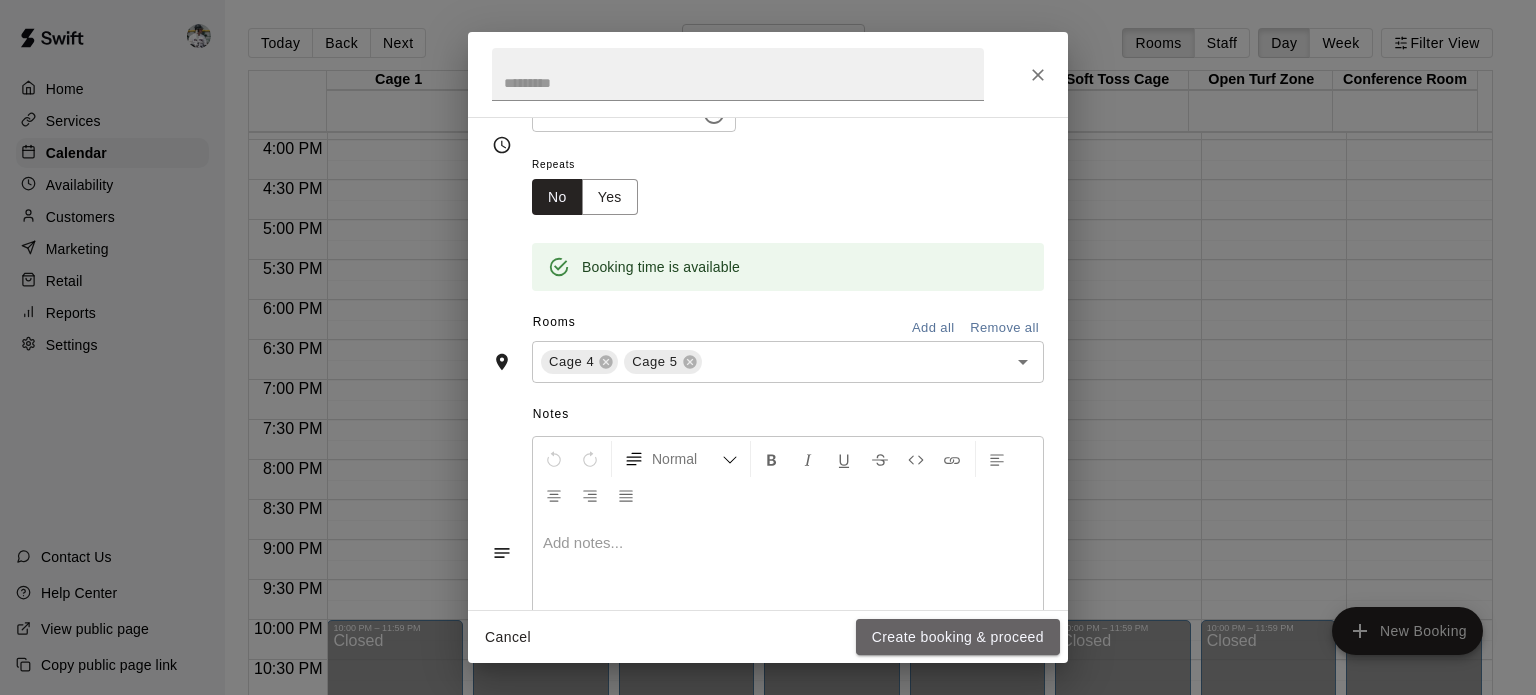 click on "Create booking & proceed" at bounding box center [958, 637] 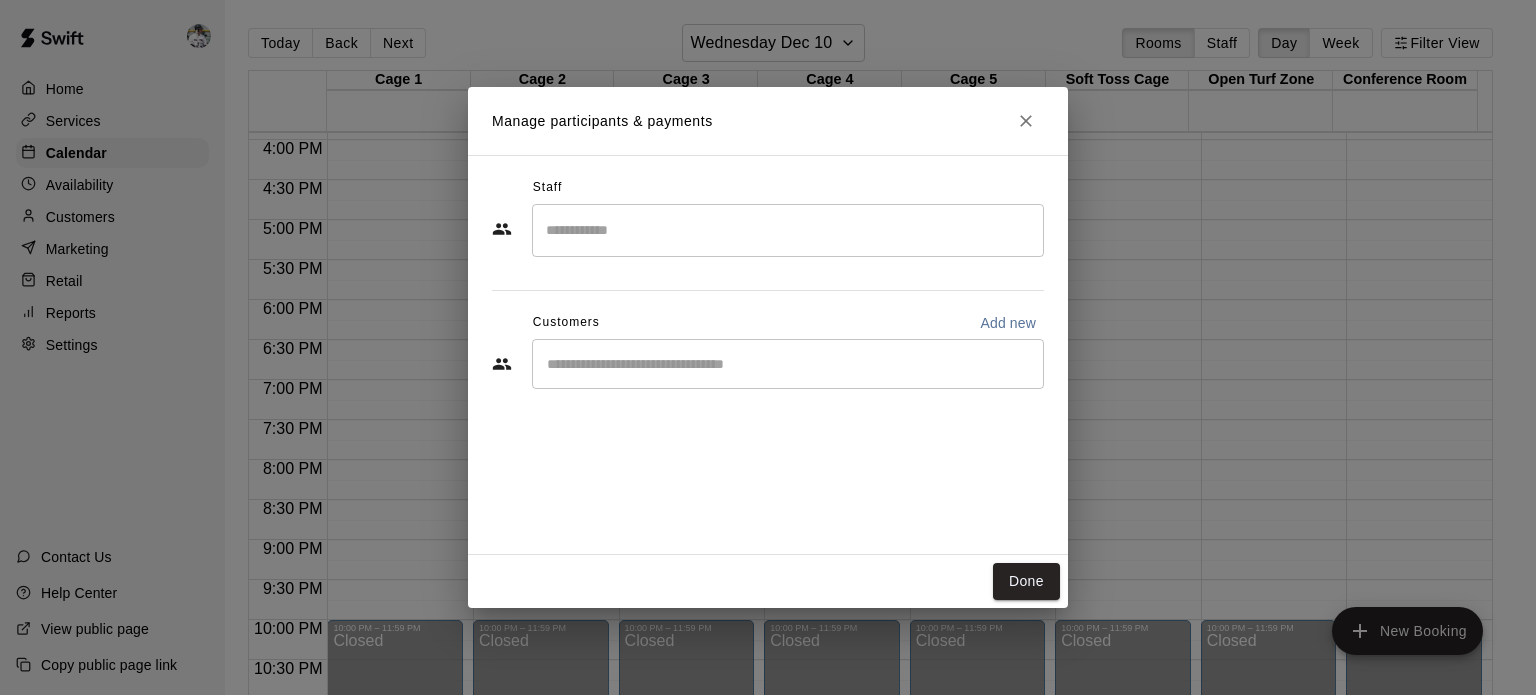 click on "​" at bounding box center (788, 230) 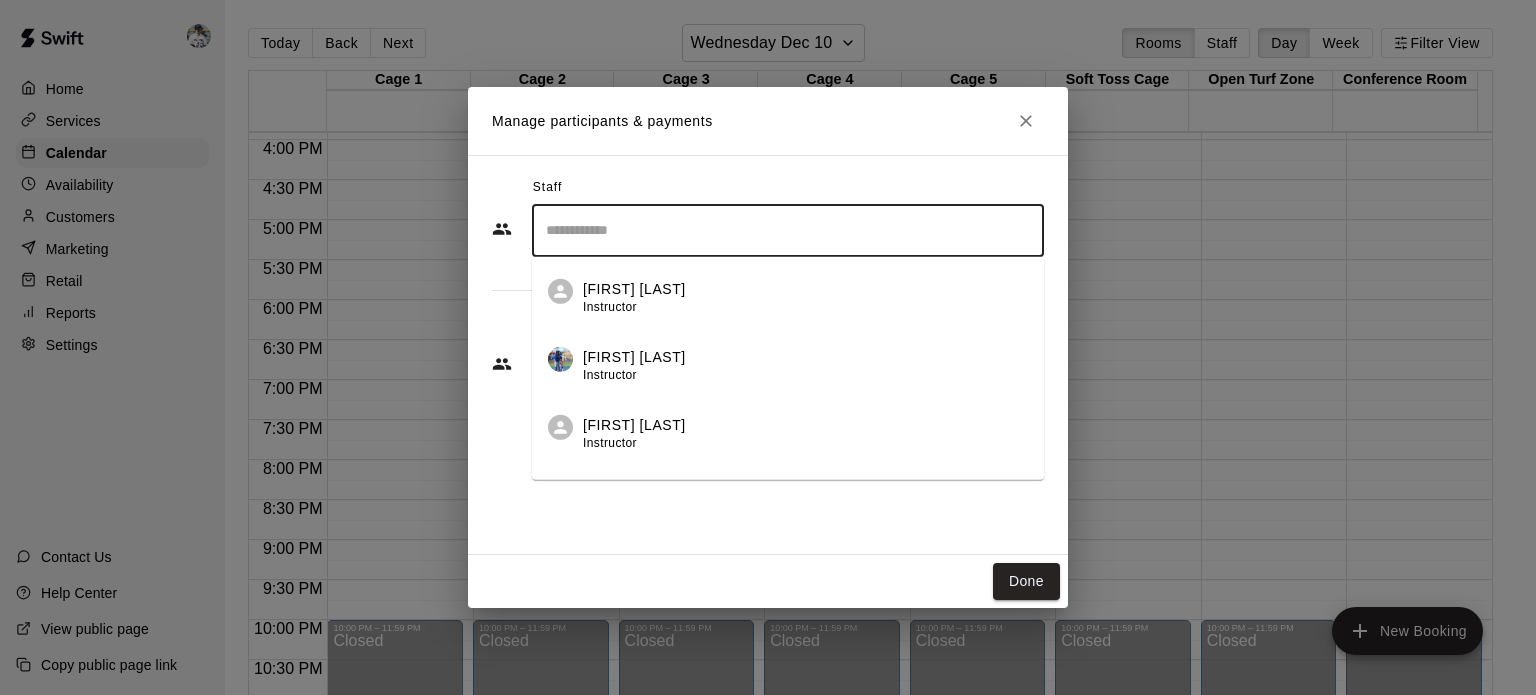 click on "[FIRST] [LAST]" at bounding box center (634, 424) 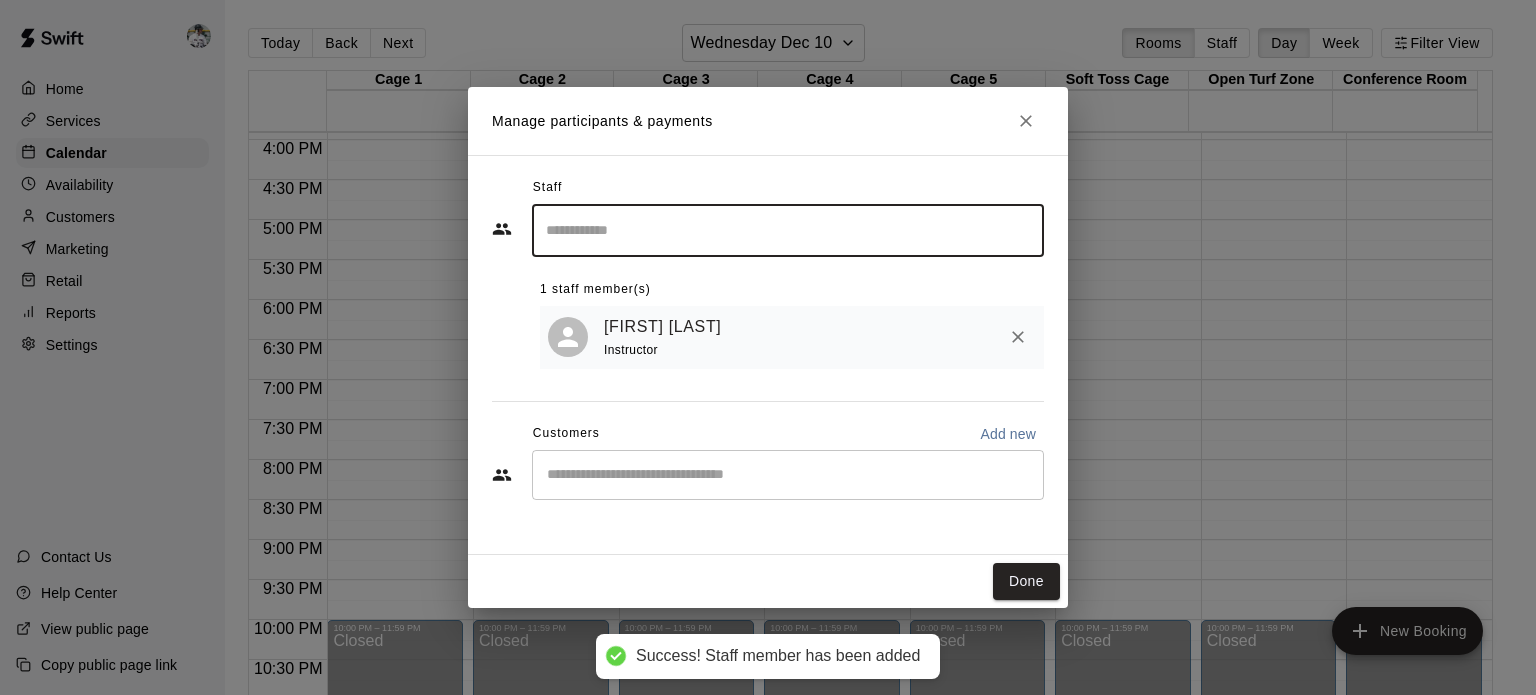 click on "​" at bounding box center (788, 475) 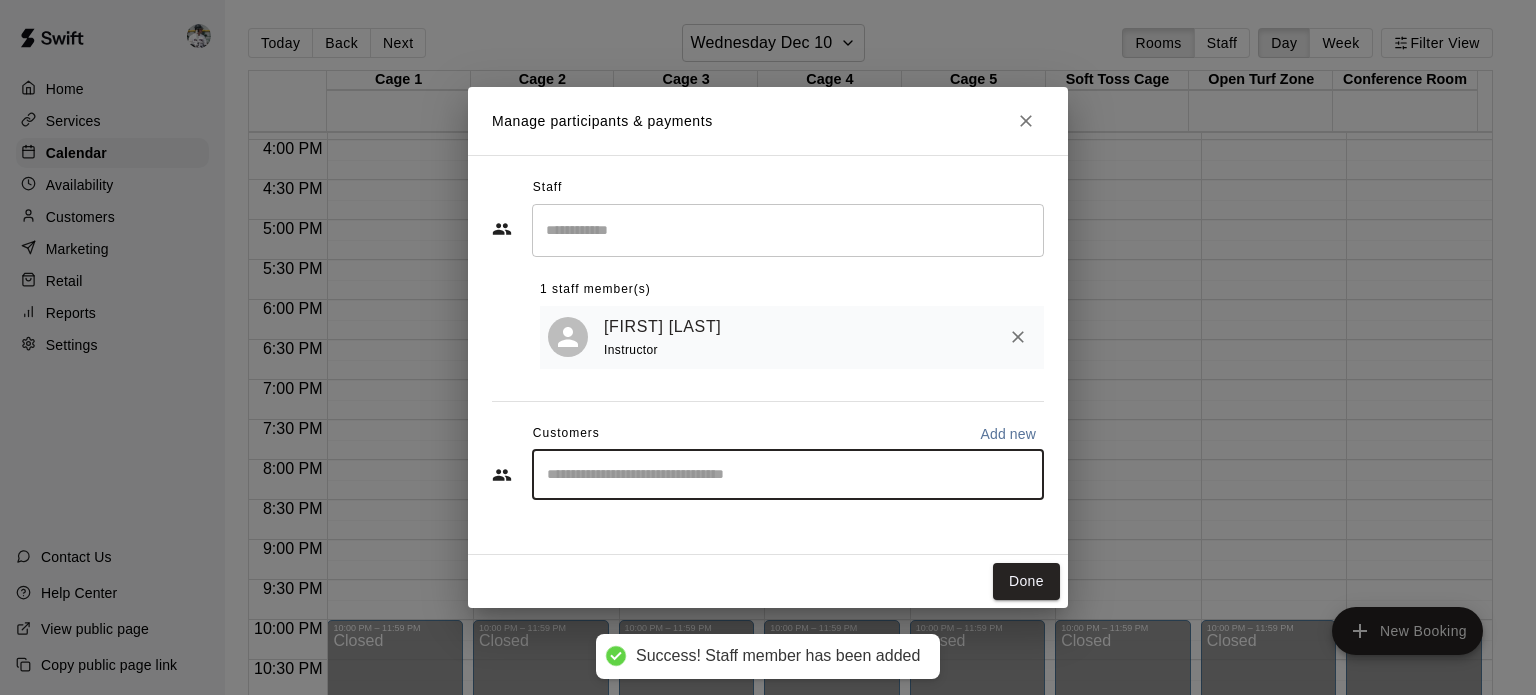 click at bounding box center (788, 475) 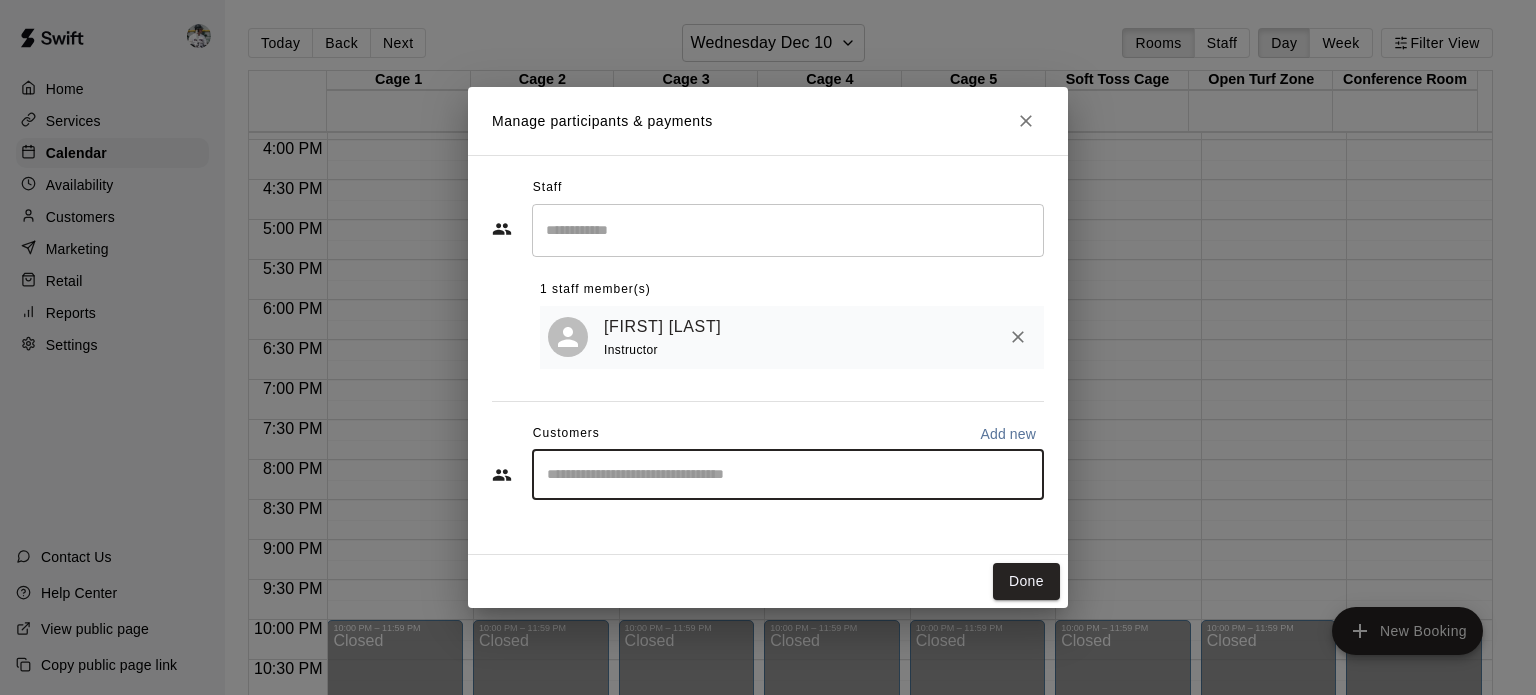 click at bounding box center [788, 475] 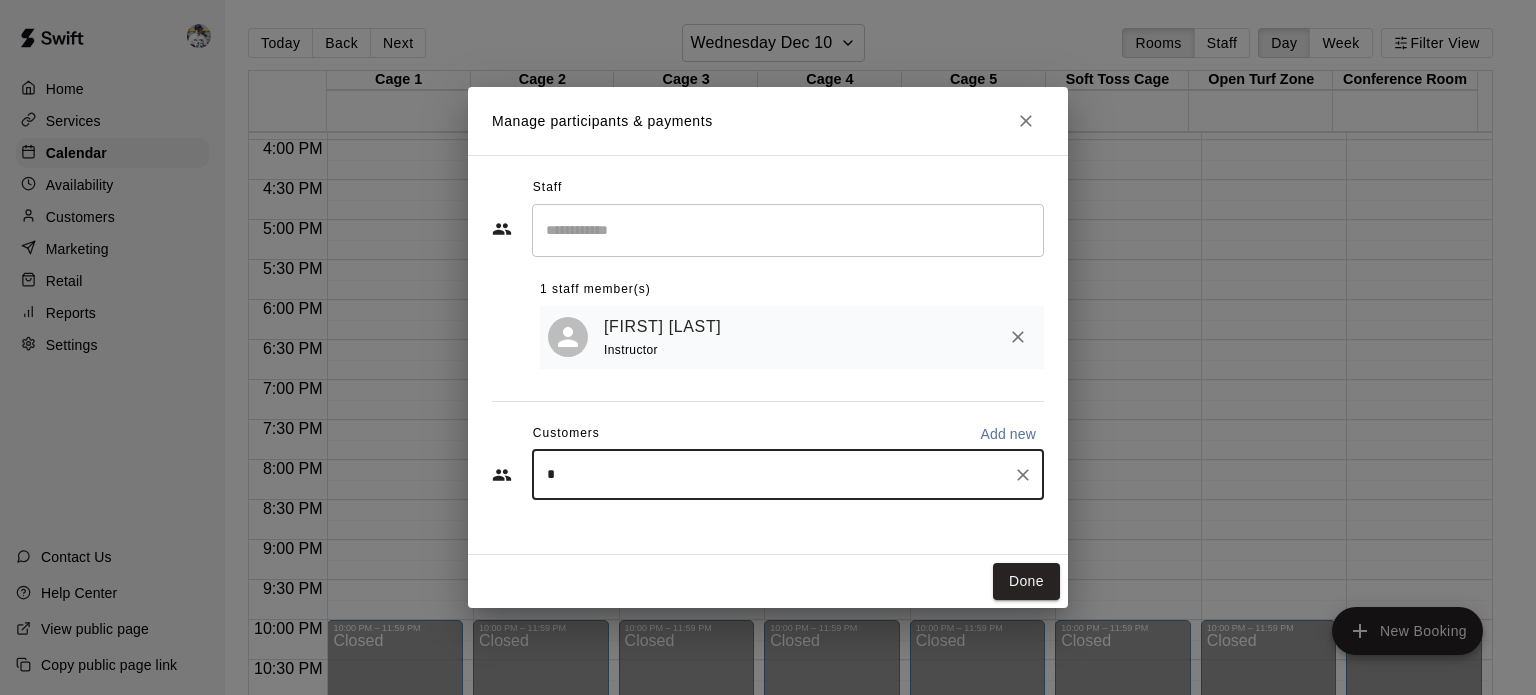 click on "*" at bounding box center (773, 475) 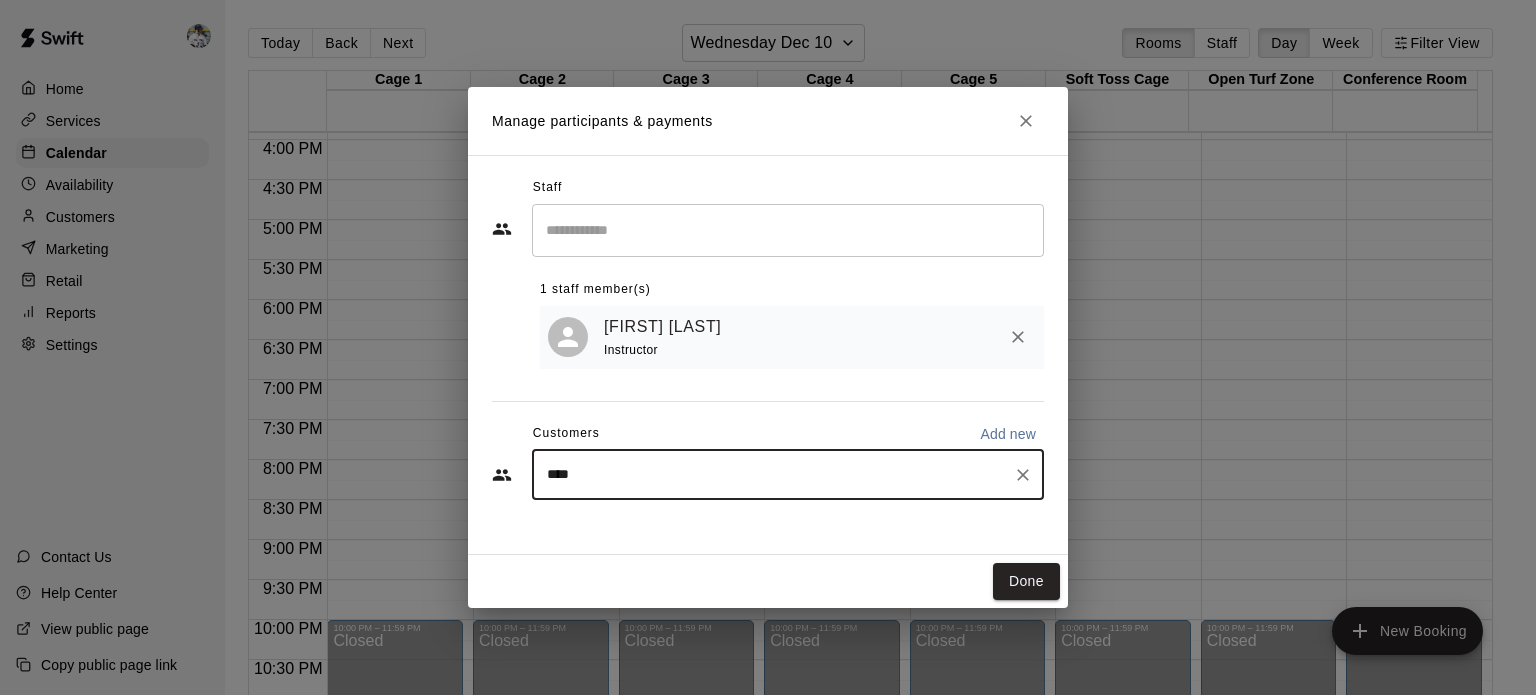 type on "*****" 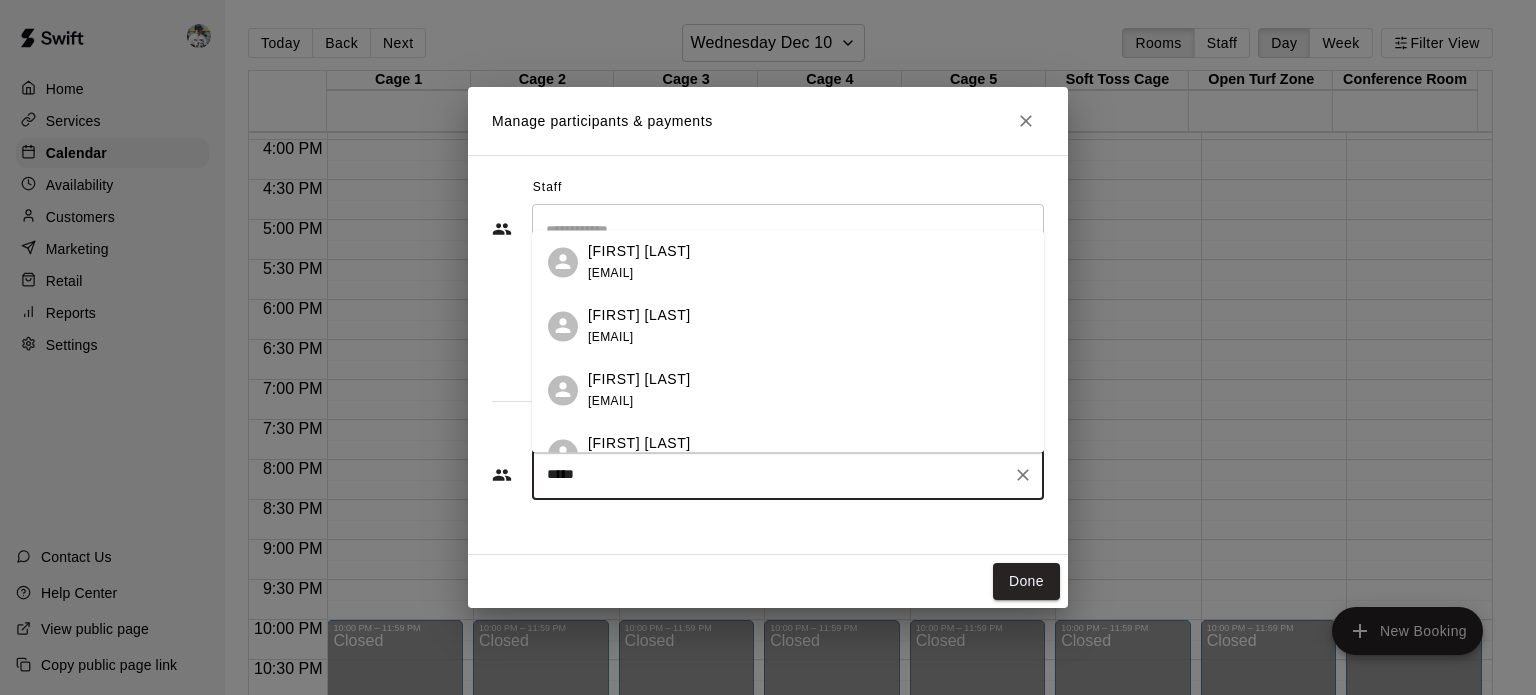 click on "[EMAIL]" at bounding box center [610, 337] 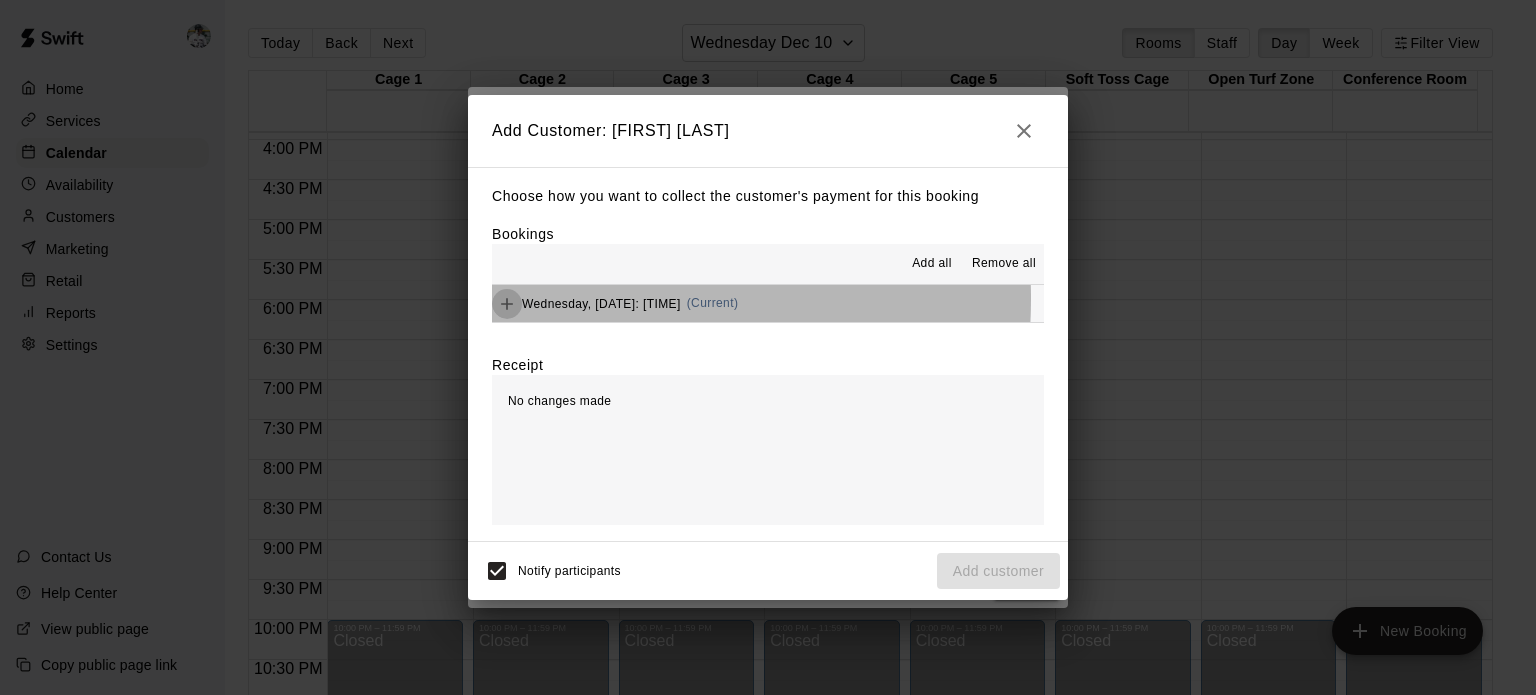 click 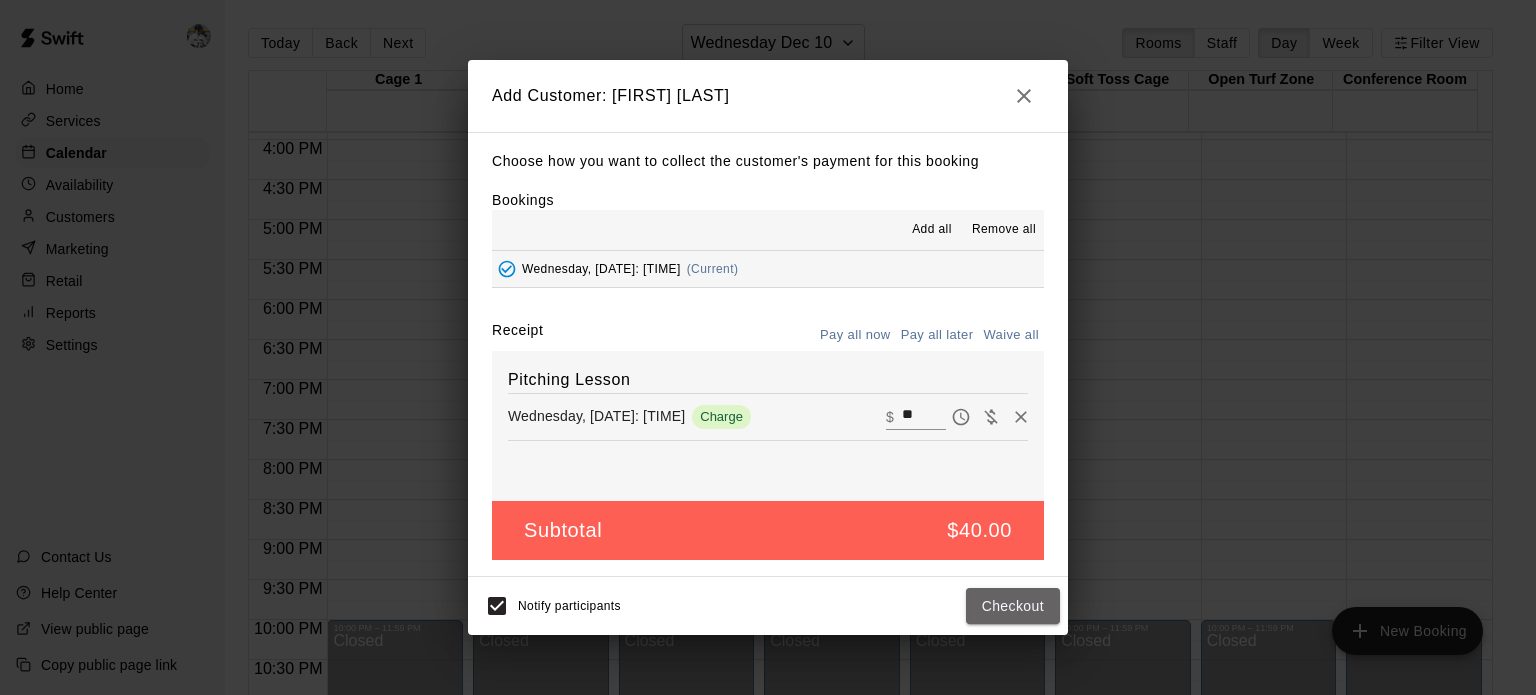 click on "Checkout" at bounding box center [1013, 606] 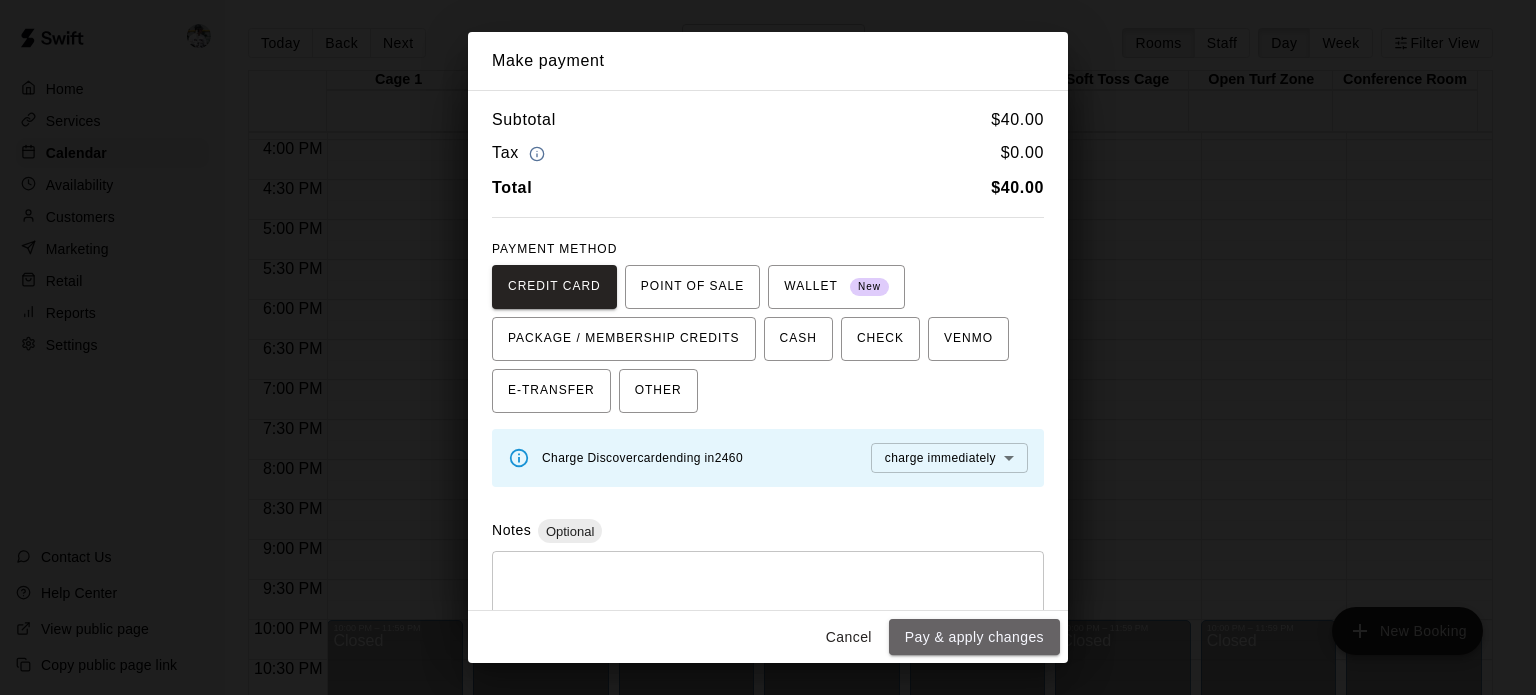 click on "Pay & apply changes" at bounding box center [974, 637] 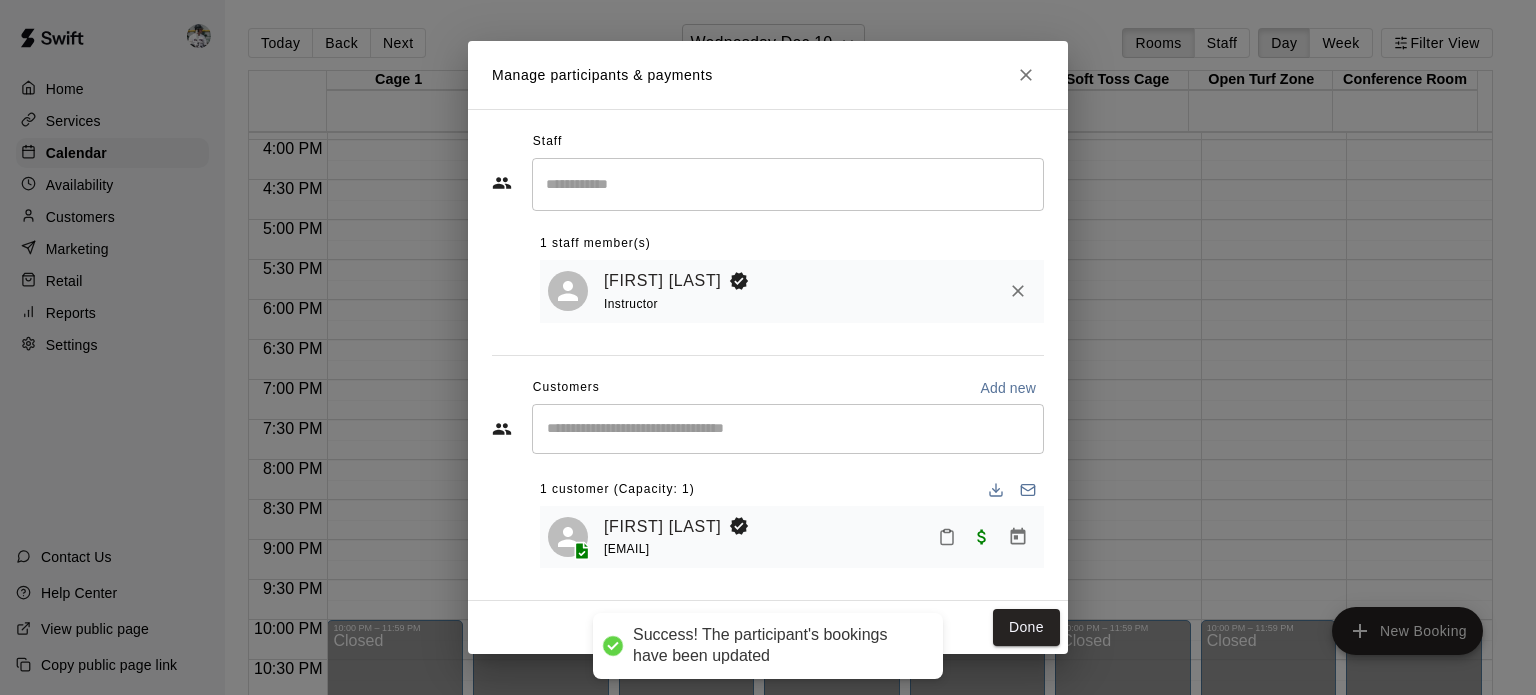 click on "Done" at bounding box center [1026, 627] 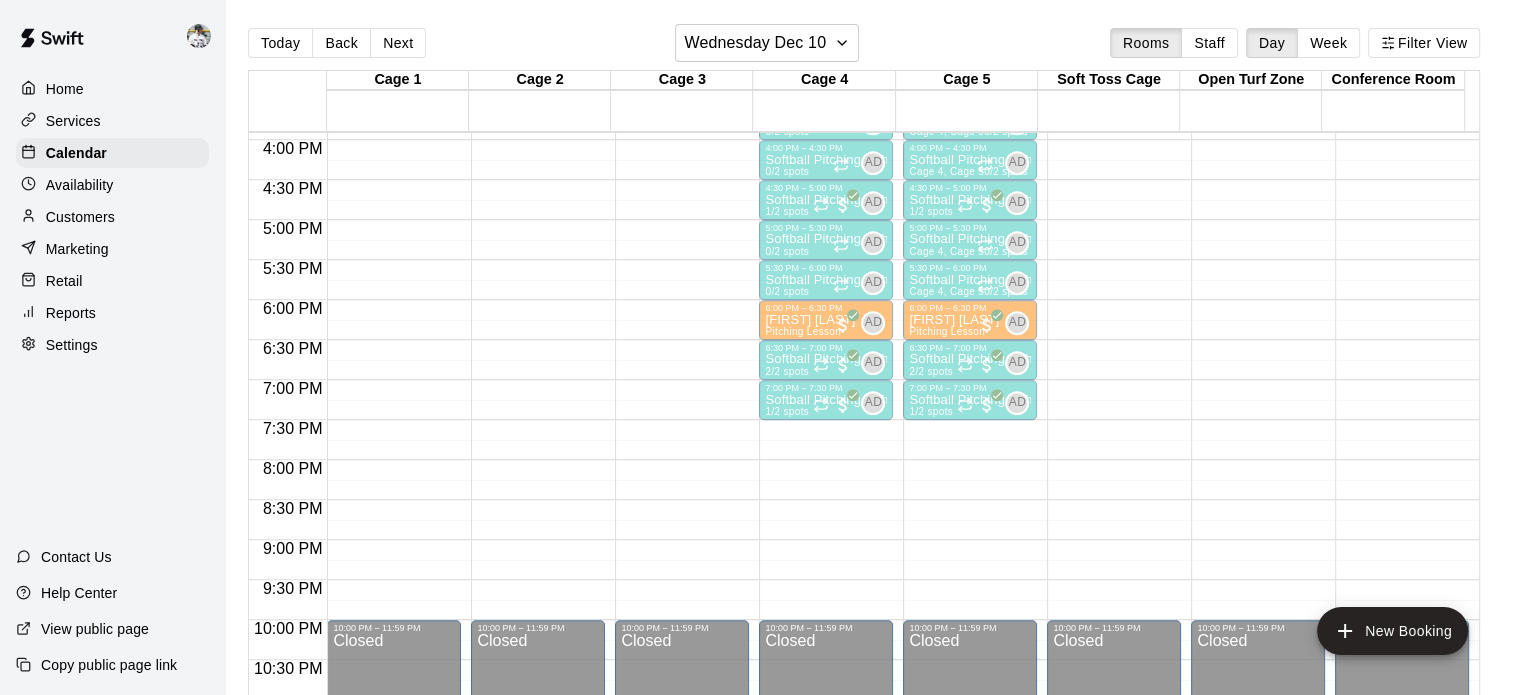 click on "... Wednesday [DATE] ... [TIME]" at bounding box center [873, 363] 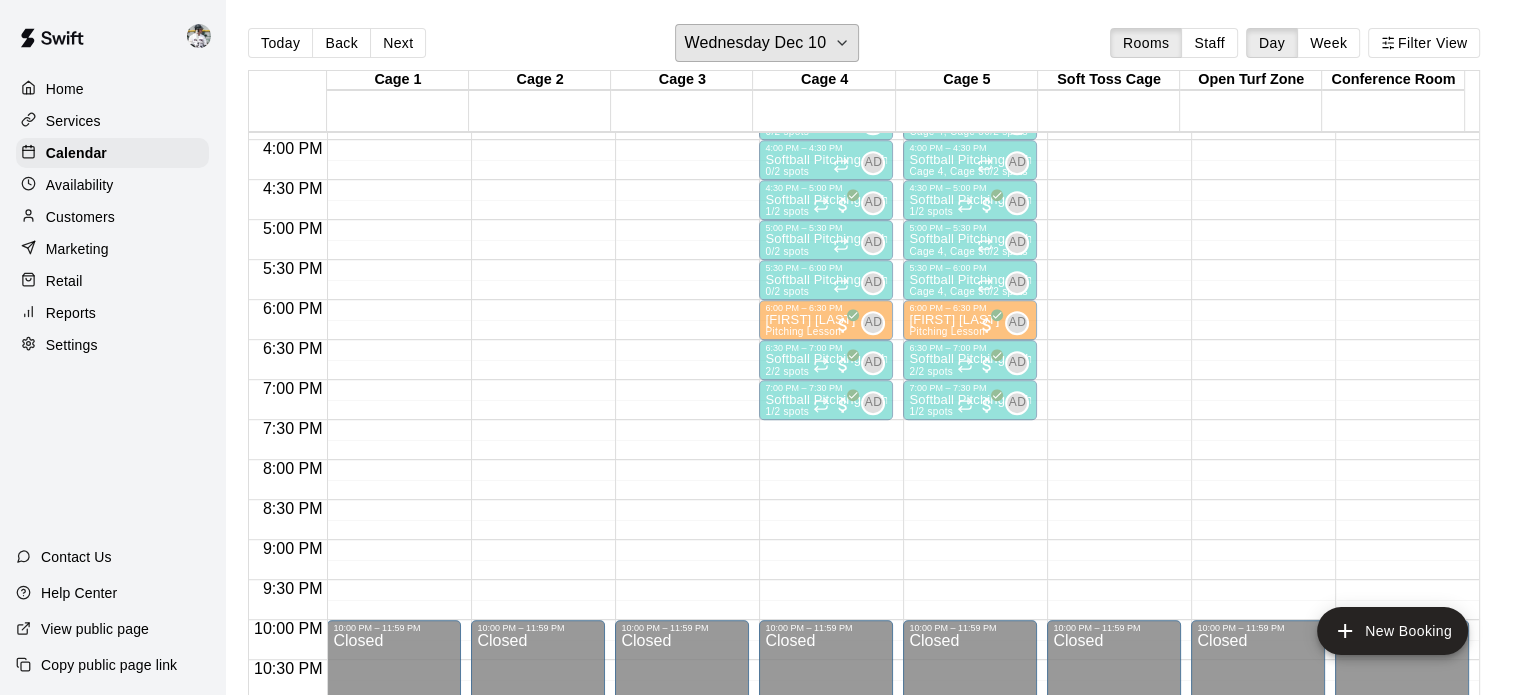 click on "Wednesday Dec 10" at bounding box center (755, 43) 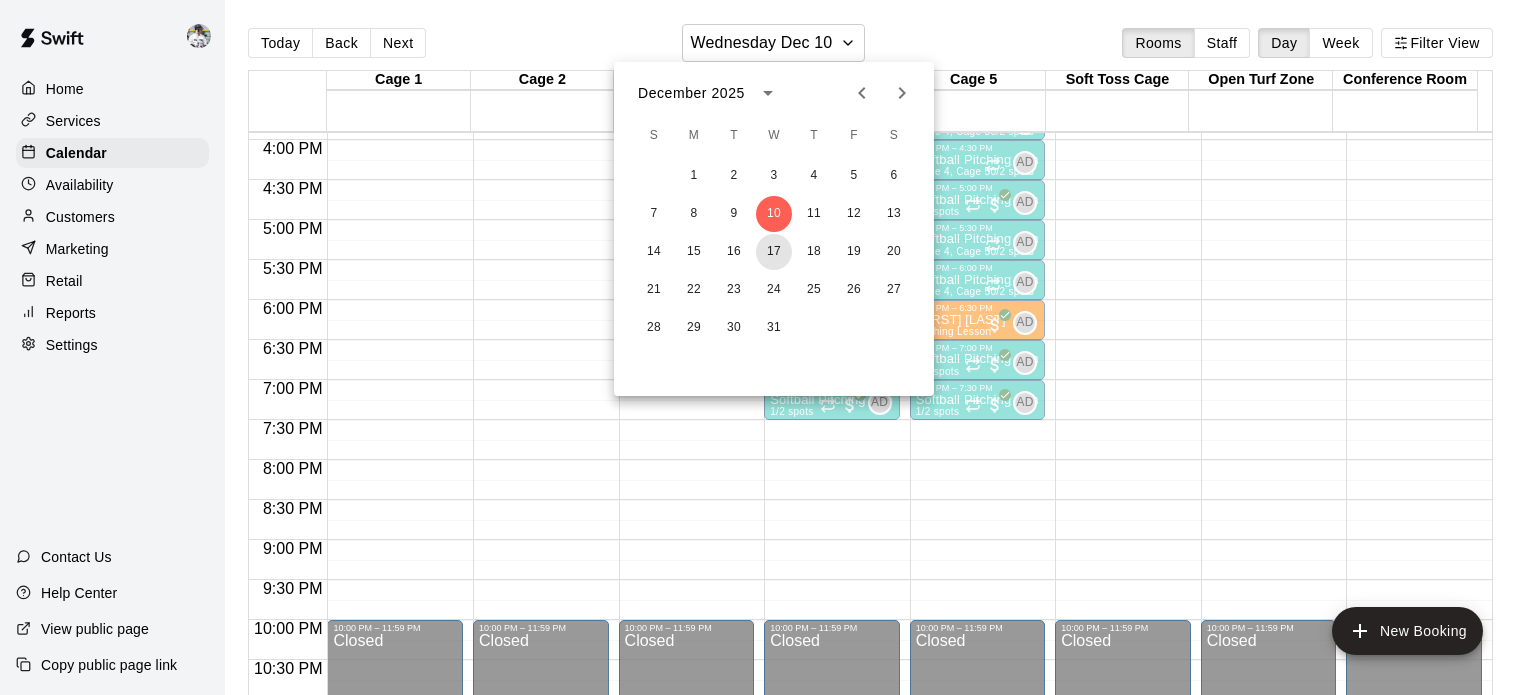 click on "17" at bounding box center [774, 252] 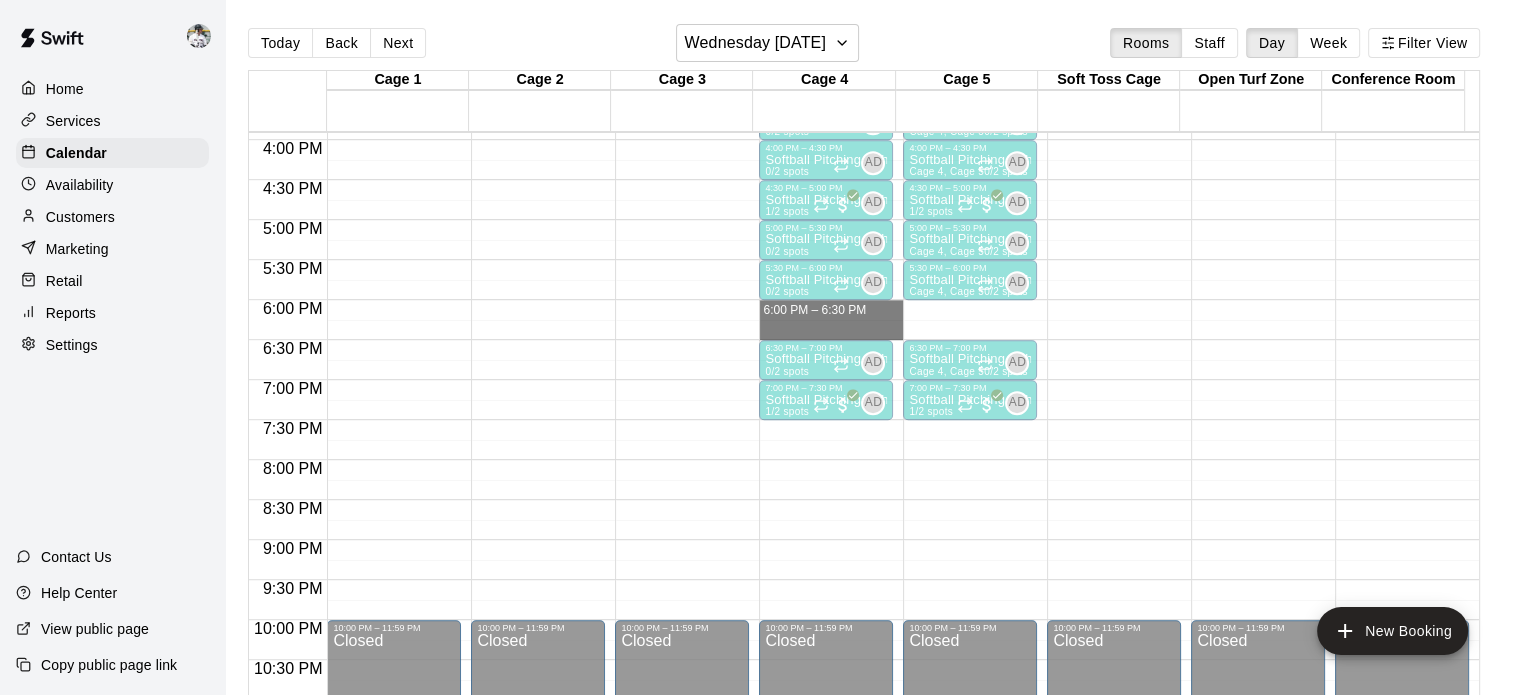 drag, startPoint x: 856, startPoint y: 306, endPoint x: 855, endPoint y: 327, distance: 21.023796 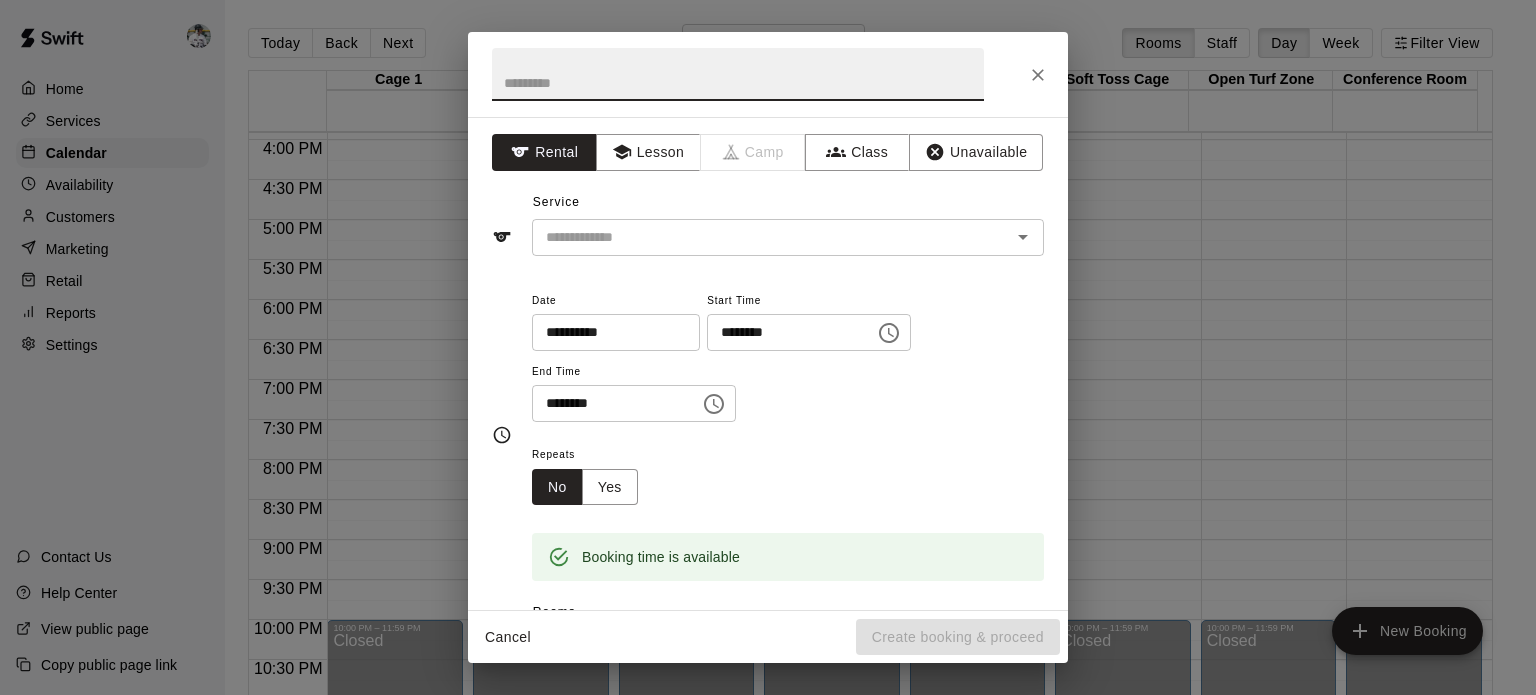 click on "Lesson" at bounding box center (648, 152) 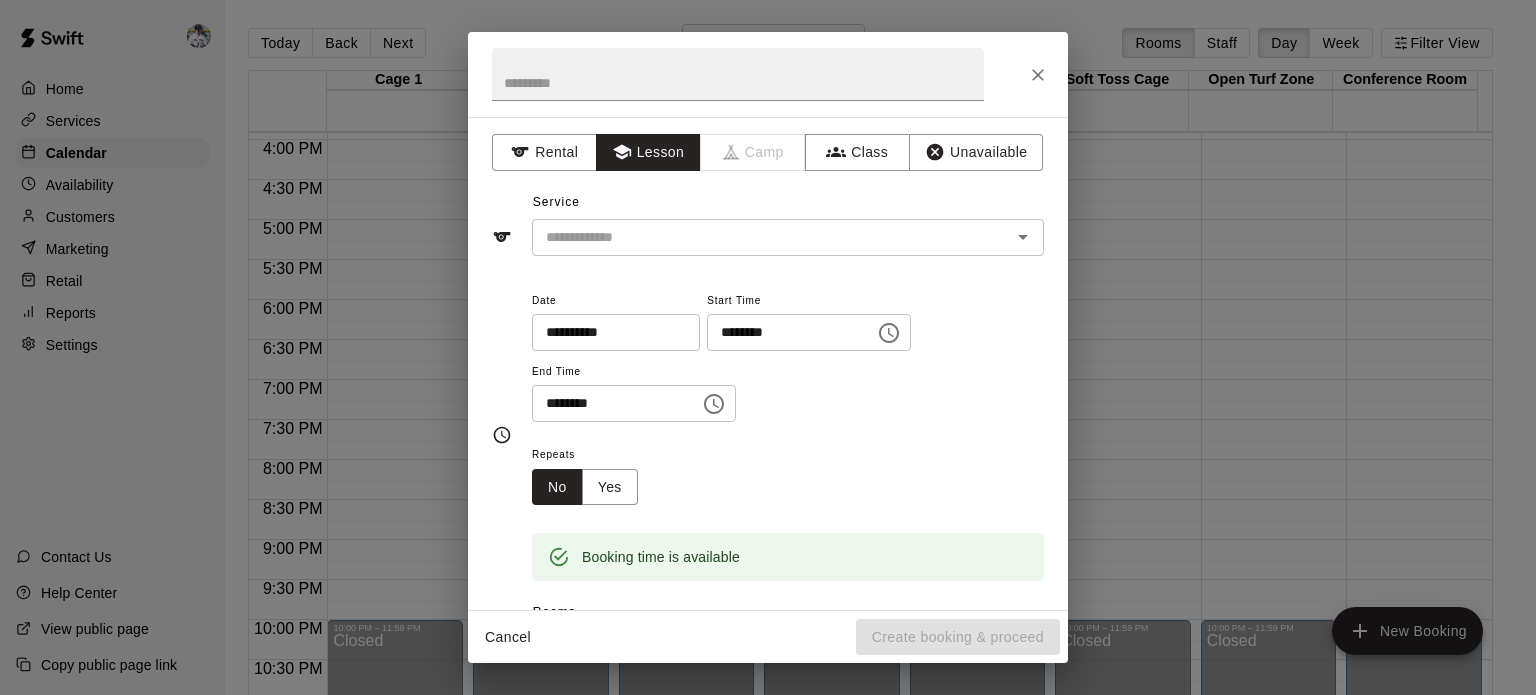 click at bounding box center (758, 237) 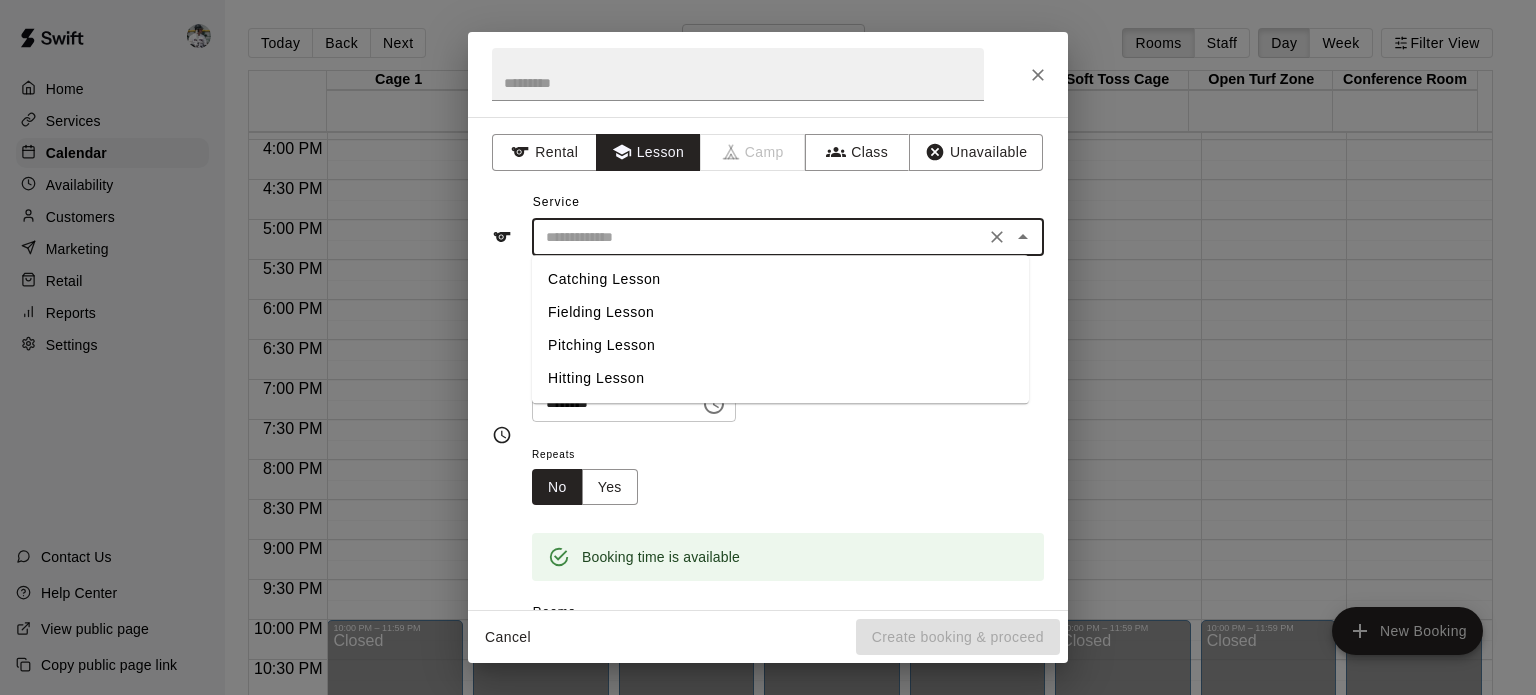 click on "Pitching Lesson" at bounding box center (780, 345) 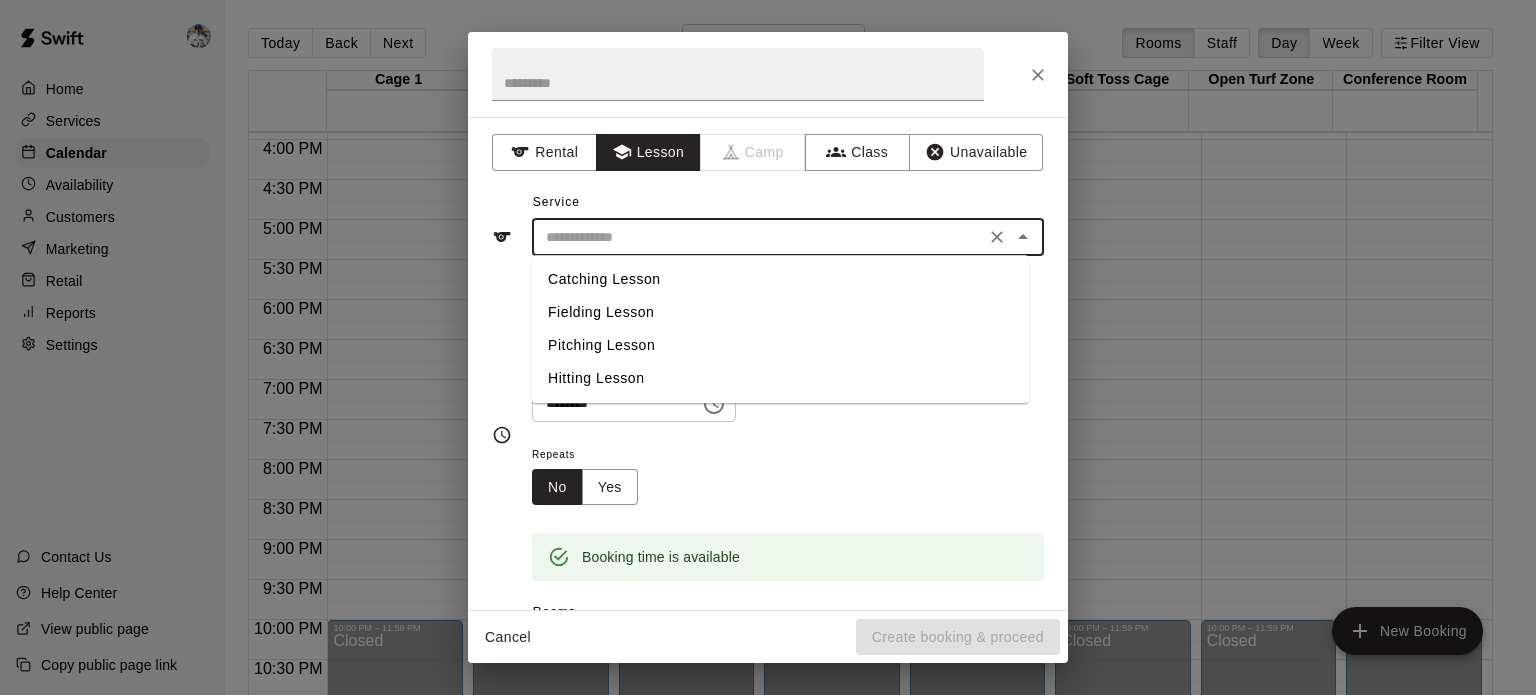 type on "**********" 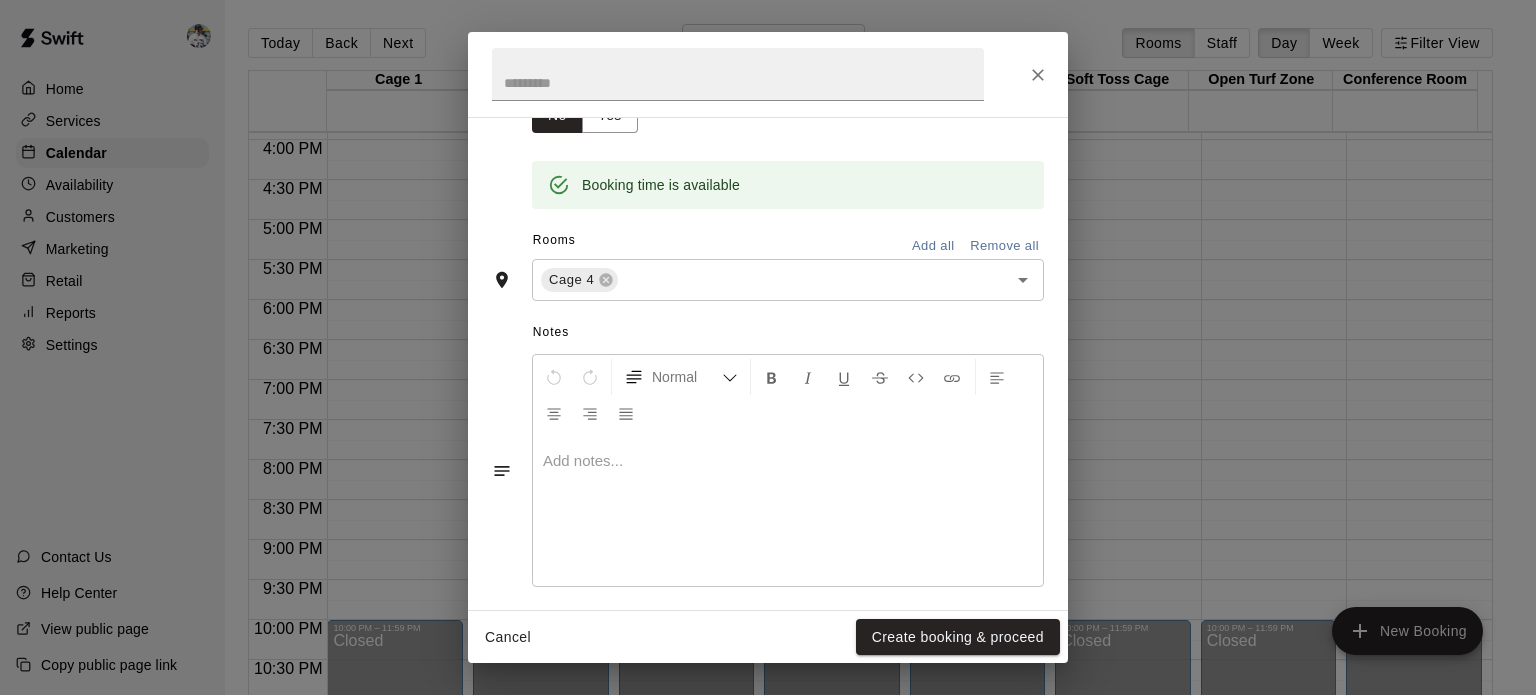 scroll, scrollTop: 384, scrollLeft: 0, axis: vertical 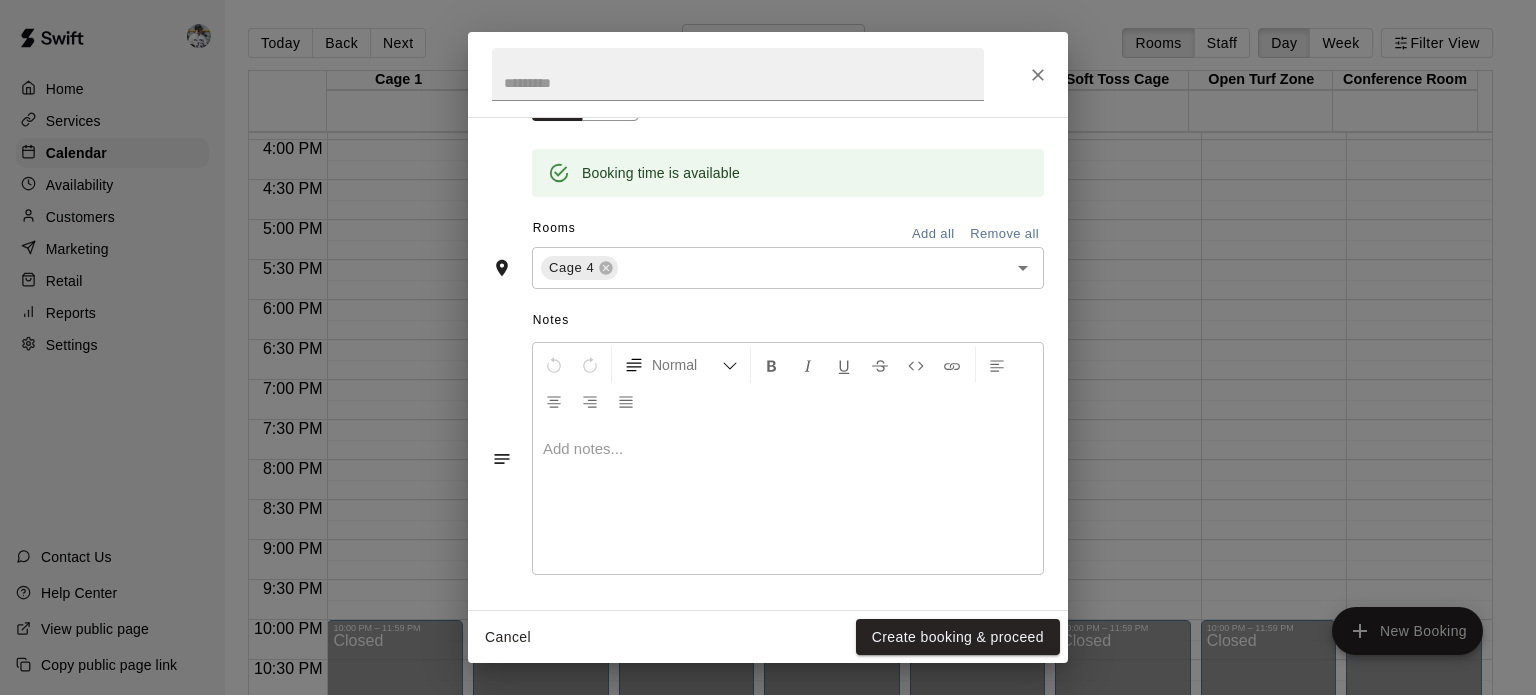 click at bounding box center [800, 268] 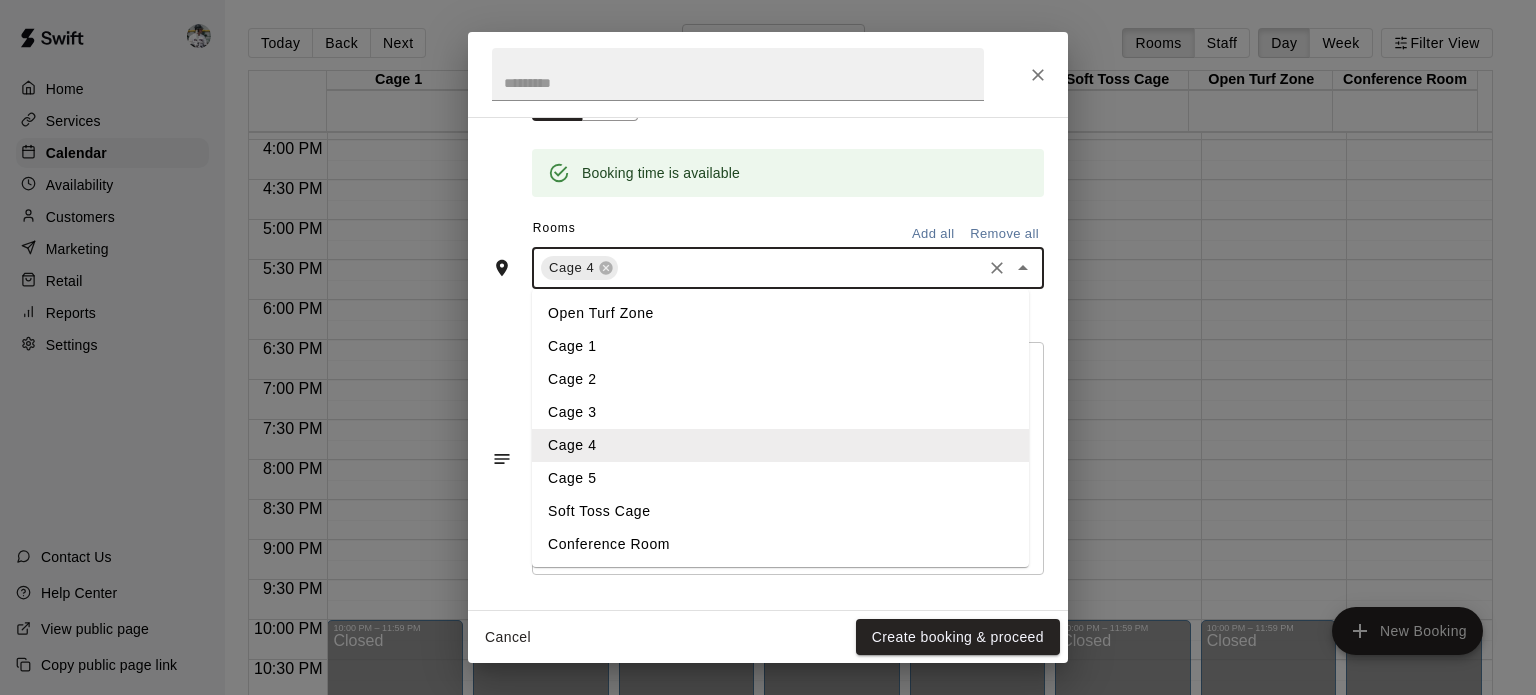 click on "Cage 5" at bounding box center [780, 478] 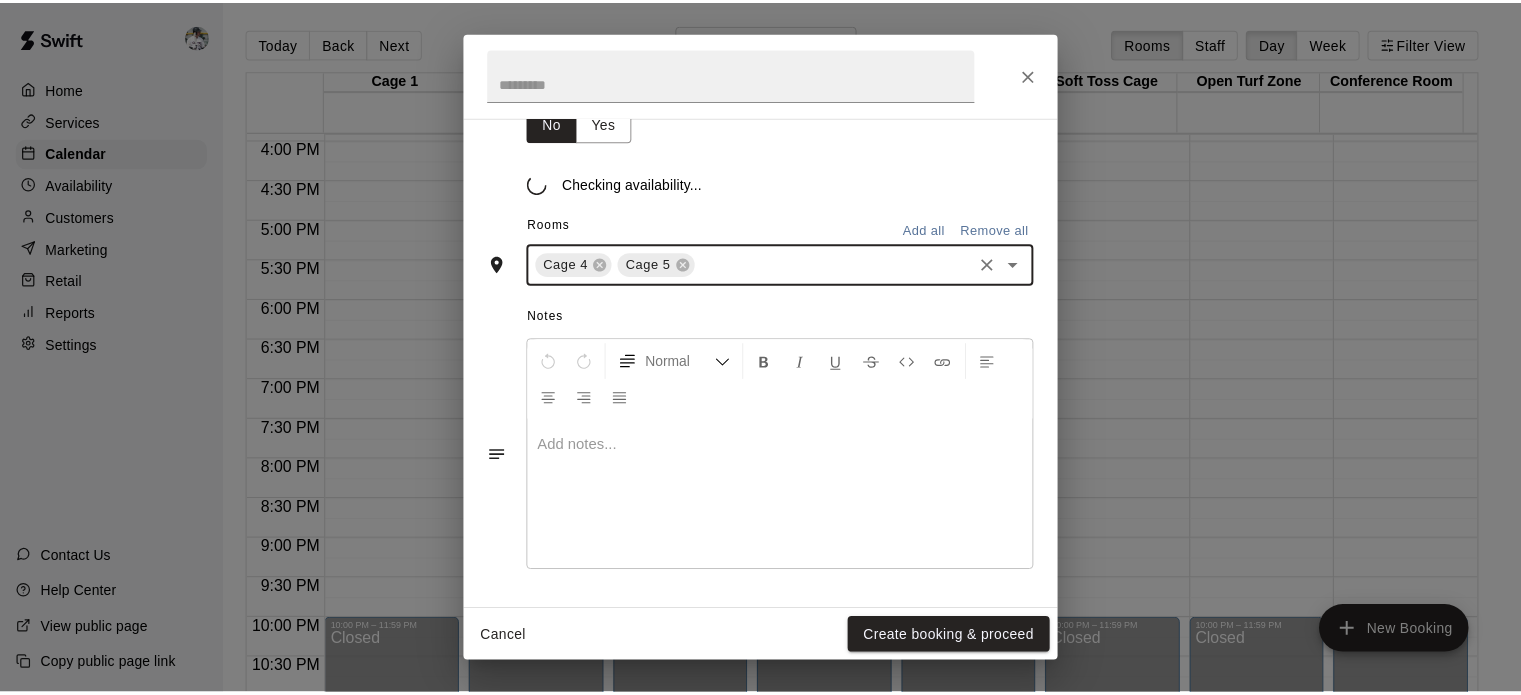 scroll, scrollTop: 384, scrollLeft: 0, axis: vertical 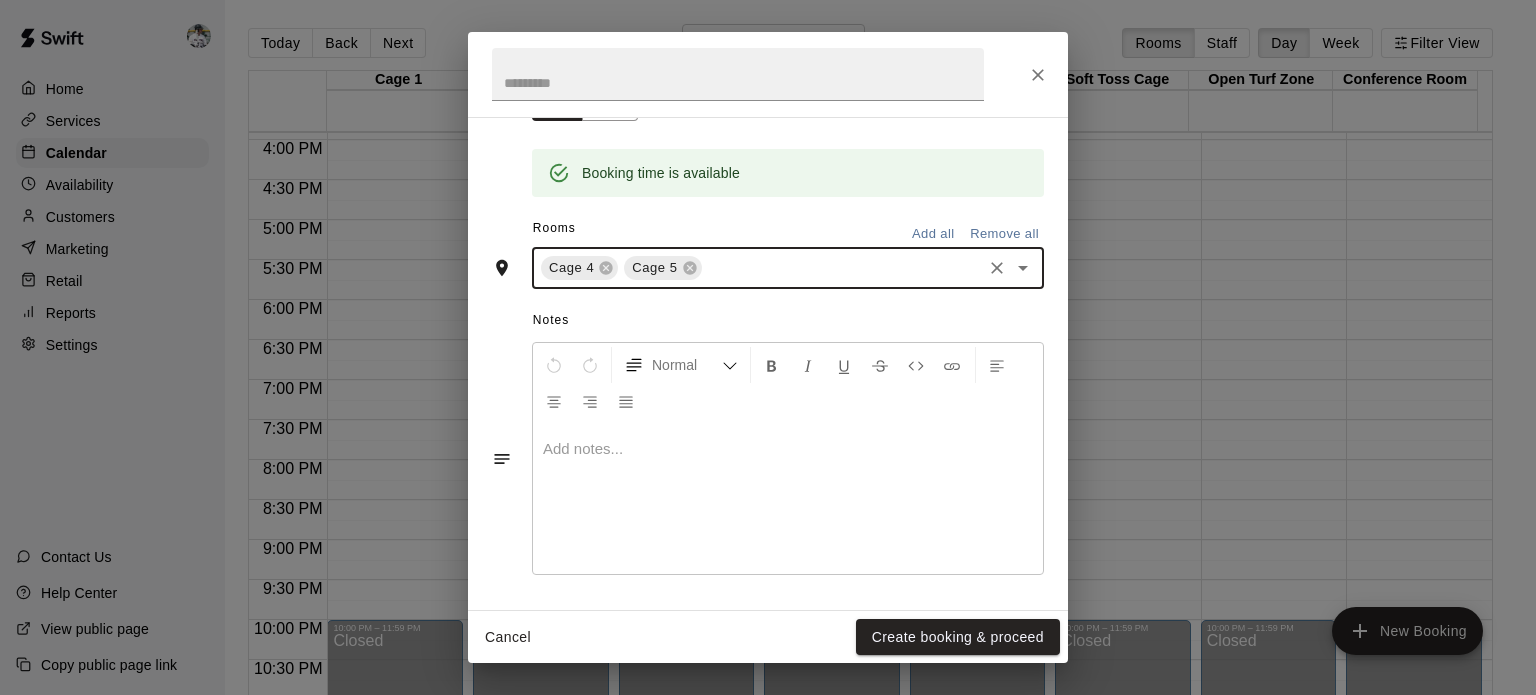 click on "Create booking & proceed" at bounding box center [958, 637] 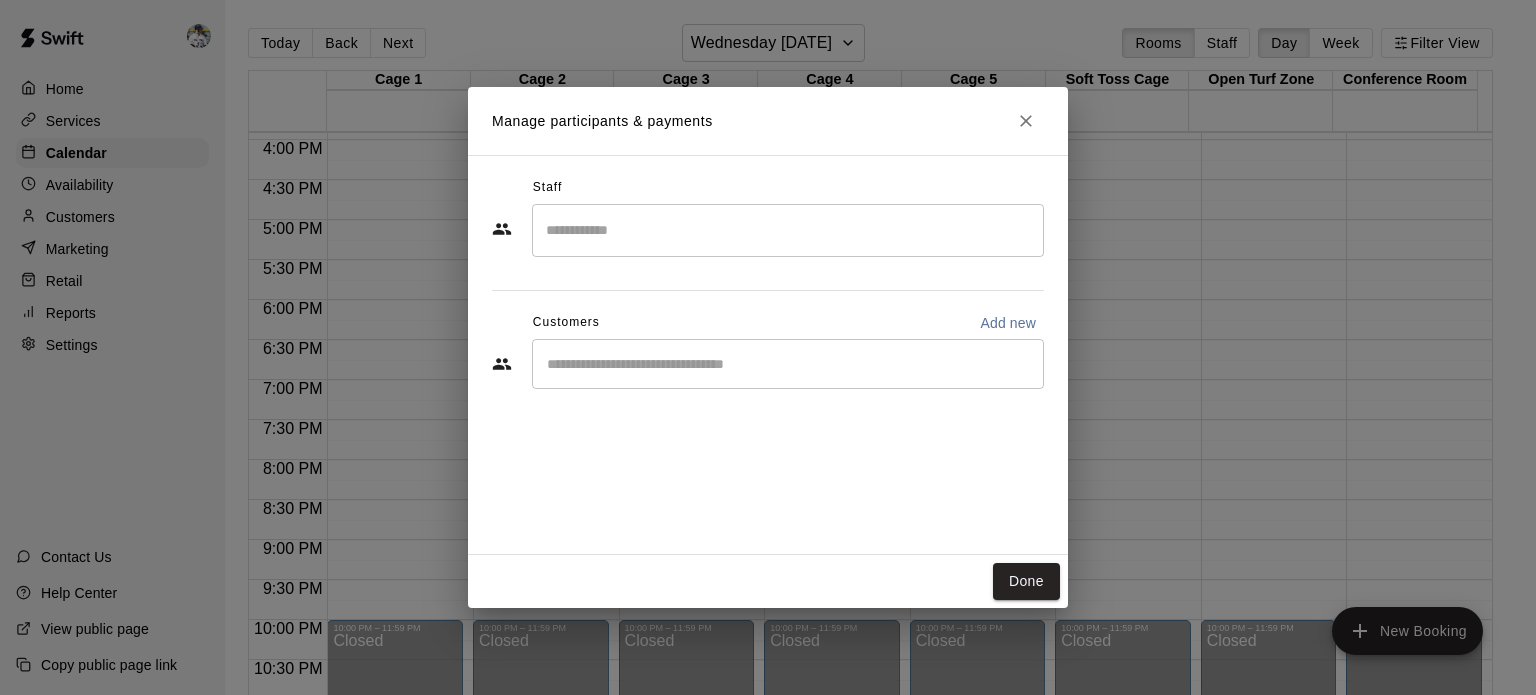 click at bounding box center (788, 230) 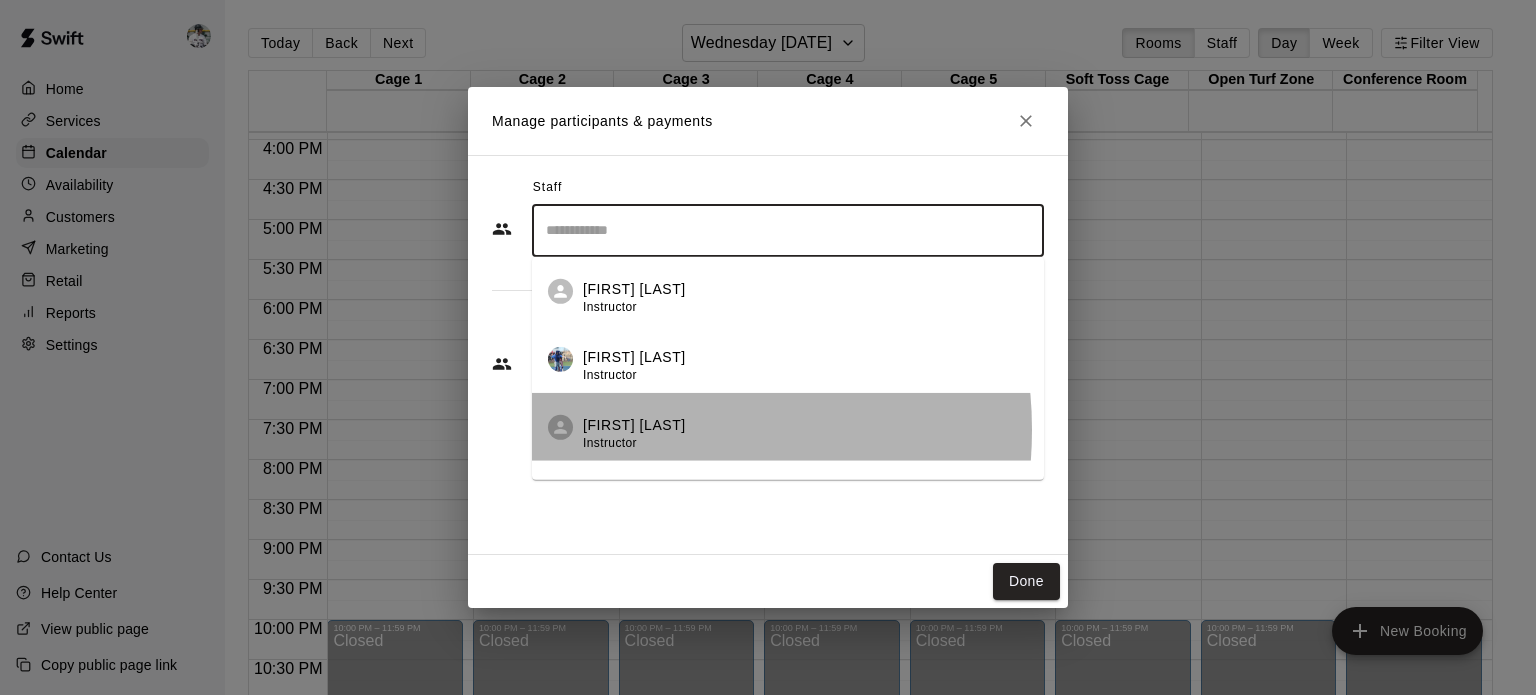 click on "[FIRST] [LAST]" at bounding box center [634, 424] 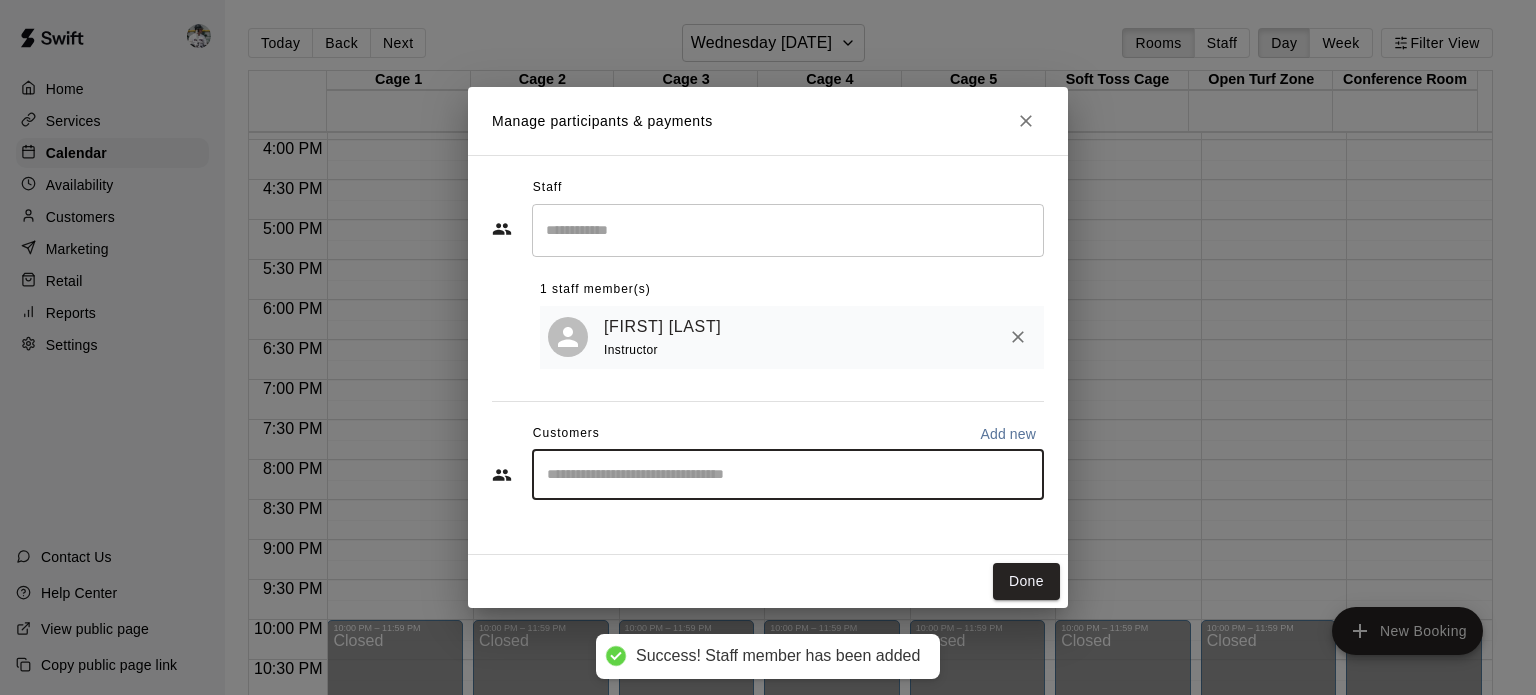 click at bounding box center (788, 475) 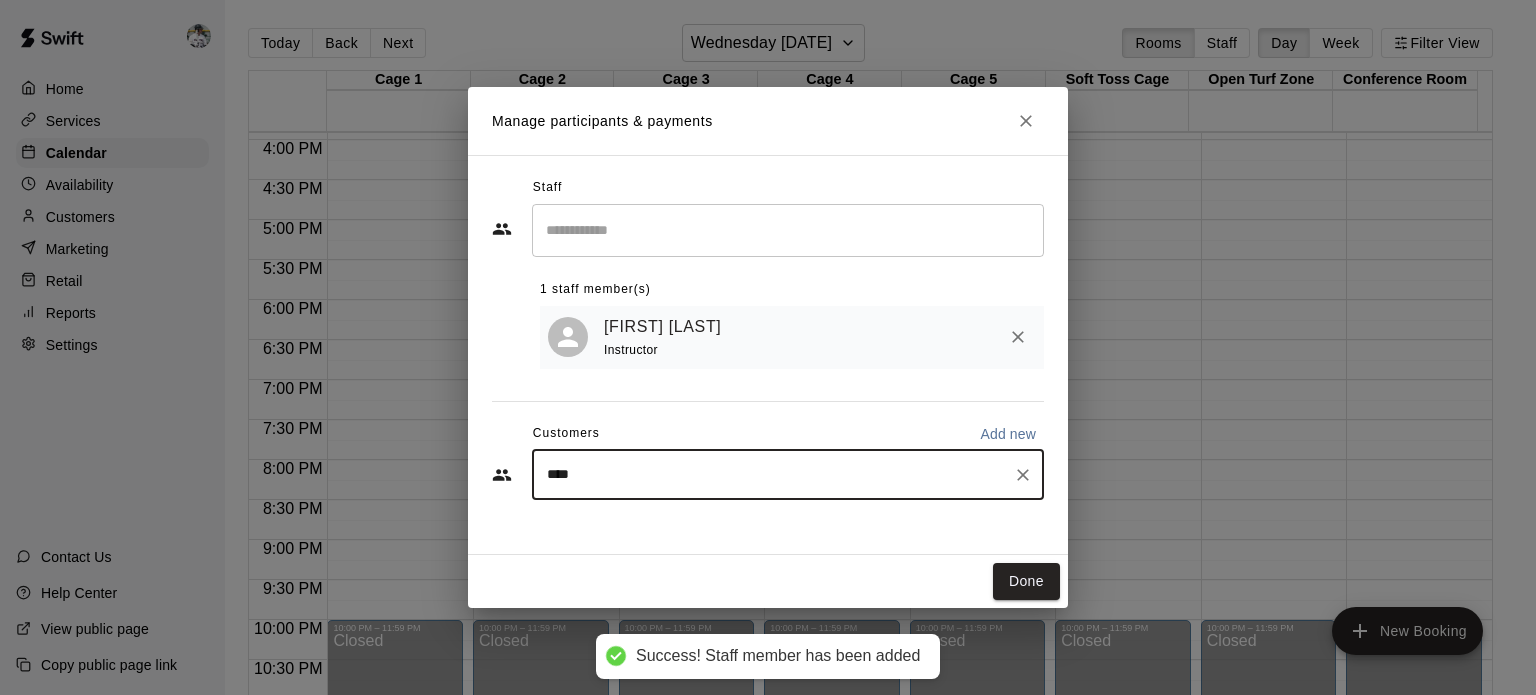 type on "*****" 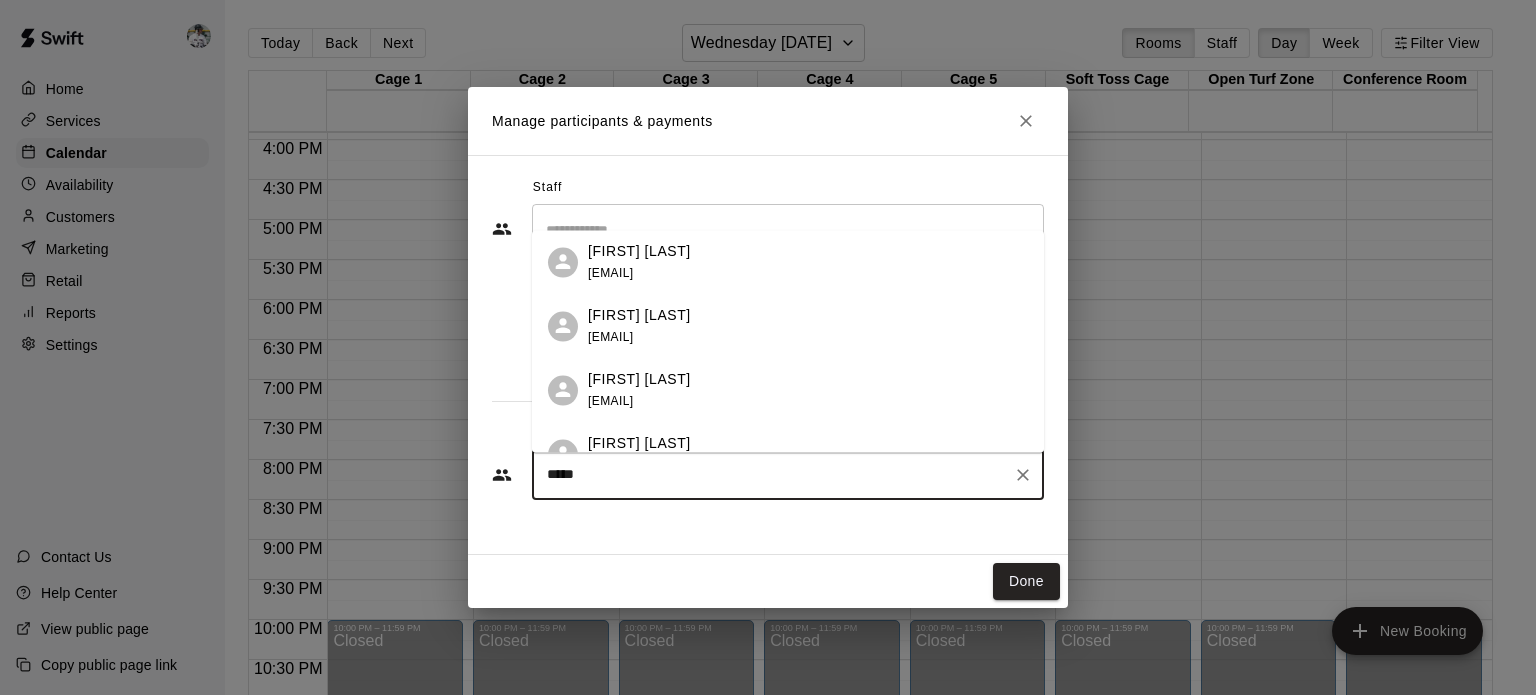 click on "[EMAIL]" at bounding box center (610, 337) 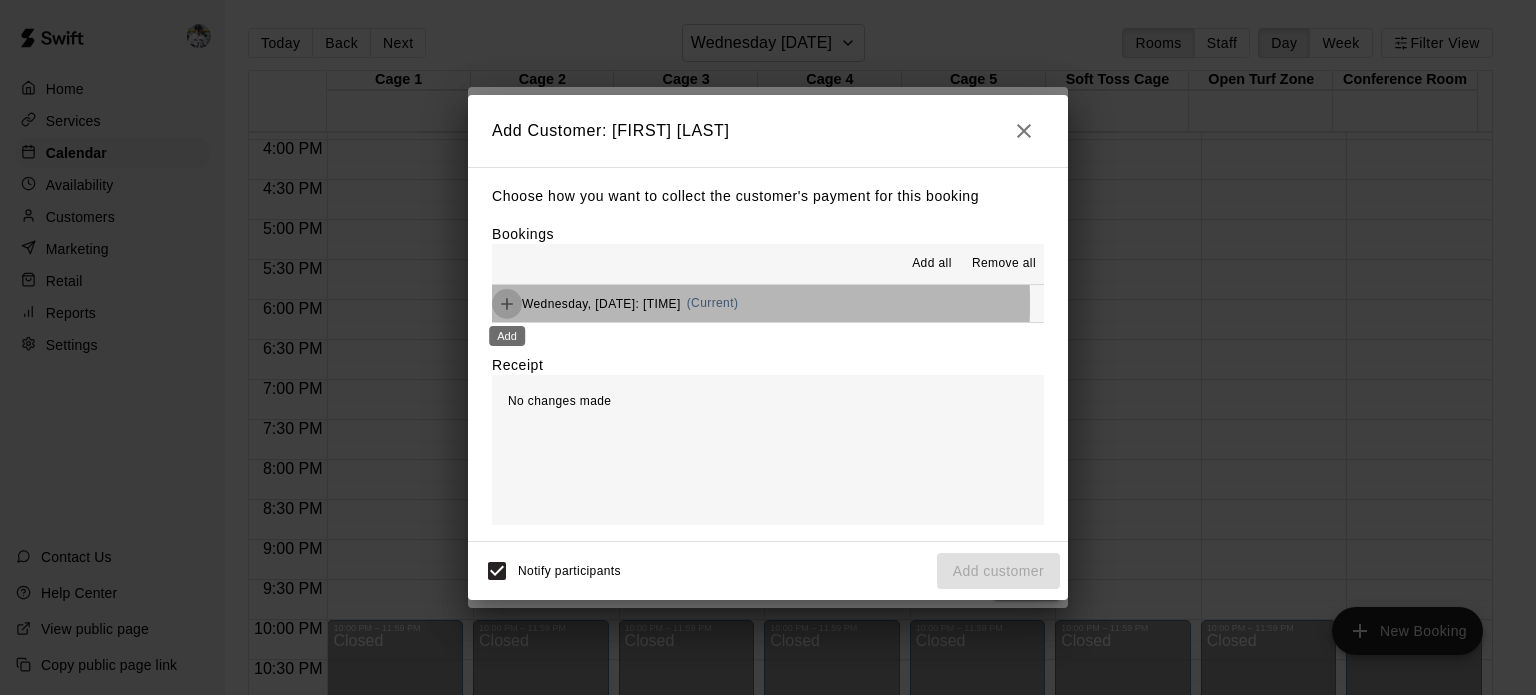 click at bounding box center (507, 304) 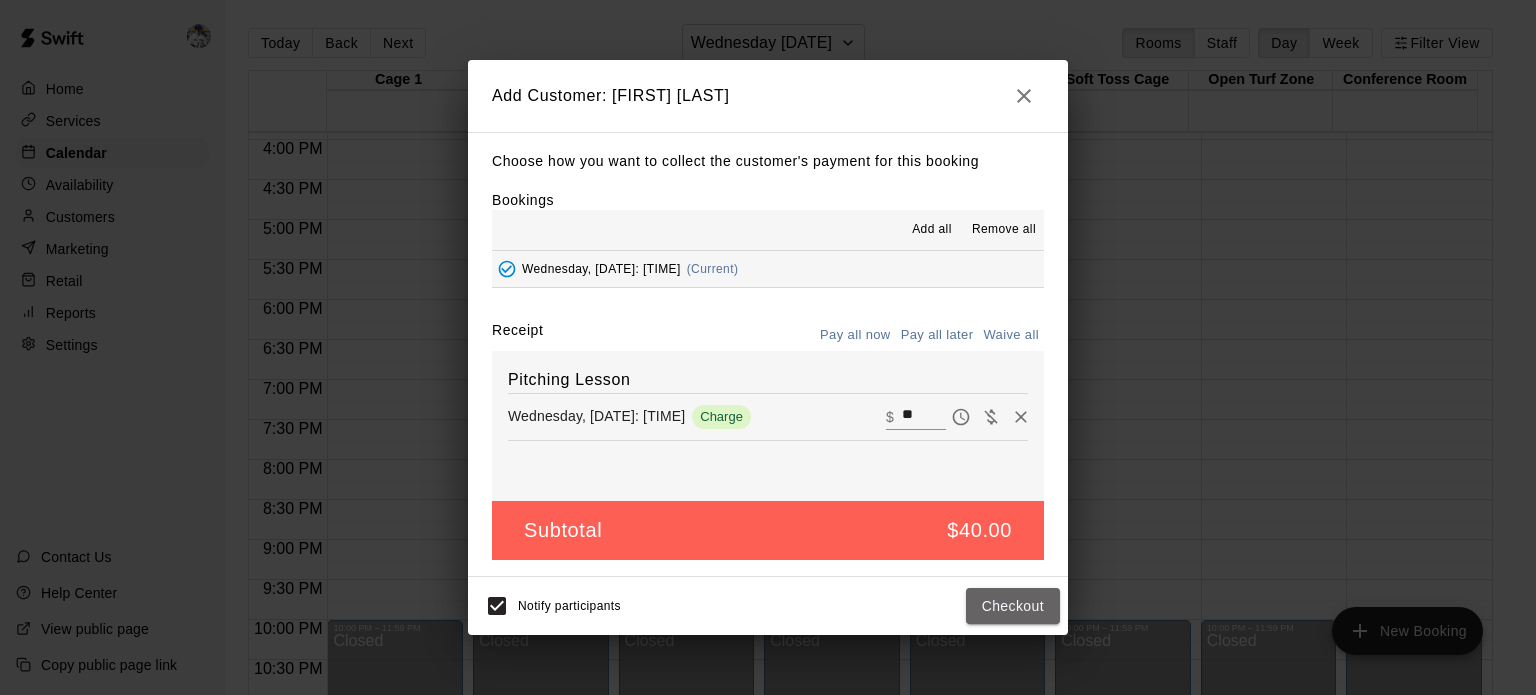 click on "Checkout" at bounding box center [1013, 606] 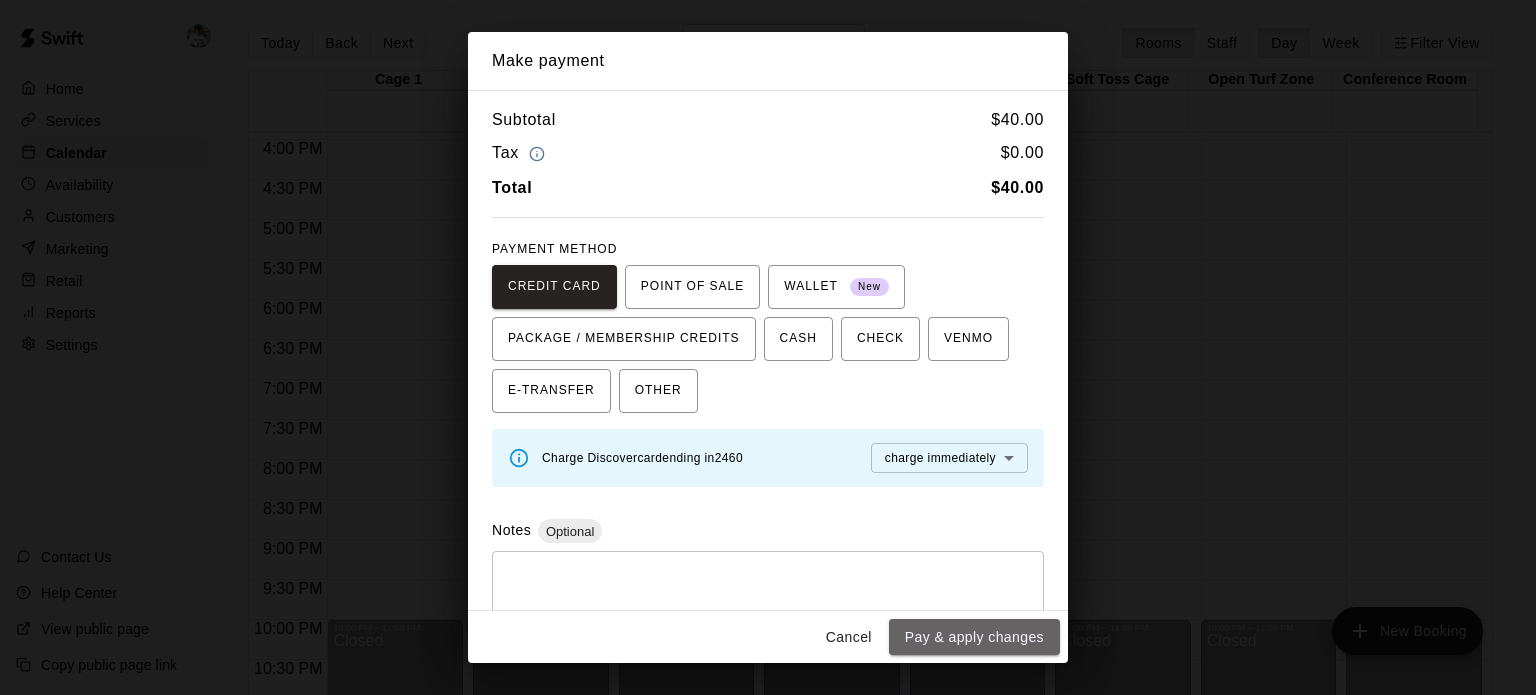 click on "Pay & apply changes" at bounding box center (974, 637) 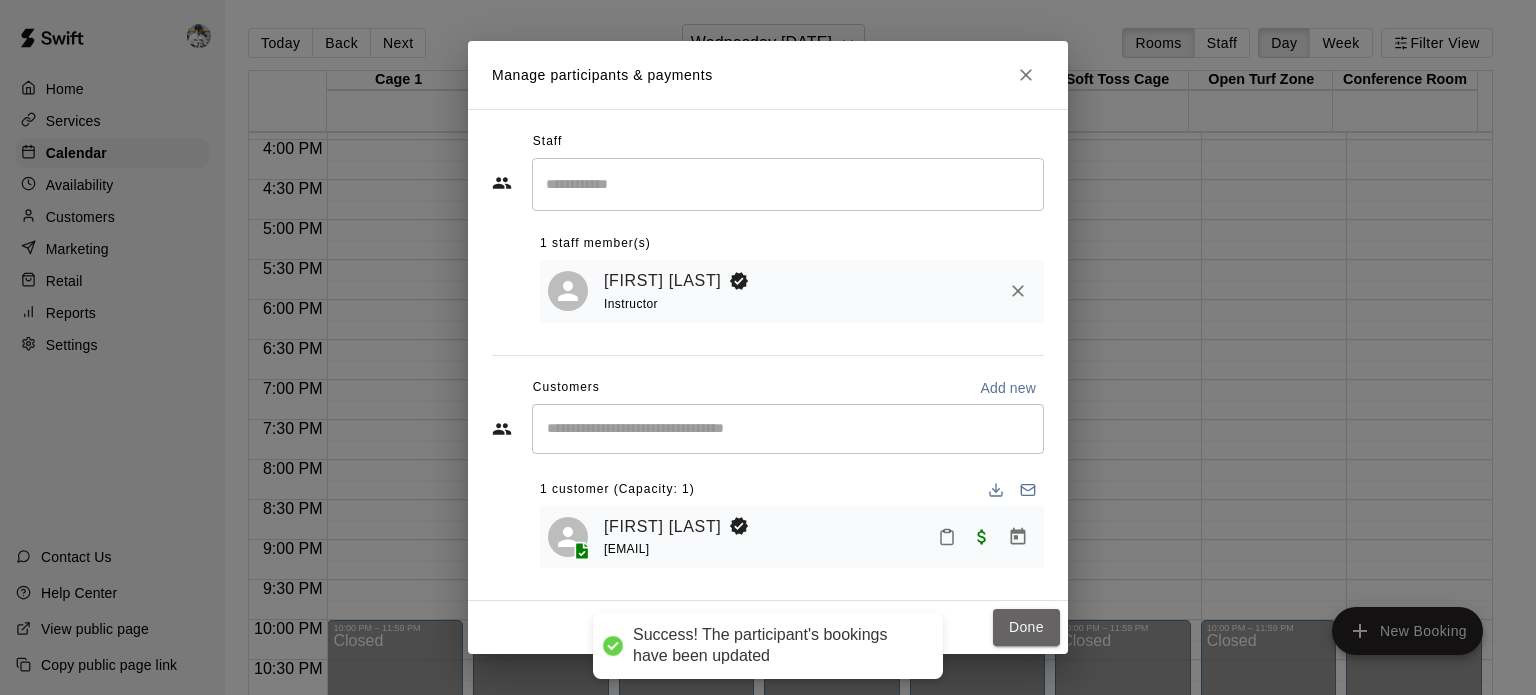 click on "Done" at bounding box center [1026, 627] 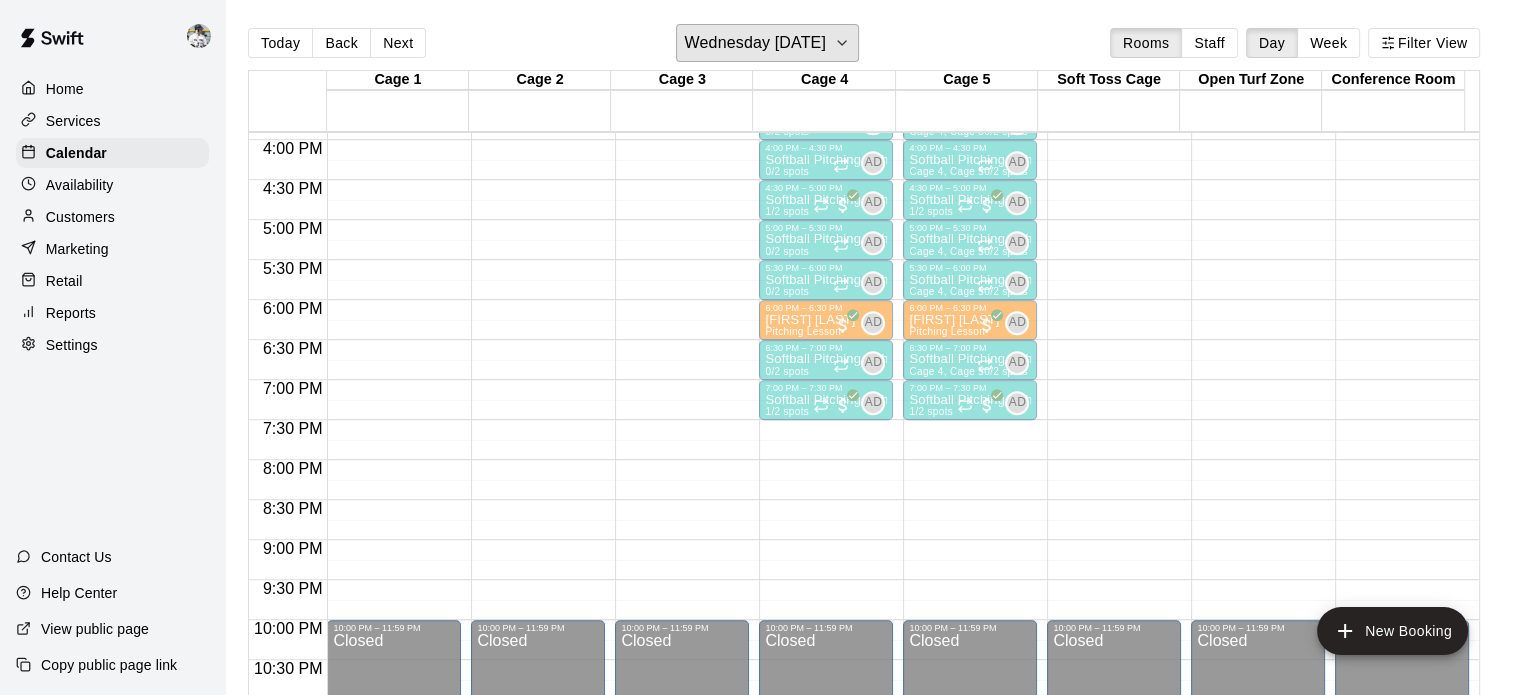 click on "Wednesday [DATE]" at bounding box center (755, 43) 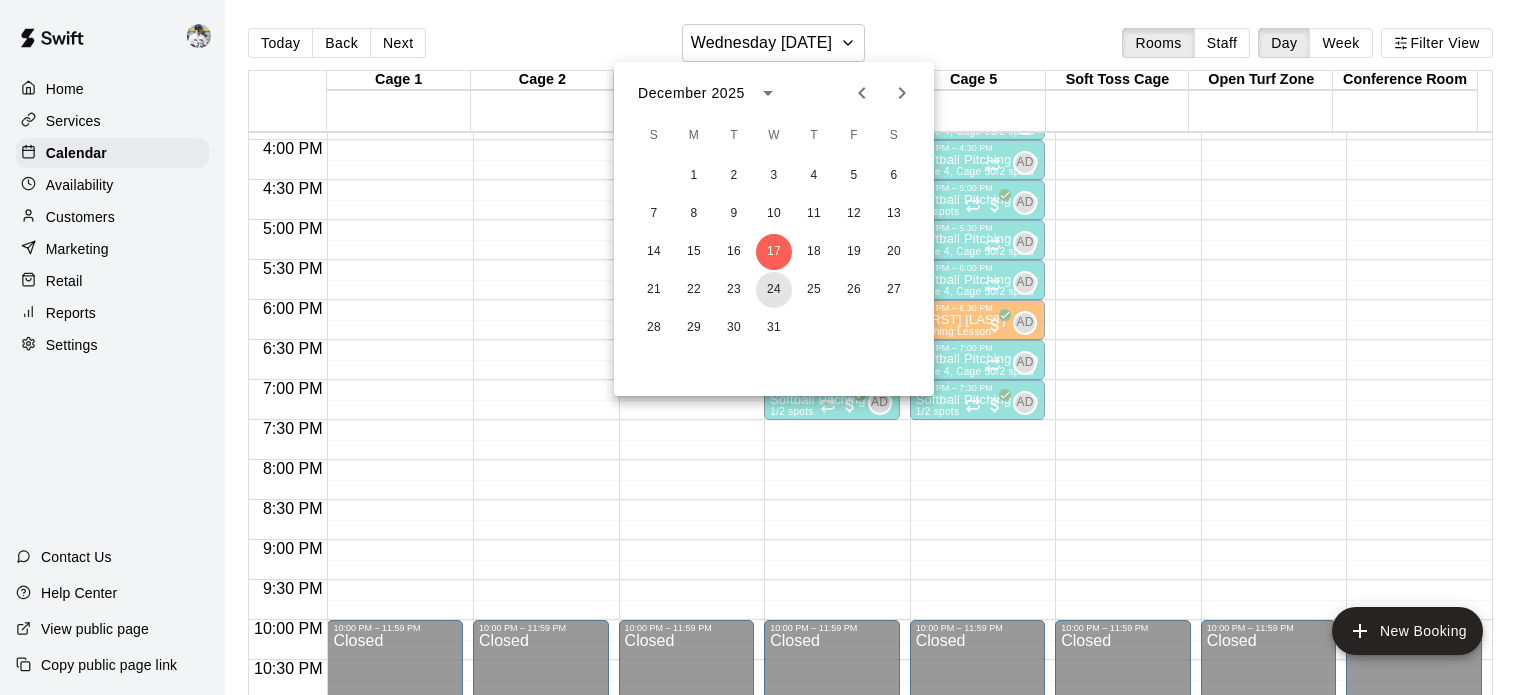 click on "24" at bounding box center (774, 290) 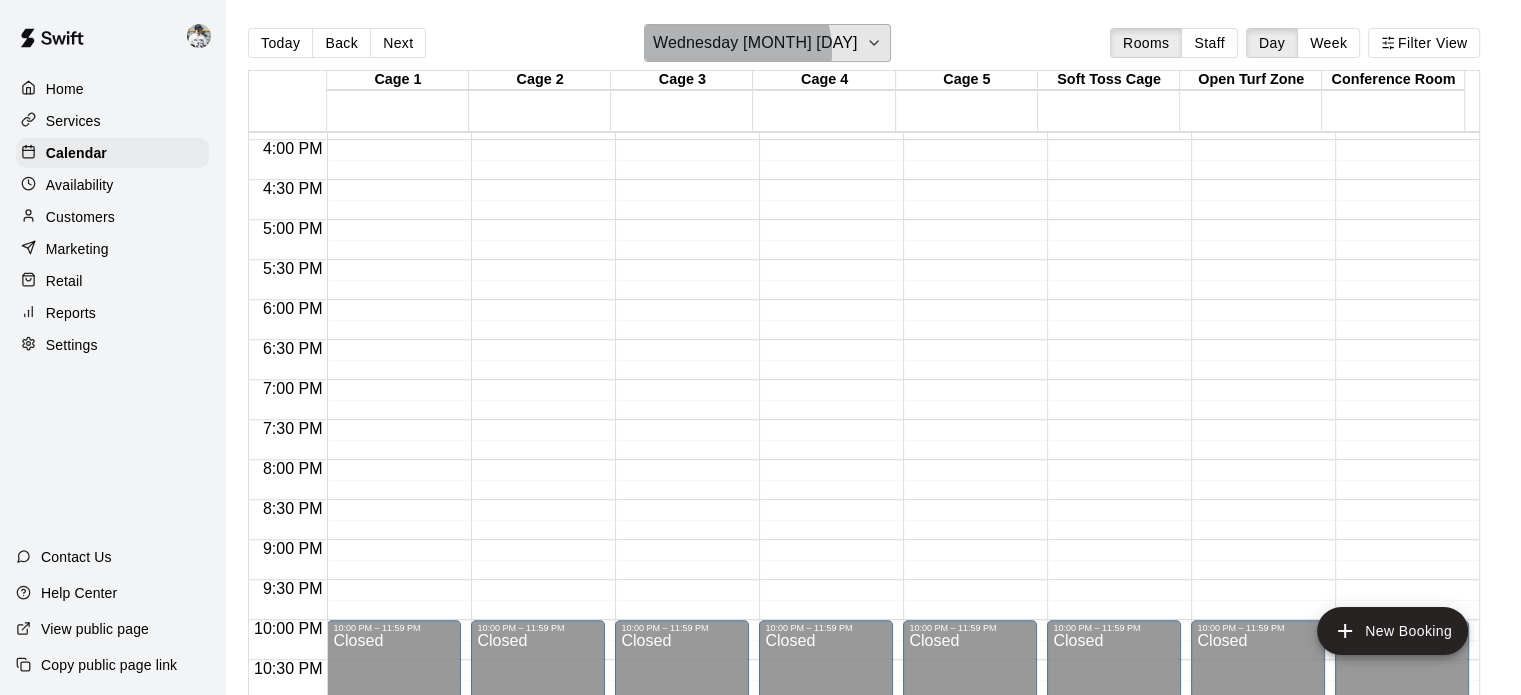 click on "Wednesday [MONTH] [DAY]" at bounding box center (755, 43) 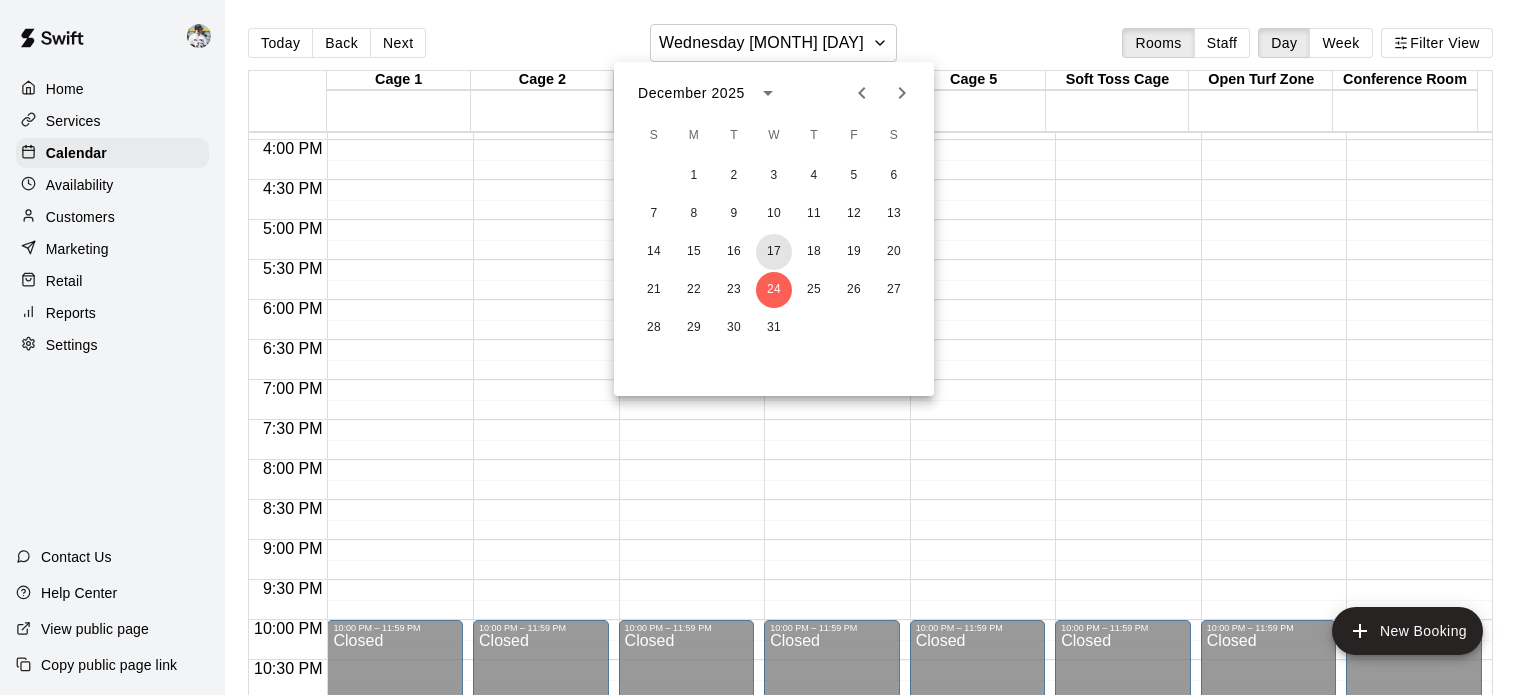 click on "17" at bounding box center [774, 252] 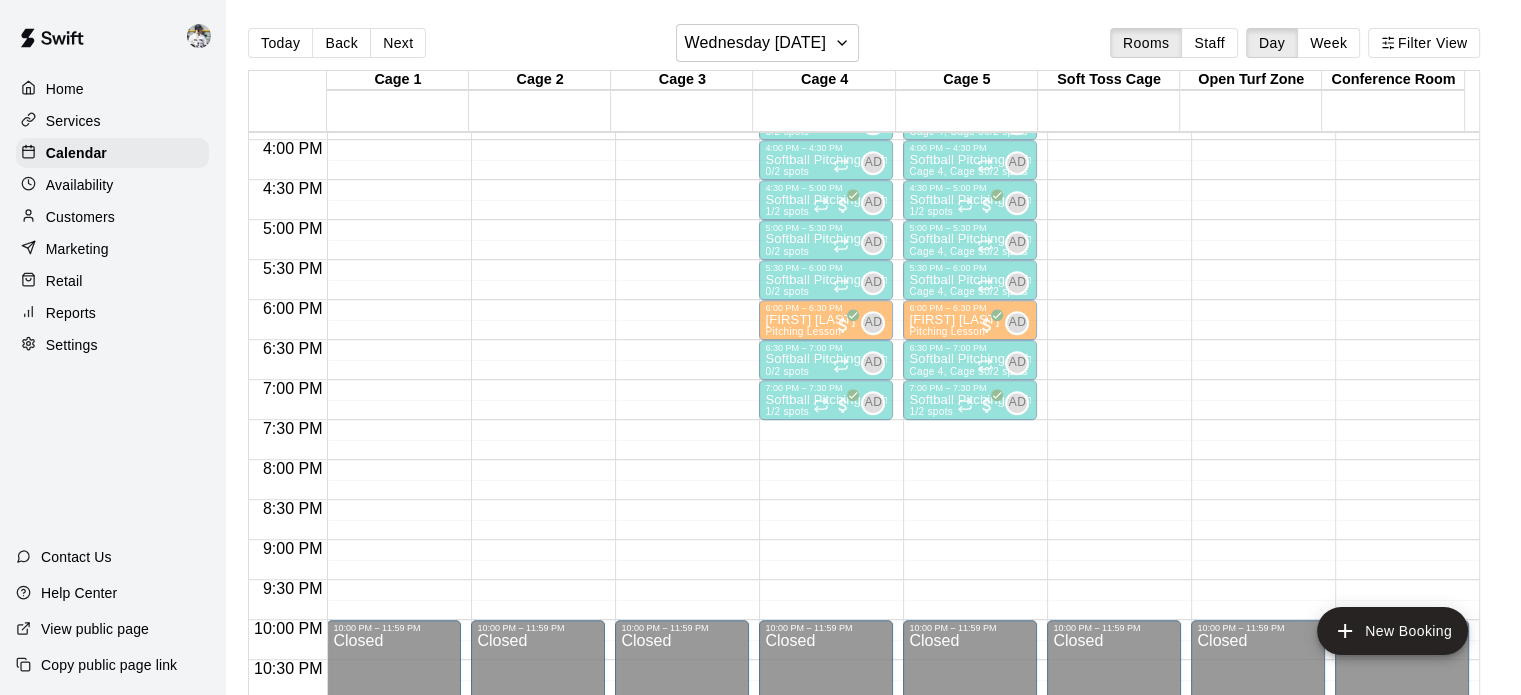 click on "Home" at bounding box center (112, 89) 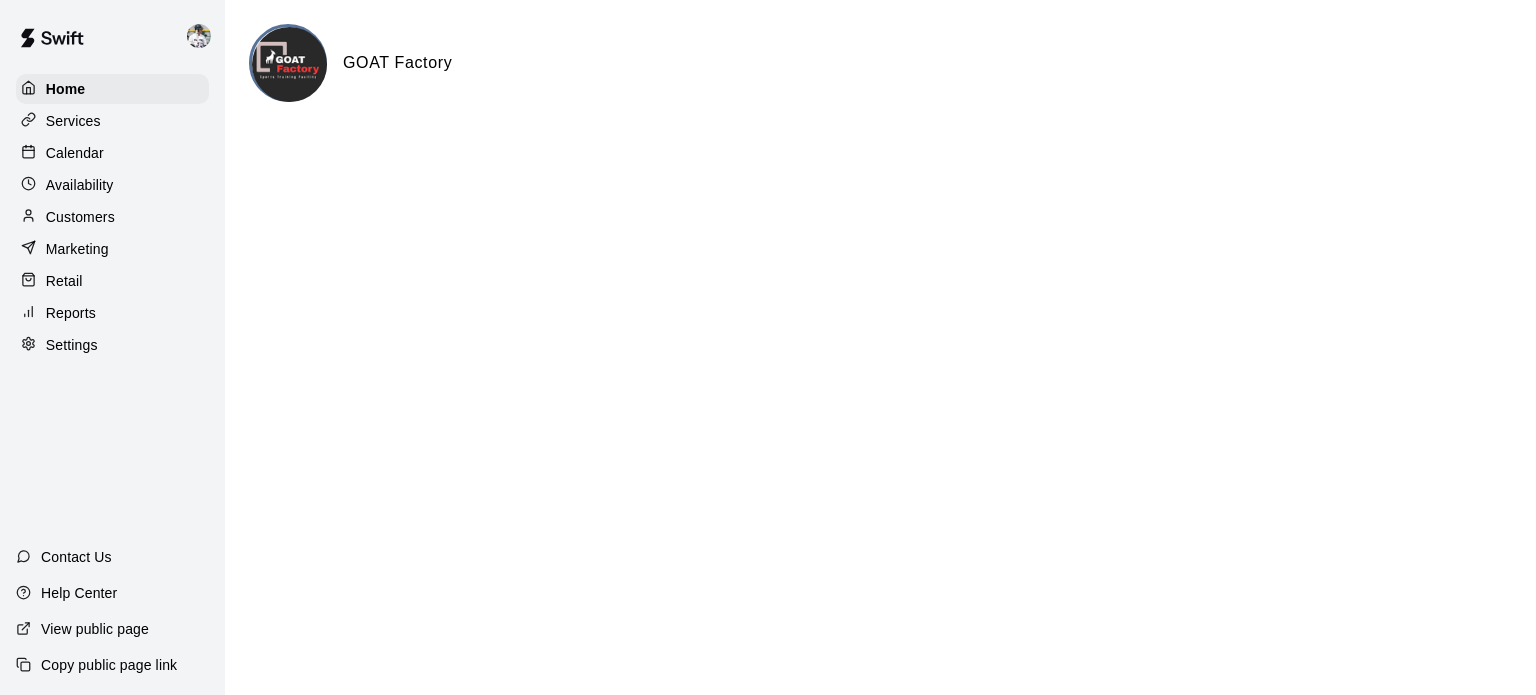 click on "Home" at bounding box center (66, 89) 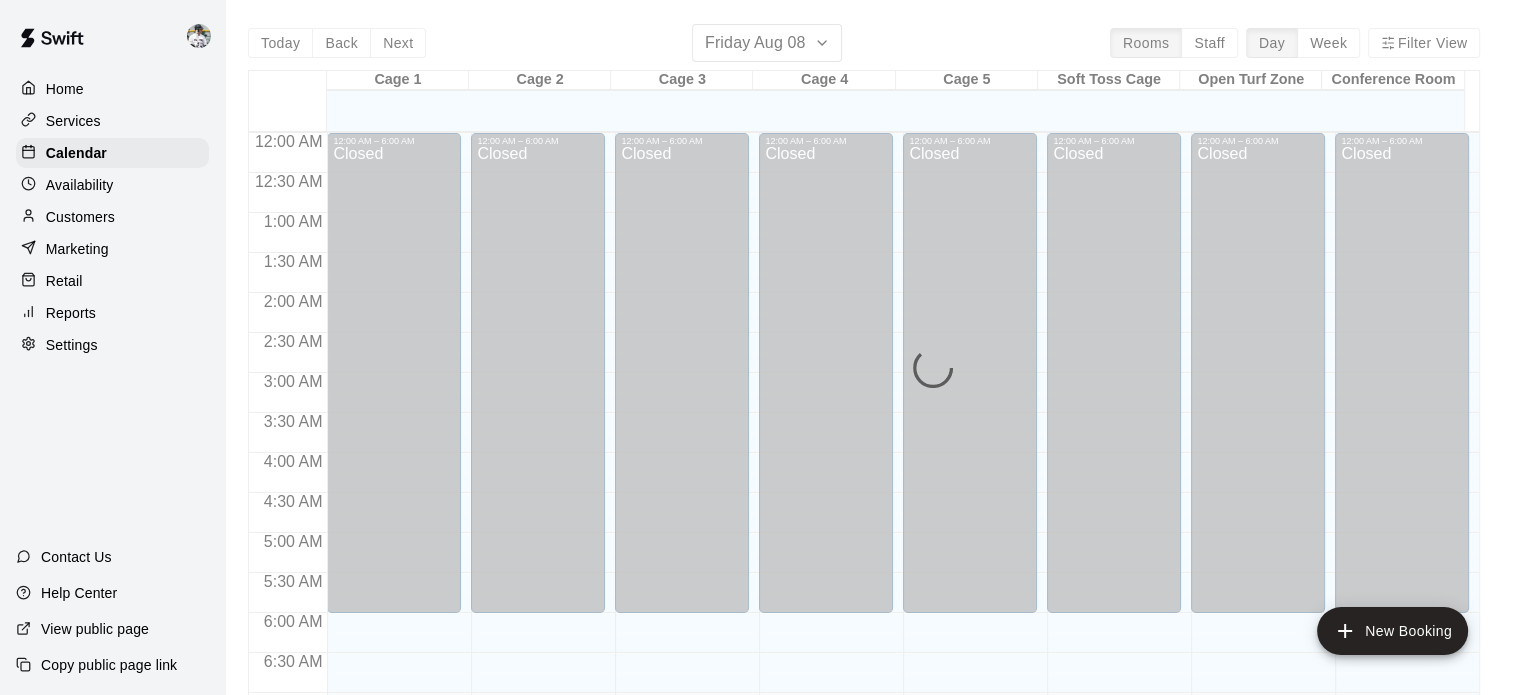 scroll, scrollTop: 1273, scrollLeft: 0, axis: vertical 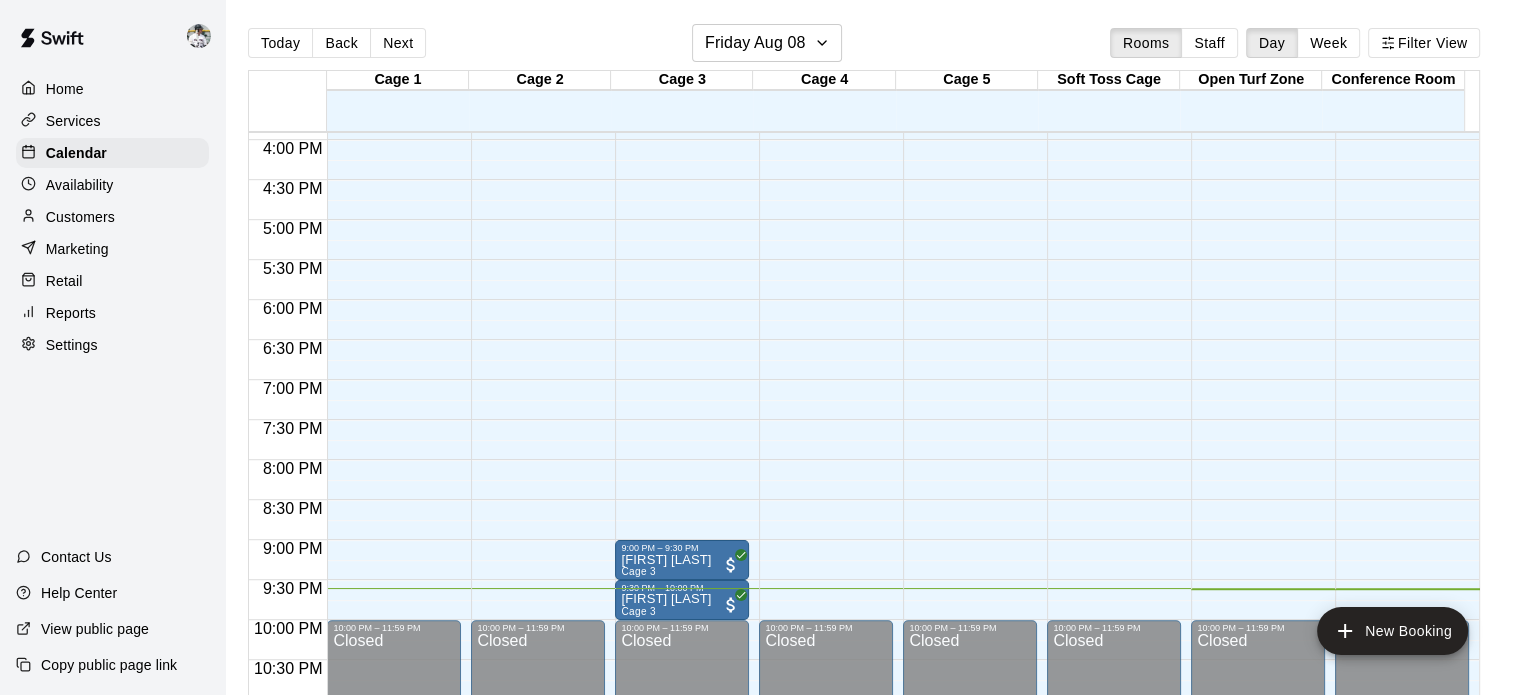 click on "Today Back Next Friday Aug 08 Rooms Staff Day Week Filter View" at bounding box center (864, 47) 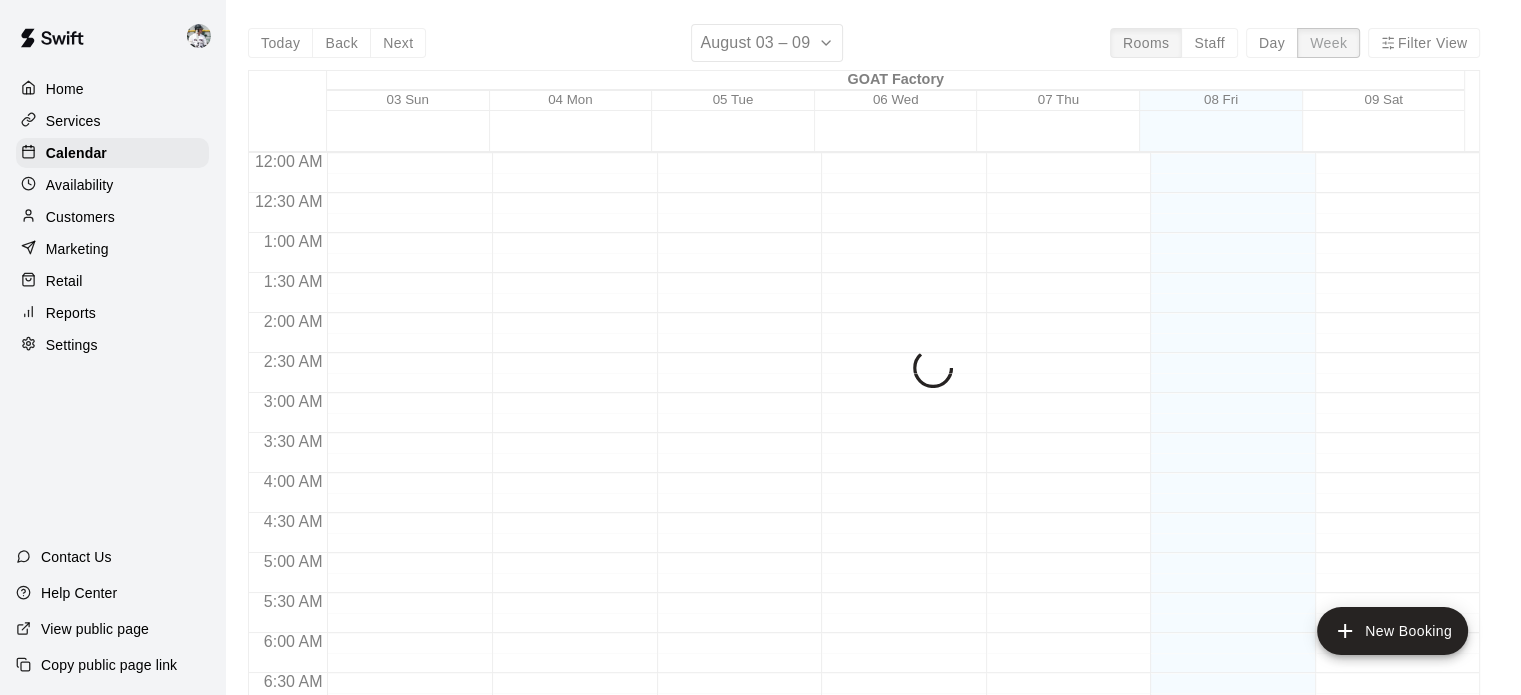 scroll, scrollTop: 1354, scrollLeft: 0, axis: vertical 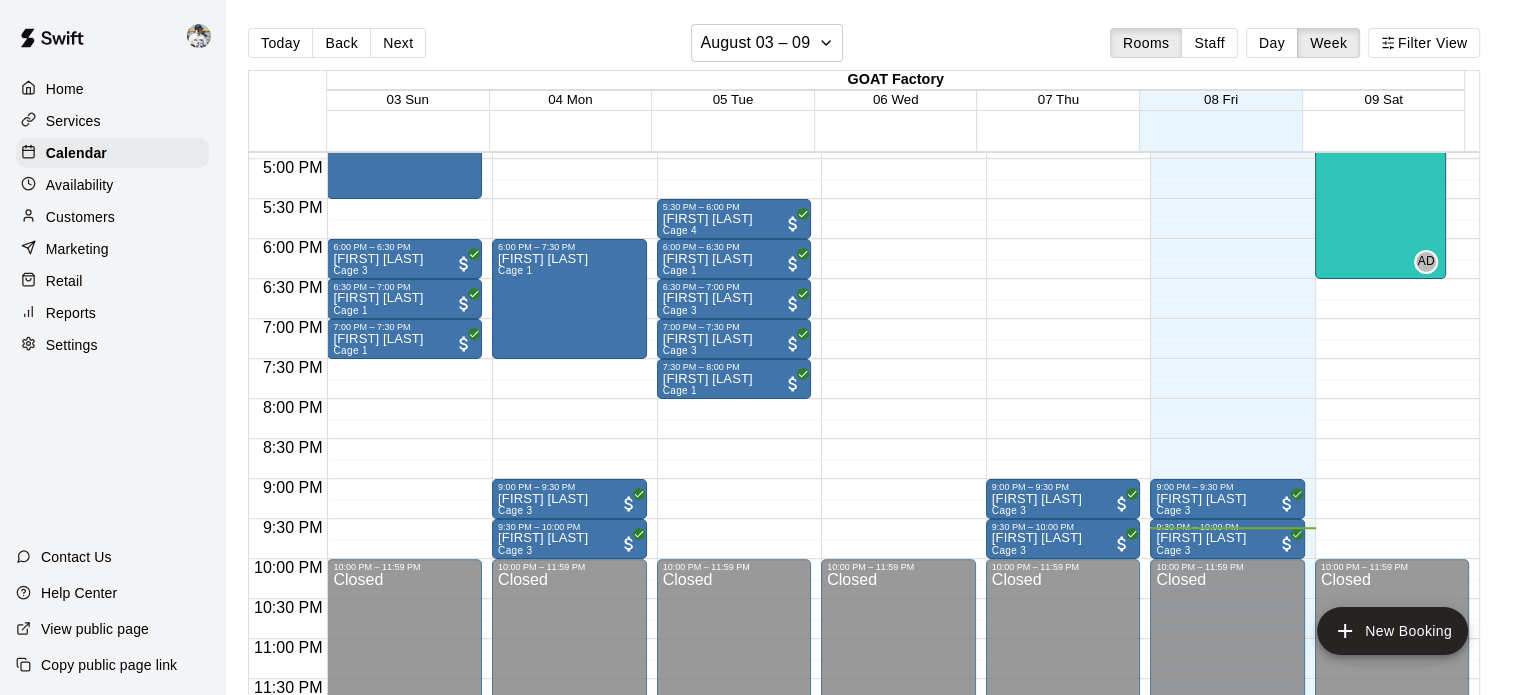 click on "Next" at bounding box center [398, 43] 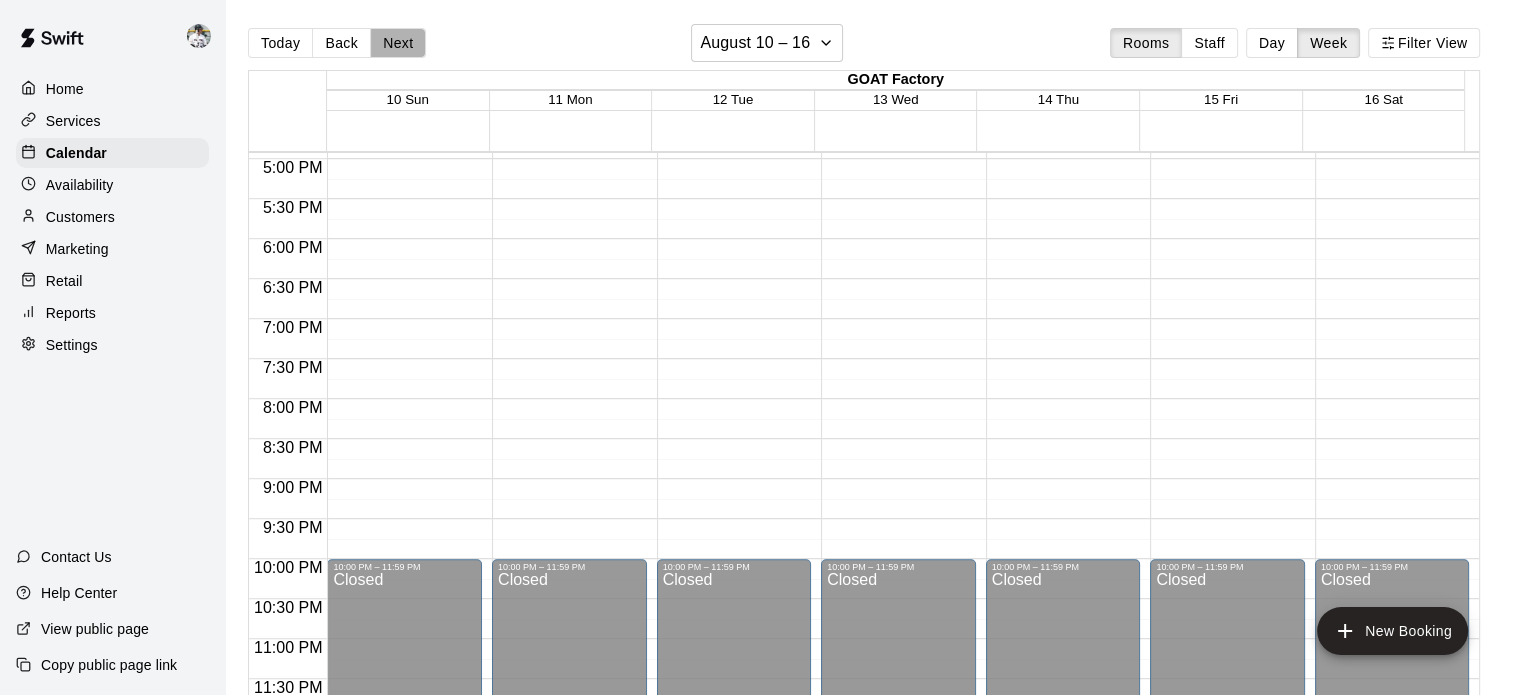click on "Next" at bounding box center (398, 43) 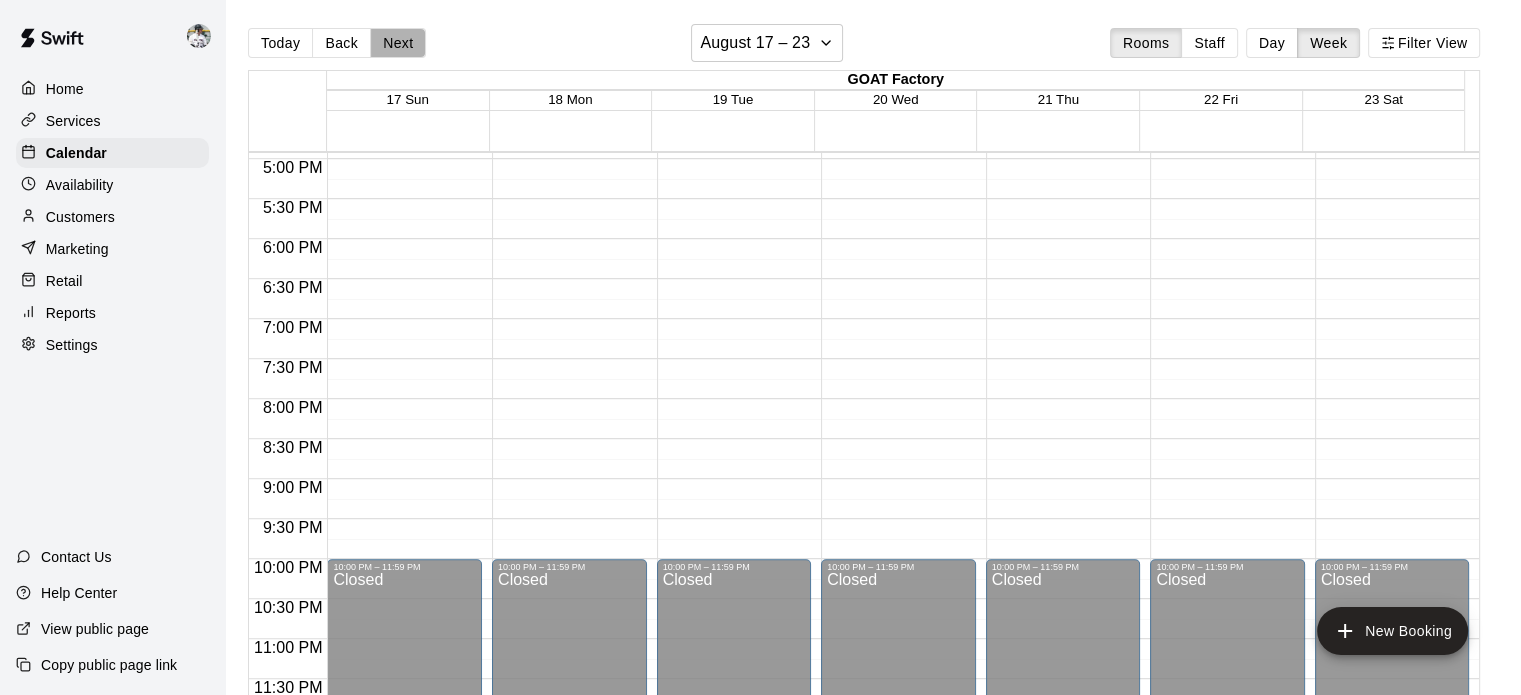 click on "Next" at bounding box center [398, 43] 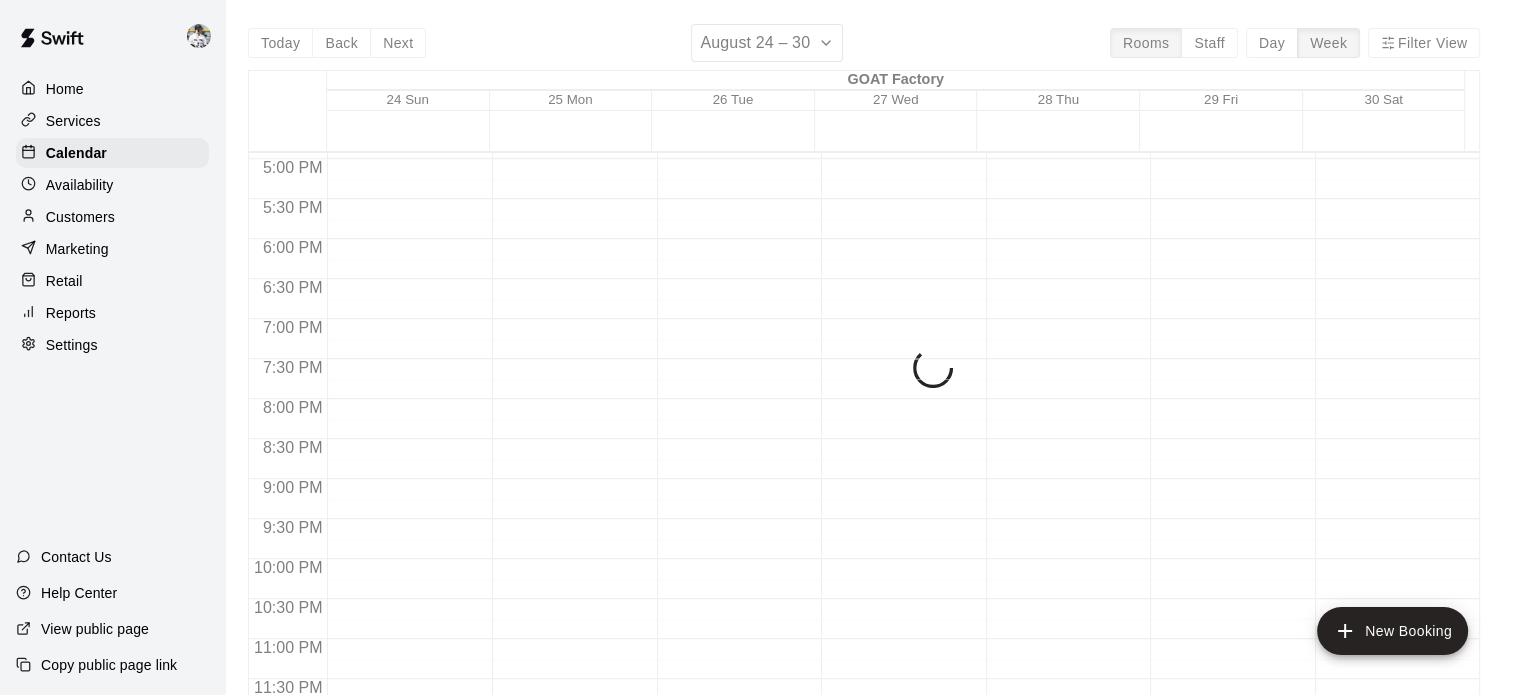 click on "Today Back Next [MONTH] [DAY] – [DAY] Rooms Staff Day Week Filter View GOAT Factory [DAY] Sun [DAY] Mon [DAY] Tue [DAY] Wed [DAY] Thu [DAY] Fri [DAY] Sat 12:00 AM 12:30 AM 1:00 AM 1:30 AM 2:00 AM 2:30 AM 3:00 AM 3:30 AM 4:00 AM 4:30 AM 5:00 AM 5:30 AM 6:00 AM 6:30 AM 7:00 AM 7:30 AM 8:00 AM 8:30 AM 9:00 AM 9:30 AM 10:00 AM 10:30 AM 11:00 AM 11:30 AM 12:00 PM 12:30 PM 1:00 PM 1:30 PM 2:00 PM 2:30 PM 3:00 PM 3:30 PM 4:00 PM 4:30 PM 5:00 PM 5:30 PM 6:00 PM 6:30 PM 7:00 PM 7:30 PM 8:00 PM 8:30 PM 9:00 PM 9:30 PM 10:00 PM 10:30 PM 11:00 PM 11:30 PM" at bounding box center (864, 371) 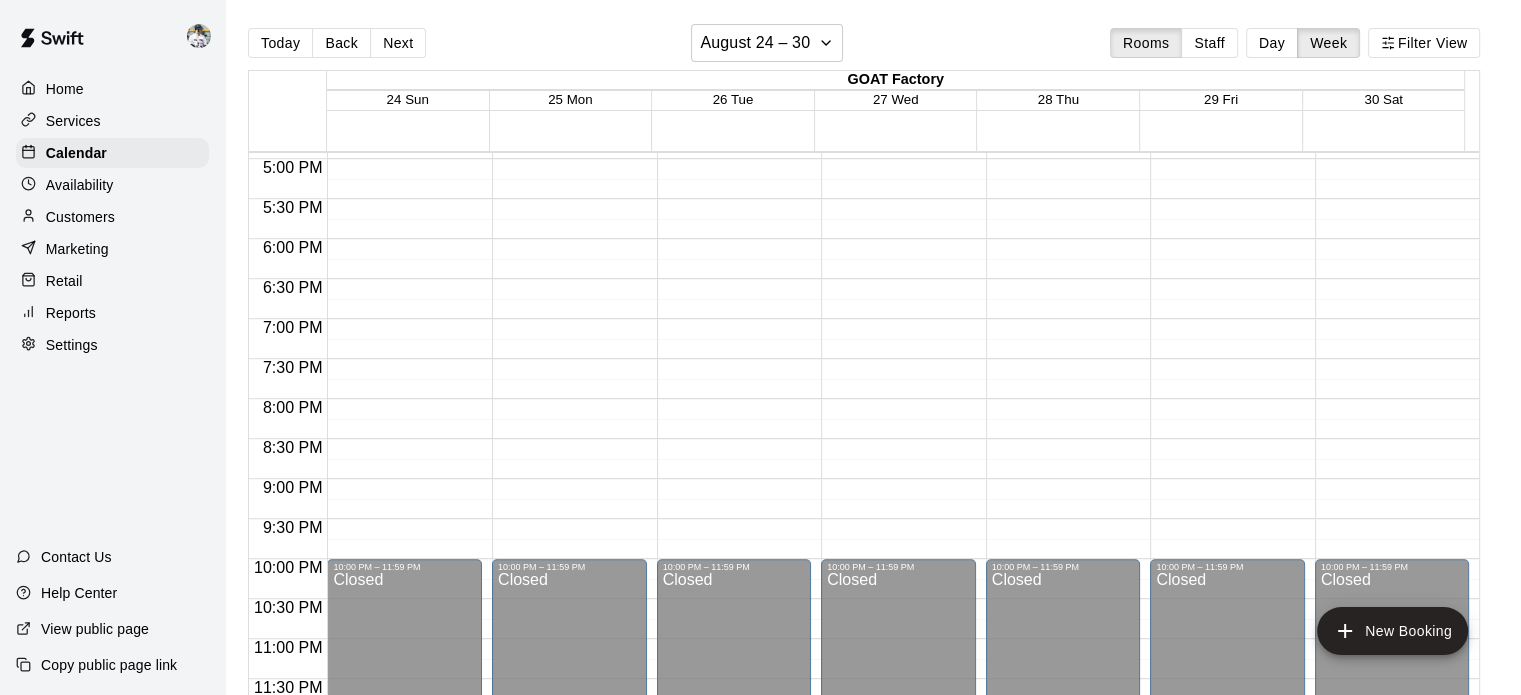 click on "Next" at bounding box center (398, 43) 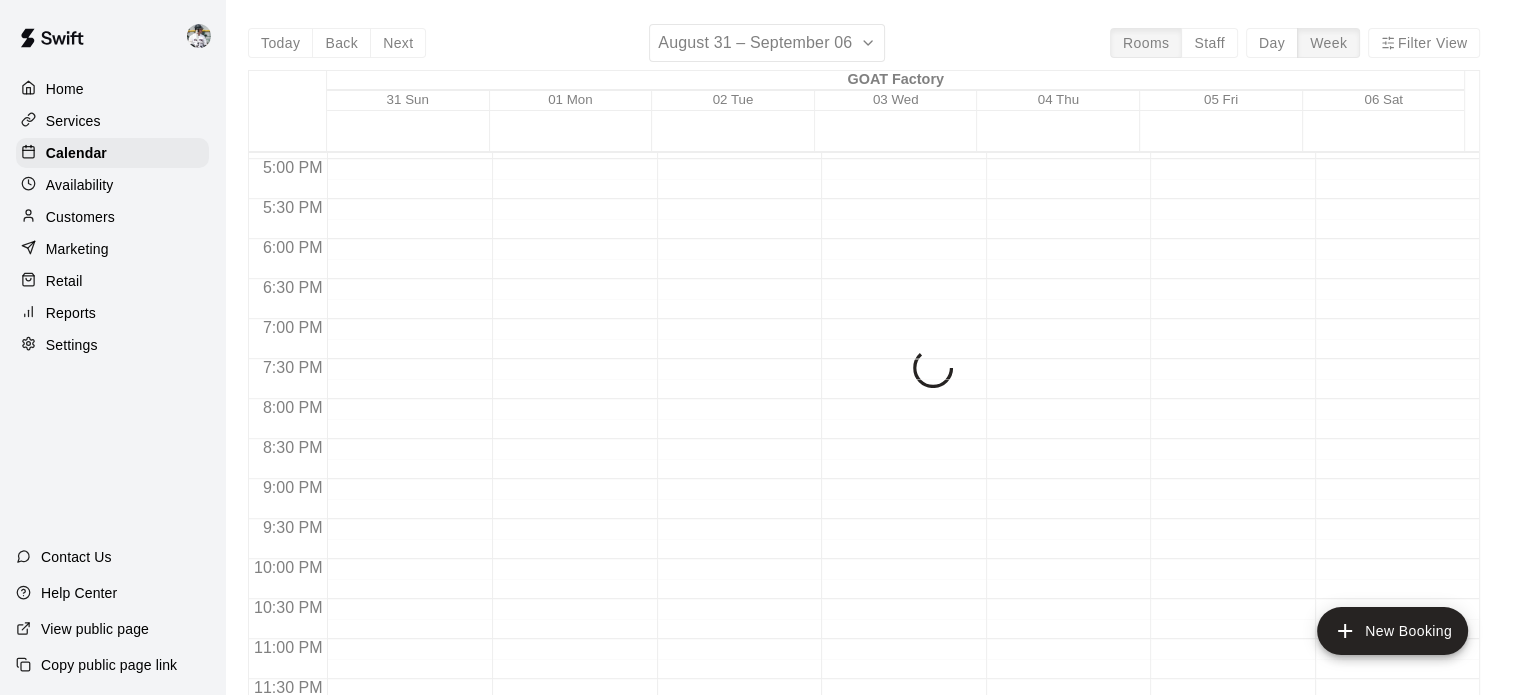click on "Next" at bounding box center (398, 43) 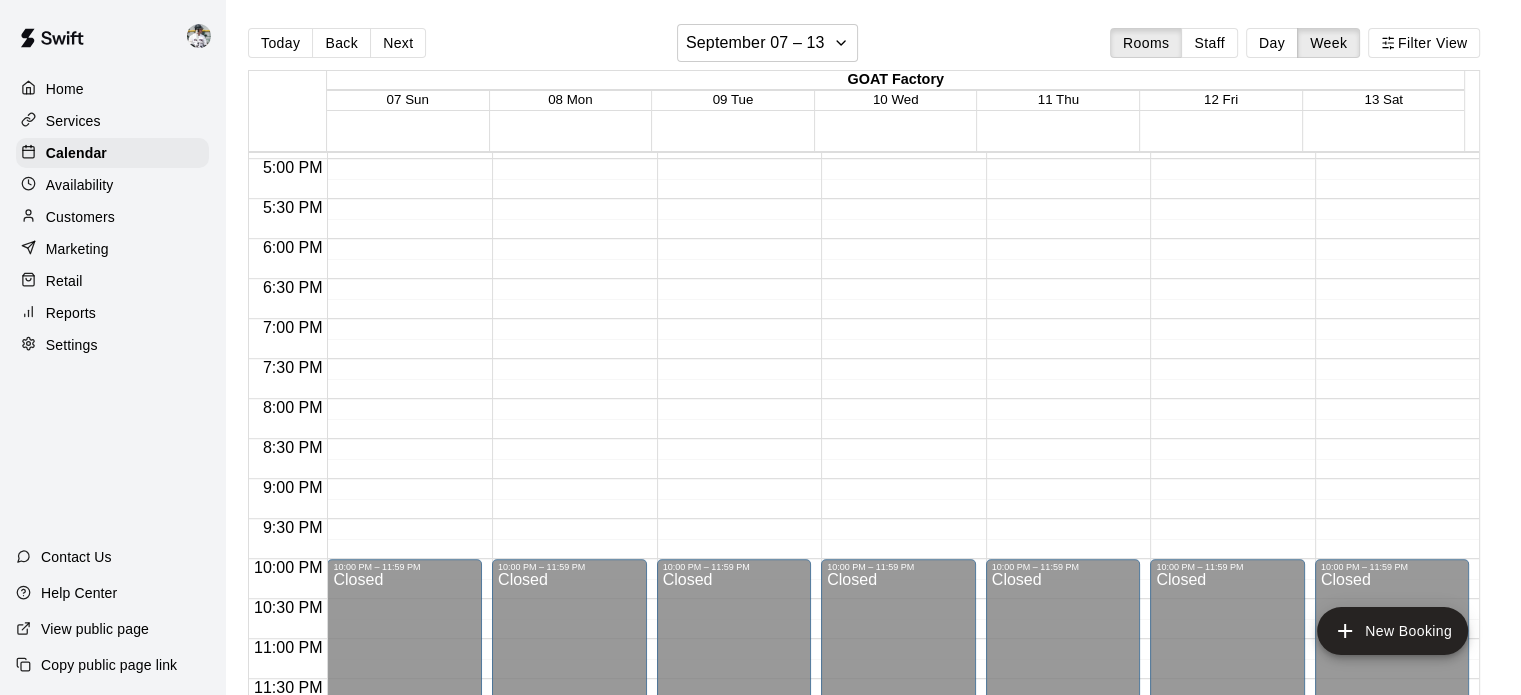 click on "Next" at bounding box center (398, 43) 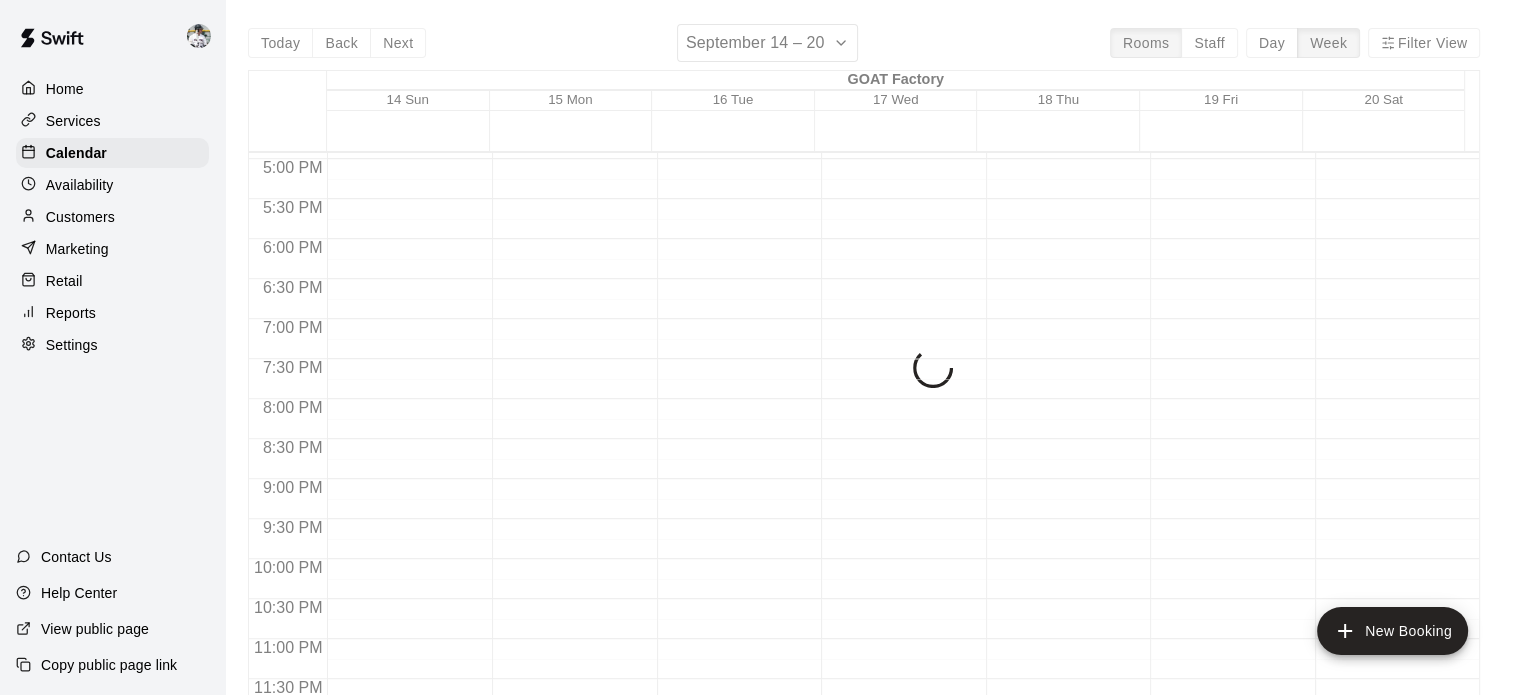 click on "Next" at bounding box center (398, 43) 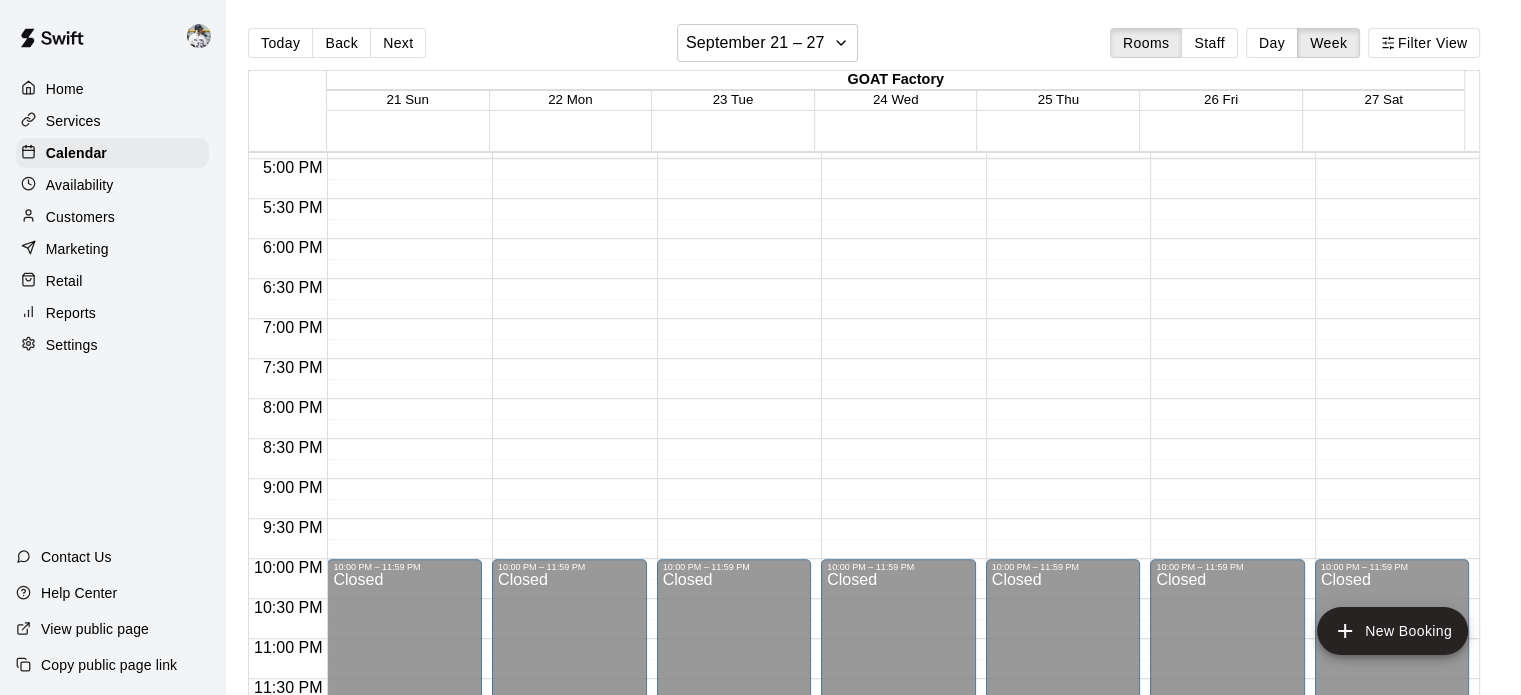 click on "Next" at bounding box center [398, 43] 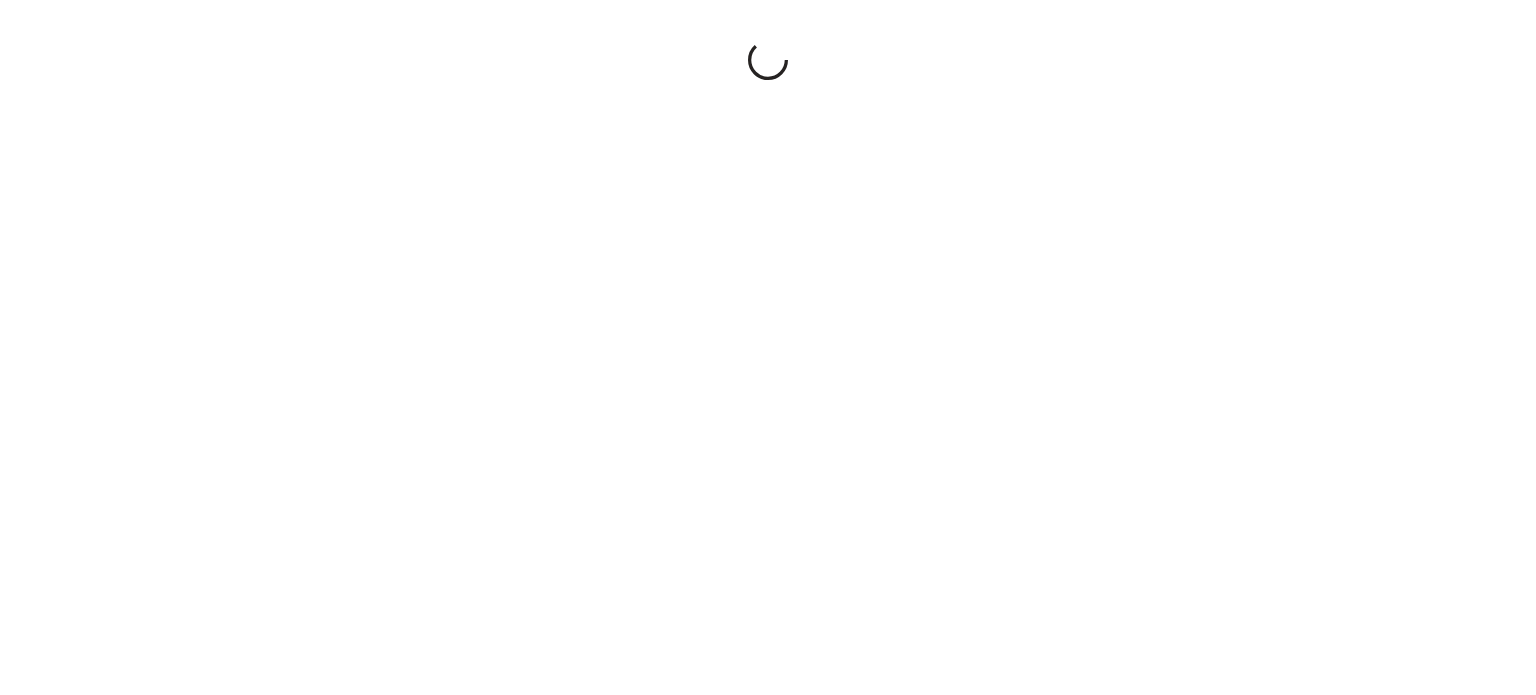 scroll, scrollTop: 0, scrollLeft: 0, axis: both 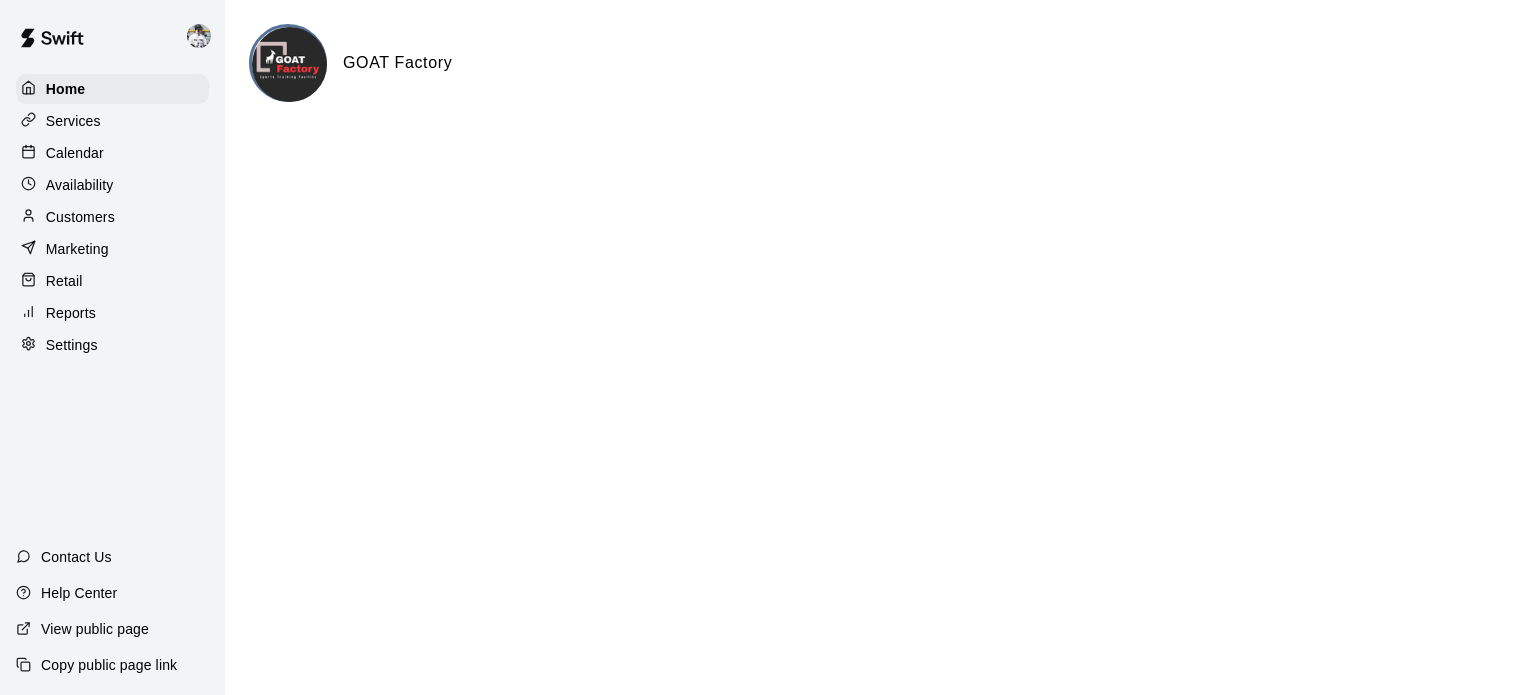 click on "Home" at bounding box center (112, 89) 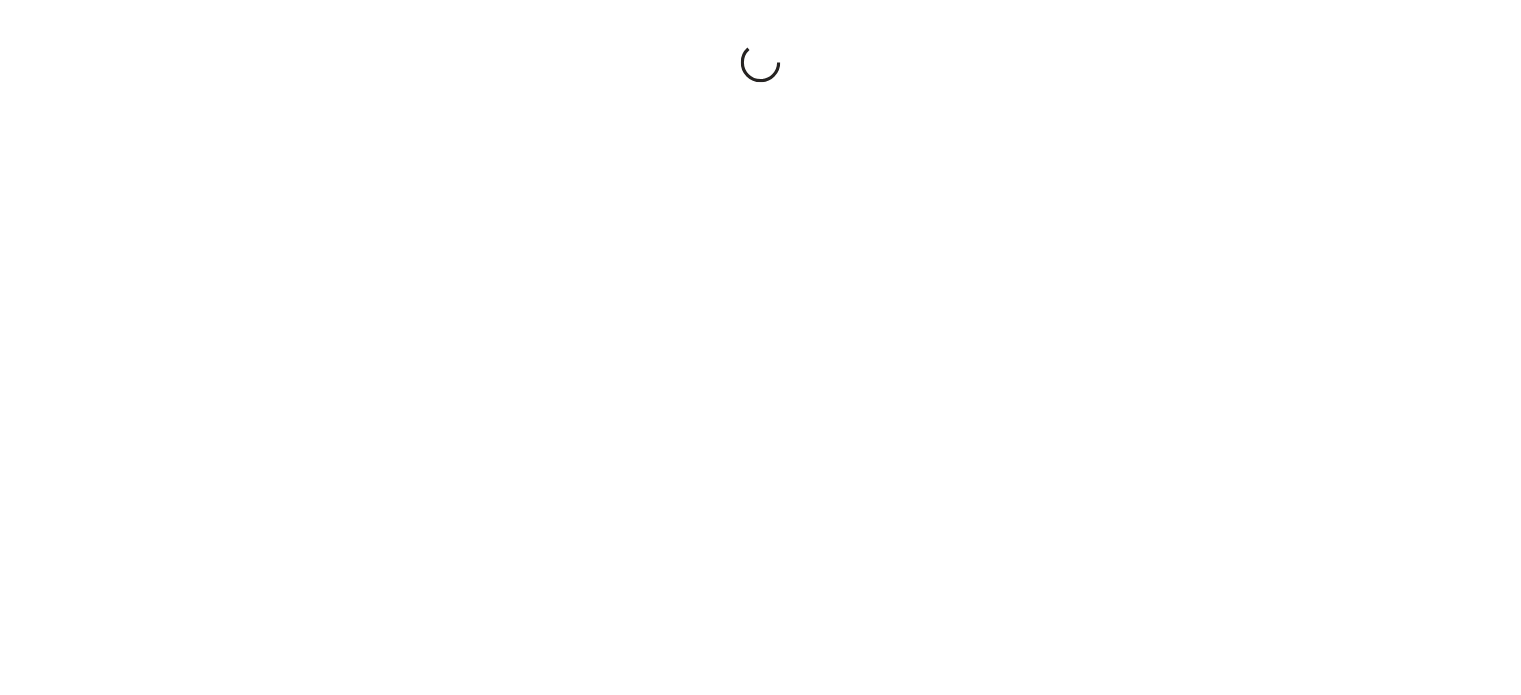 scroll, scrollTop: 0, scrollLeft: 0, axis: both 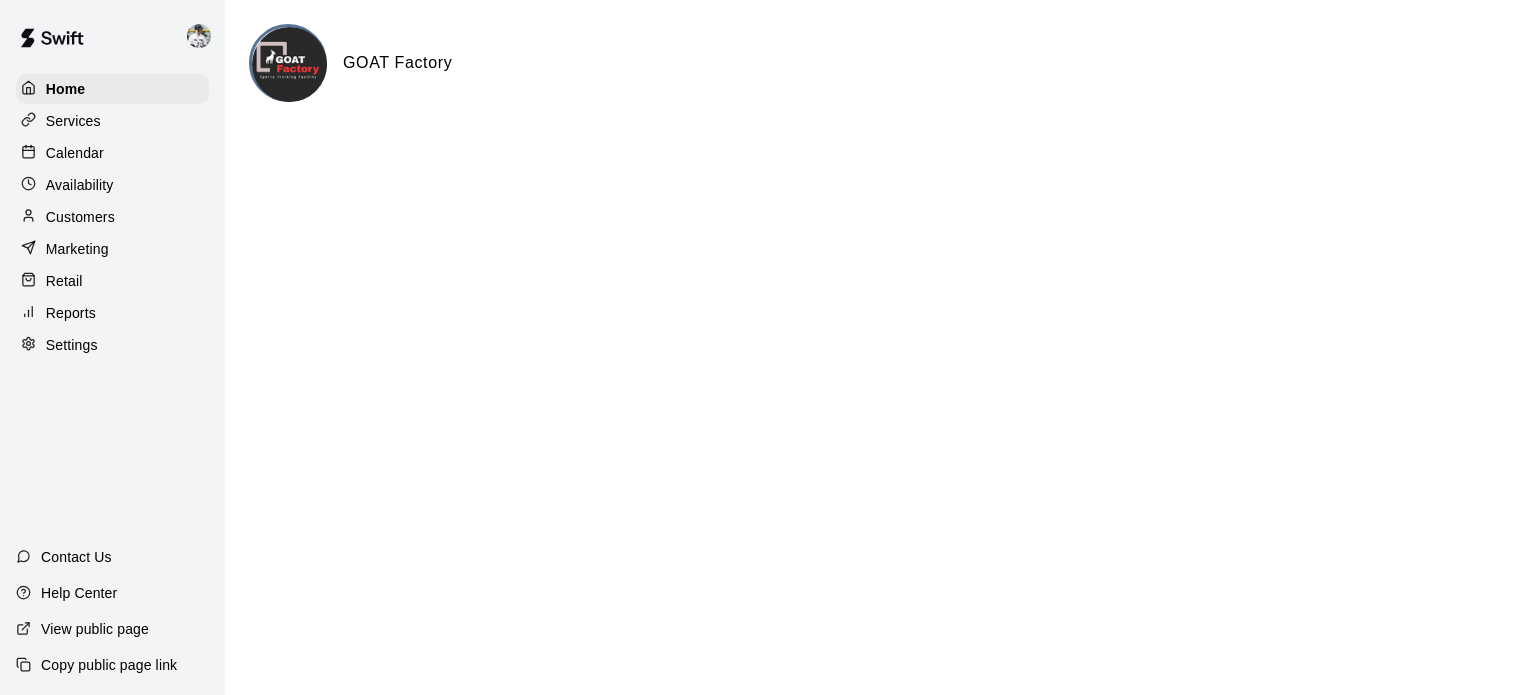 click on "Calendar" at bounding box center (75, 153) 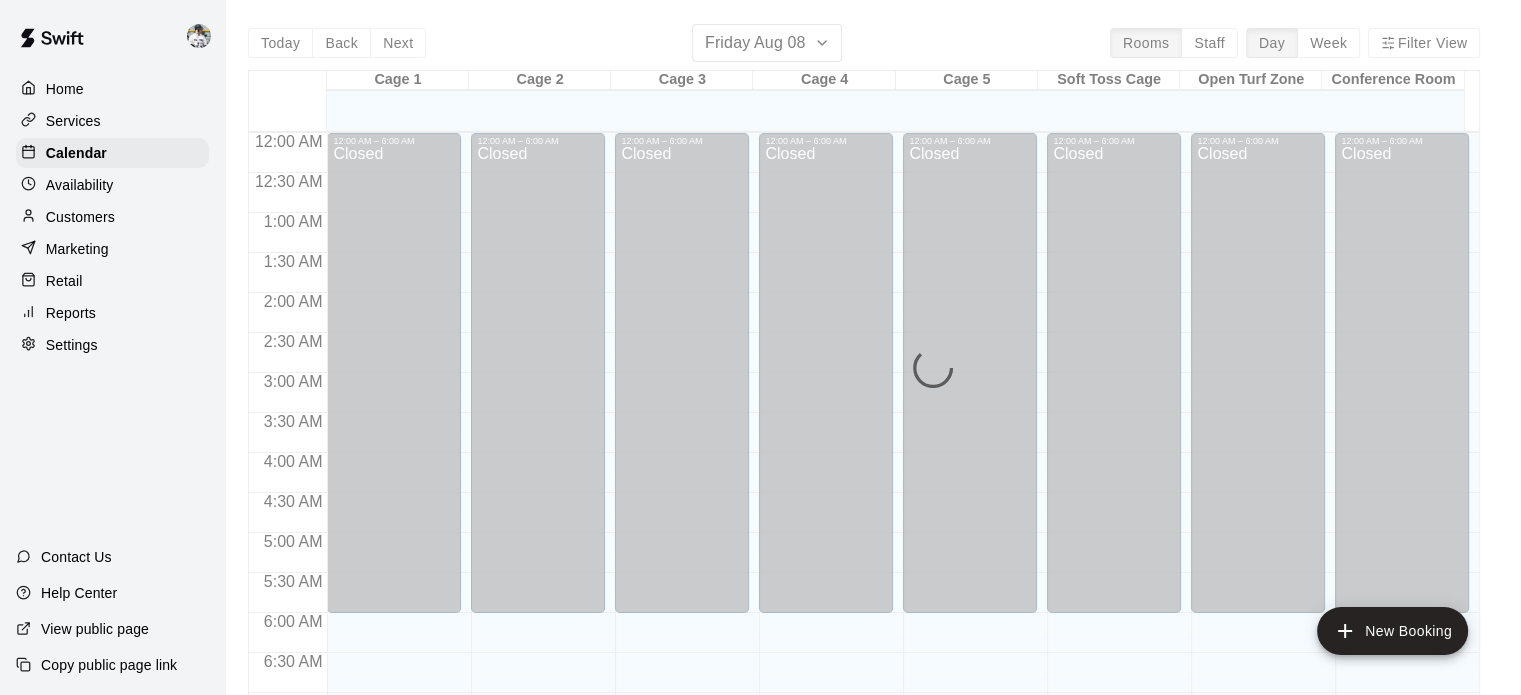 scroll, scrollTop: 1273, scrollLeft: 0, axis: vertical 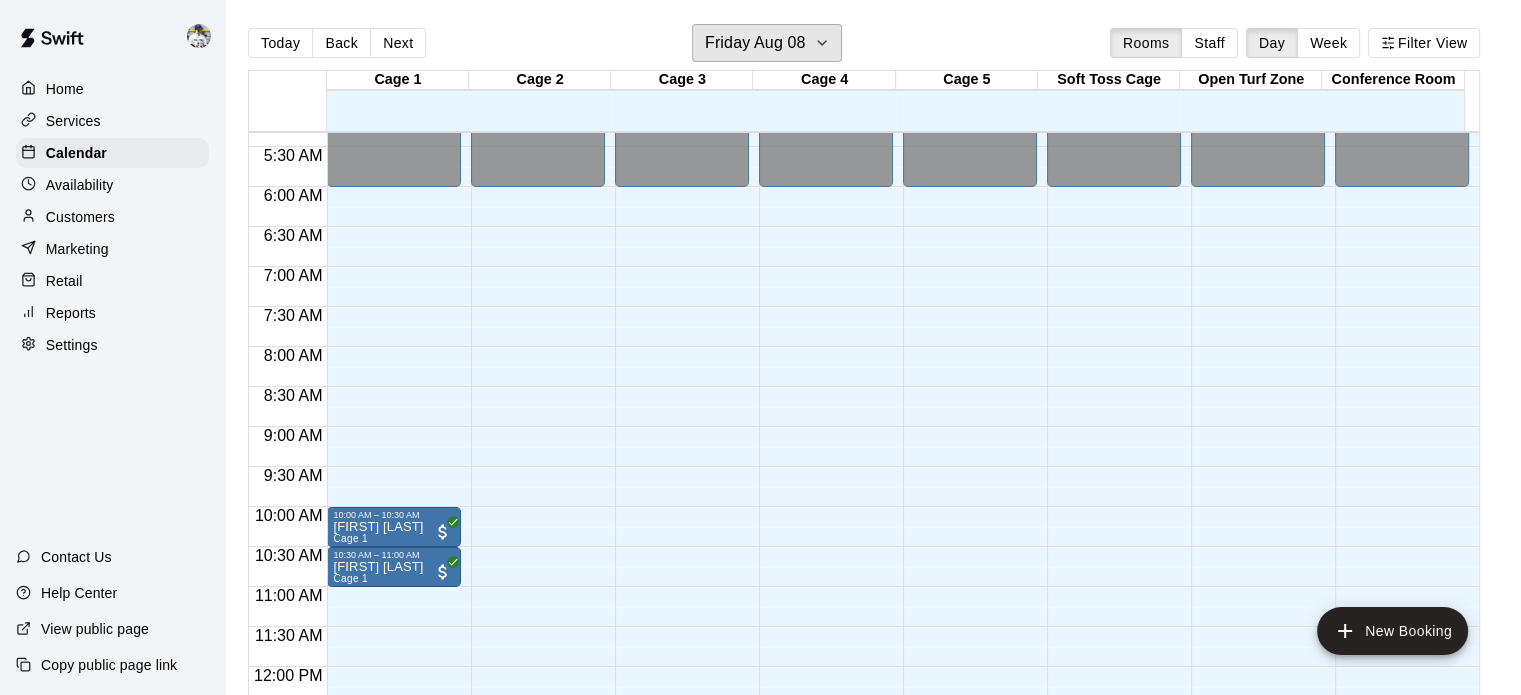 click on "Friday Aug 08" at bounding box center [755, 43] 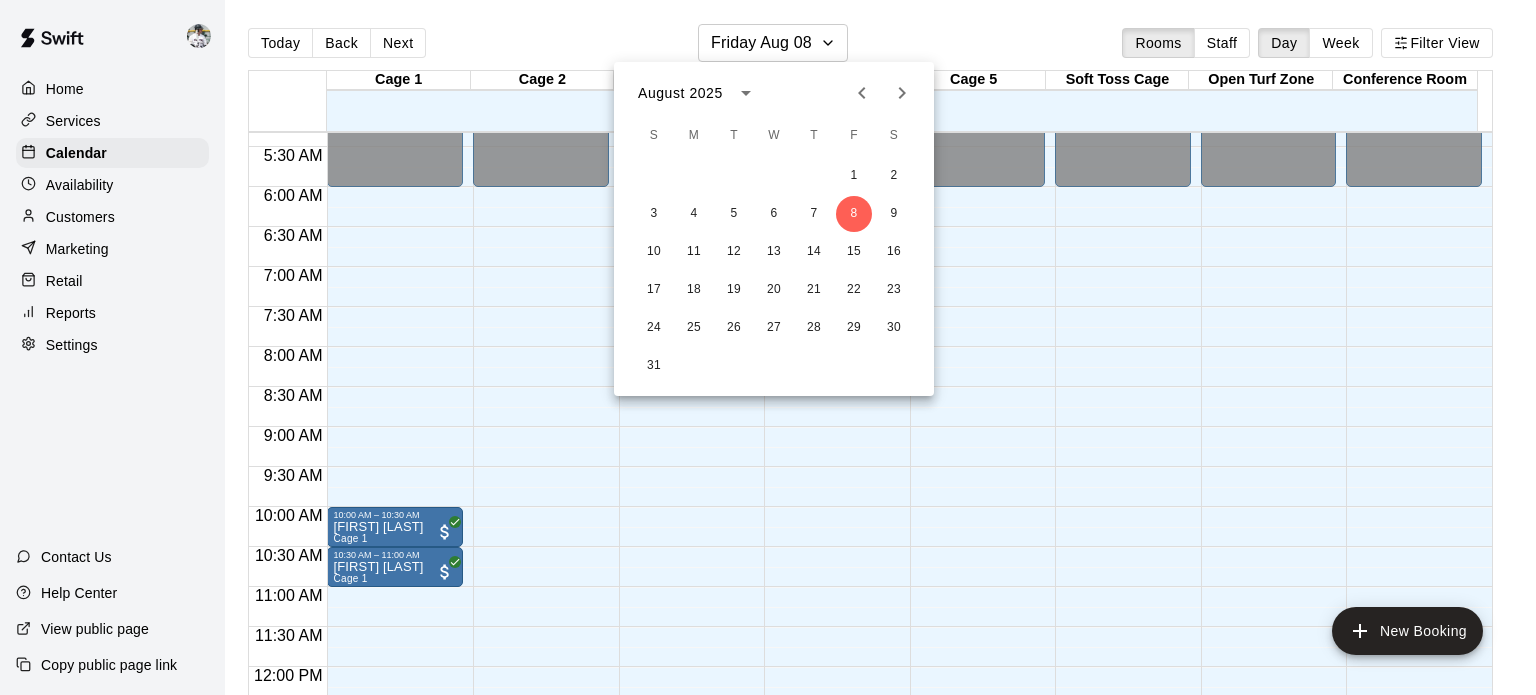 click on "3 4 5 6 7 8 9" at bounding box center [774, 214] 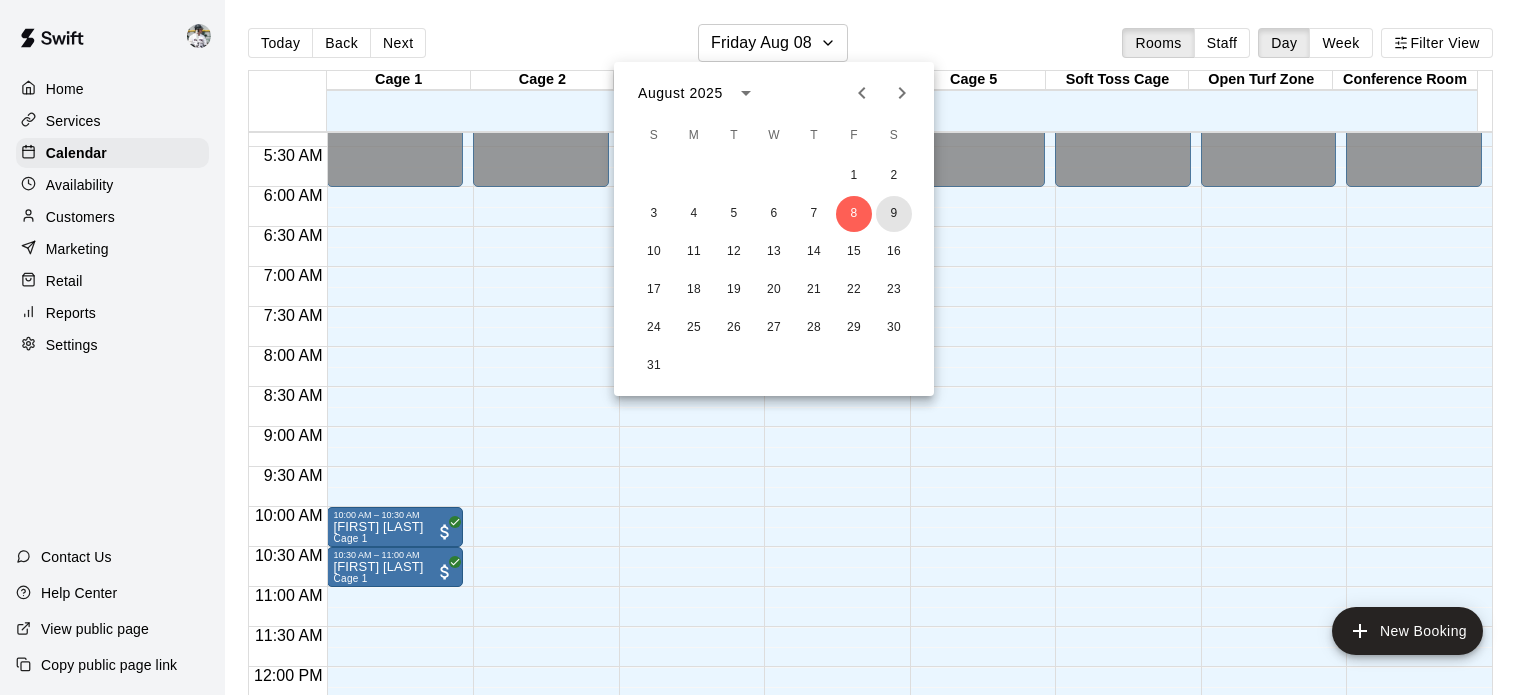 click on "9" at bounding box center [894, 214] 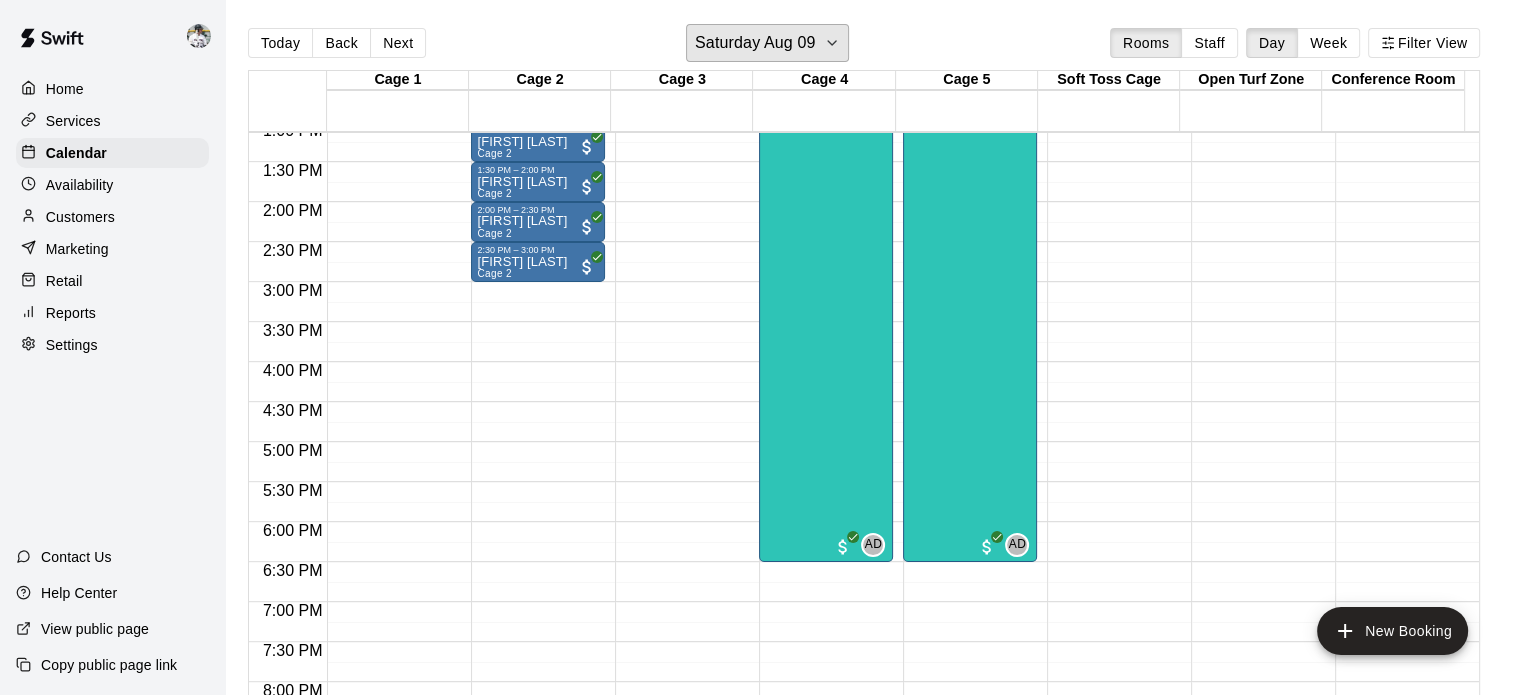 scroll, scrollTop: 849, scrollLeft: 0, axis: vertical 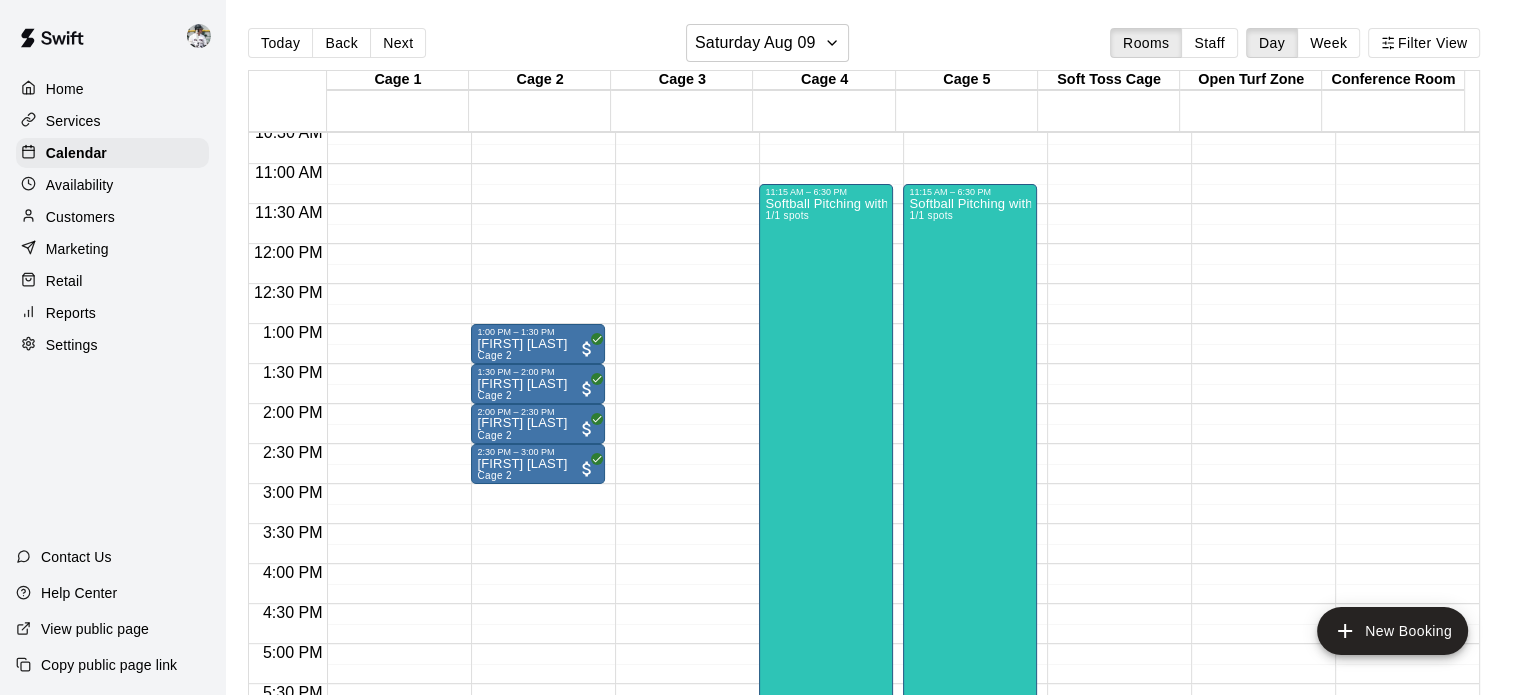 click on "Softball Pitching with Ally 1/1 spots" at bounding box center (826, 544) 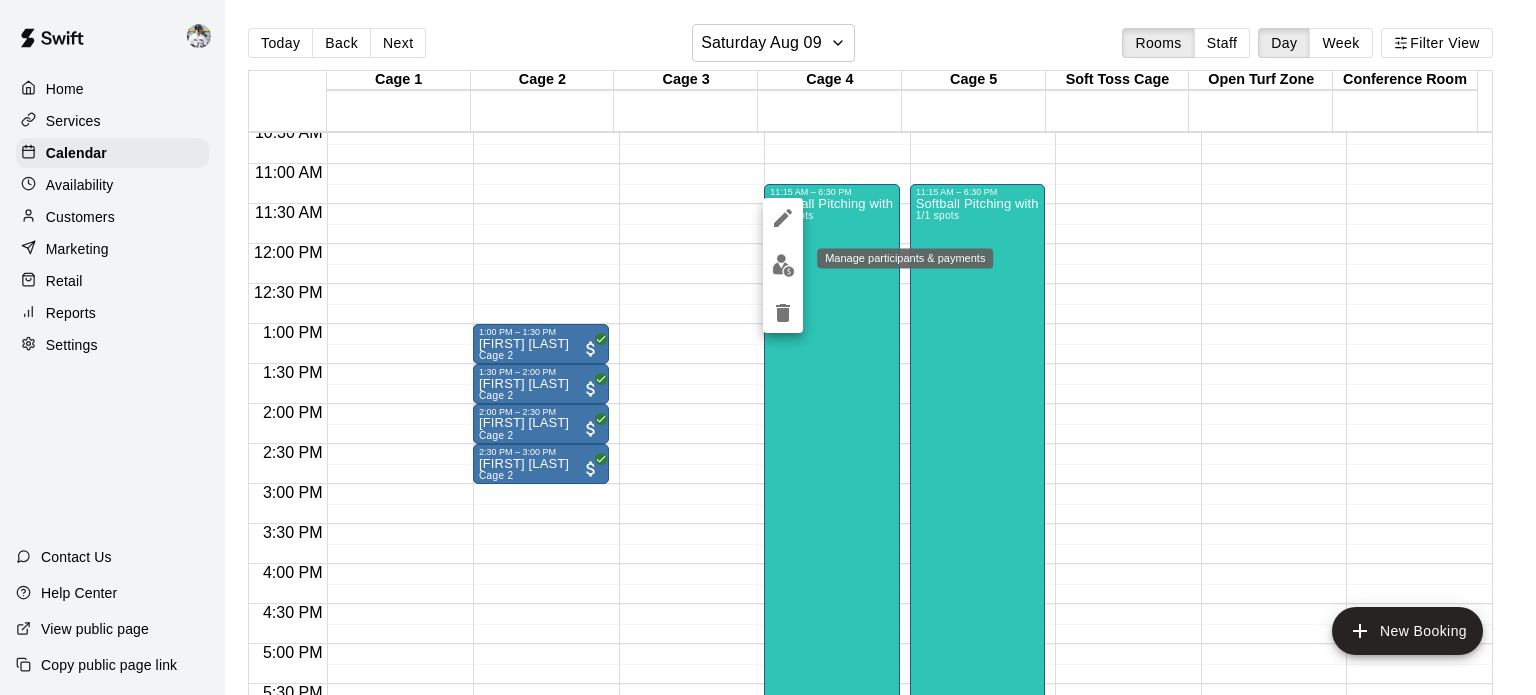 click at bounding box center [783, 265] 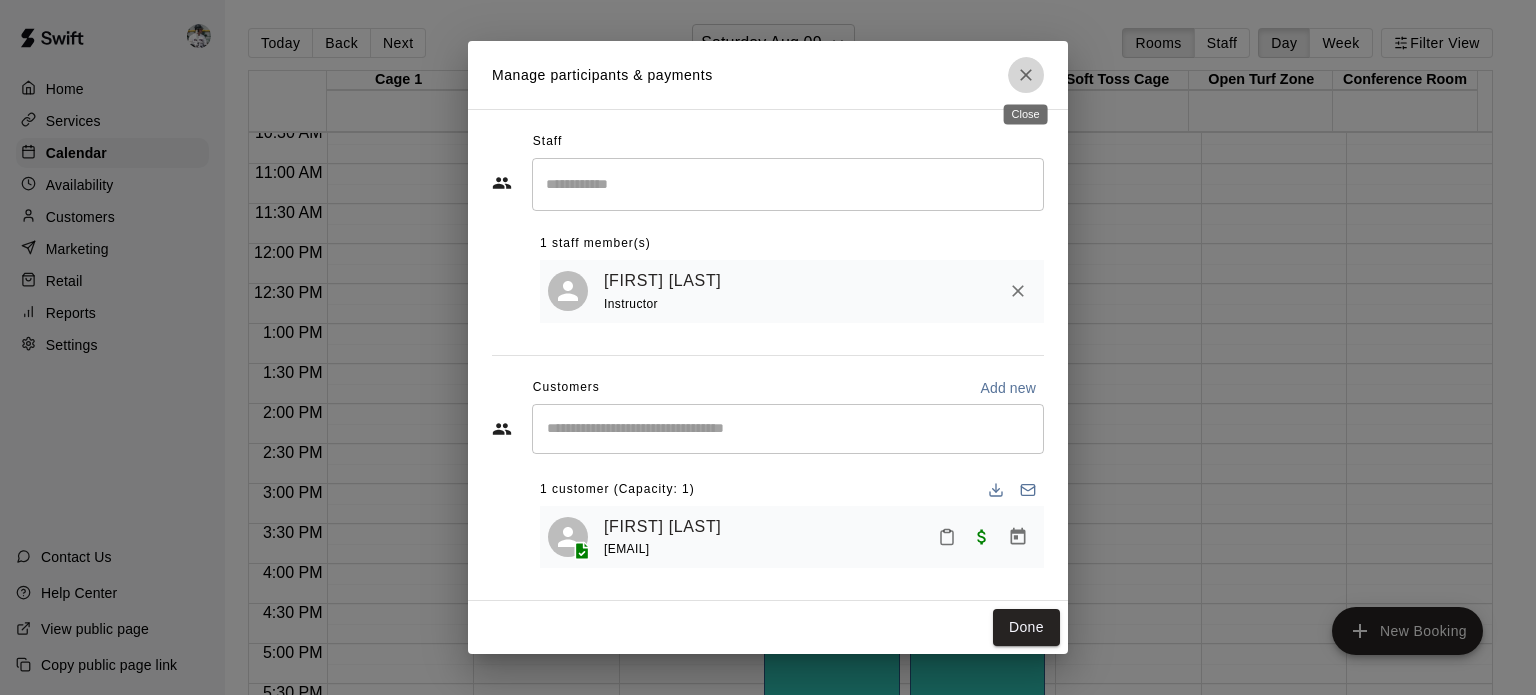 click at bounding box center [1026, 75] 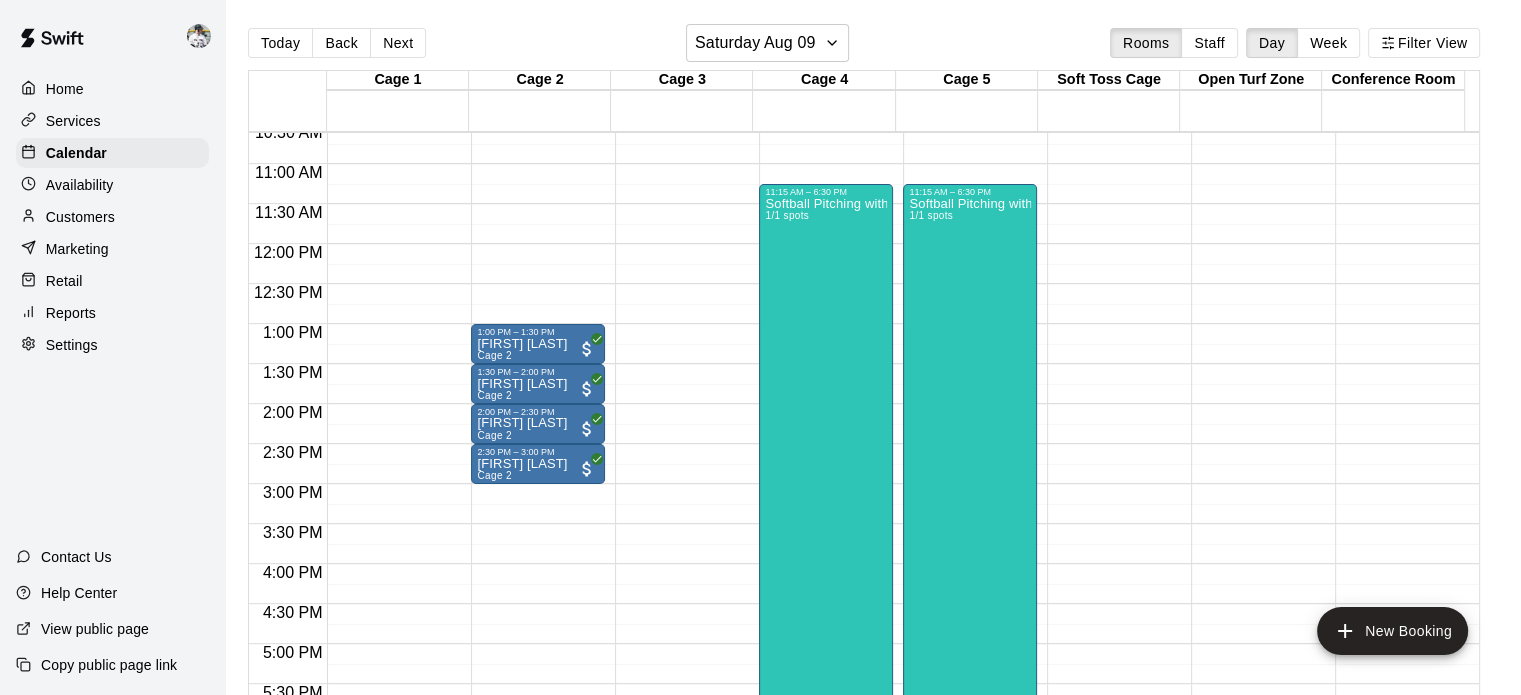 click on "Softball Pitching with Ally 1/1 spots" at bounding box center [826, 544] 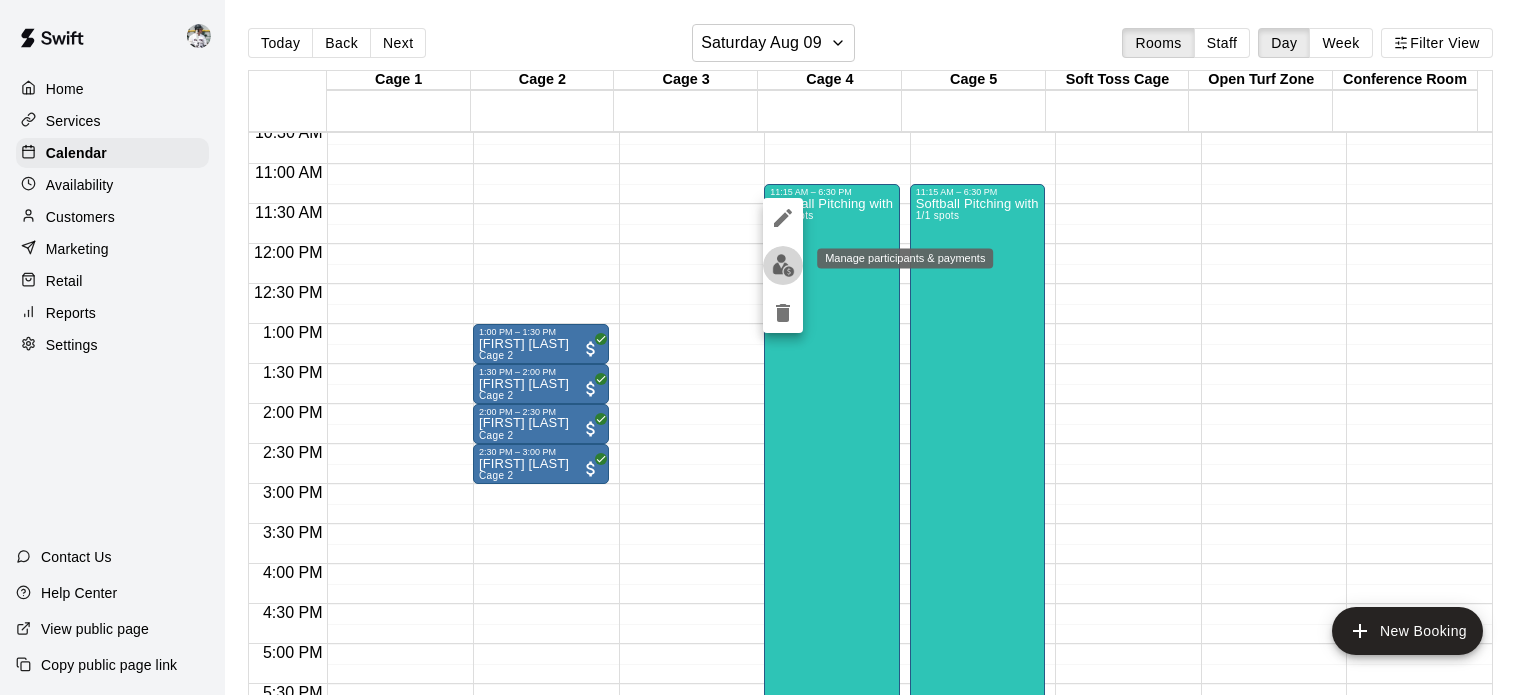 click at bounding box center (783, 265) 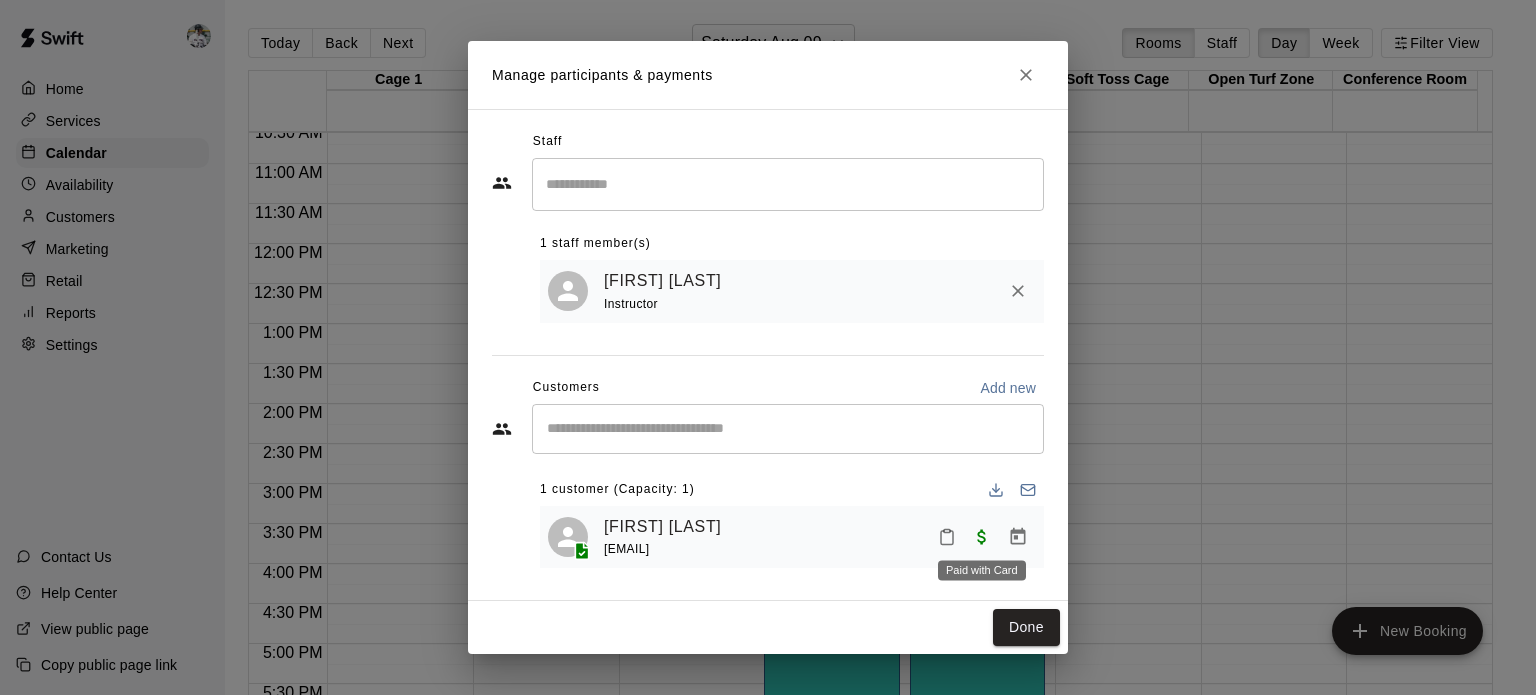 click at bounding box center [982, 535] 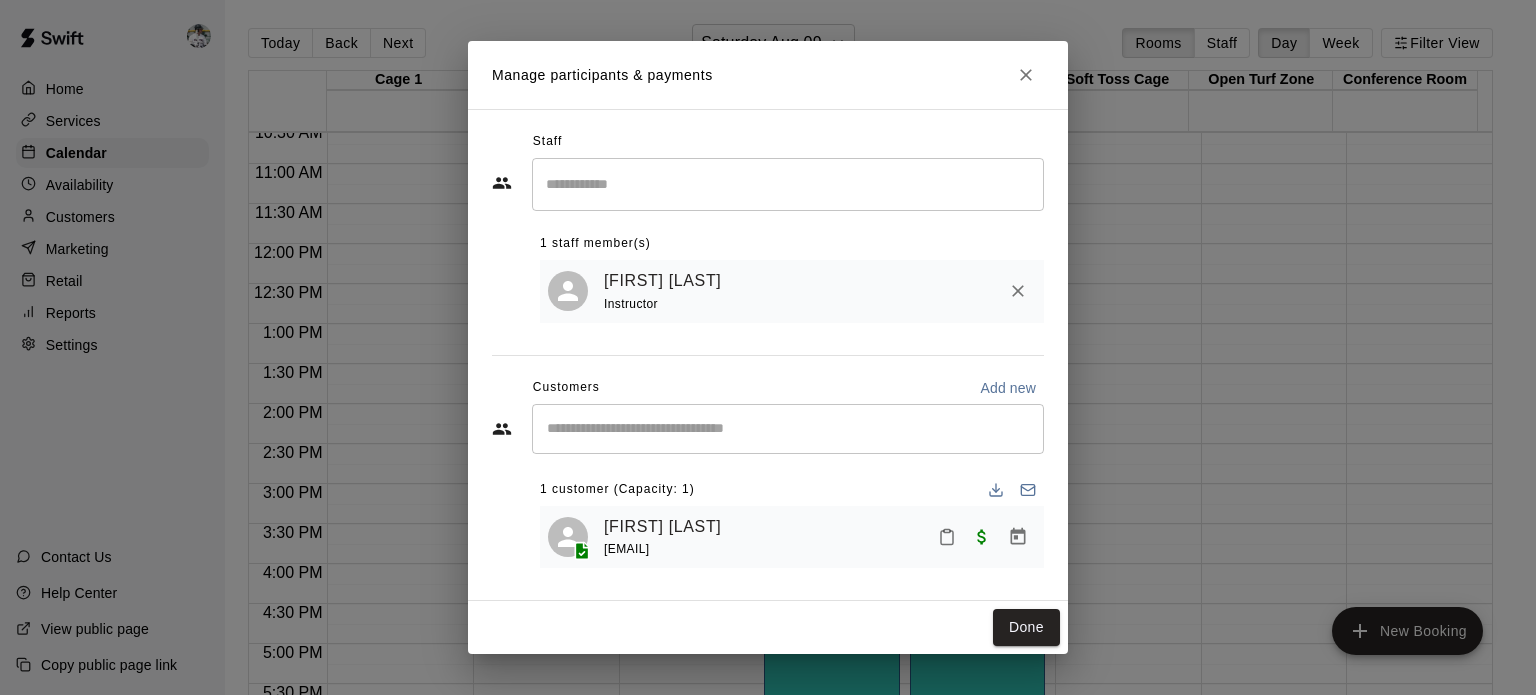 click on "Kaia Moe" at bounding box center [662, 527] 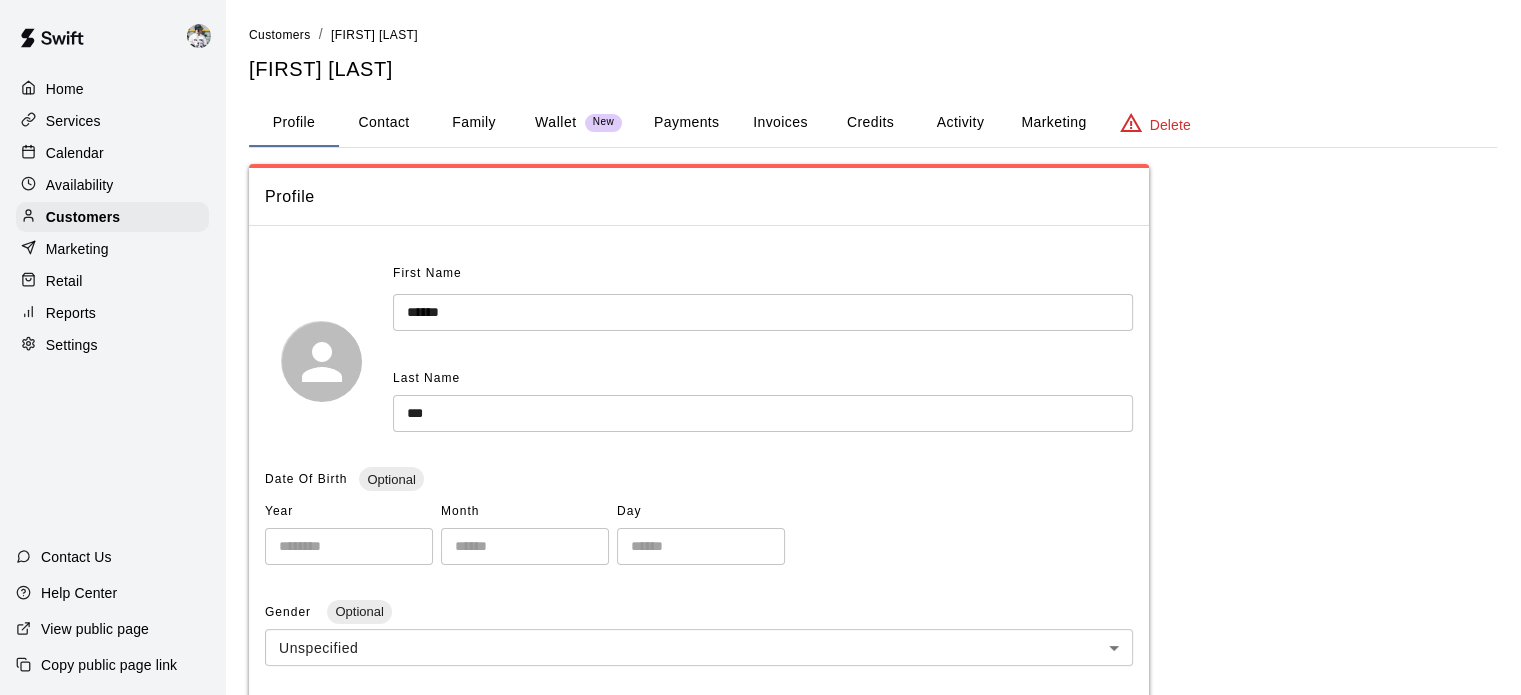 click on "Payments" at bounding box center (686, 123) 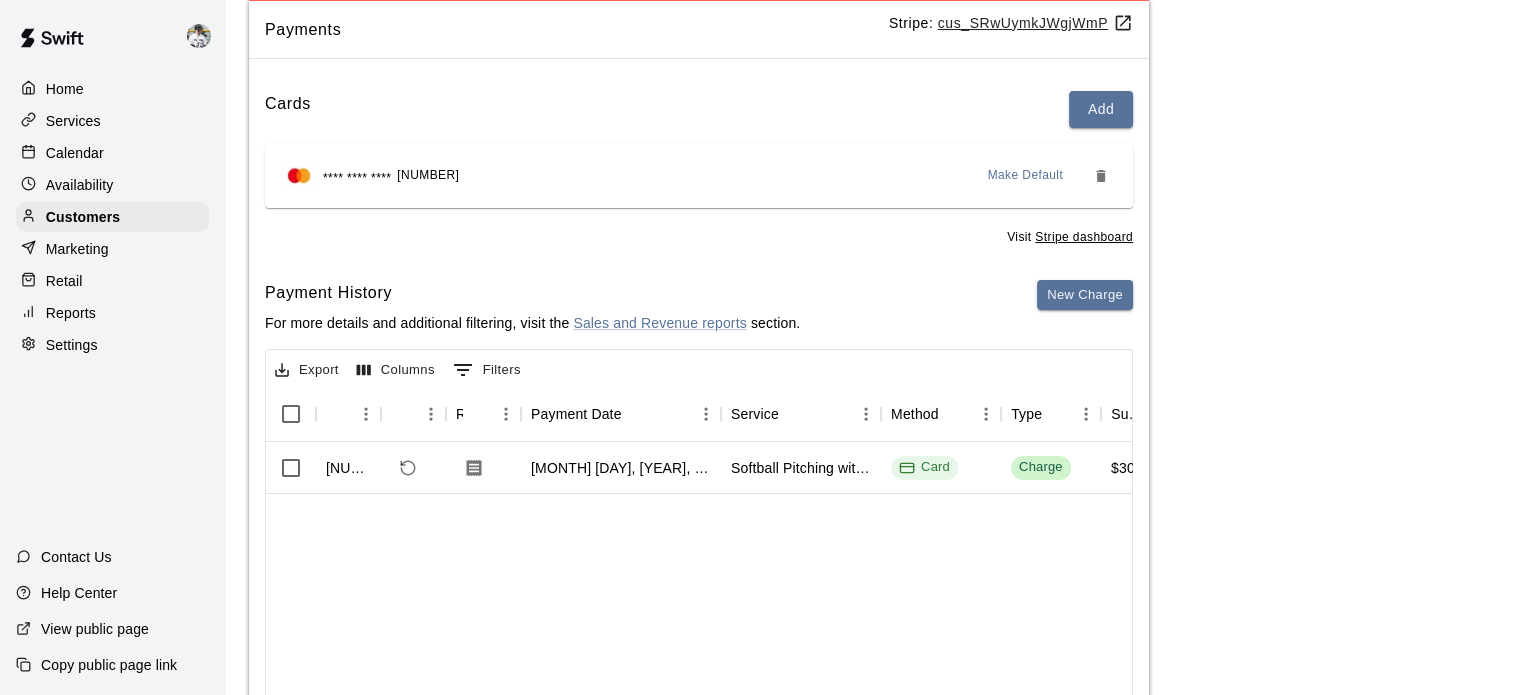 scroll, scrollTop: 200, scrollLeft: 0, axis: vertical 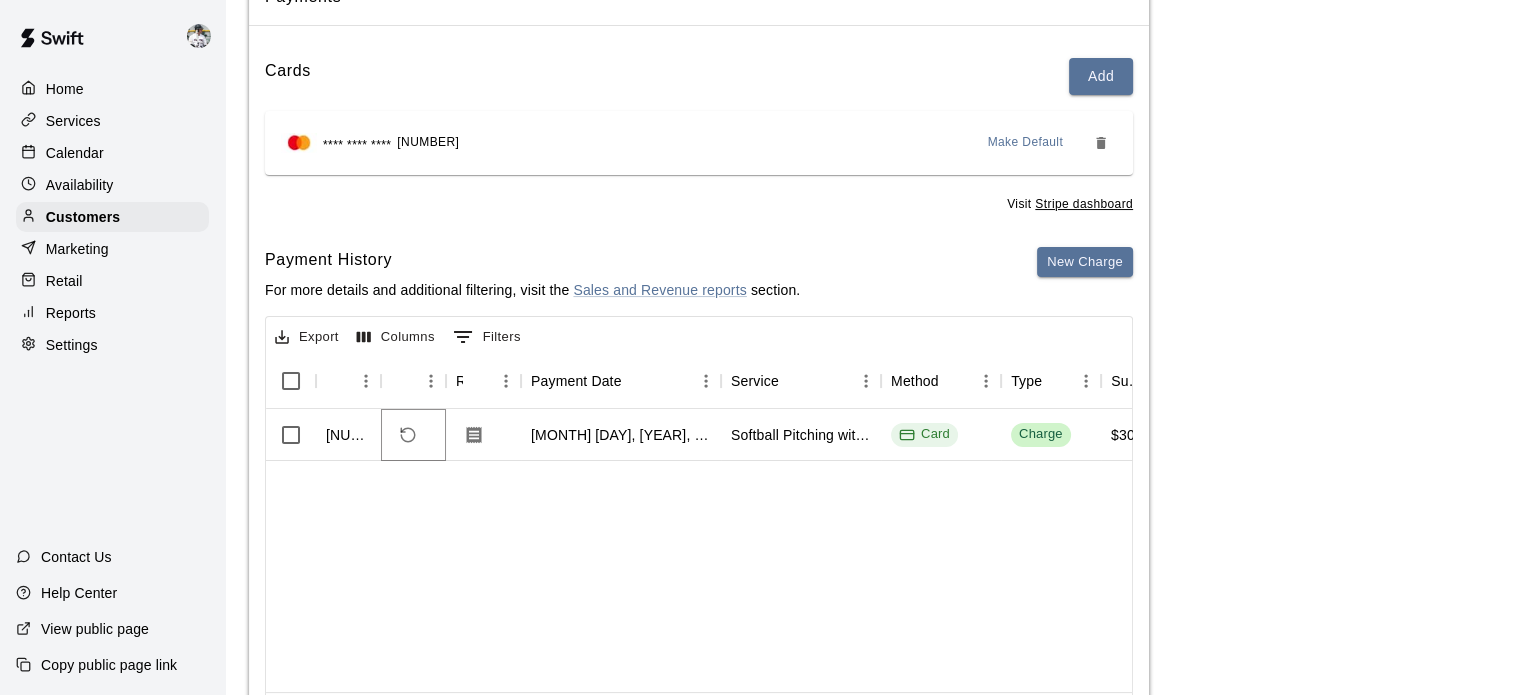 click 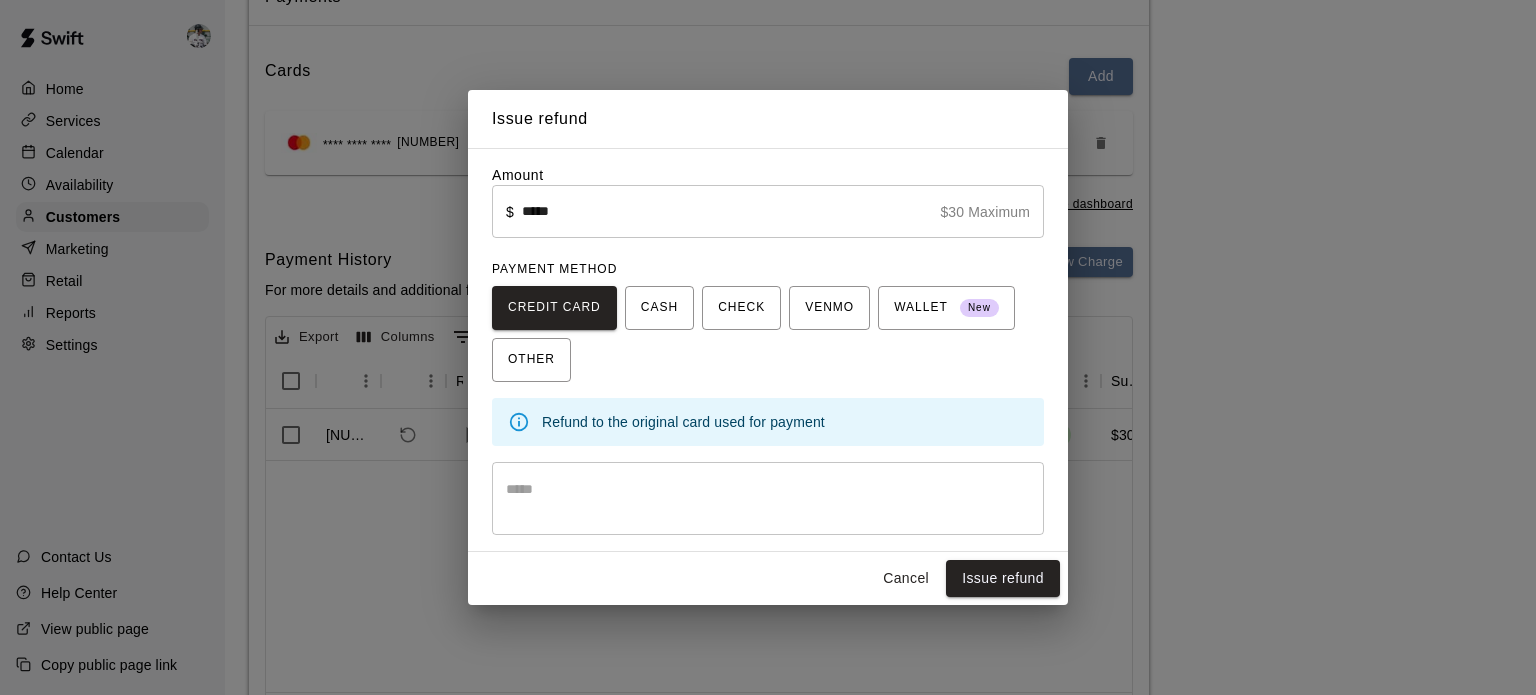 click at bounding box center (768, 499) 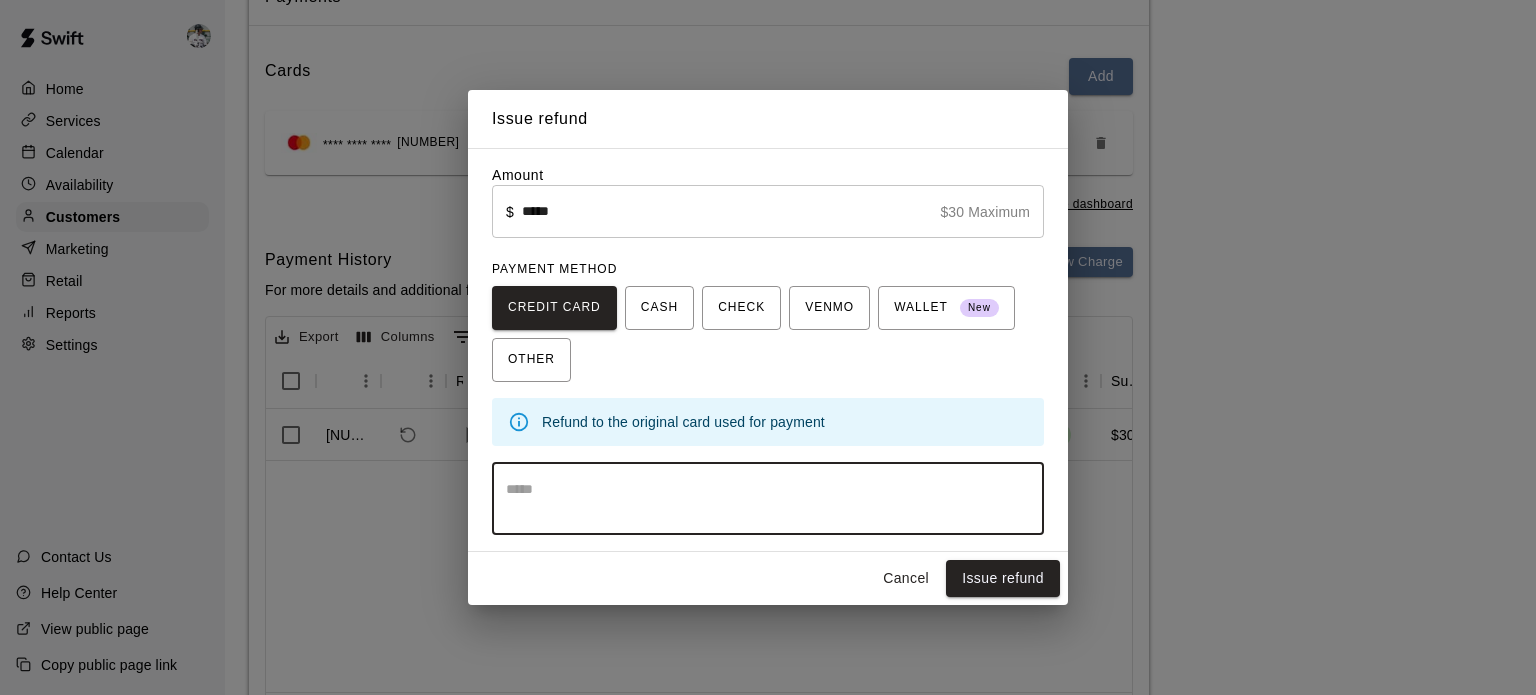 type on "*" 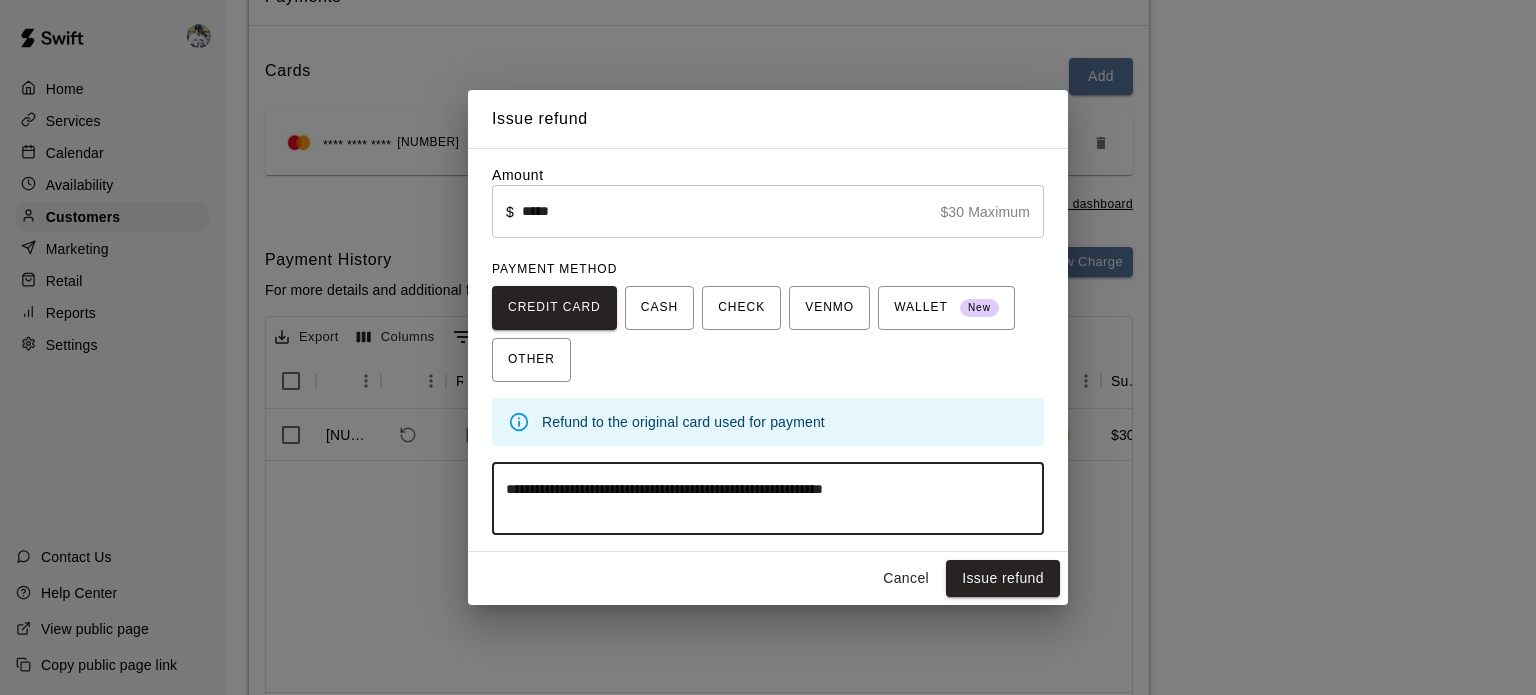 type on "**********" 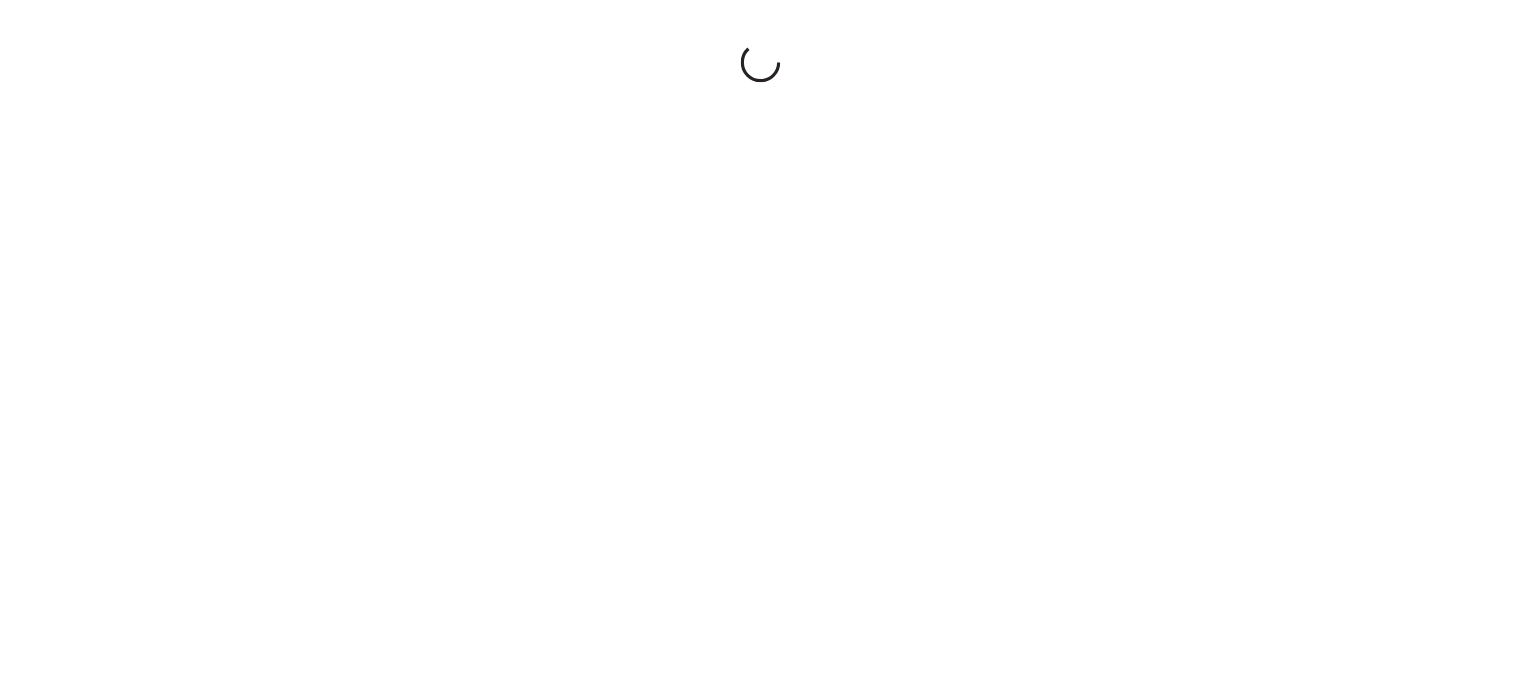 scroll, scrollTop: 0, scrollLeft: 0, axis: both 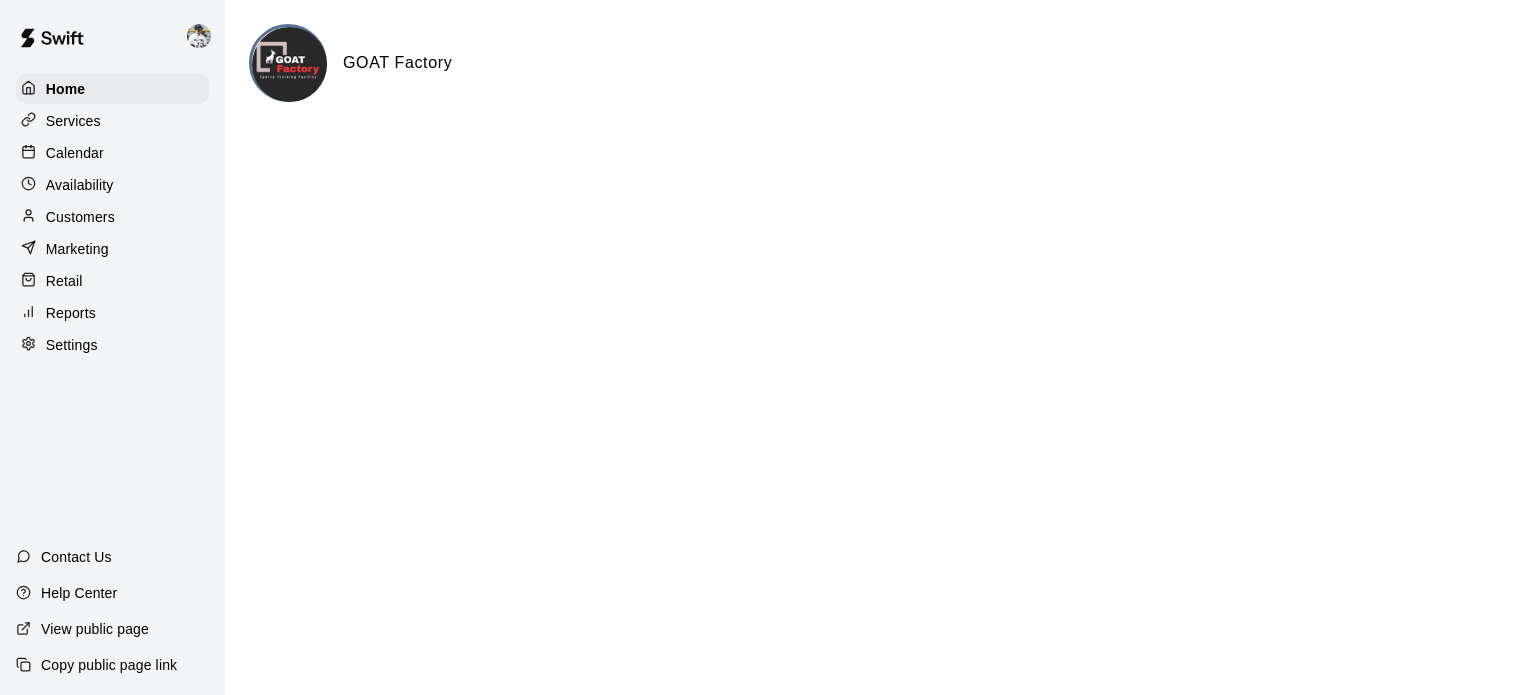 click on "Calendar" at bounding box center (75, 153) 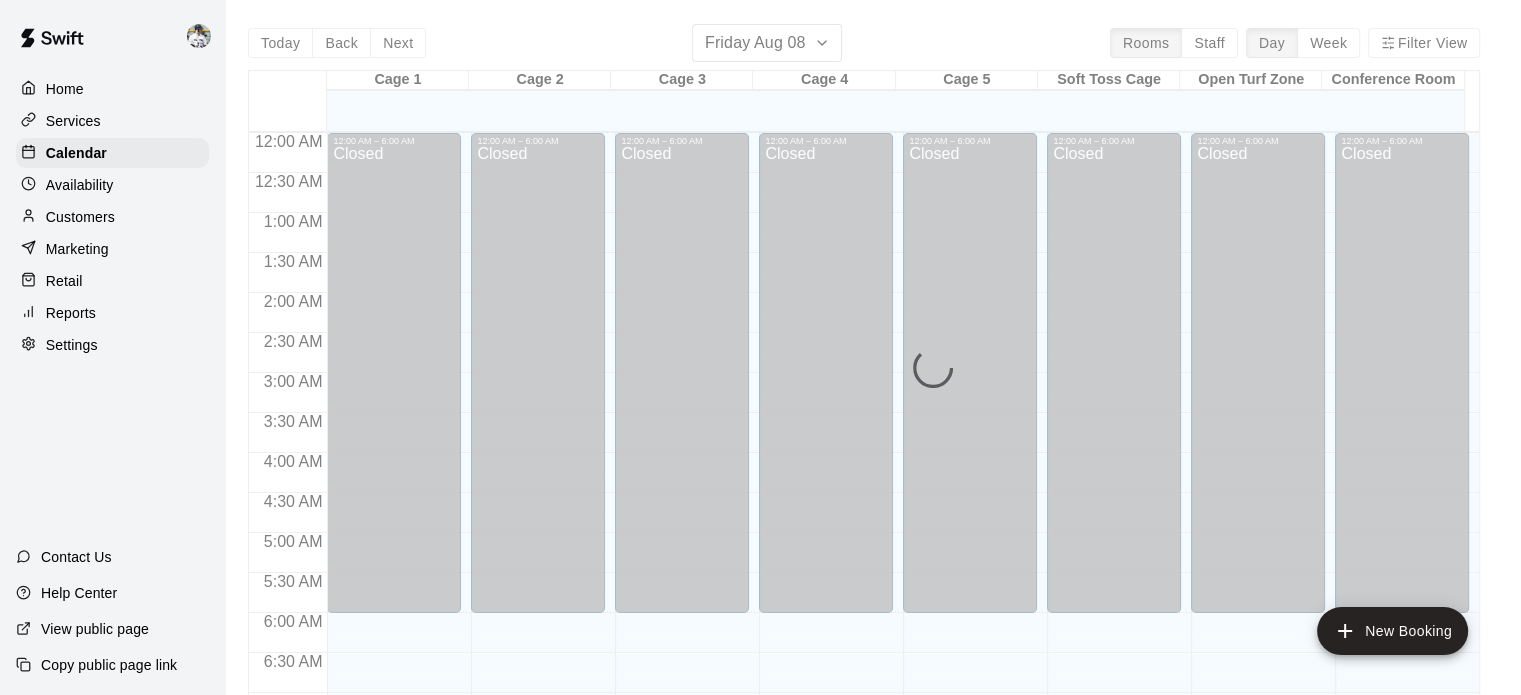 scroll, scrollTop: 1273, scrollLeft: 0, axis: vertical 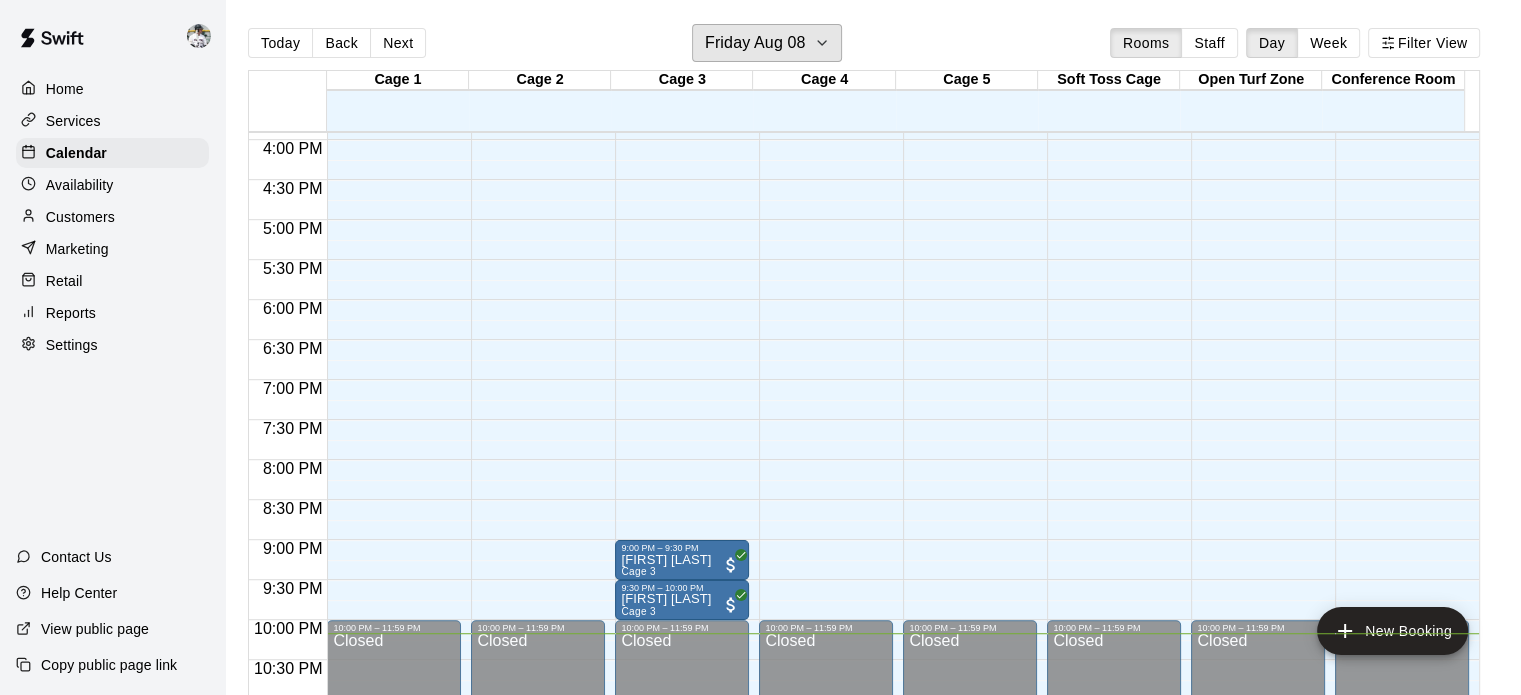 click on "Friday Aug 08" at bounding box center (767, 43) 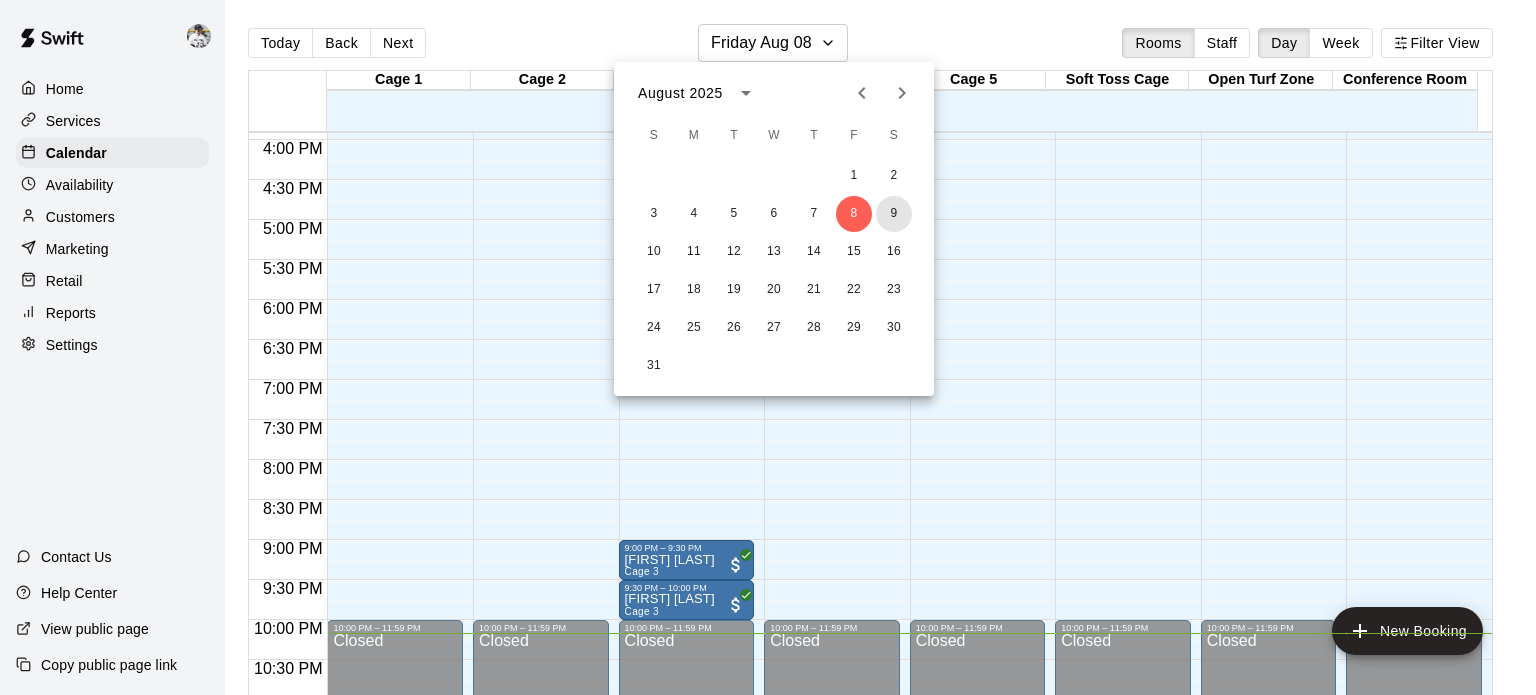 click on "9" at bounding box center (894, 214) 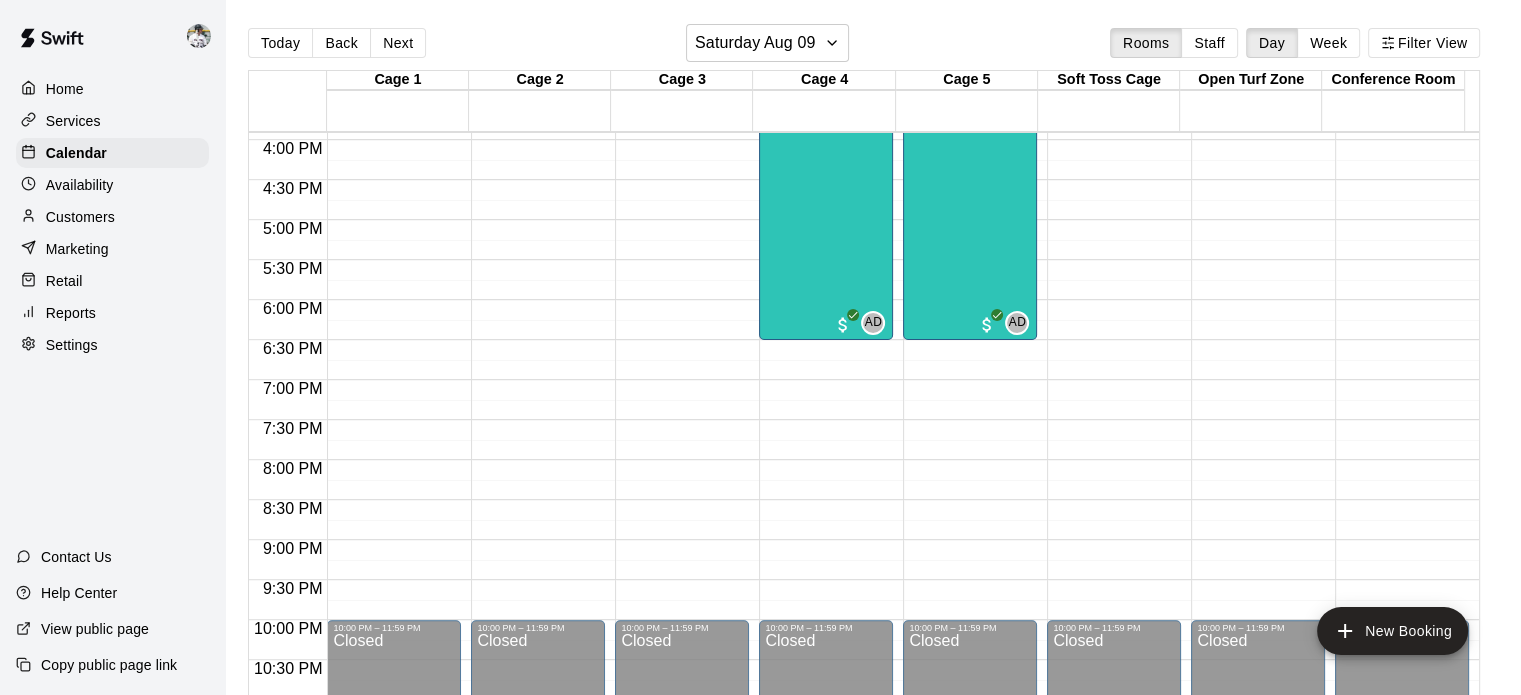 click on "Softball Pitching with Ally 1/1 spots" at bounding box center [826, 120] 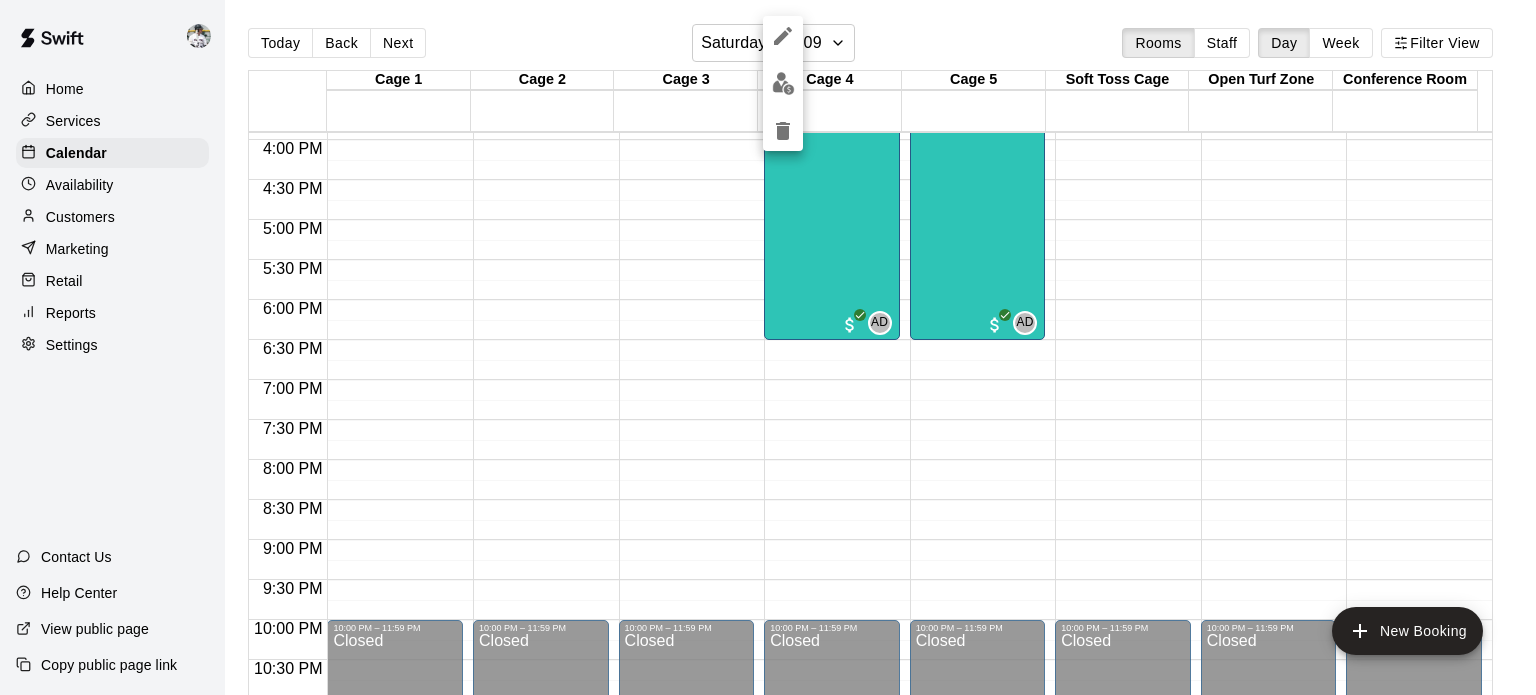 drag, startPoint x: 1488, startPoint y: 548, endPoint x: 1488, endPoint y: 457, distance: 91 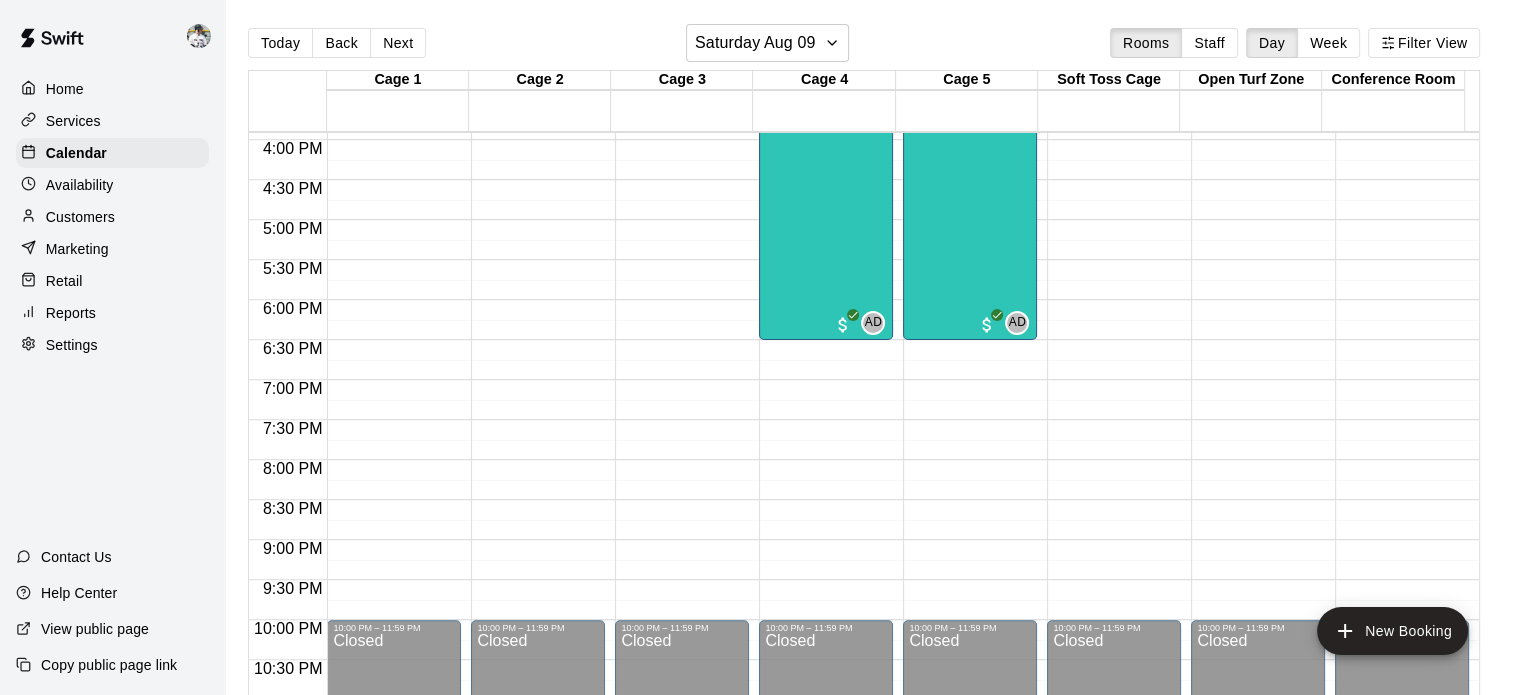 scroll, scrollTop: 761, scrollLeft: 0, axis: vertical 